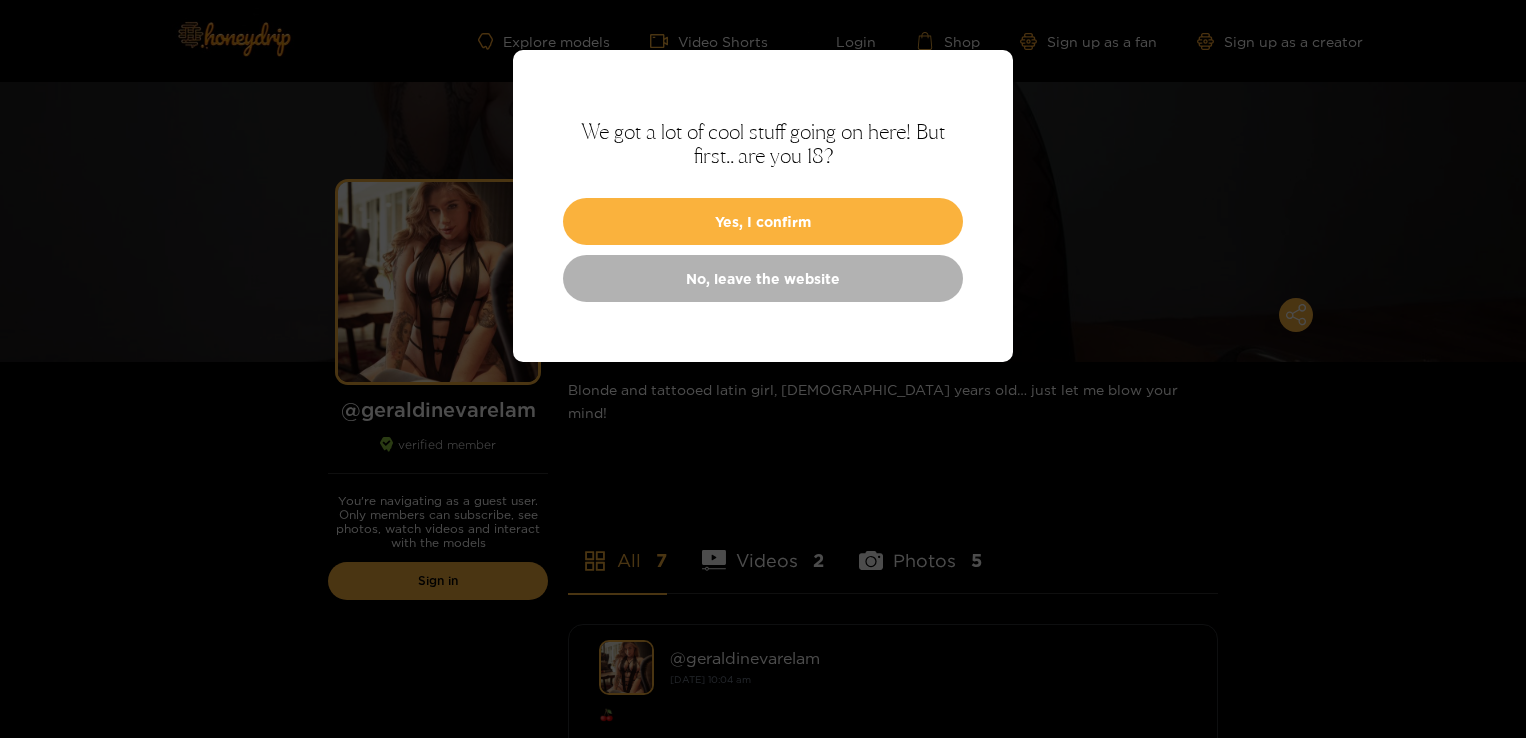 scroll, scrollTop: 0, scrollLeft: 0, axis: both 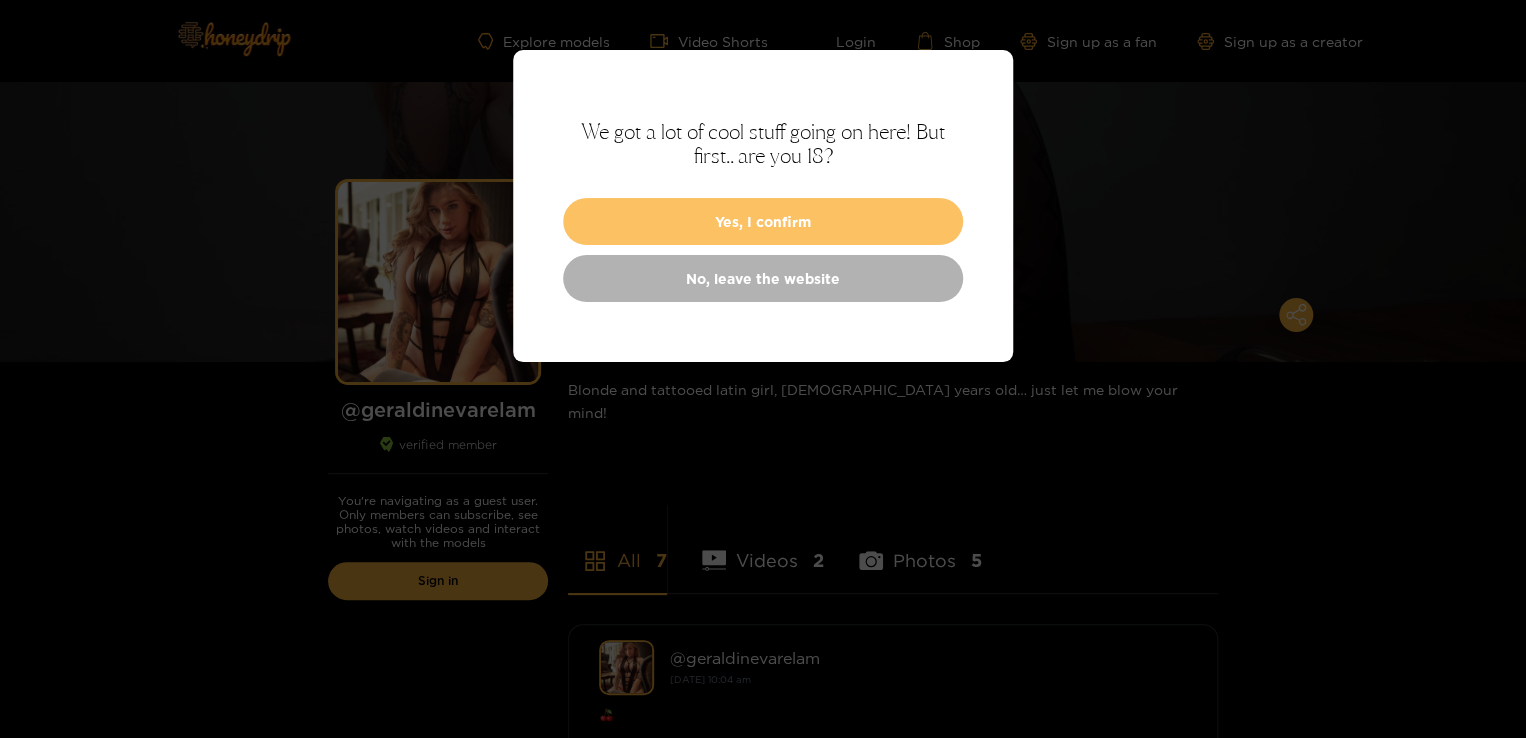 click on "Yes, I confirm" at bounding box center [763, 221] 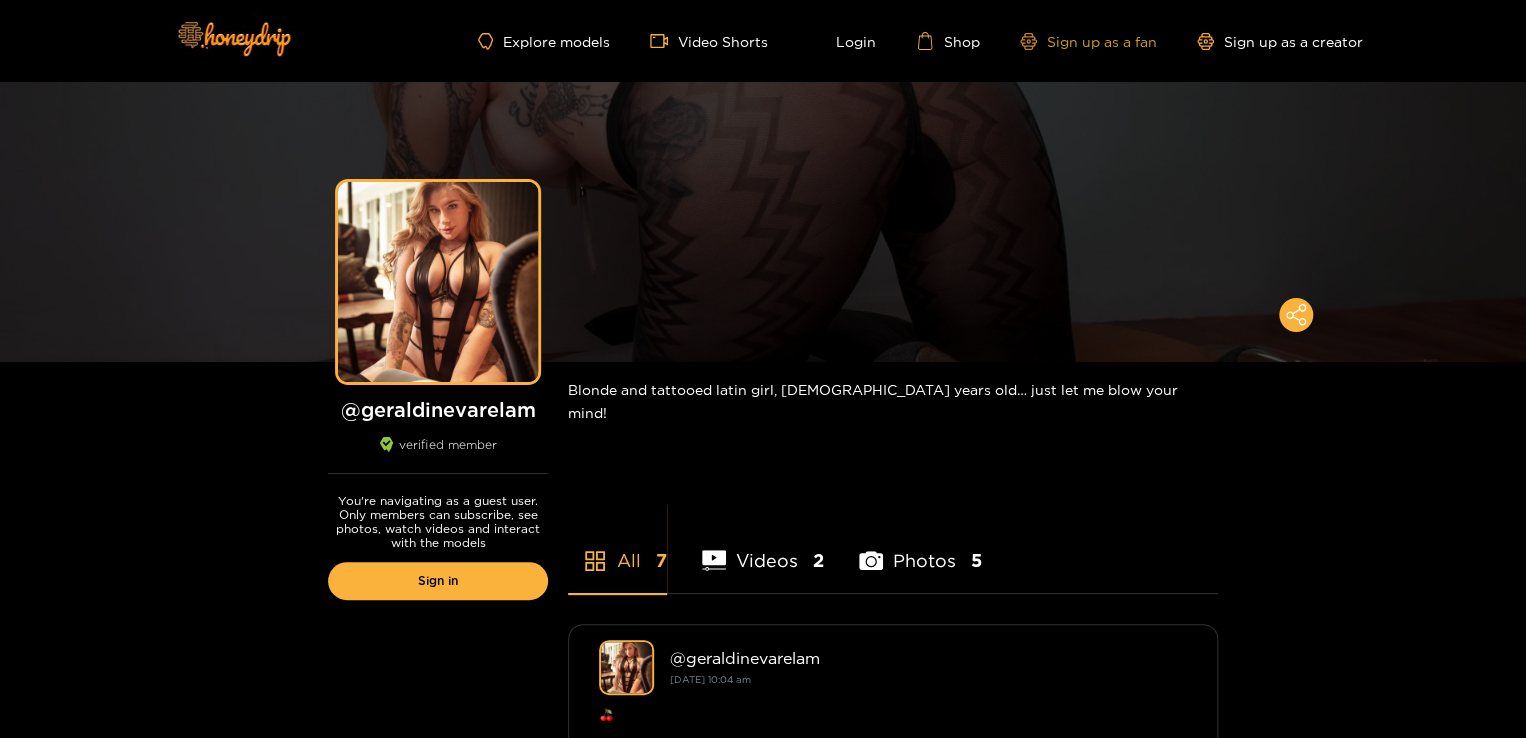 click on "Sign up as a fan" at bounding box center [1088, 41] 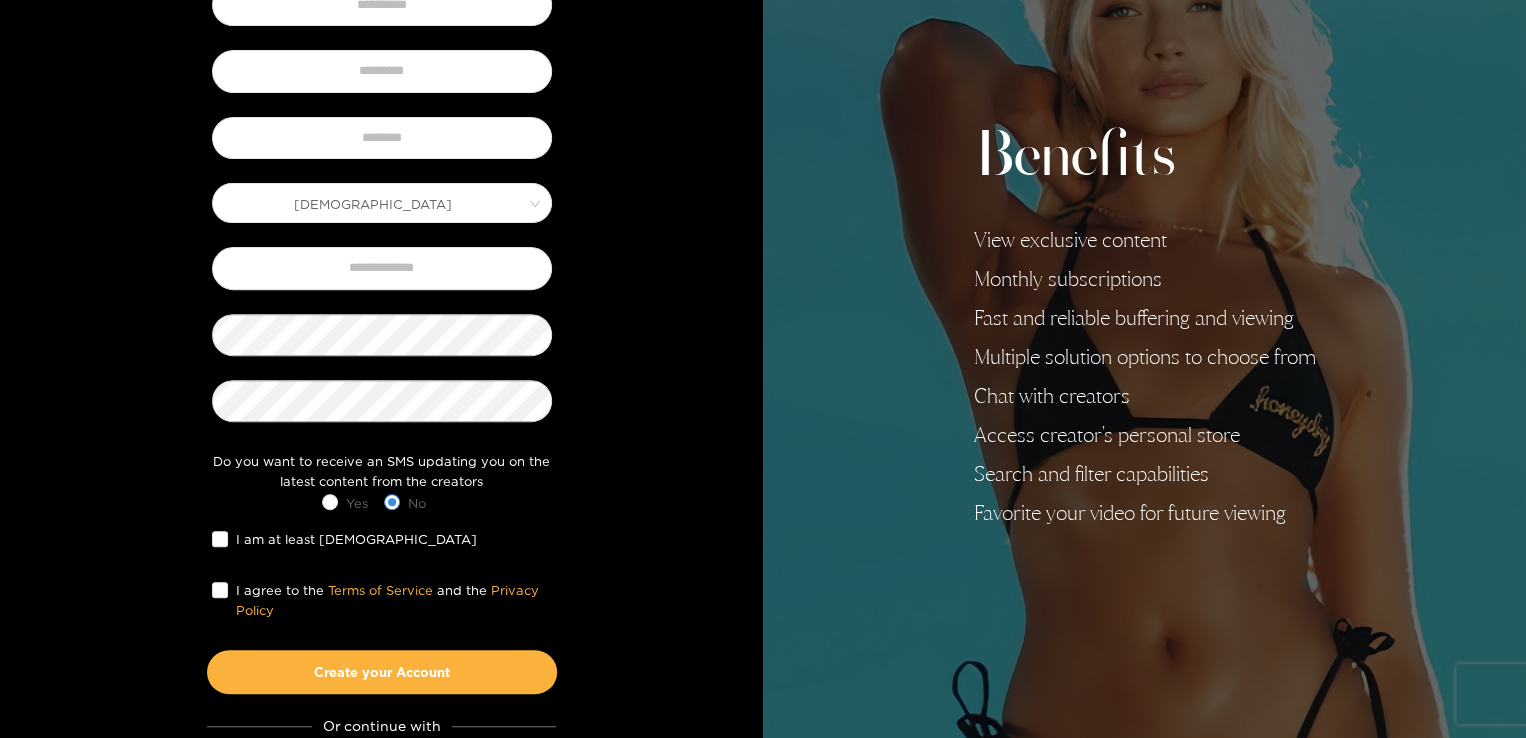scroll, scrollTop: 298, scrollLeft: 0, axis: vertical 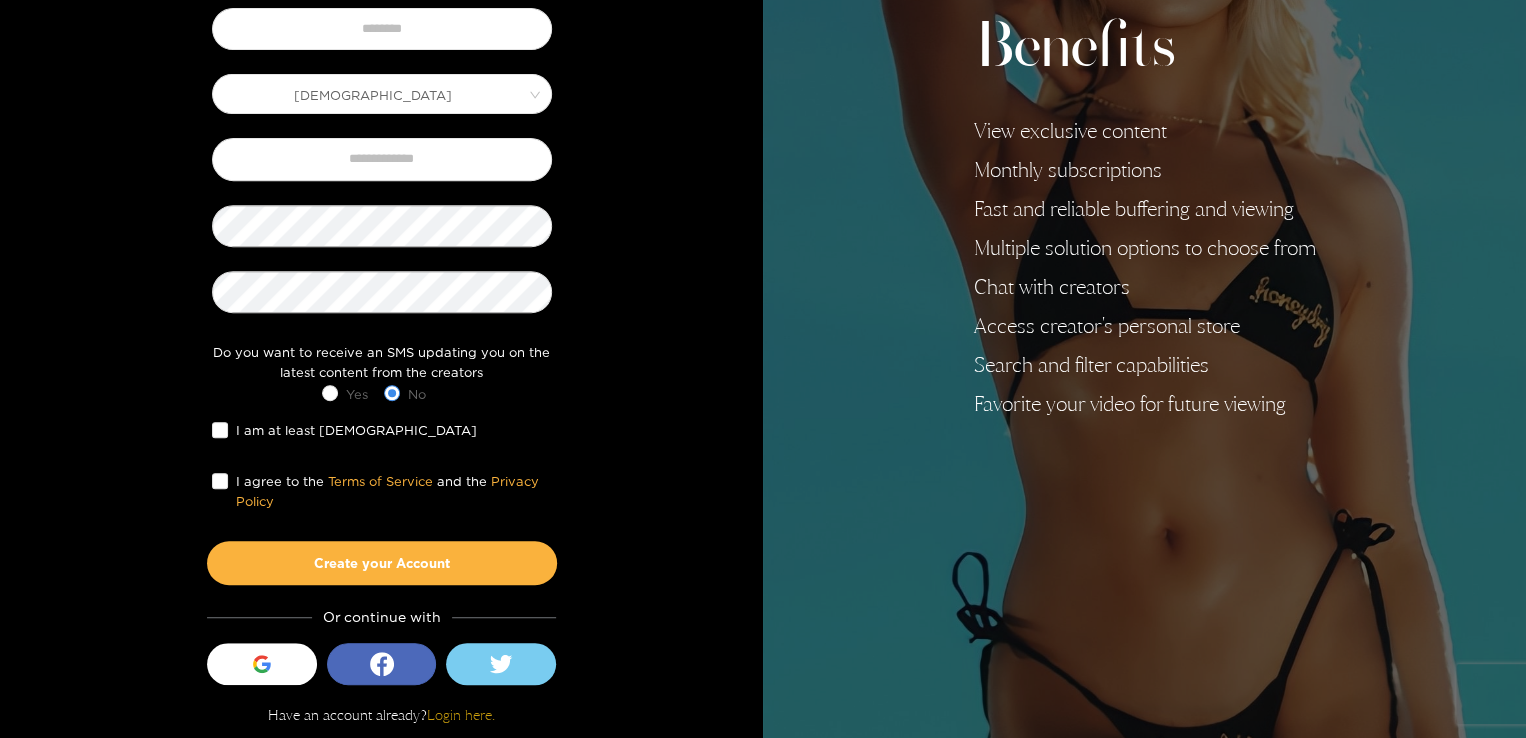 click on "Login here." at bounding box center (461, 714) 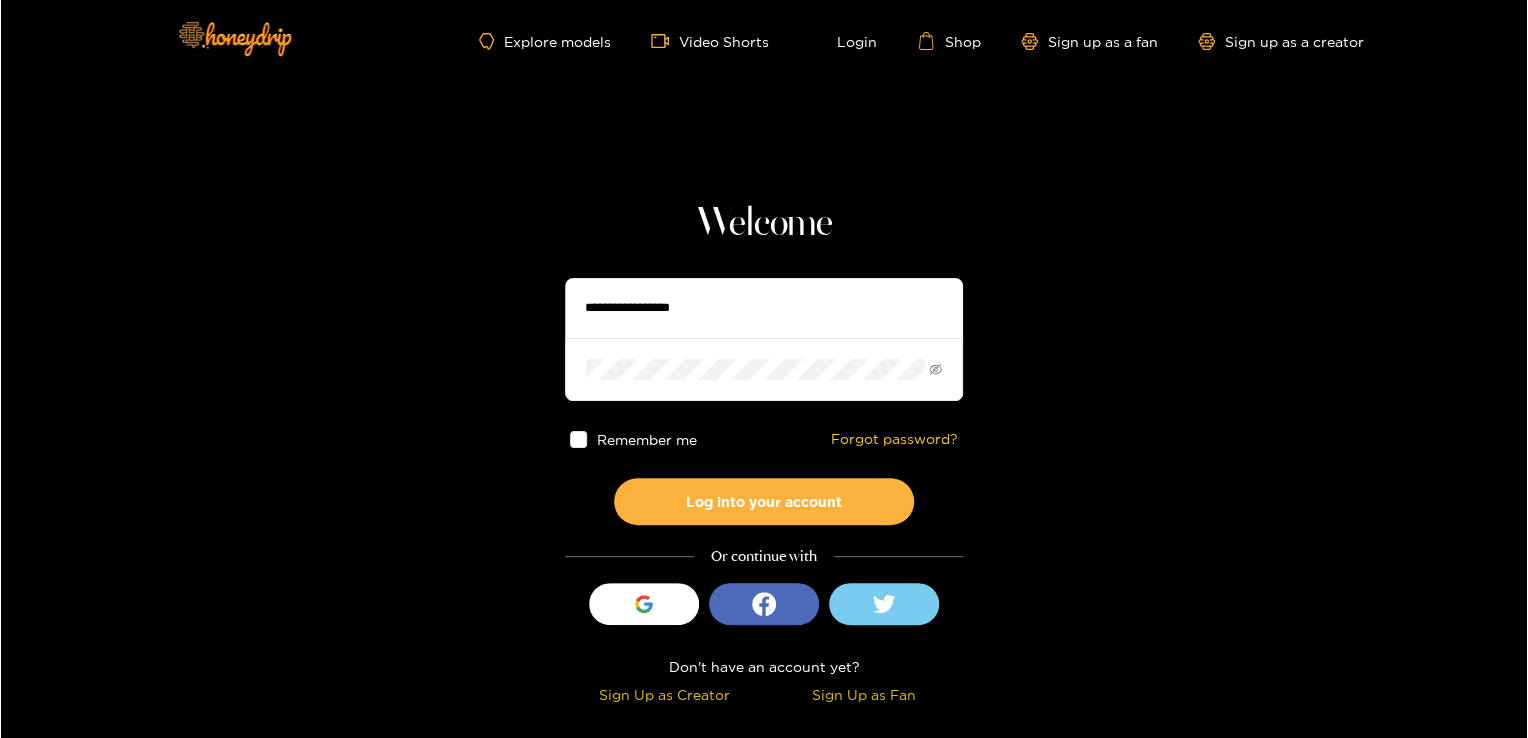 scroll, scrollTop: 0, scrollLeft: 0, axis: both 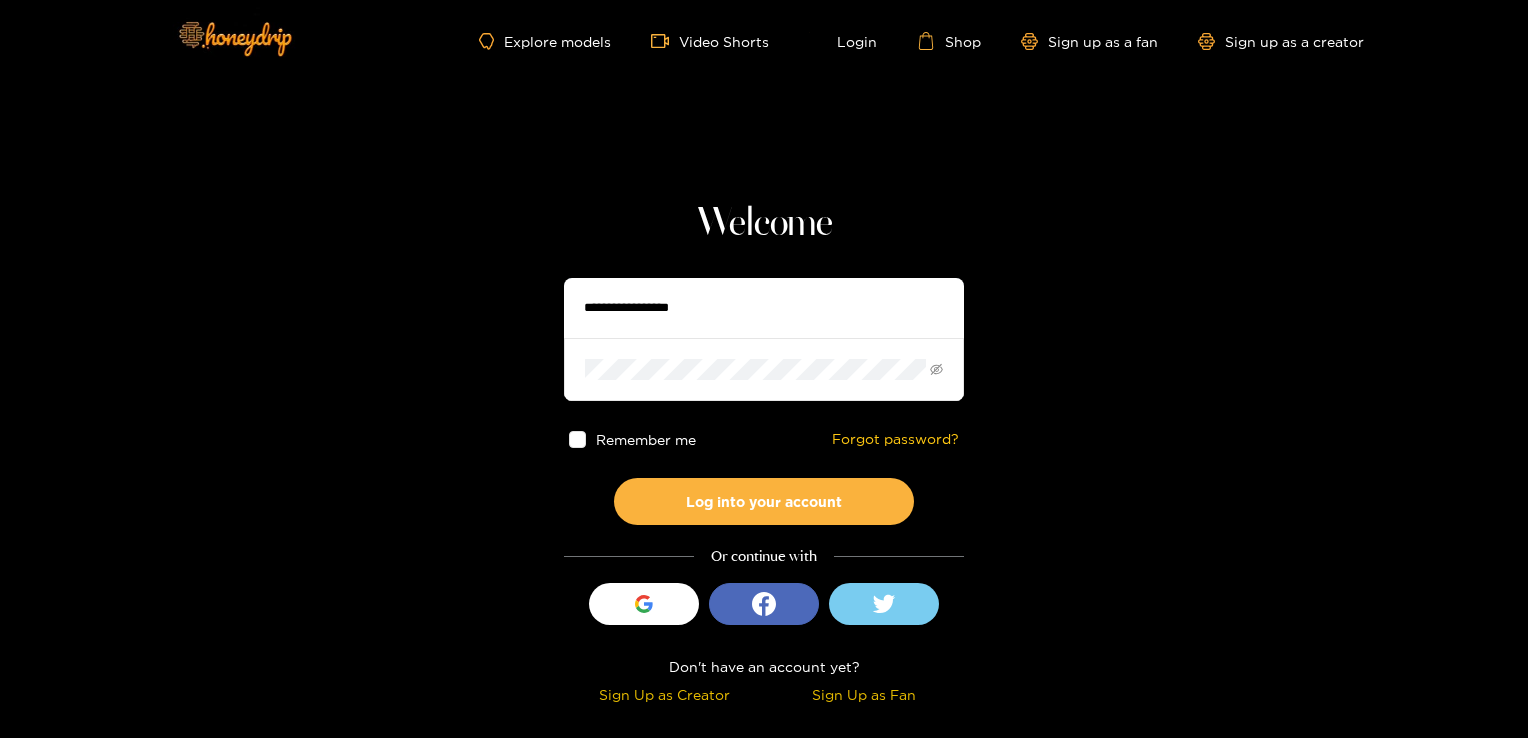 click at bounding box center (764, 308) 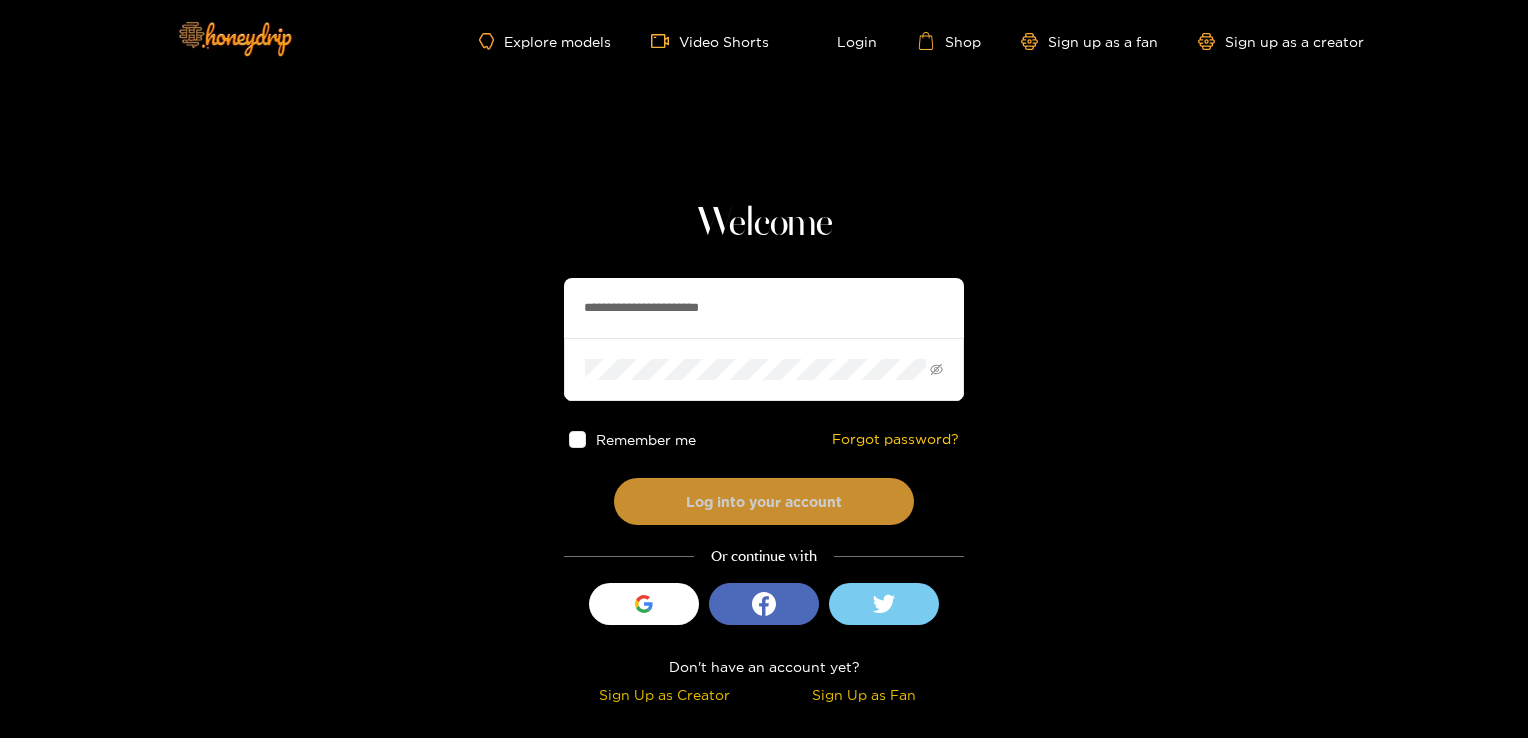 click on "Log into your account" at bounding box center [764, 501] 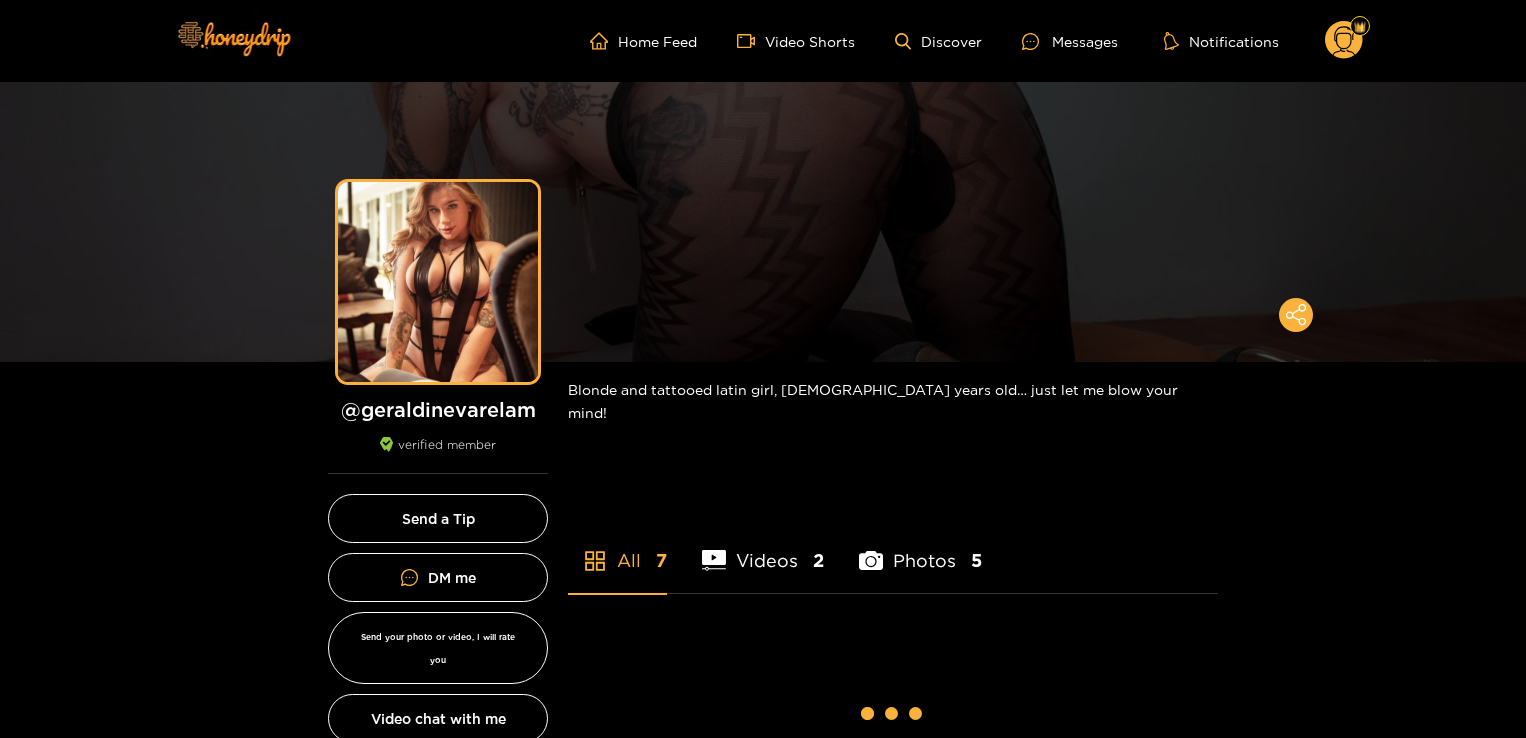 scroll, scrollTop: 0, scrollLeft: 0, axis: both 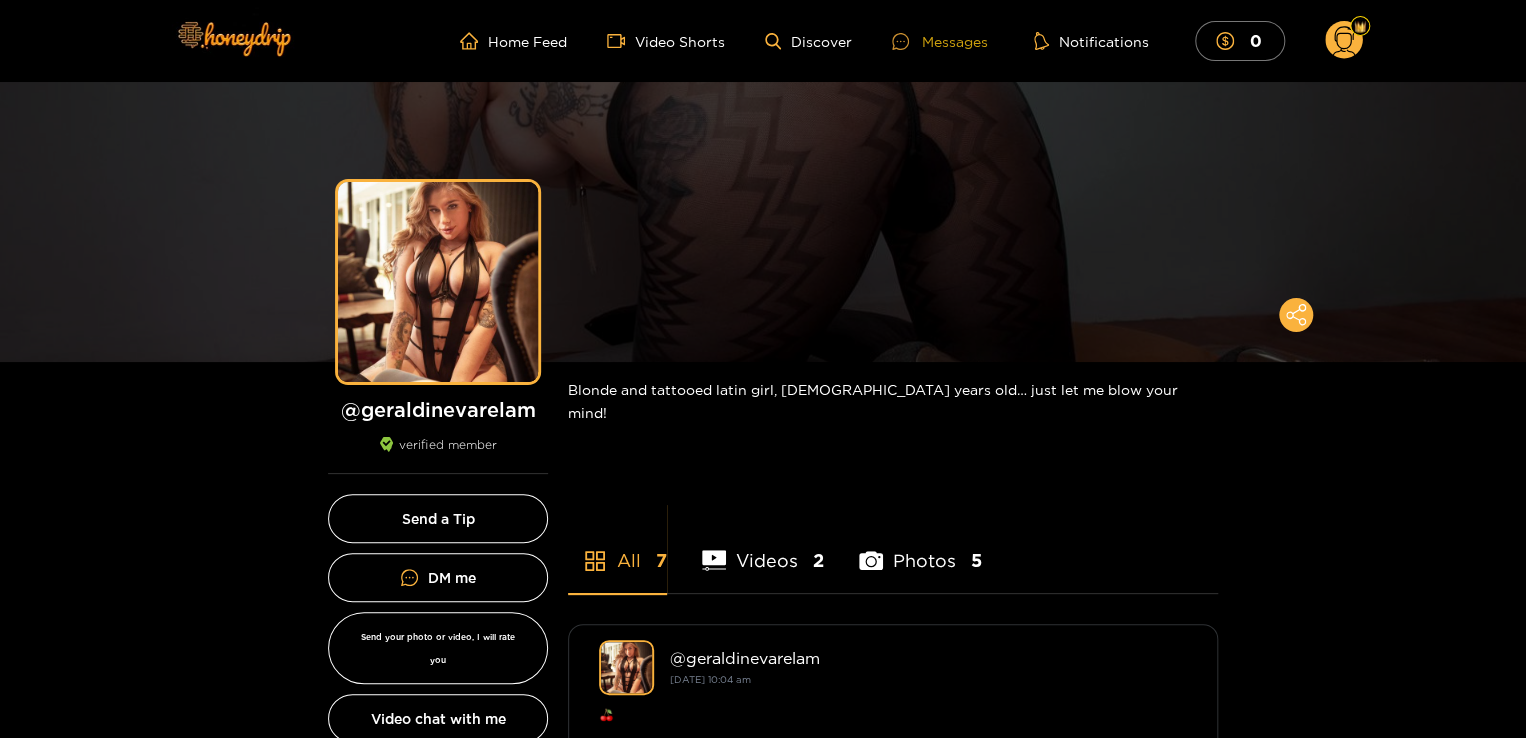 click on "Messages" at bounding box center [940, 41] 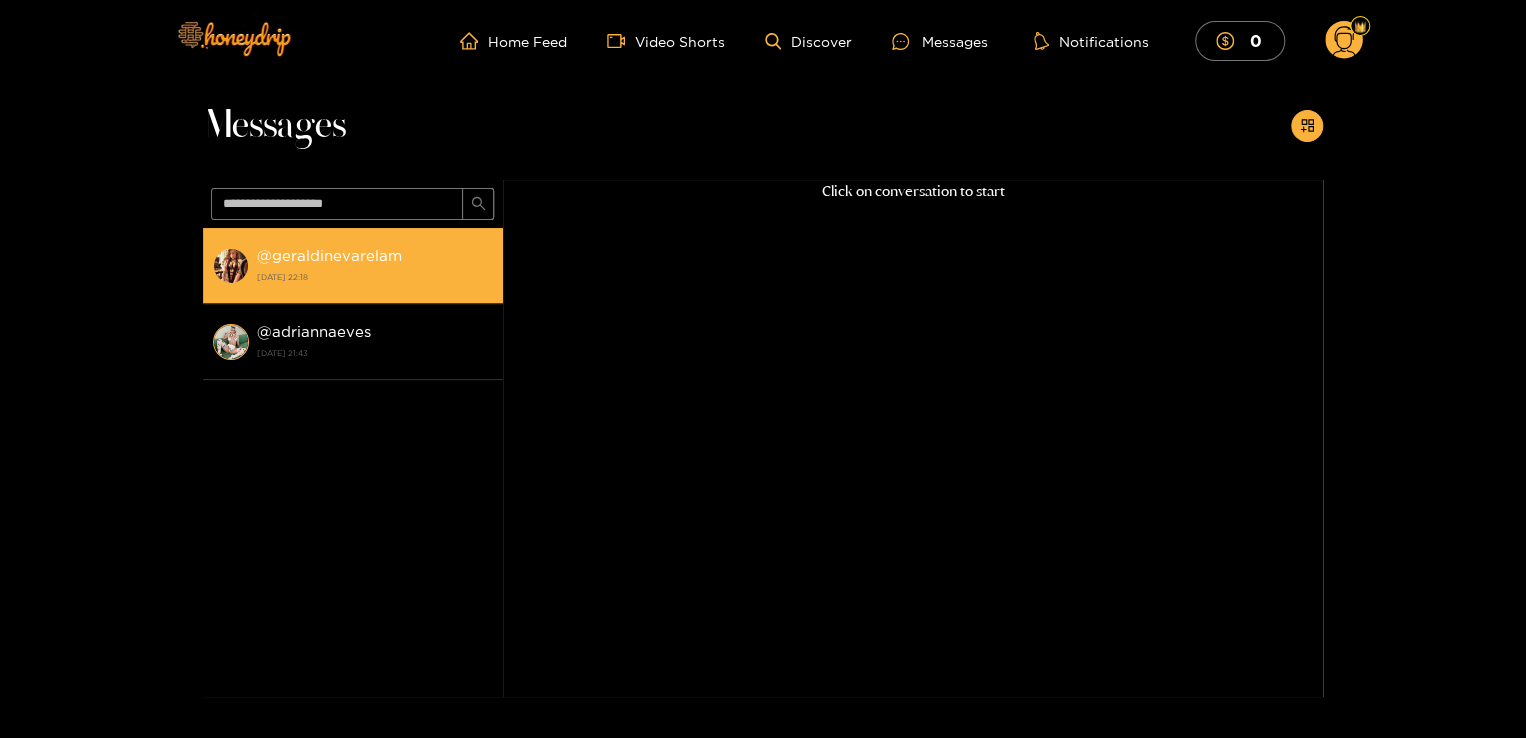 click on "@ geraldinevarelam [DATE] 22:18" at bounding box center [353, 266] 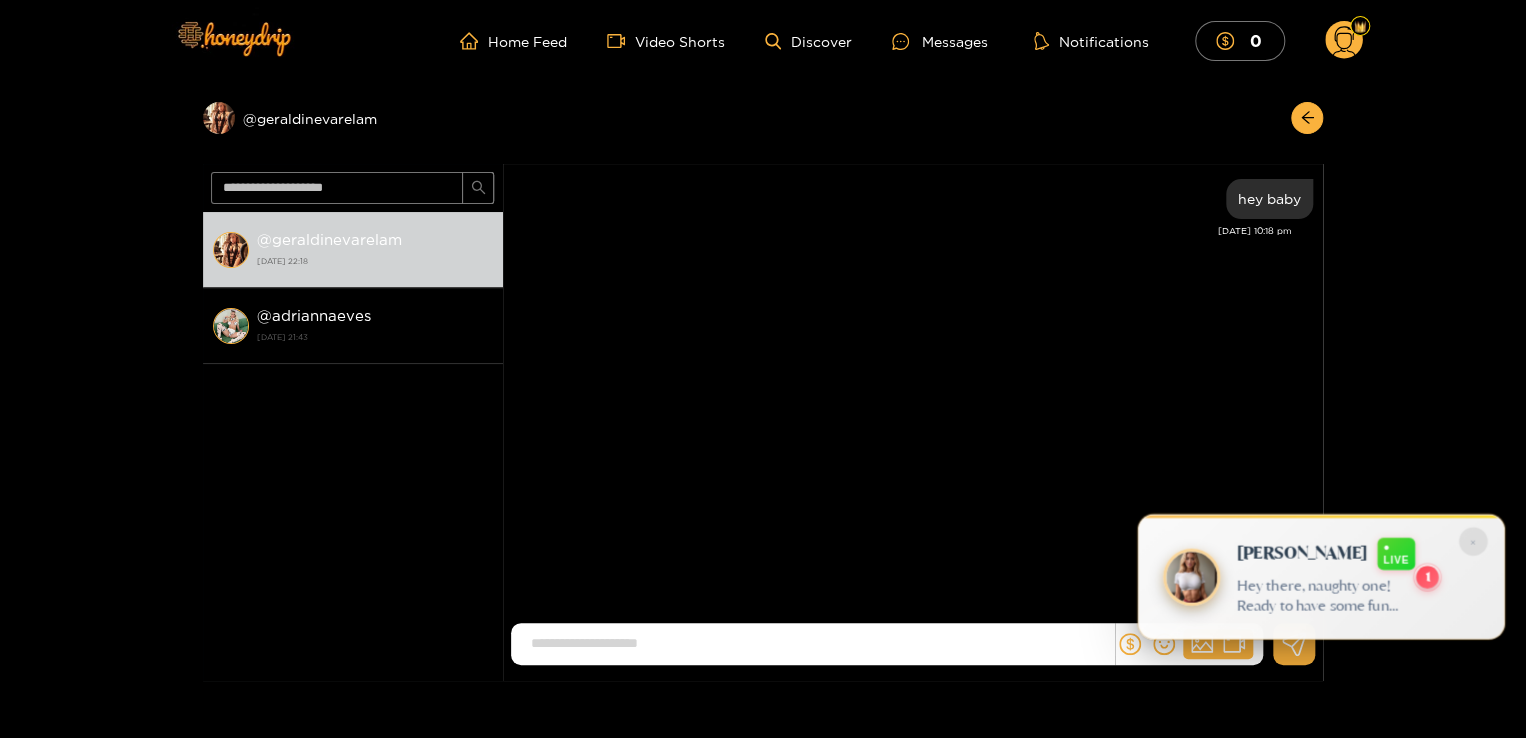 click on "Hey there, naughty one! Ready to have some fun with me today? 😉🔥" at bounding box center [1317, 596] 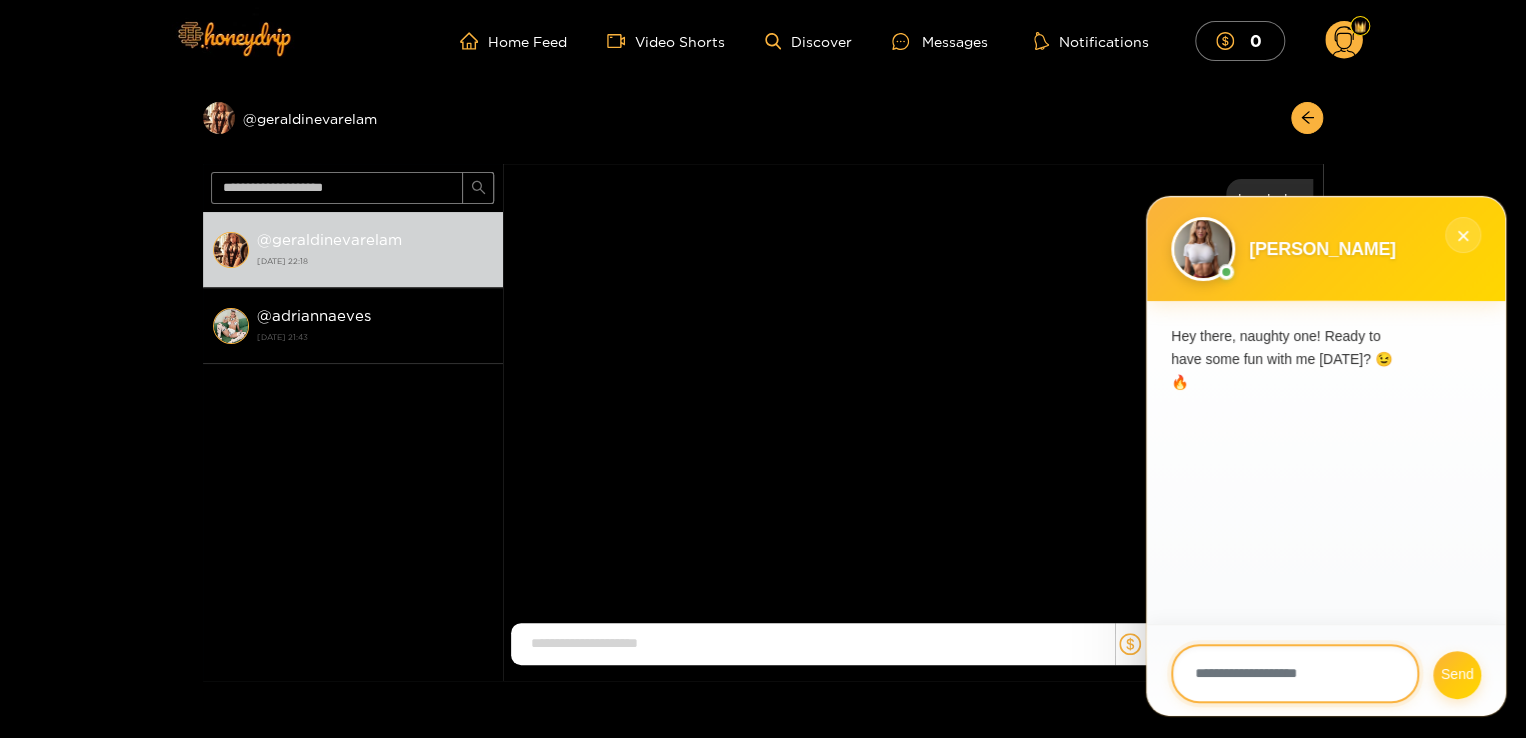 click at bounding box center (1295, 673) 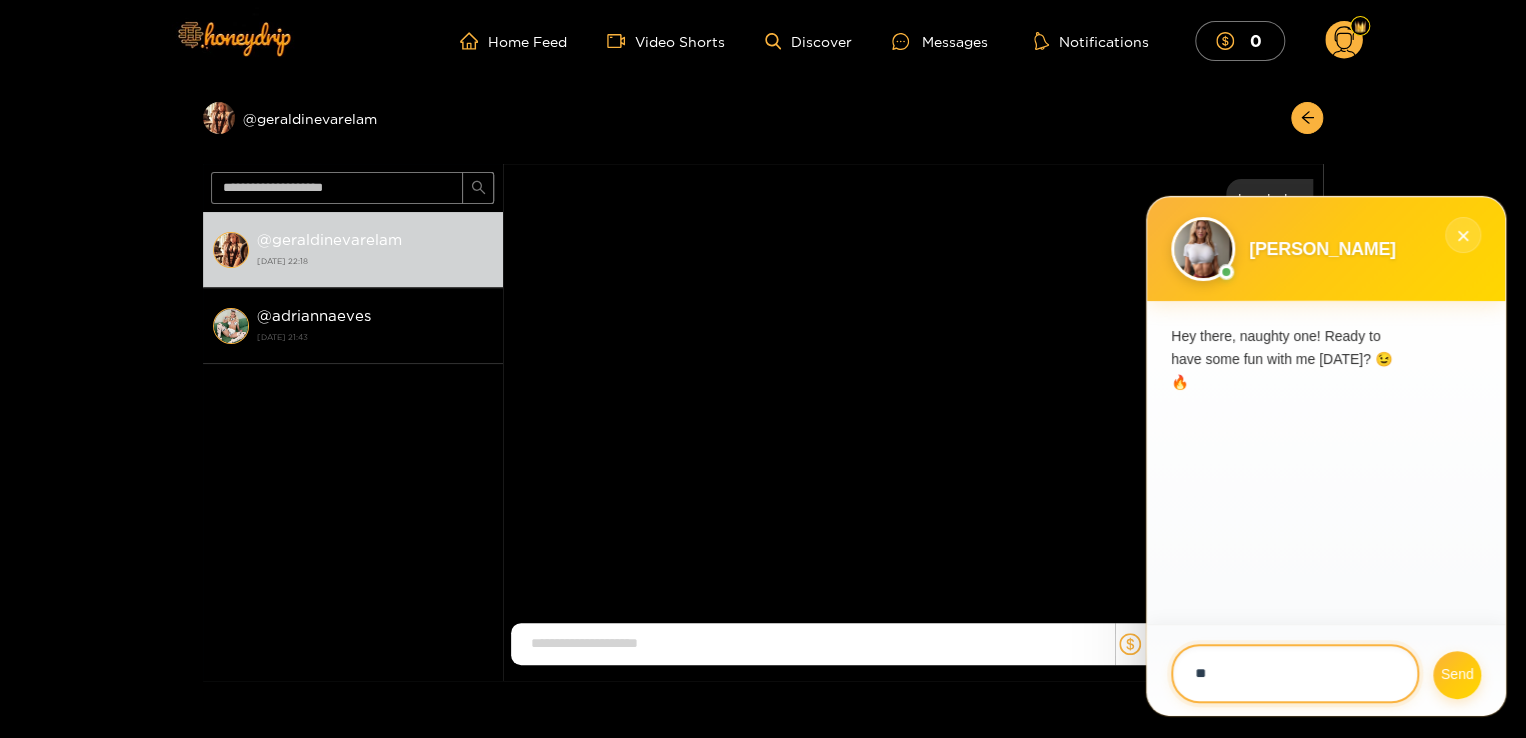 type on "***" 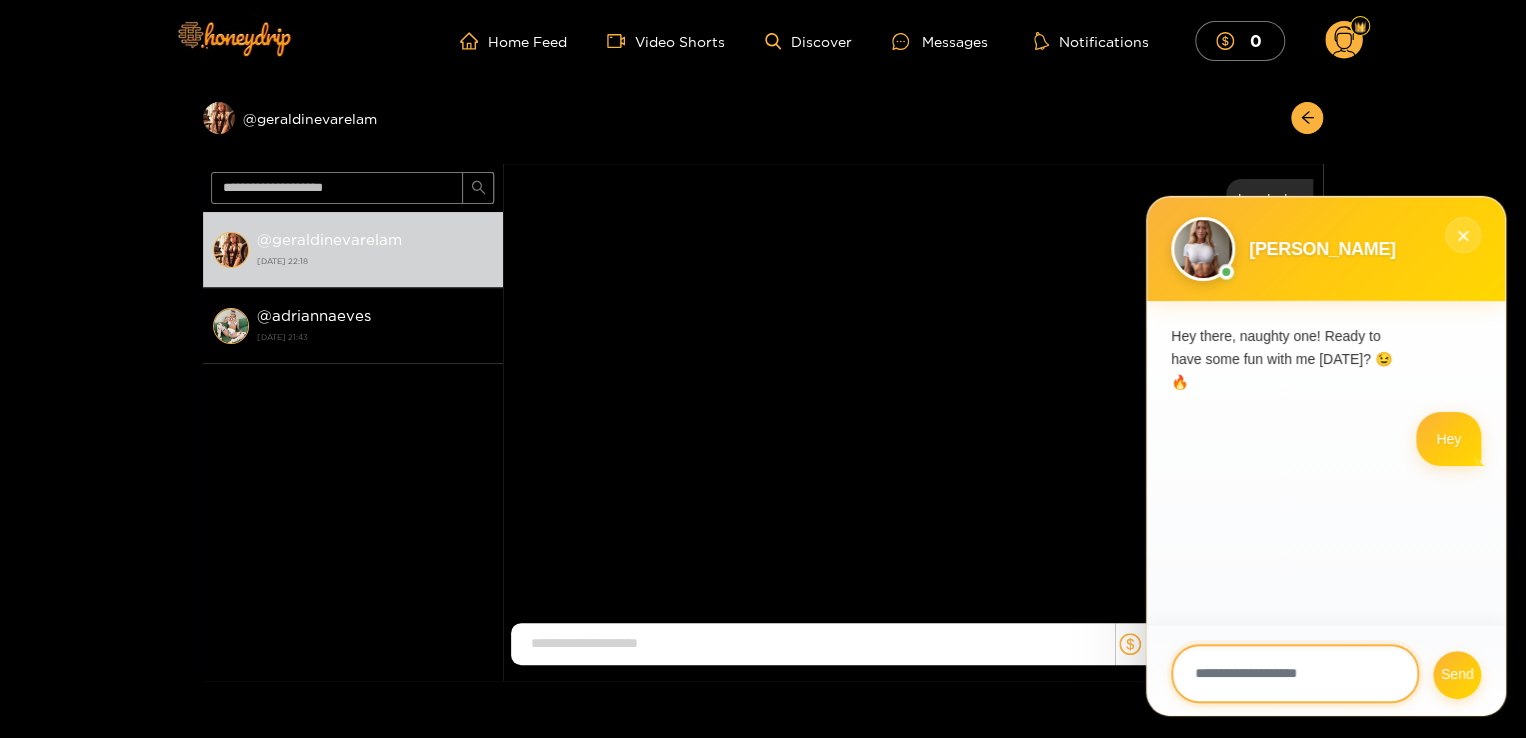 type on "*" 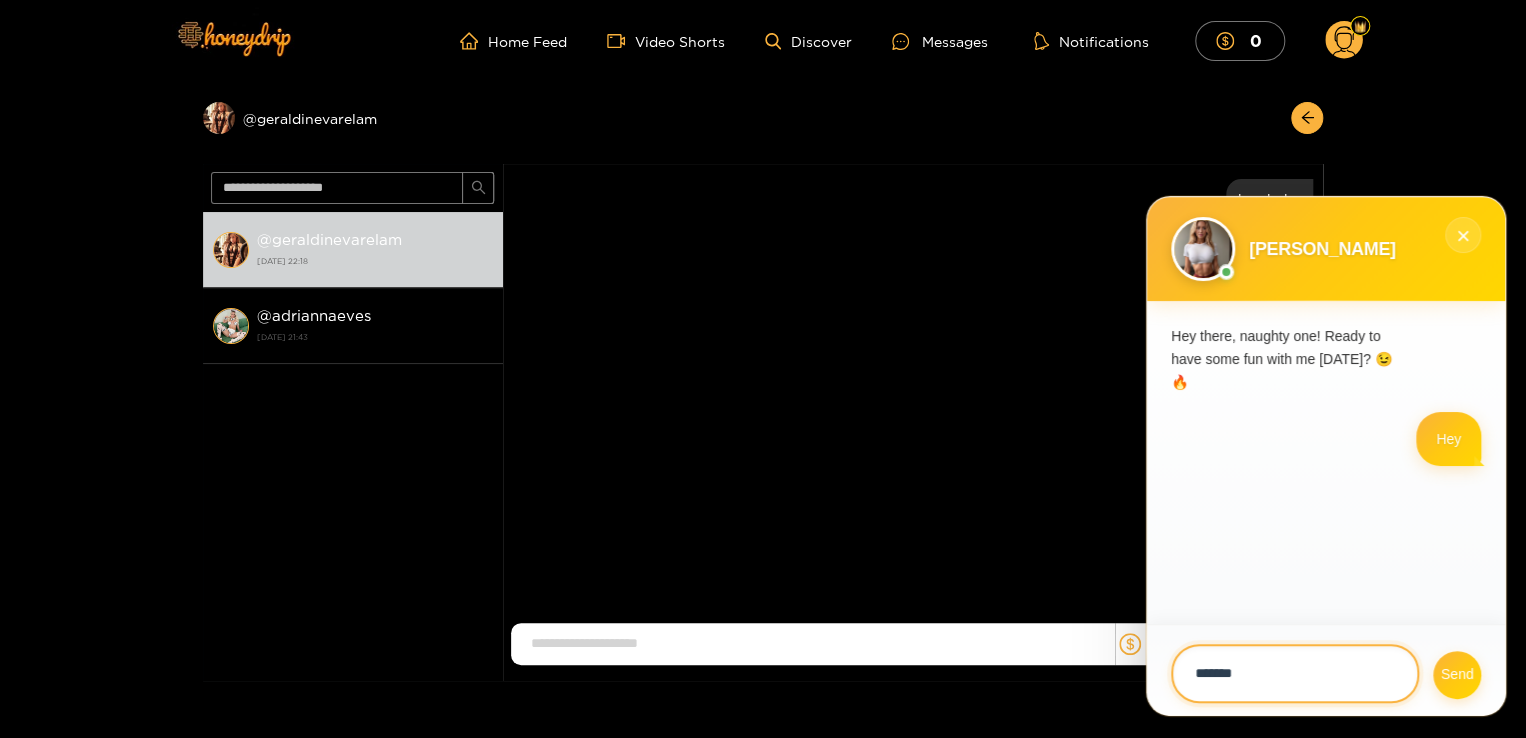 type on "********" 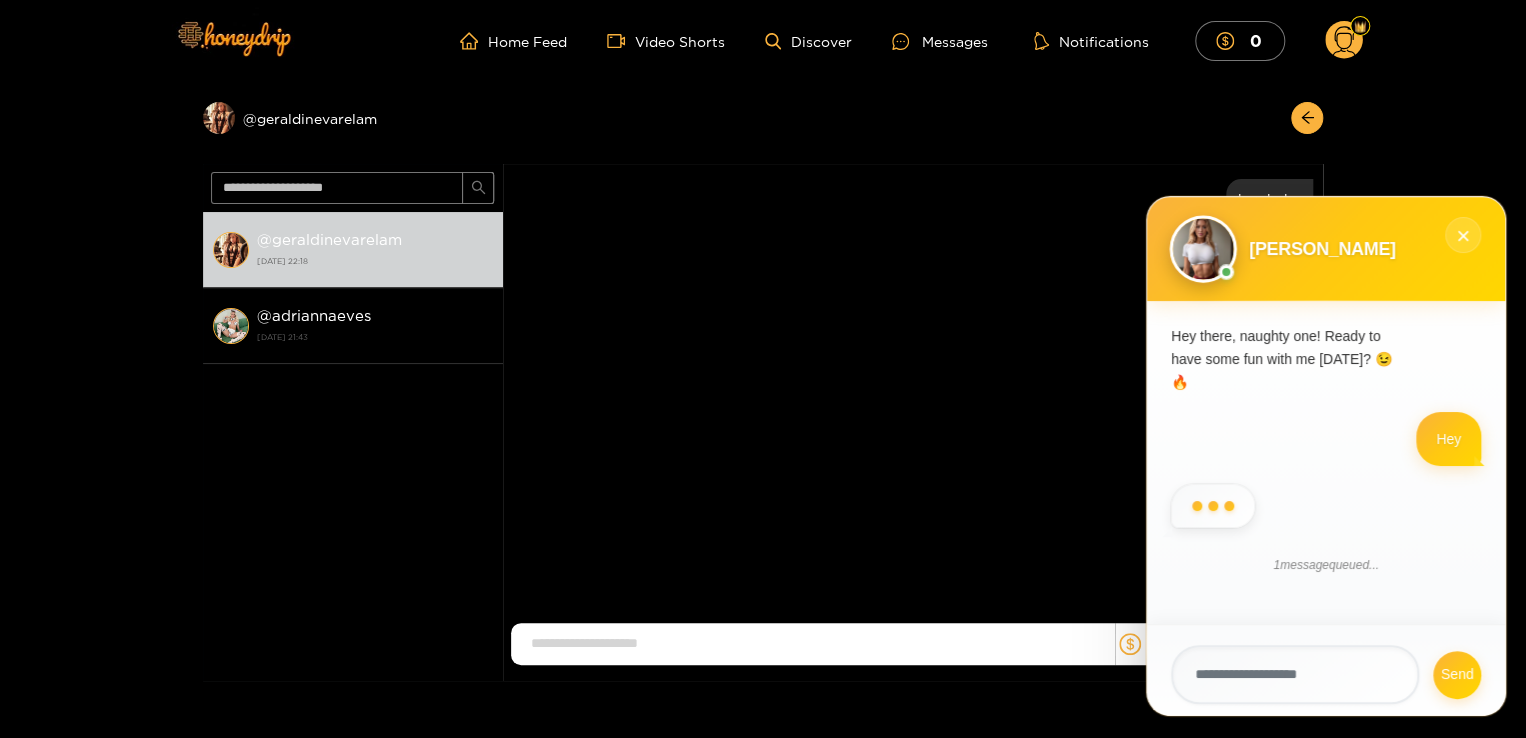 click at bounding box center [1202, 248] 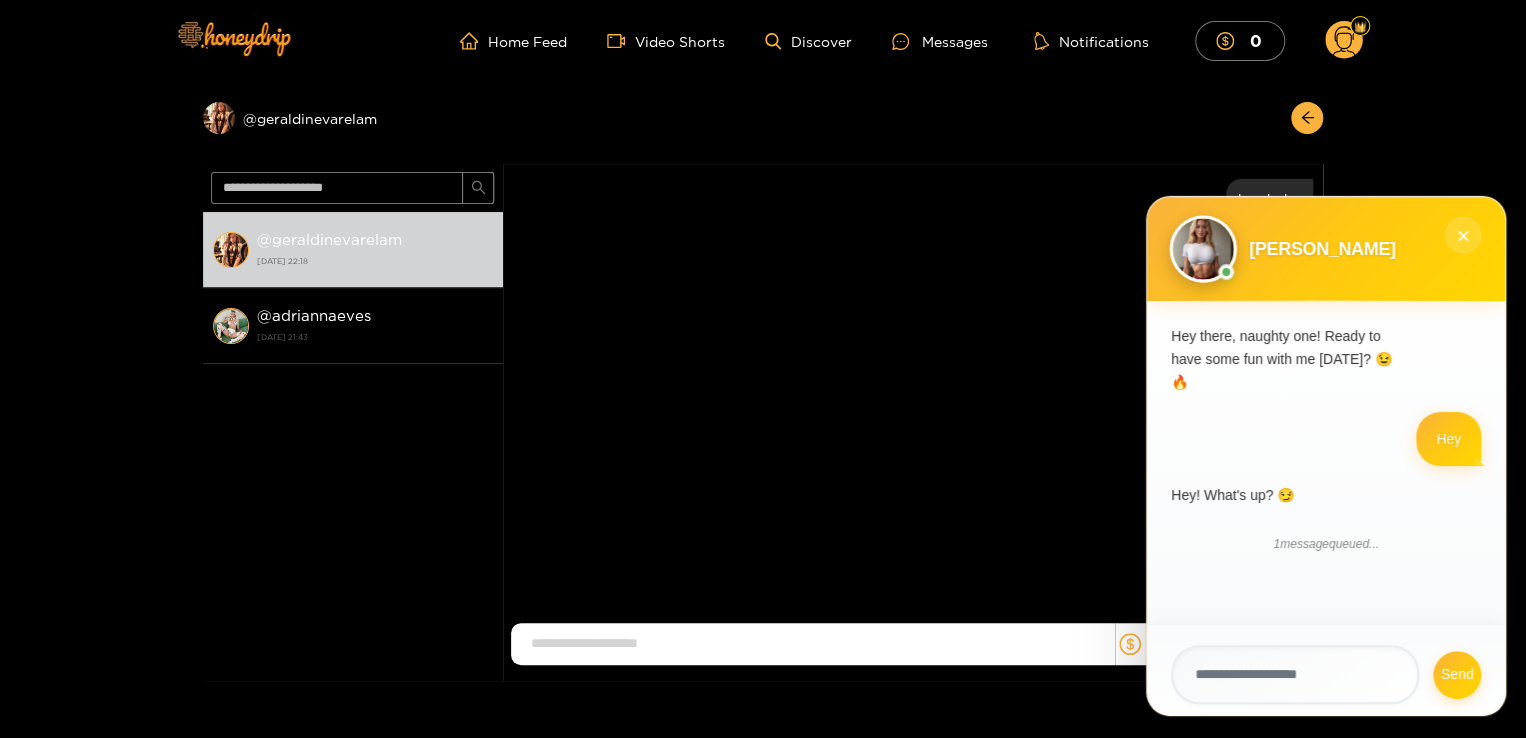 click at bounding box center [1202, 248] 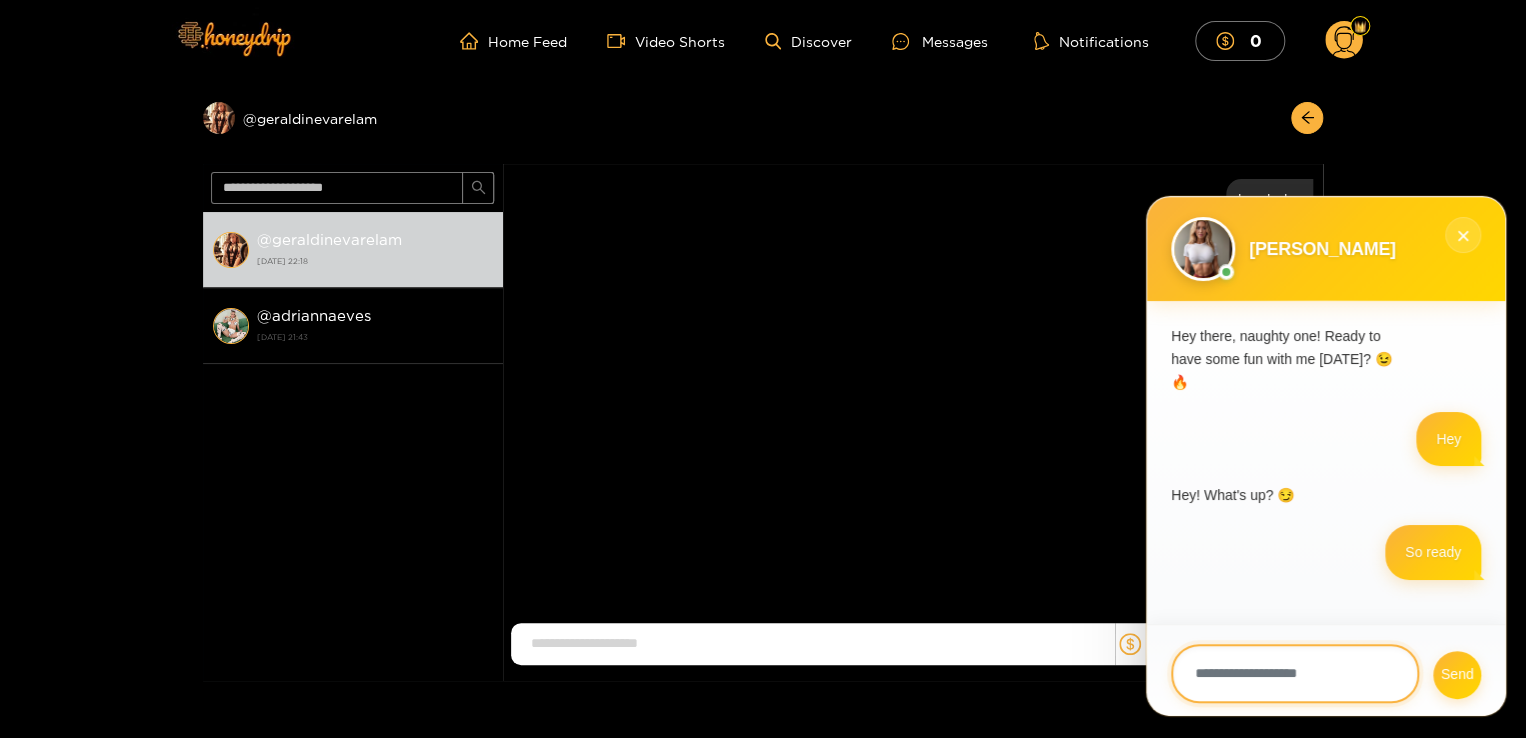 click at bounding box center [1295, 673] 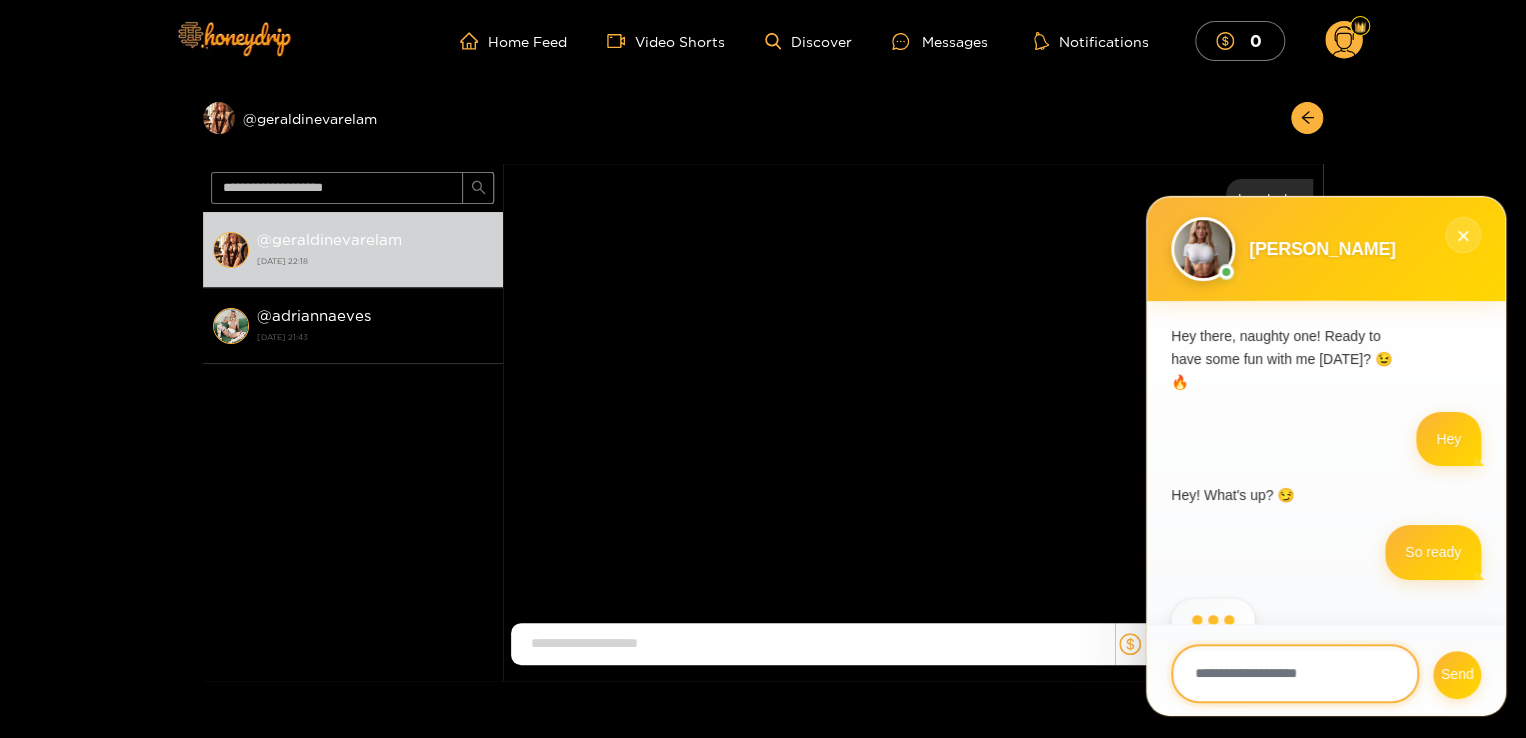 scroll, scrollTop: 35, scrollLeft: 0, axis: vertical 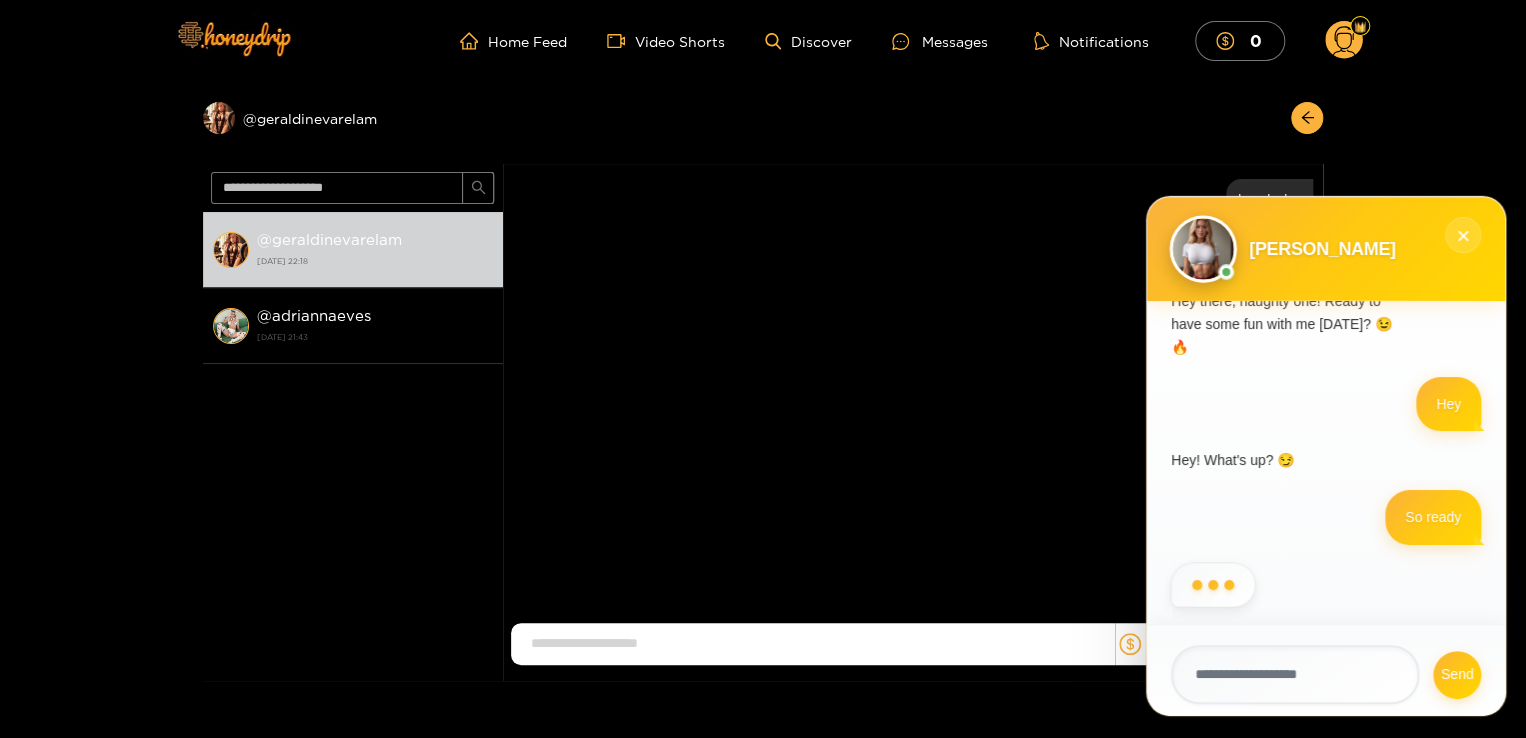 click at bounding box center [1202, 248] 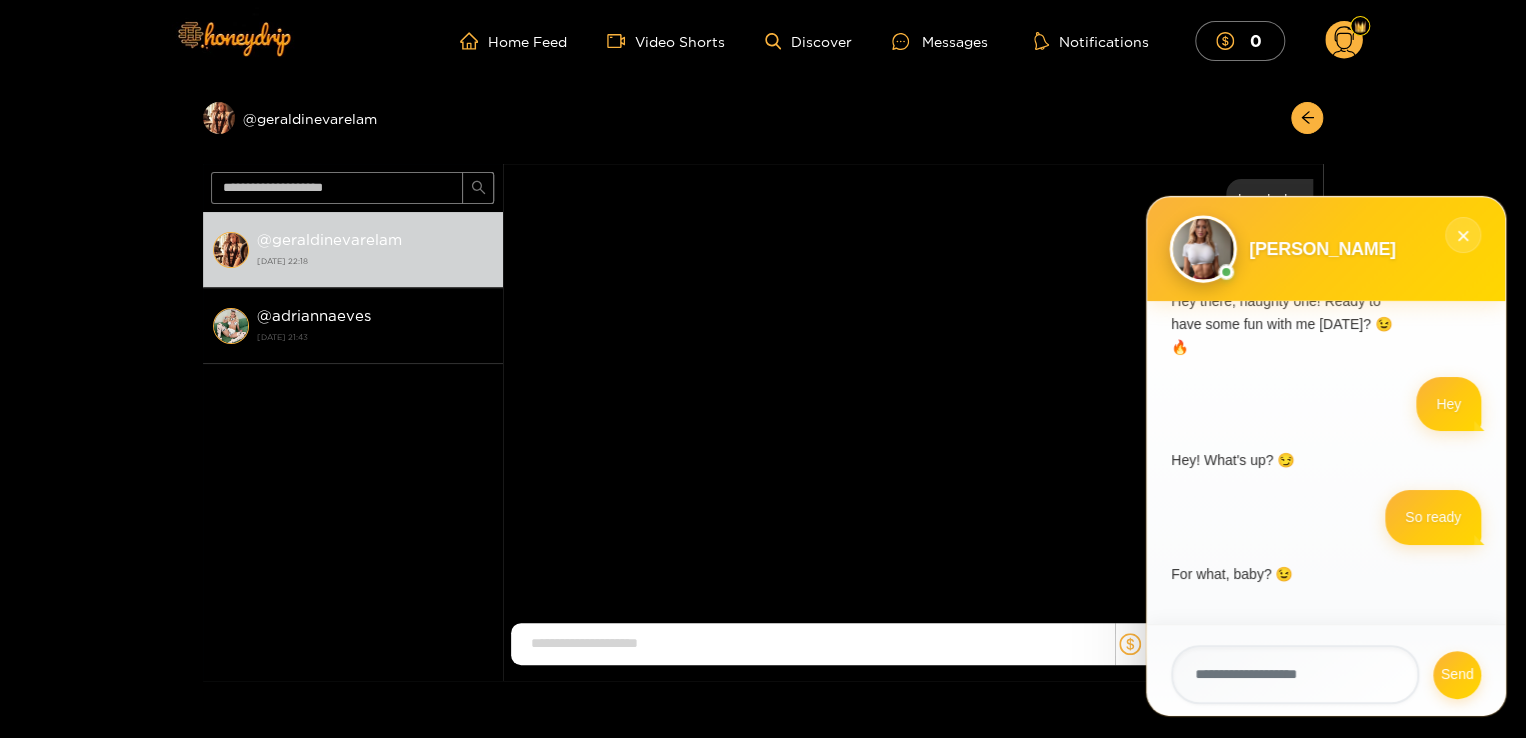 scroll, scrollTop: 14, scrollLeft: 0, axis: vertical 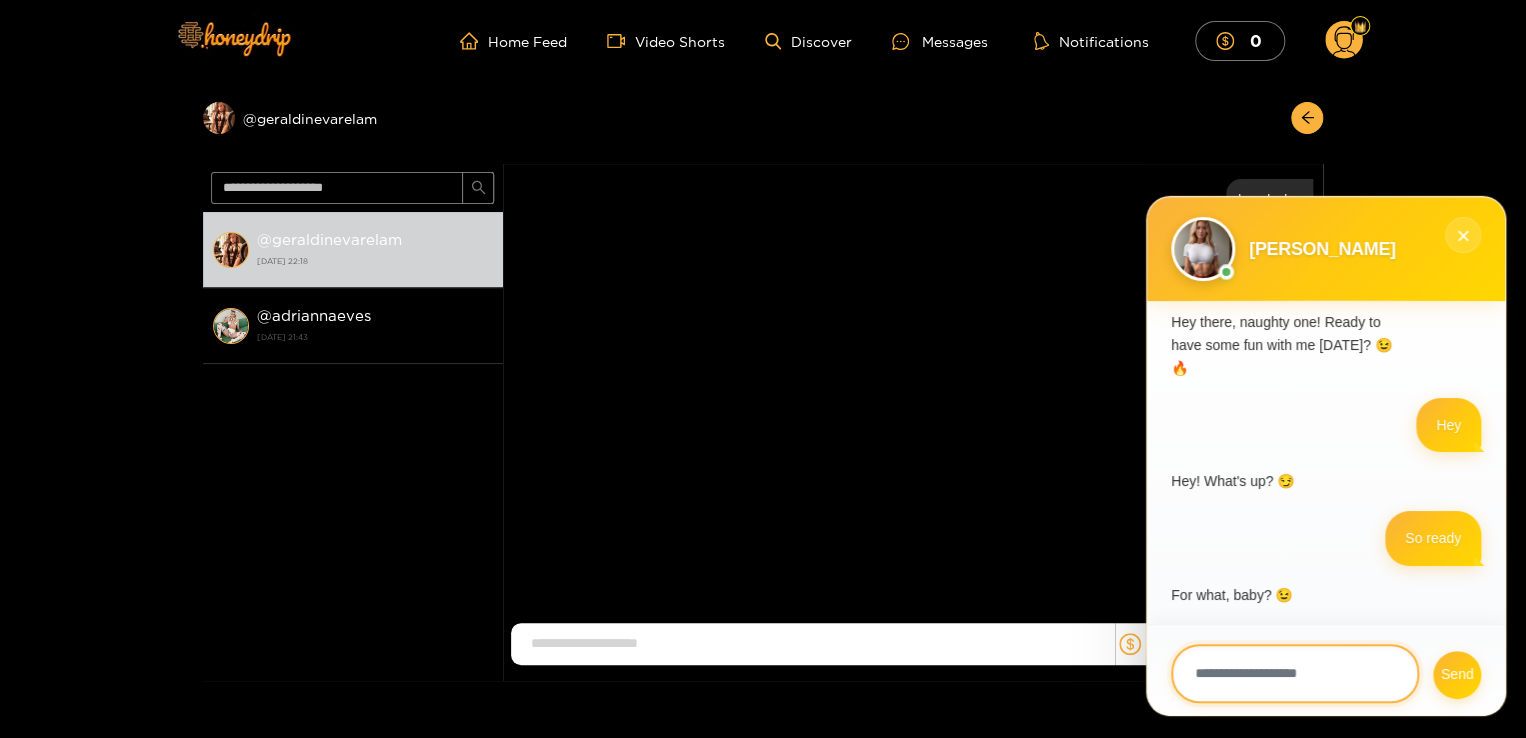 click at bounding box center (1295, 673) 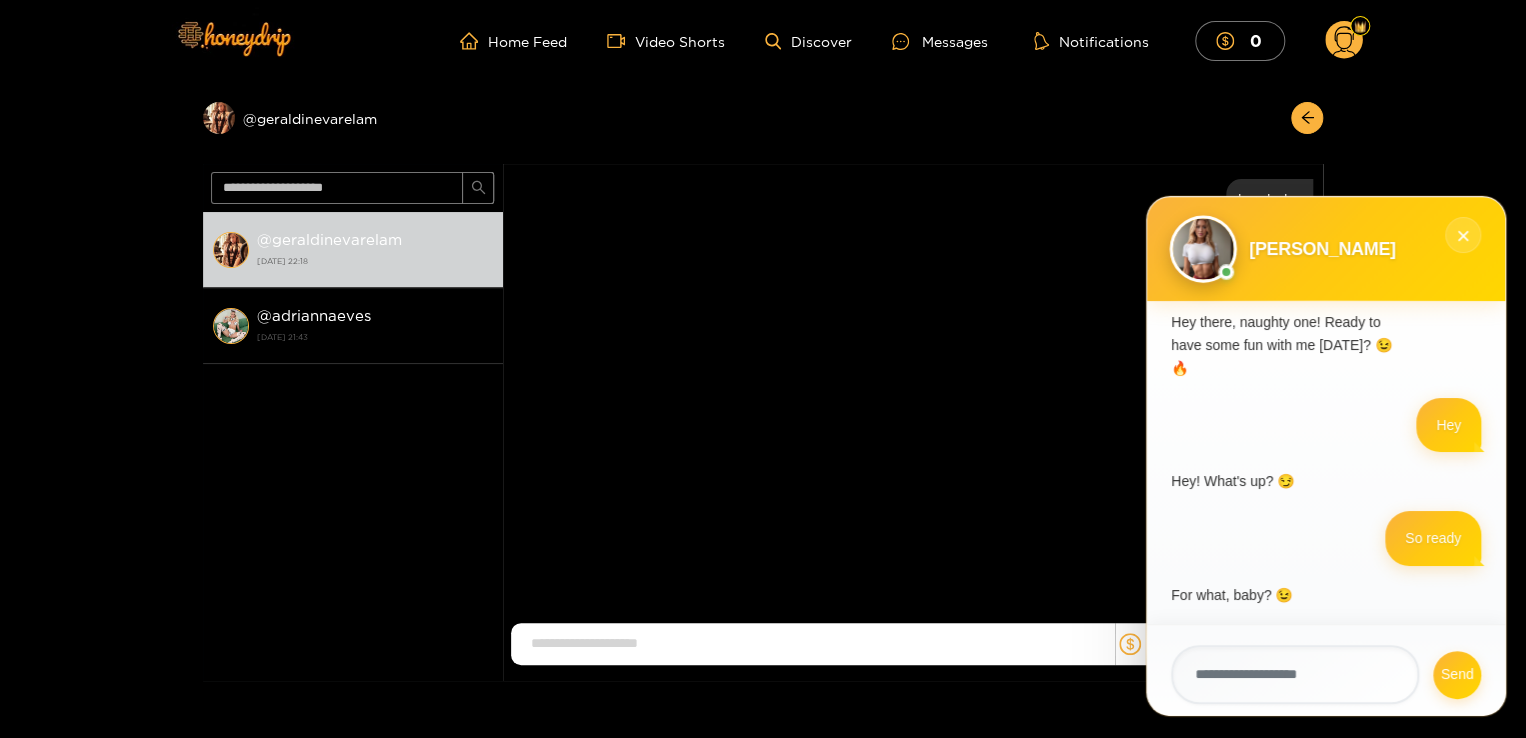 click at bounding box center (1202, 248) 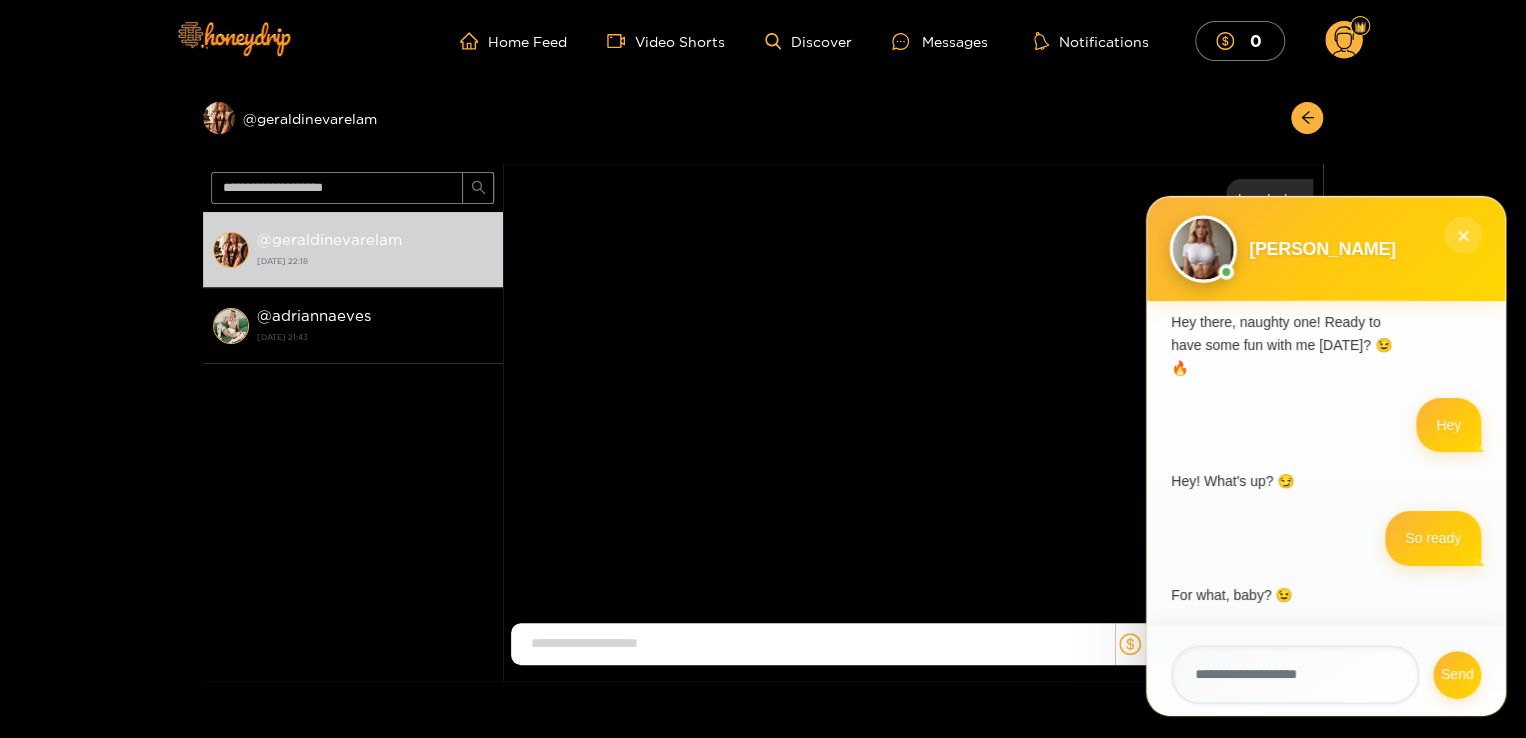 click at bounding box center [1202, 248] 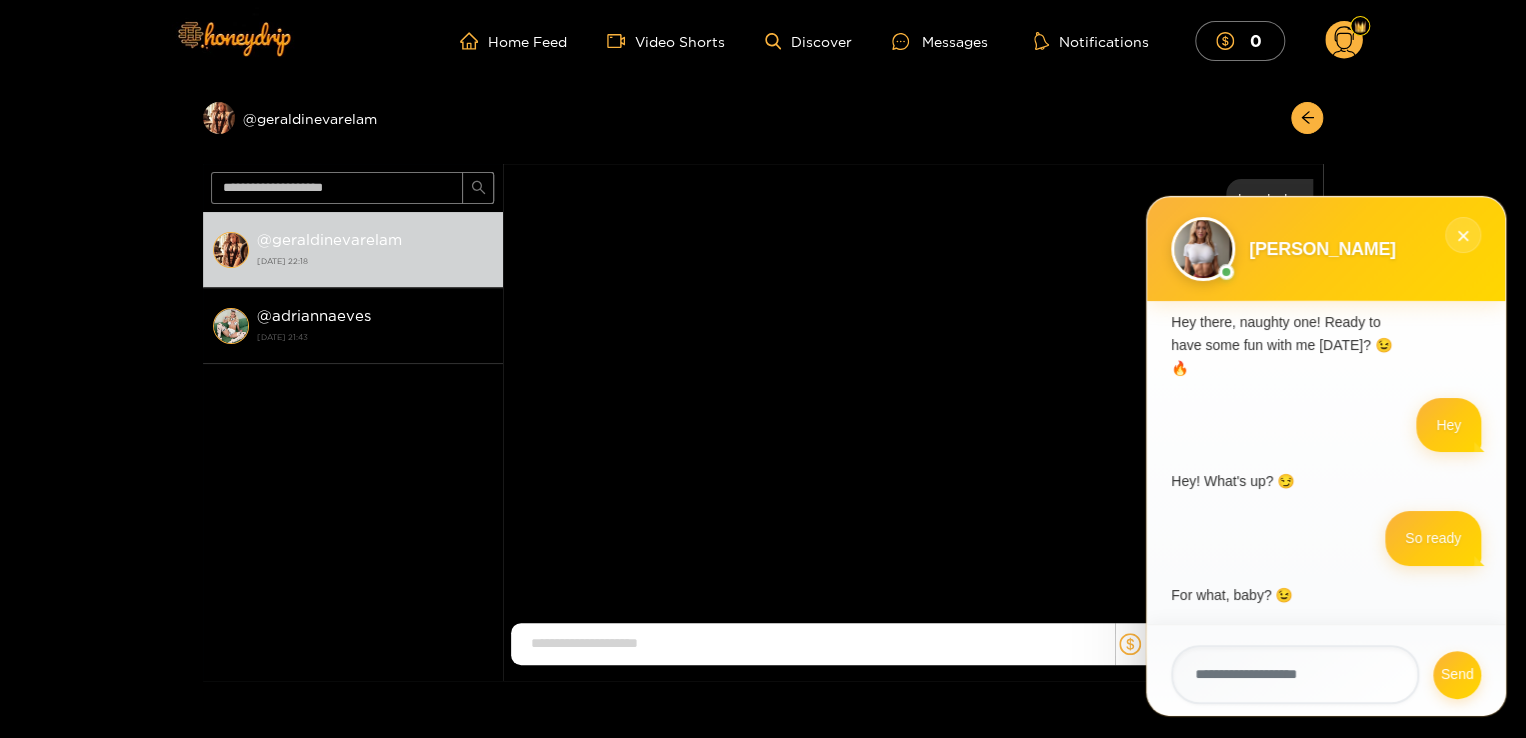 click on "Michelle P" at bounding box center (1322, 249) 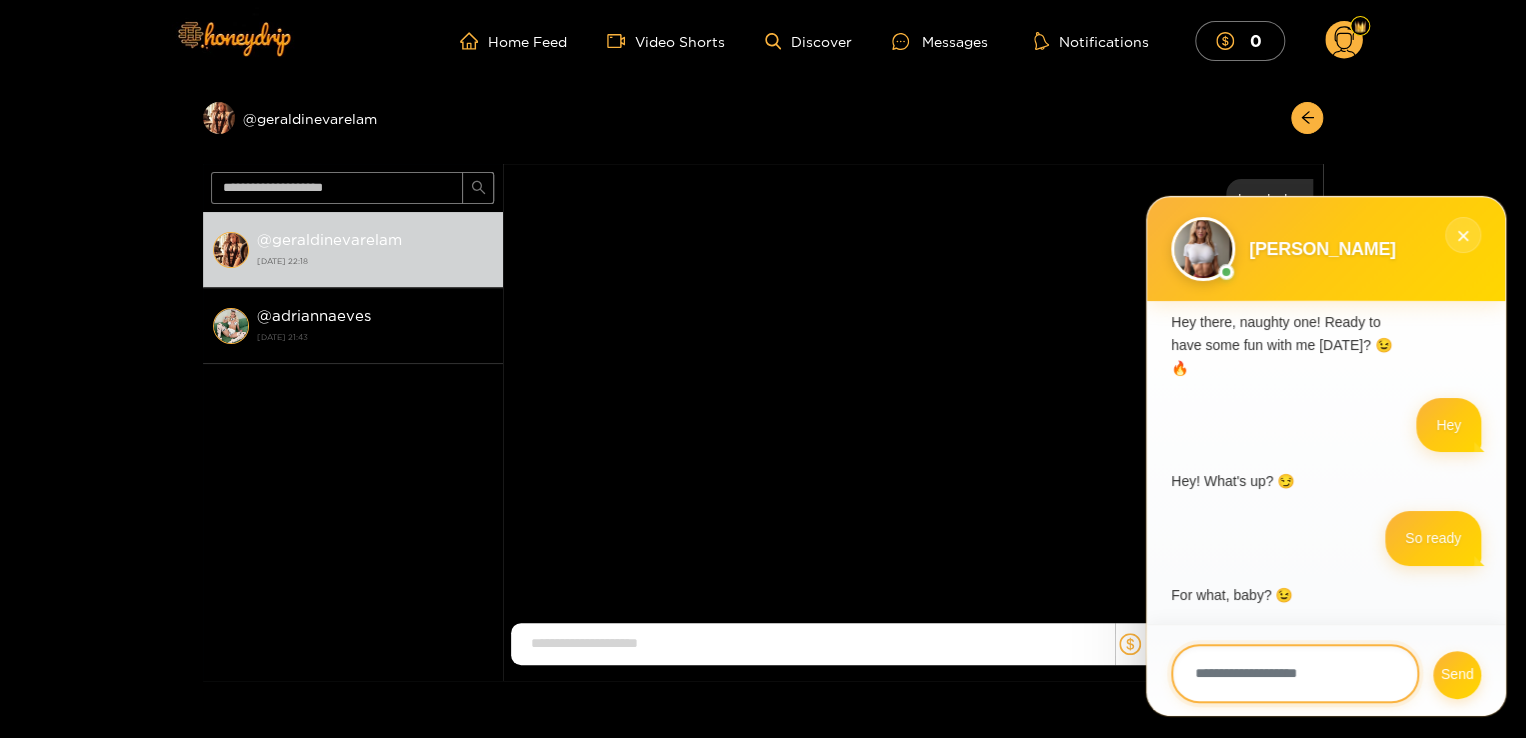 click at bounding box center (1295, 673) 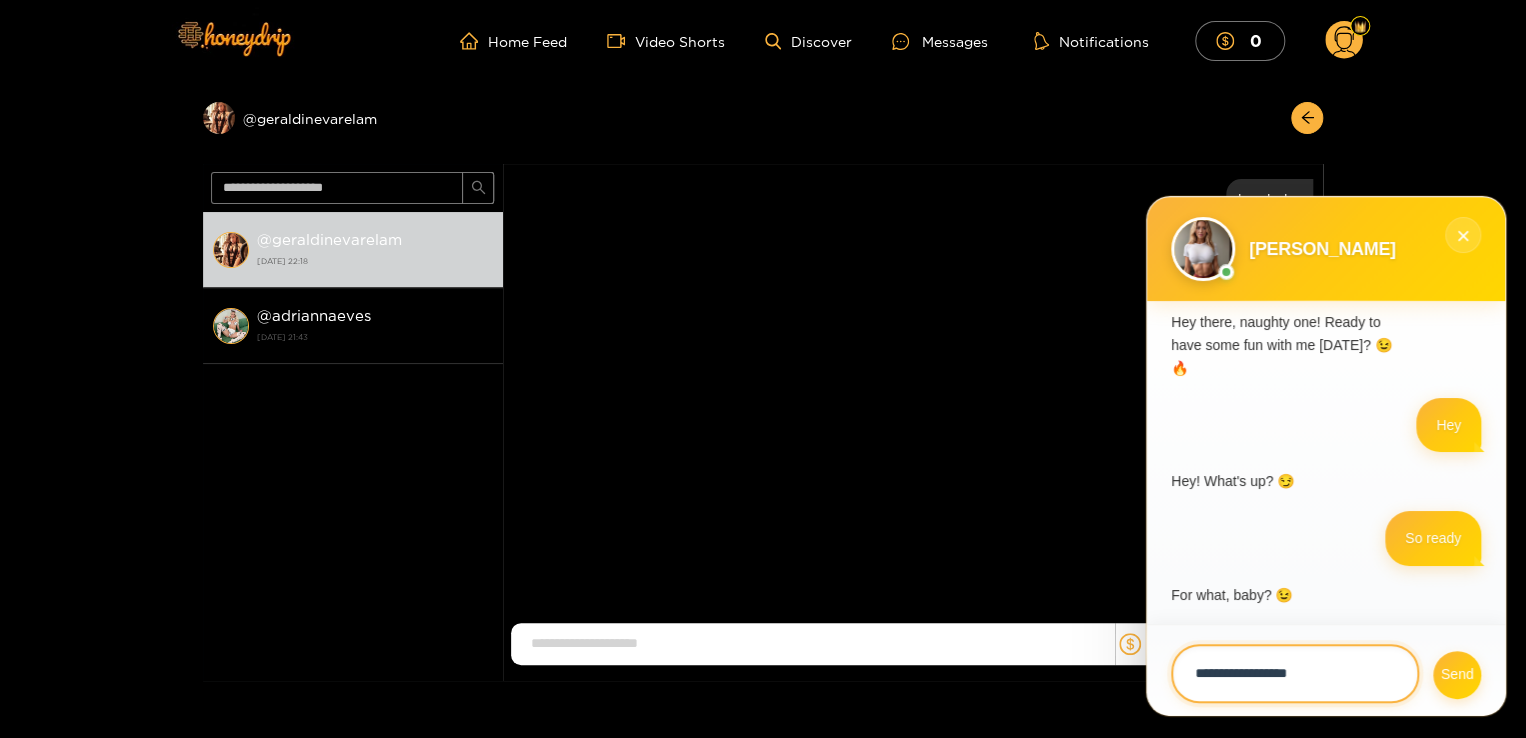 type on "**********" 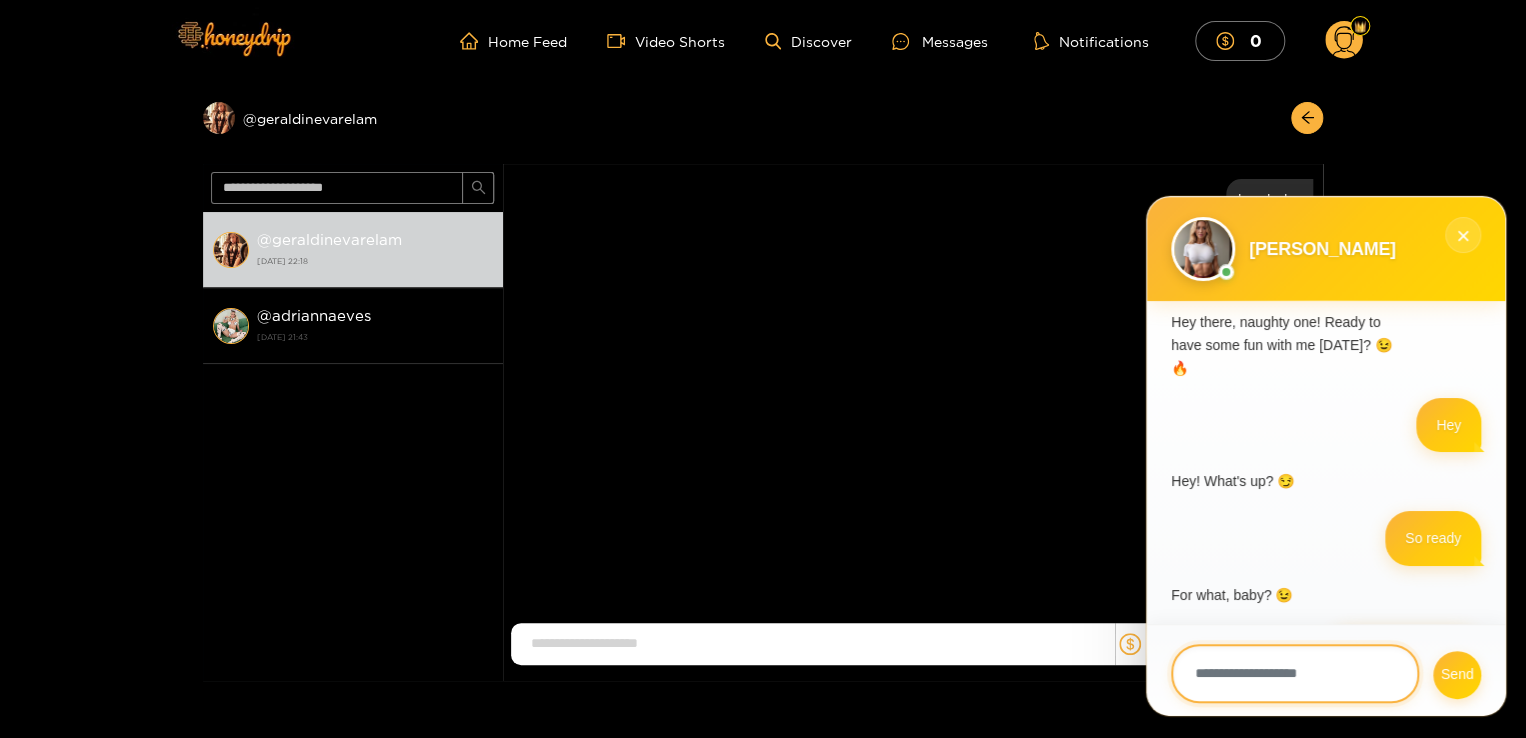 scroll, scrollTop: 86, scrollLeft: 0, axis: vertical 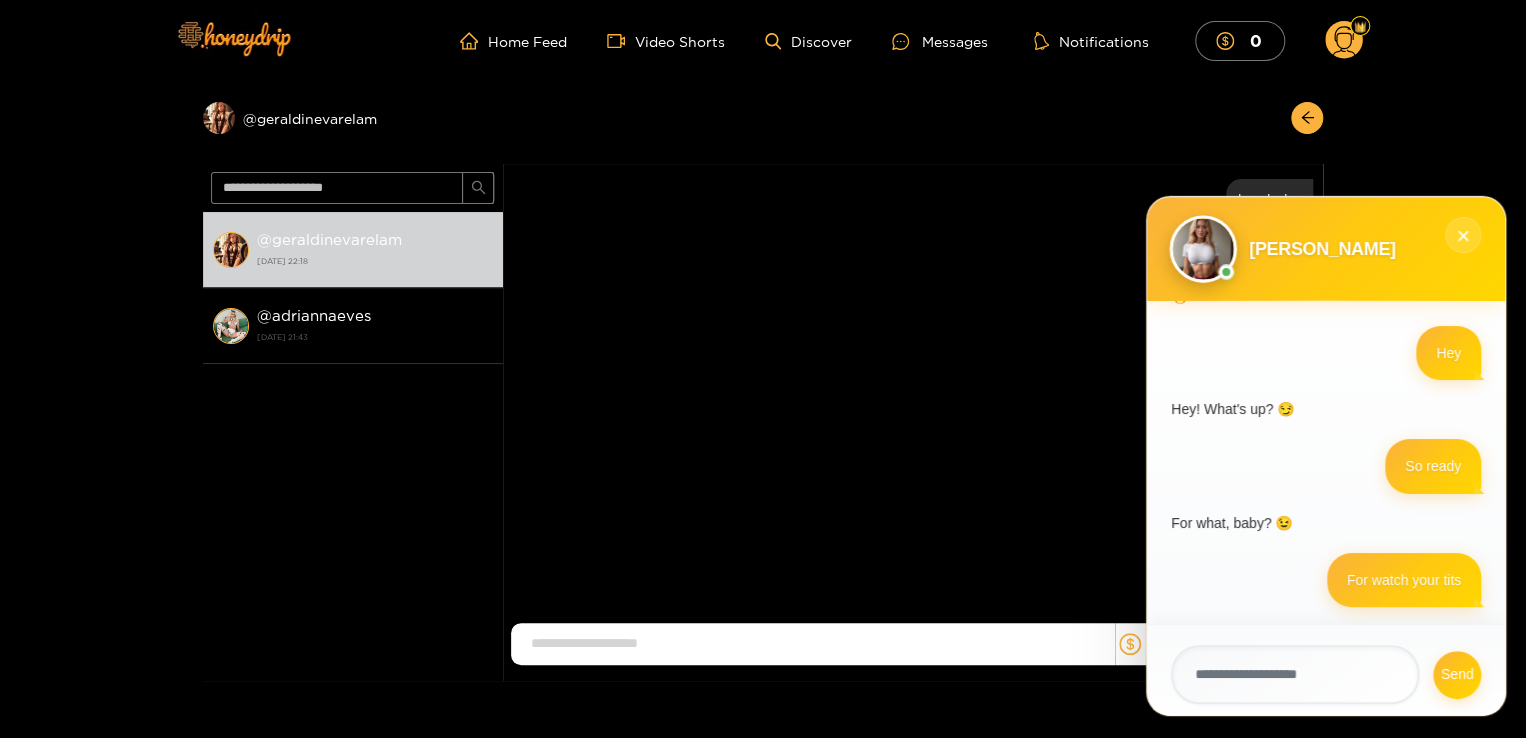 drag, startPoint x: 1214, startPoint y: 254, endPoint x: 1208, endPoint y: 238, distance: 17.088007 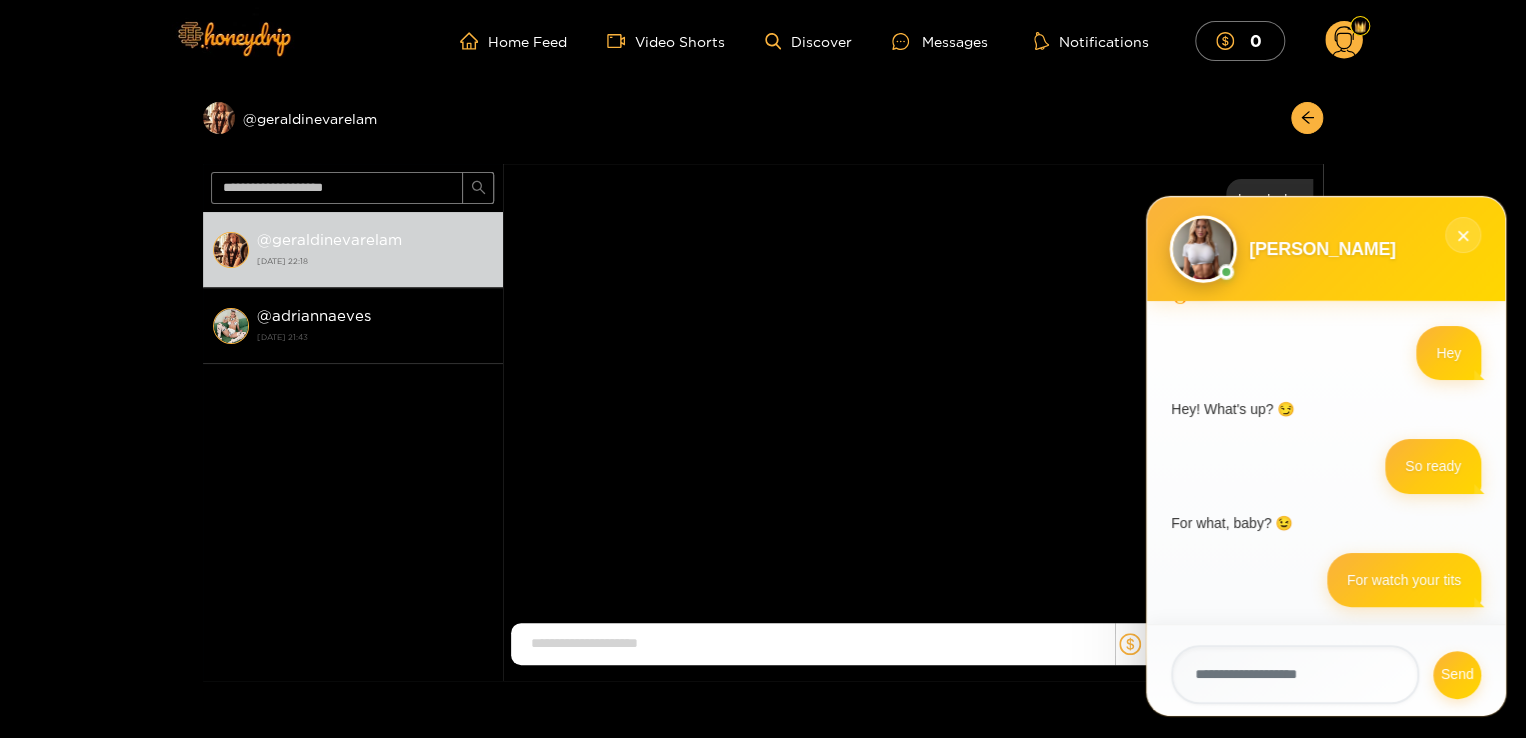 click at bounding box center [1202, 248] 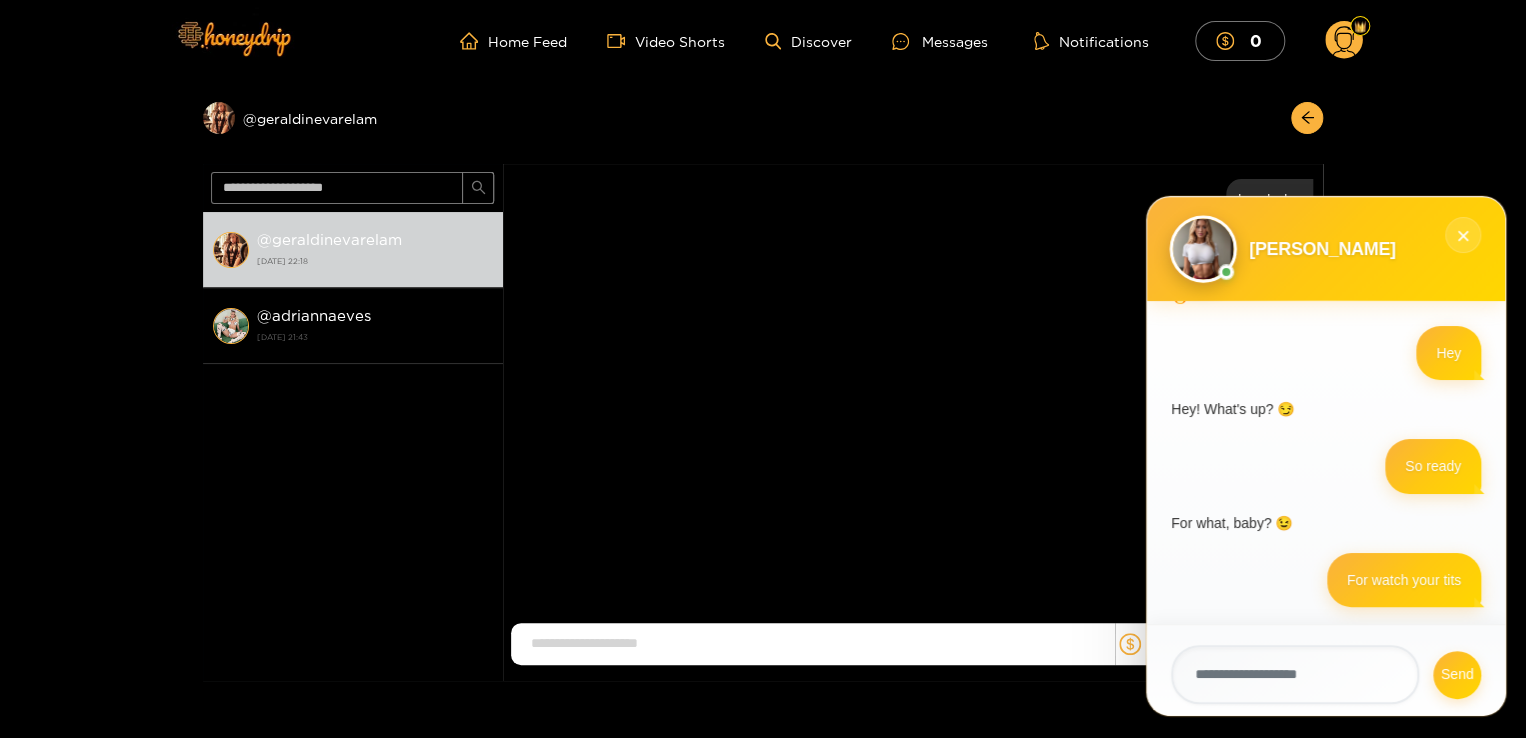 click at bounding box center (1202, 248) 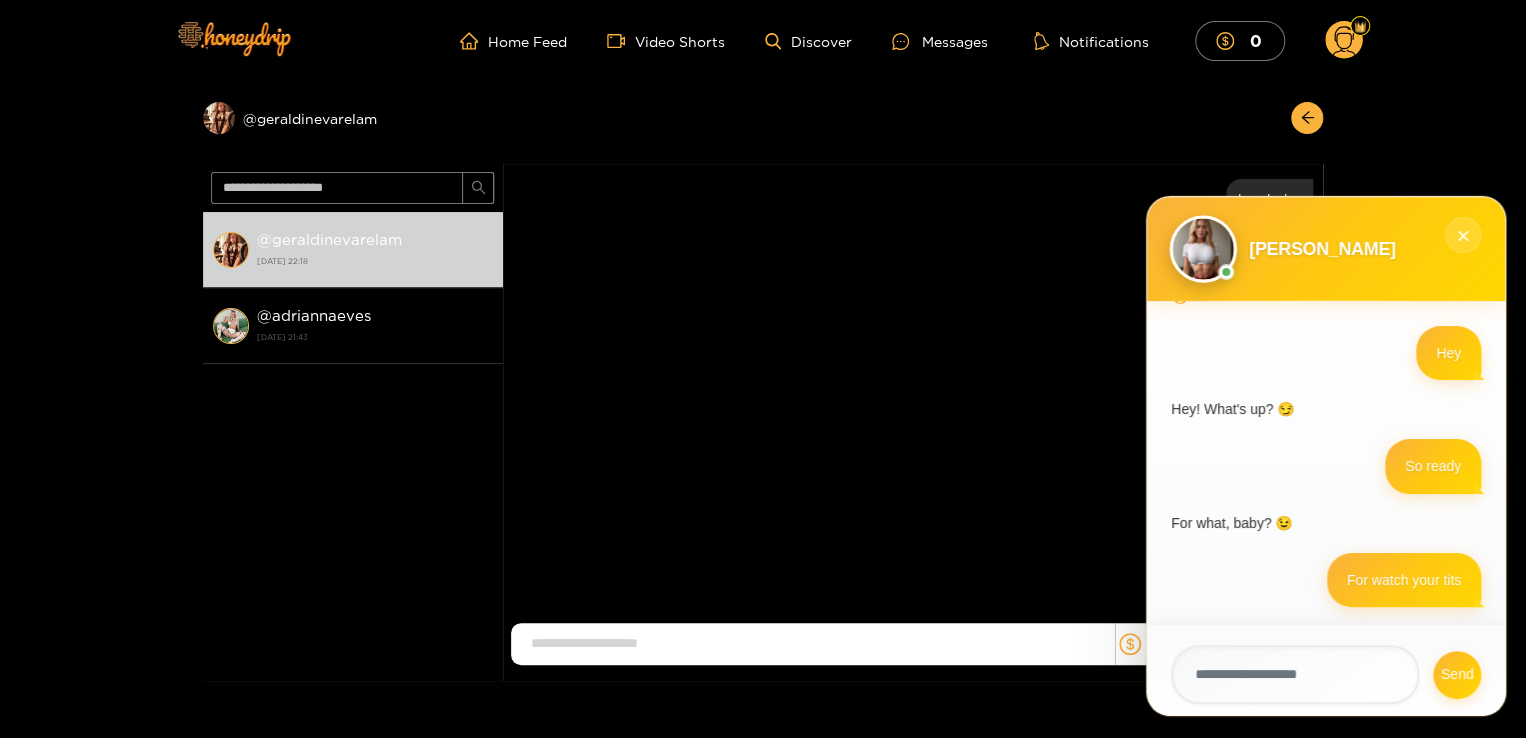 click at bounding box center (1202, 248) 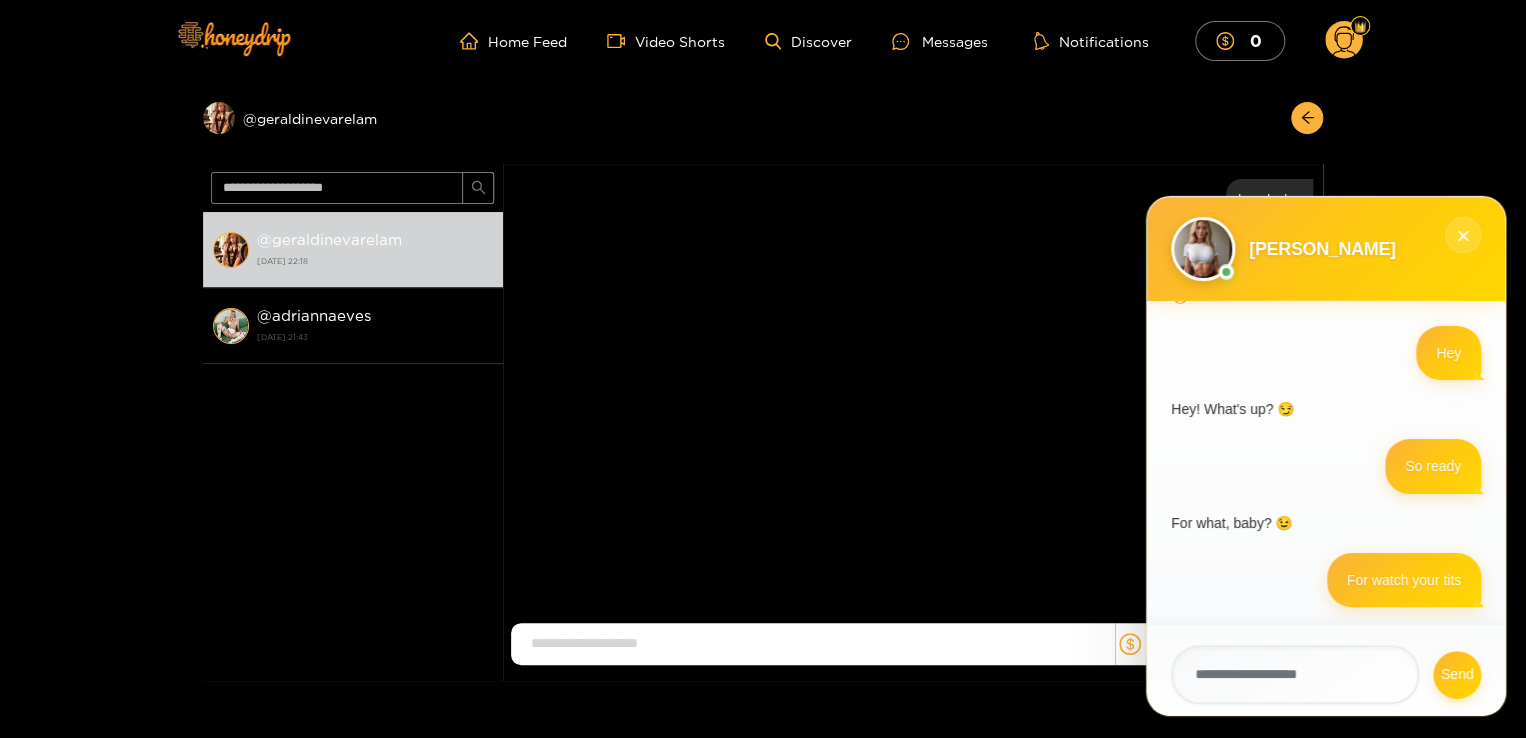 click on "Michelle P" at bounding box center [1322, 249] 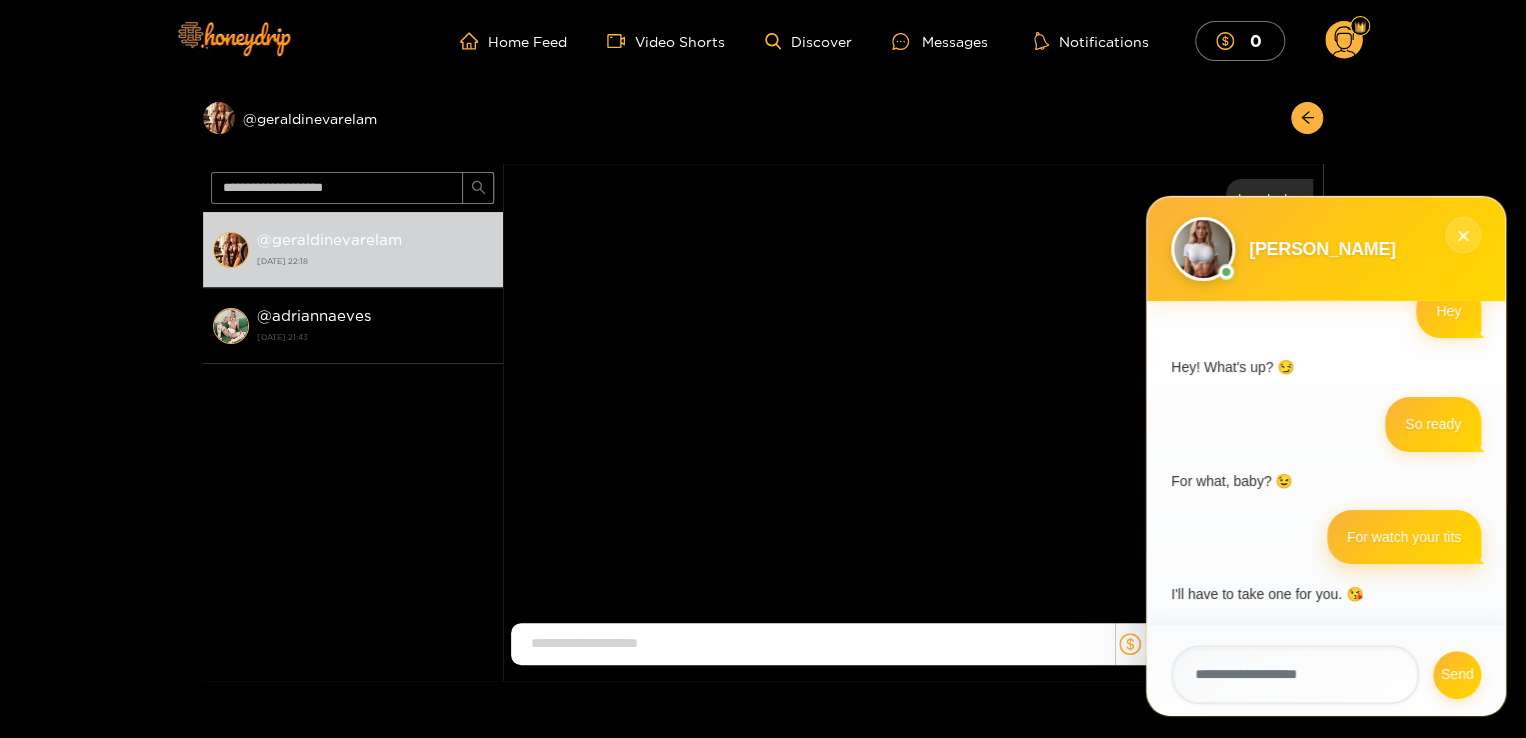 scroll, scrollTop: 150, scrollLeft: 0, axis: vertical 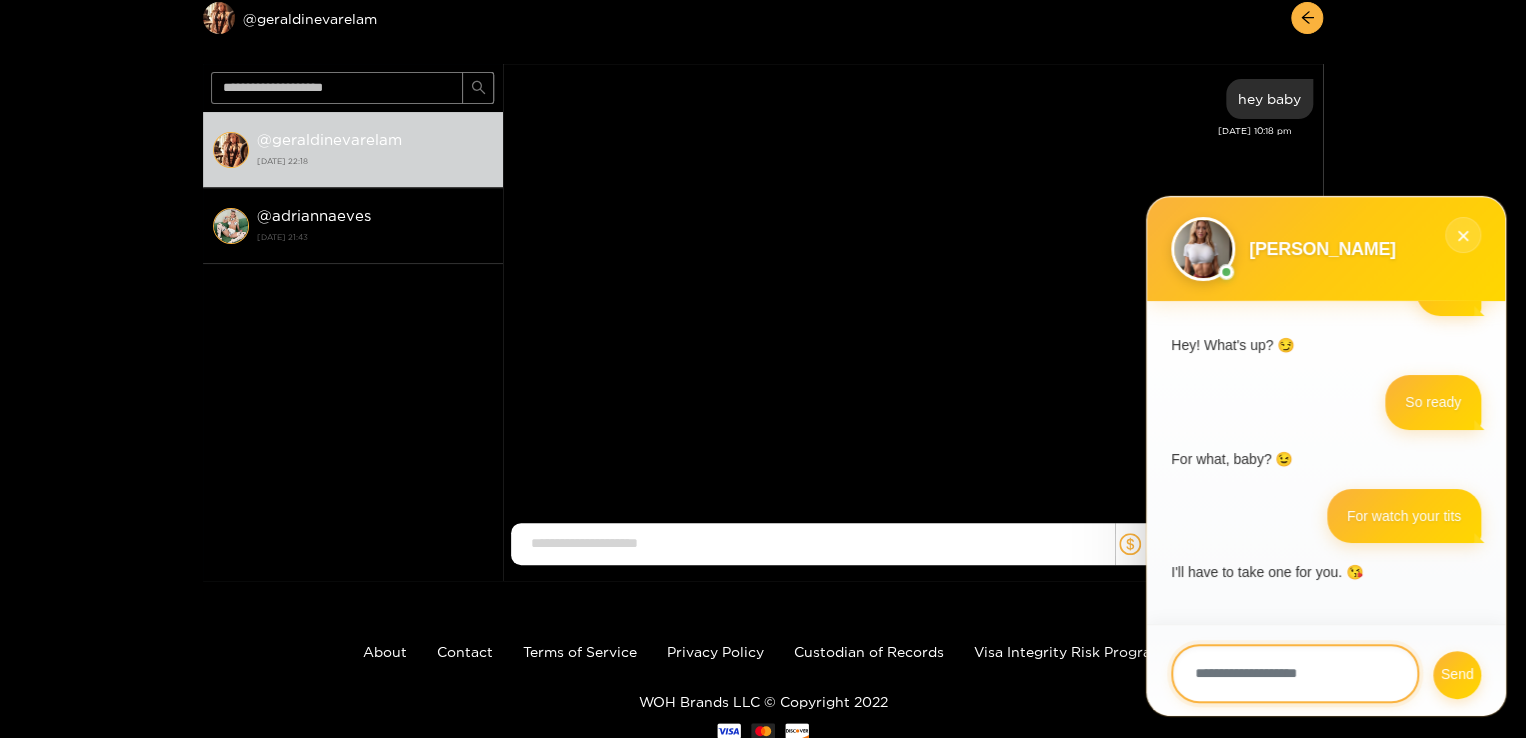 click at bounding box center (1295, 673) 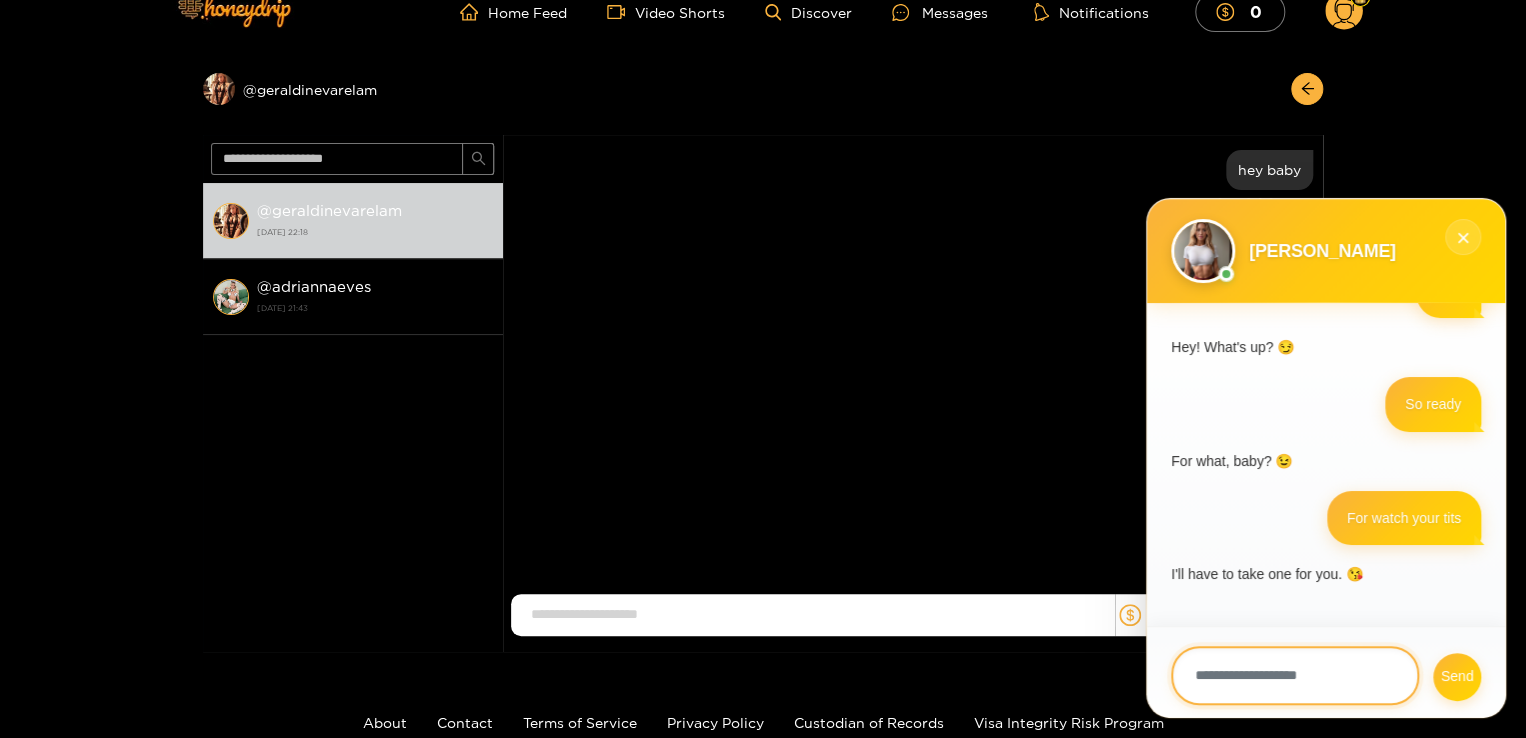 scroll, scrollTop: 0, scrollLeft: 0, axis: both 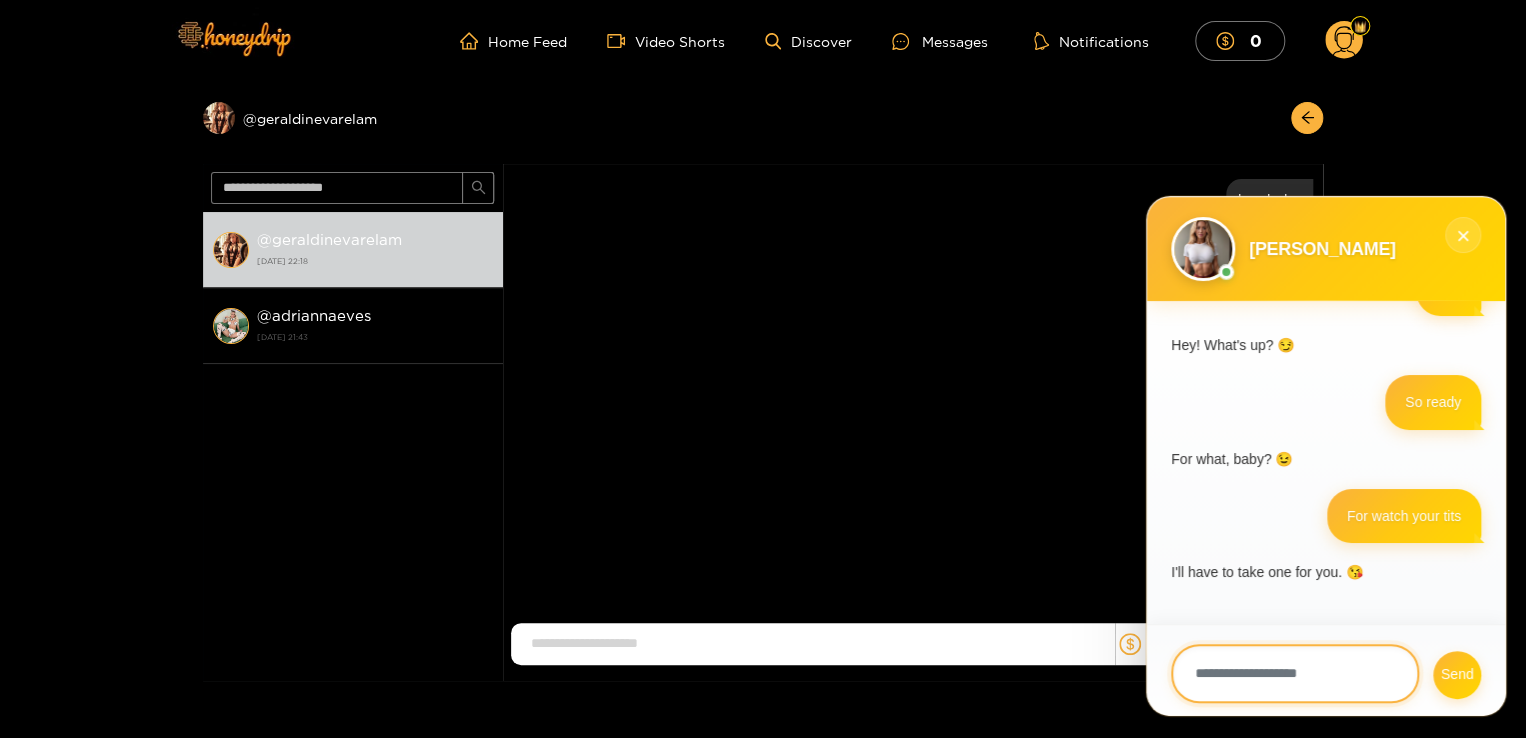 click at bounding box center (1295, 673) 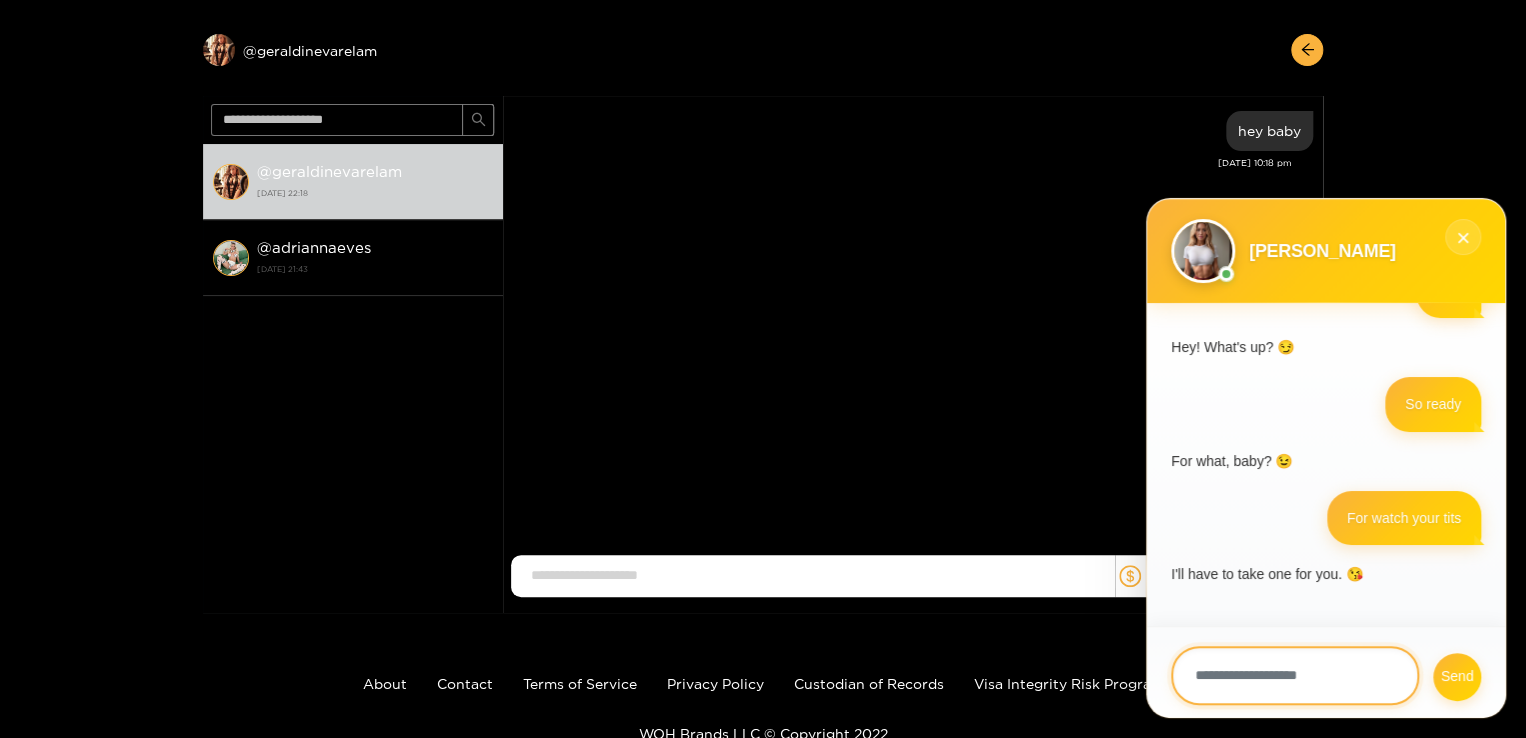 scroll, scrollTop: 0, scrollLeft: 0, axis: both 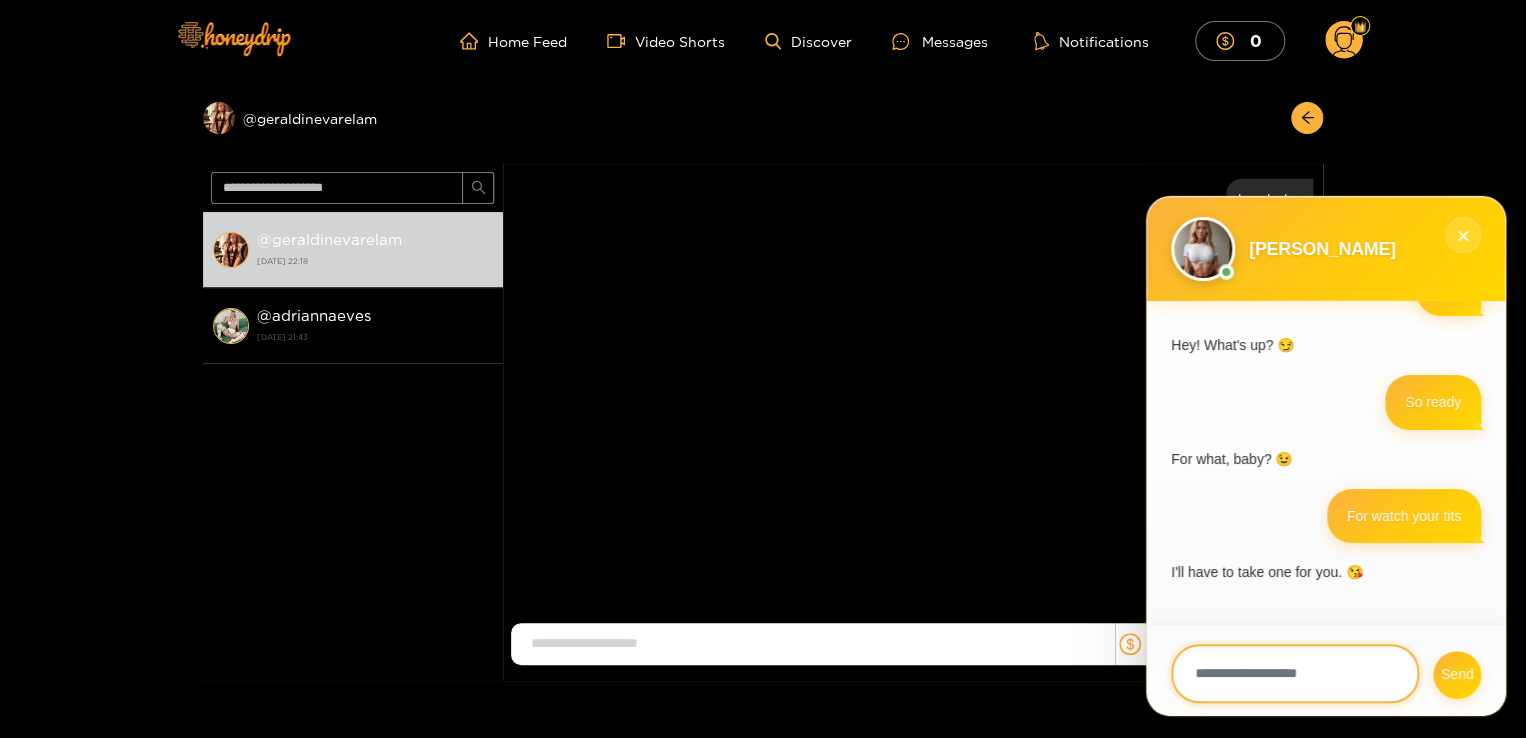 click at bounding box center [1295, 673] 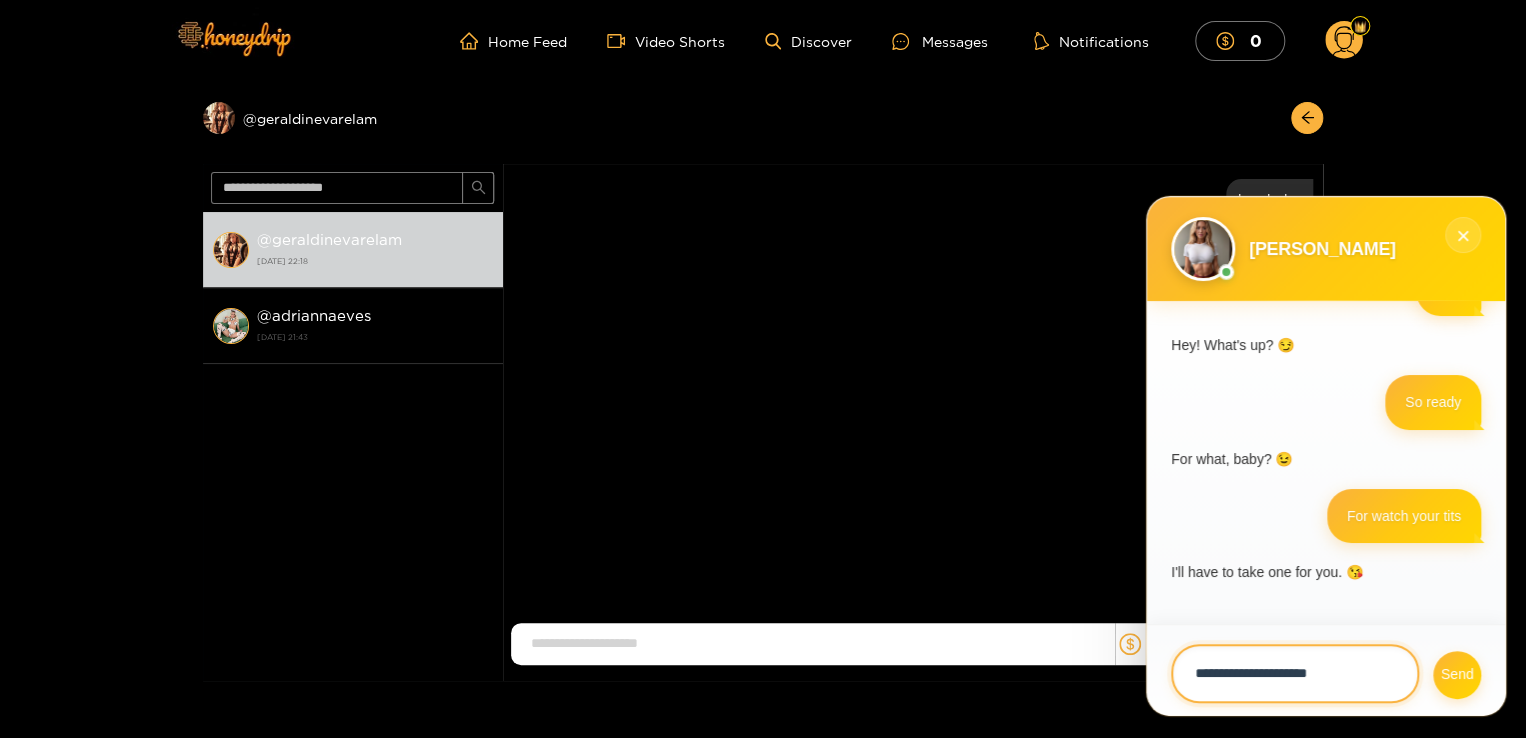 type on "**********" 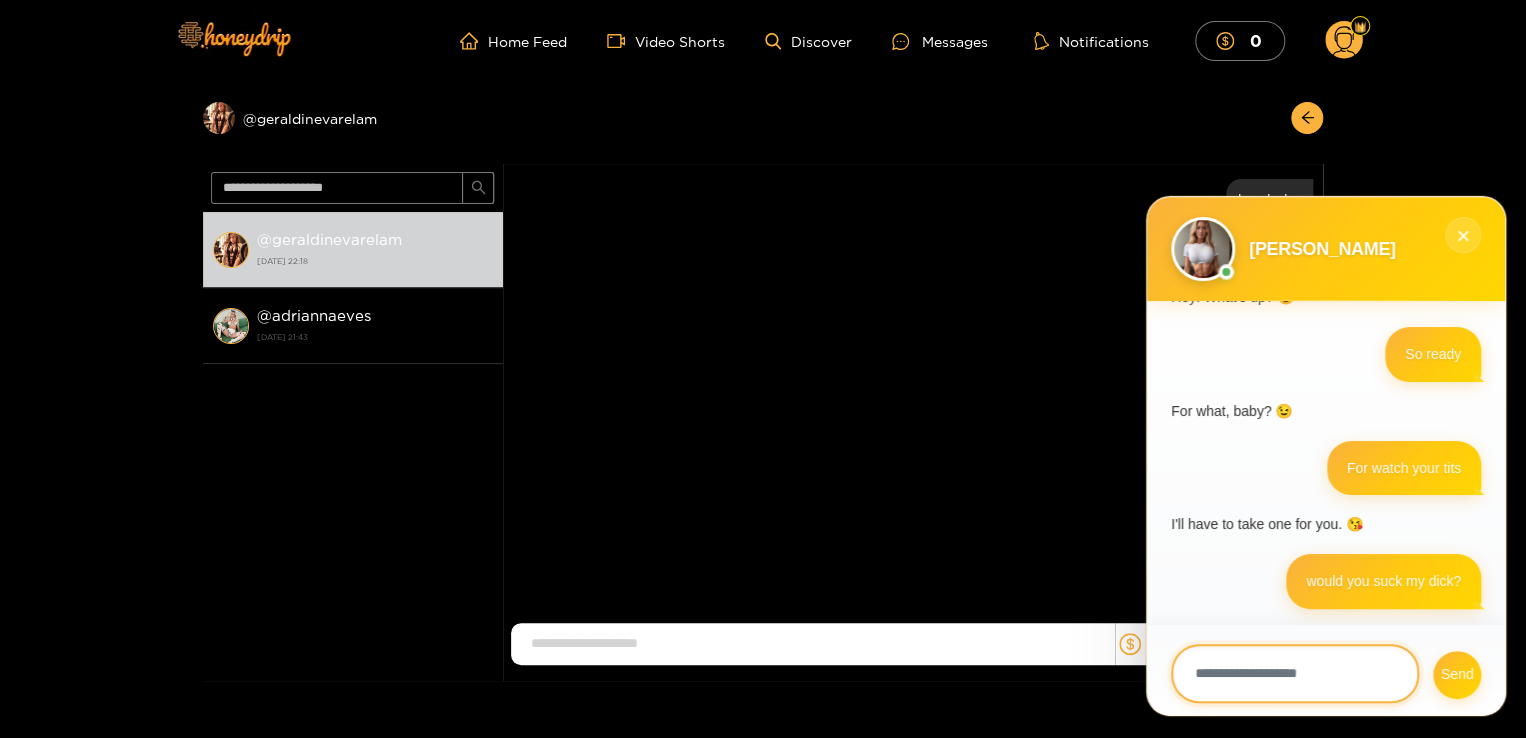 scroll, scrollTop: 200, scrollLeft: 0, axis: vertical 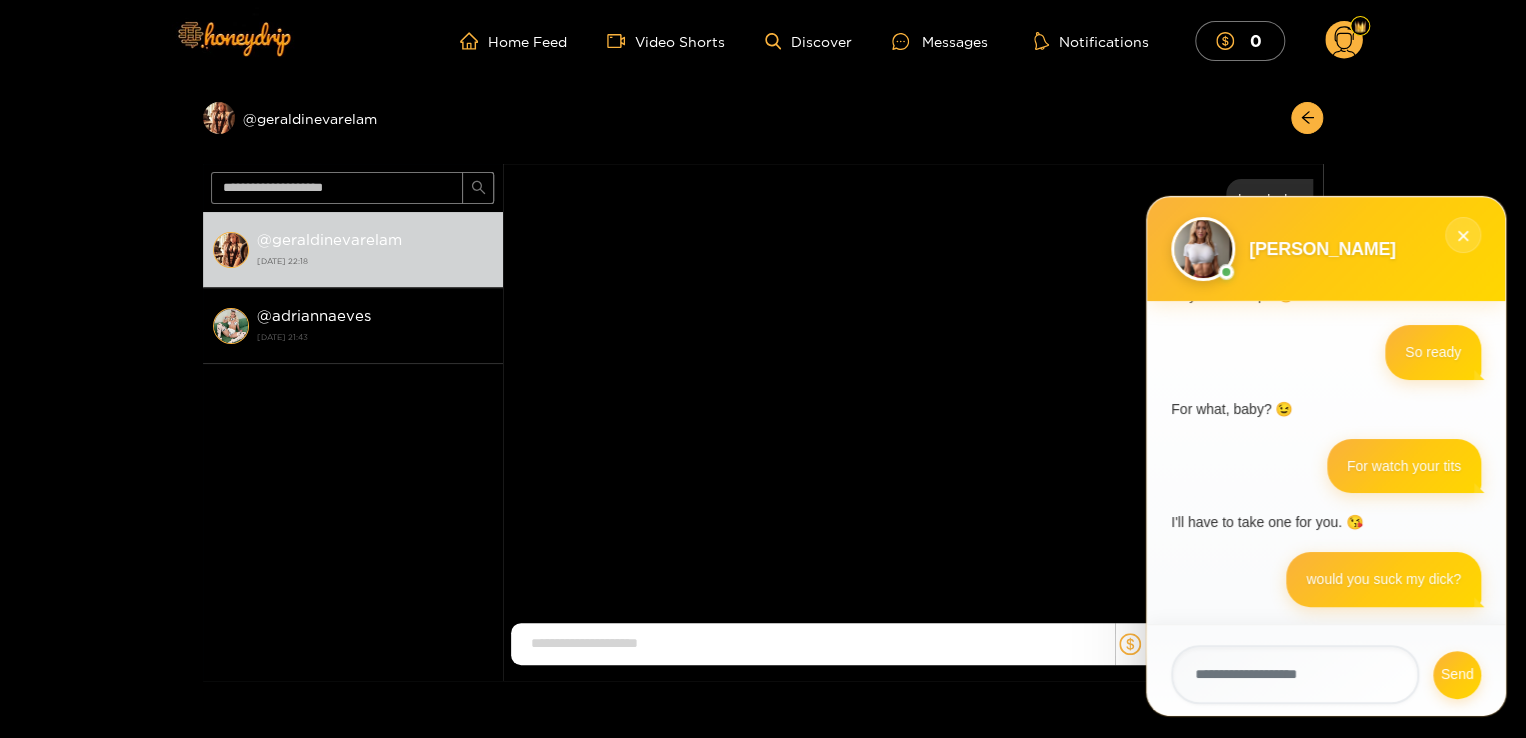 click on "Michelle P" at bounding box center (1322, 249) 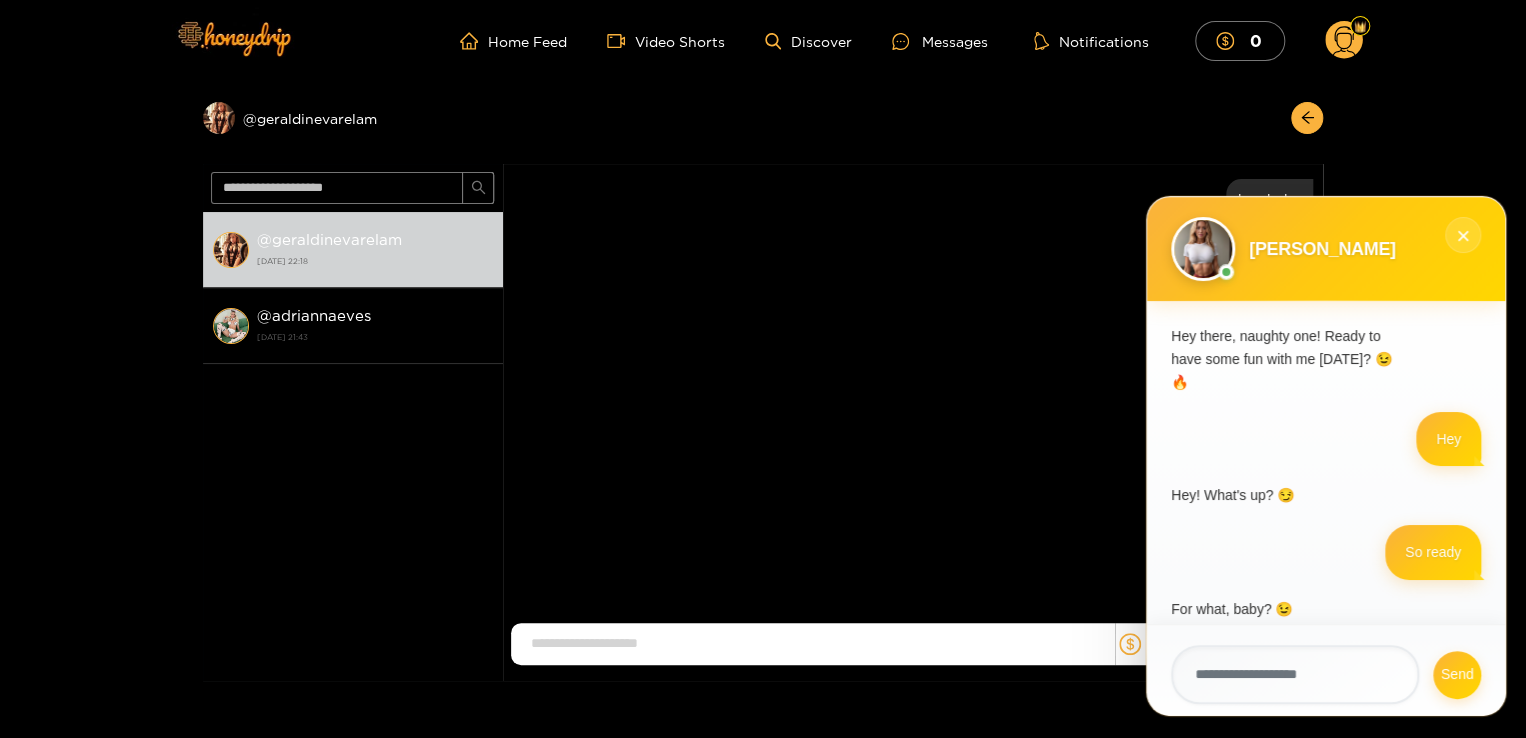 scroll, scrollTop: 287, scrollLeft: 0, axis: vertical 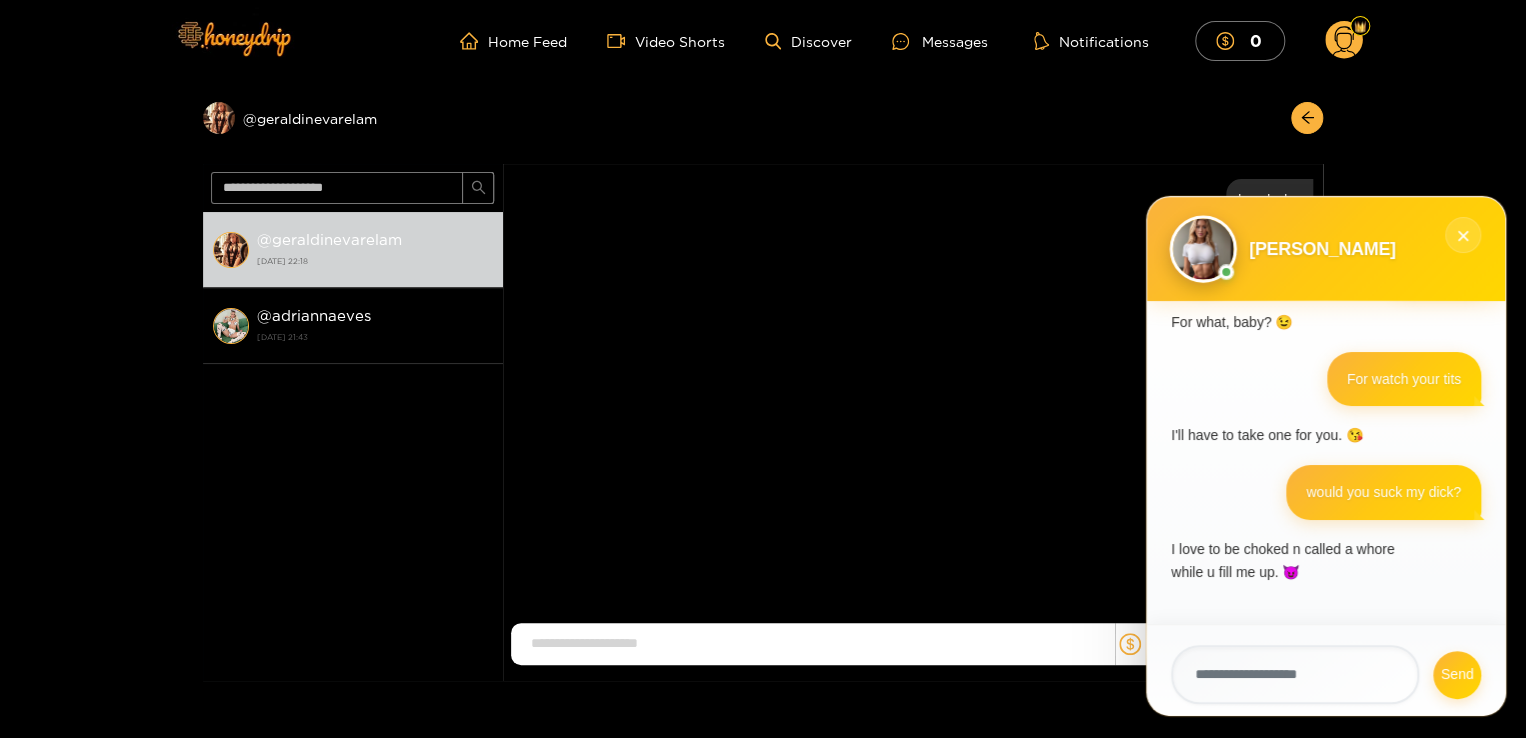drag, startPoint x: 1198, startPoint y: 274, endPoint x: 1199, endPoint y: 257, distance: 17.029387 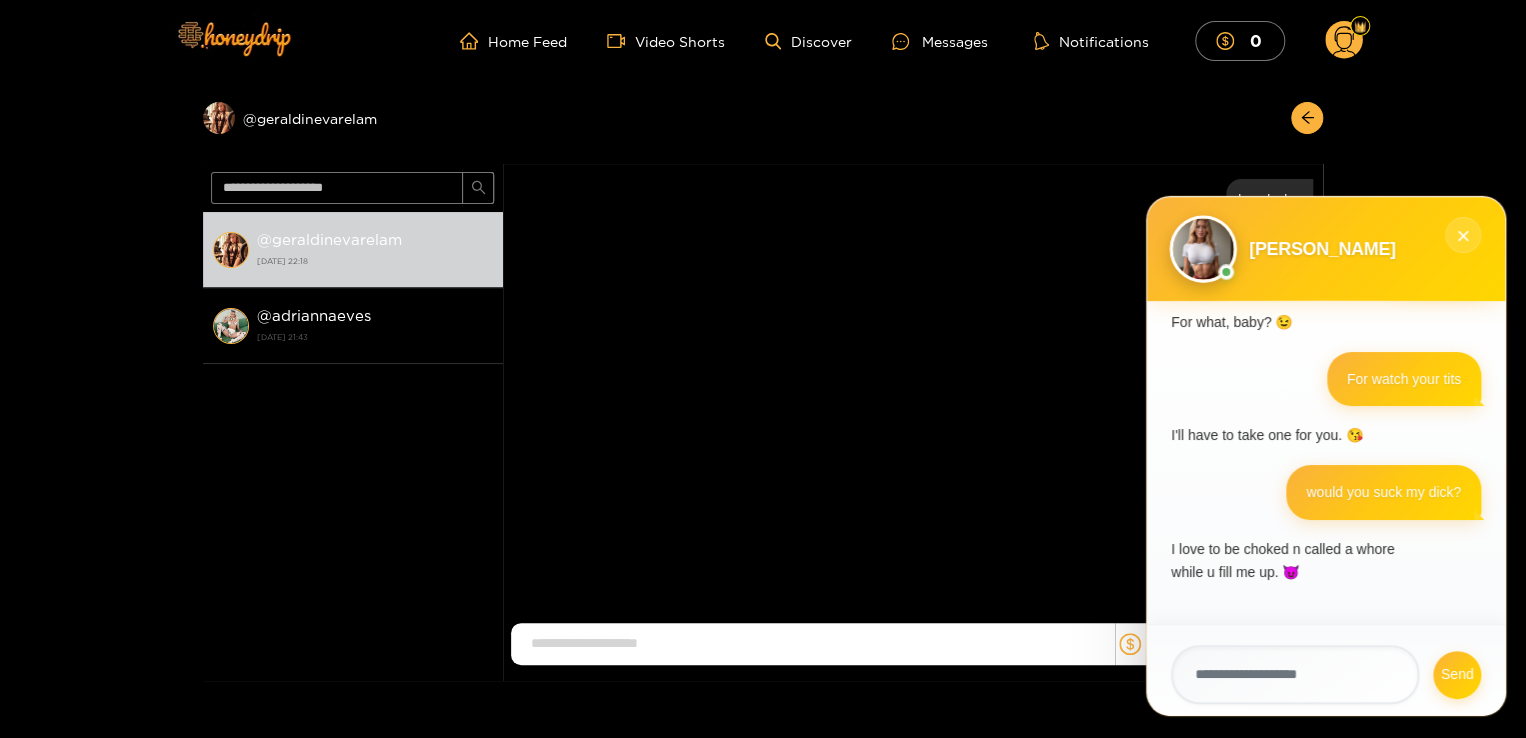 click at bounding box center (1202, 248) 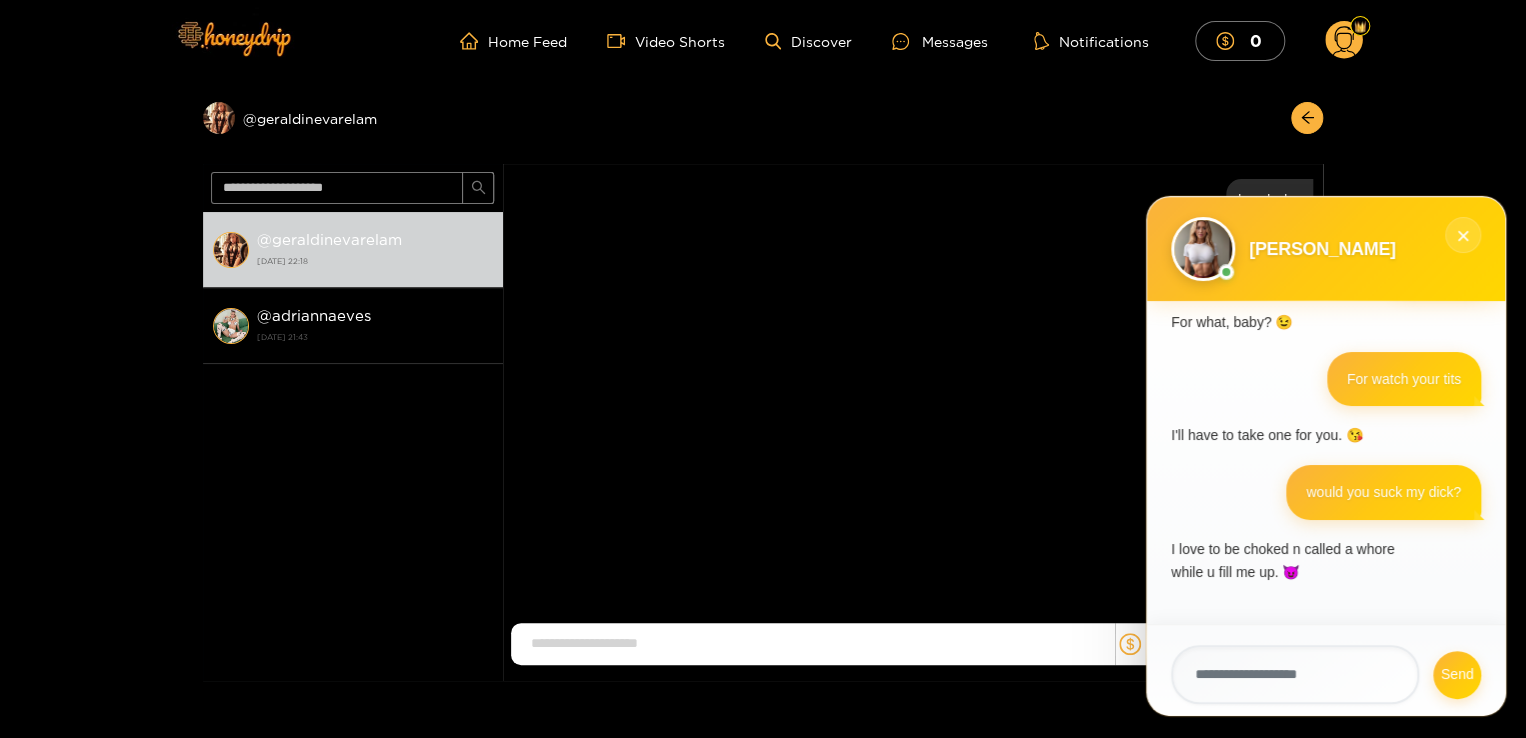 click on "Michelle P" at bounding box center [1322, 249] 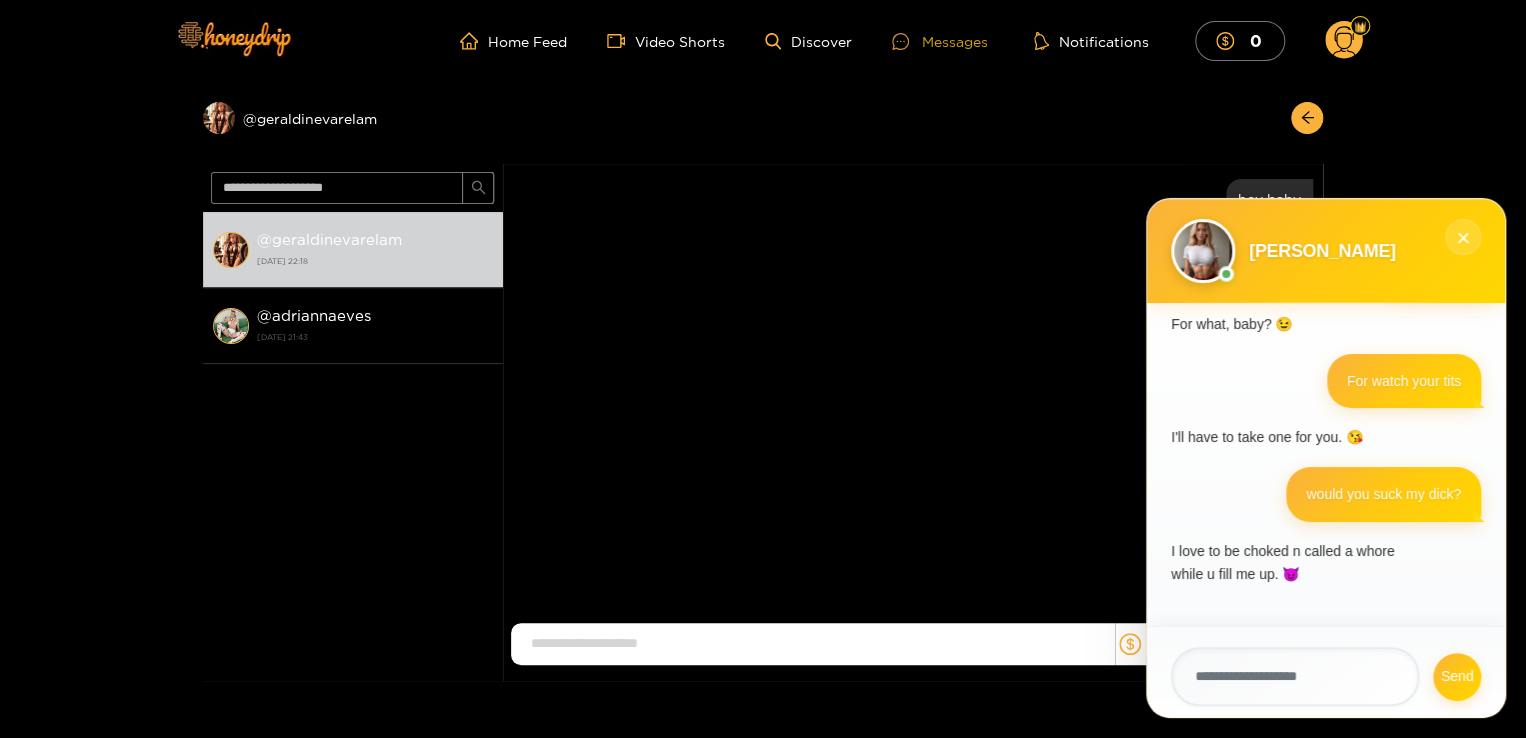 click on "Messages" at bounding box center (940, 41) 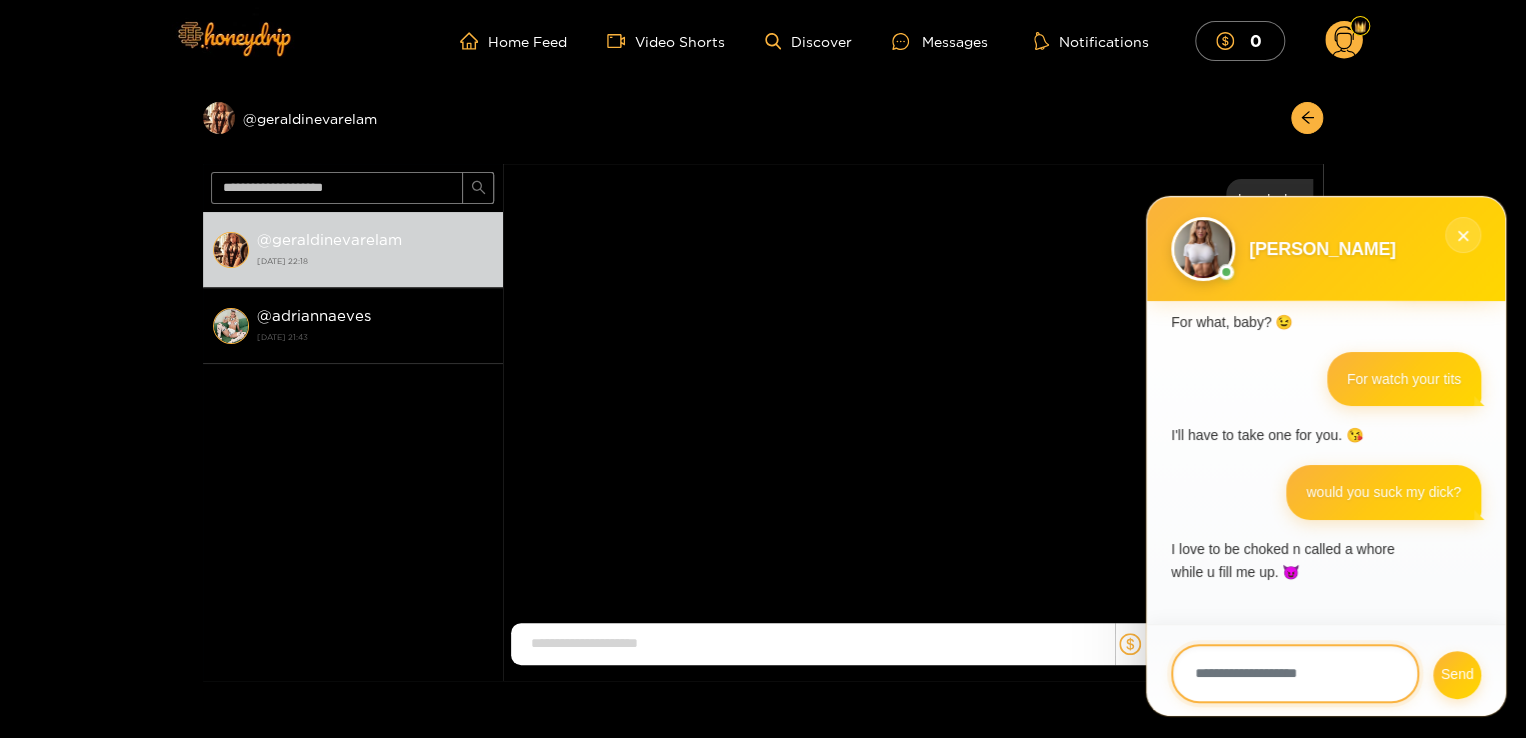 click at bounding box center [1295, 673] 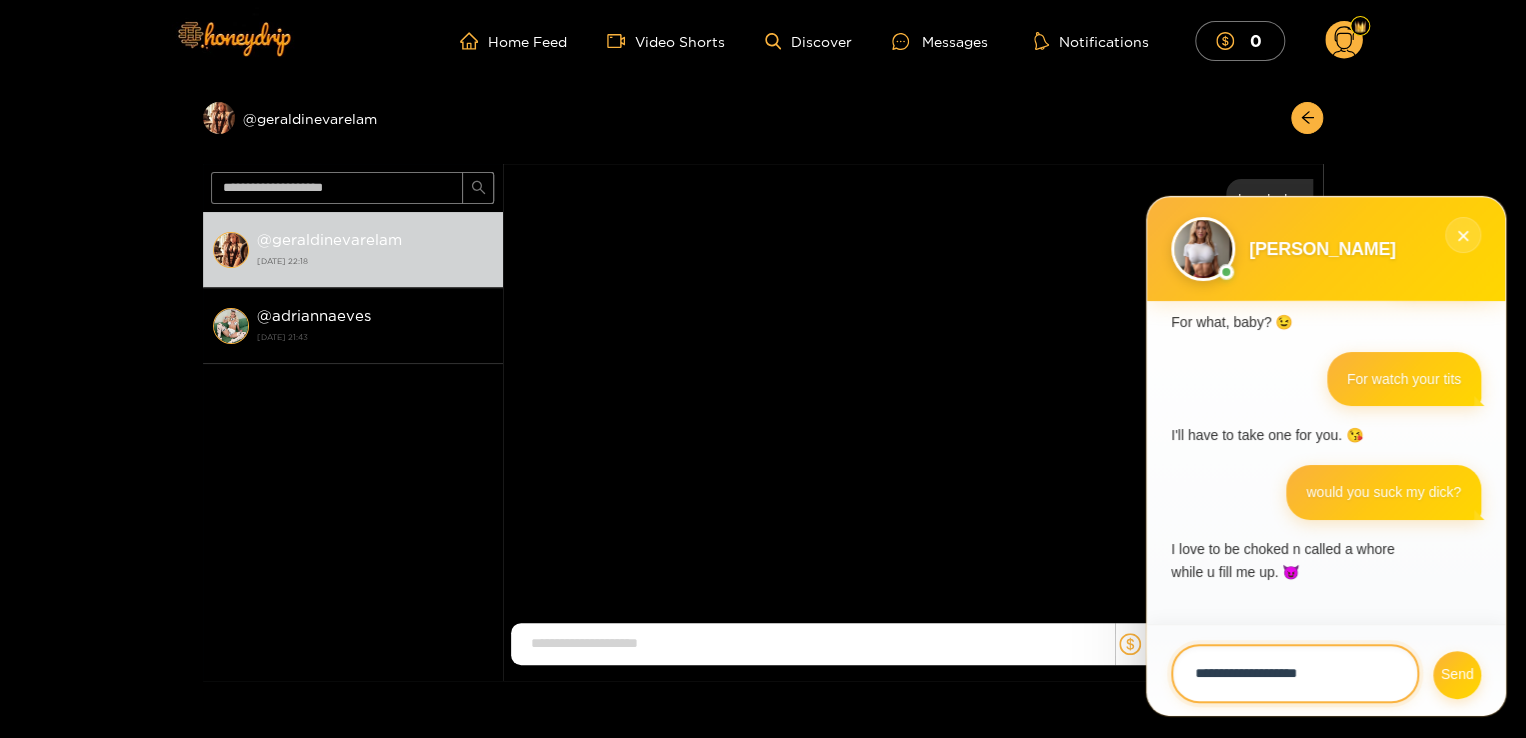type on "**********" 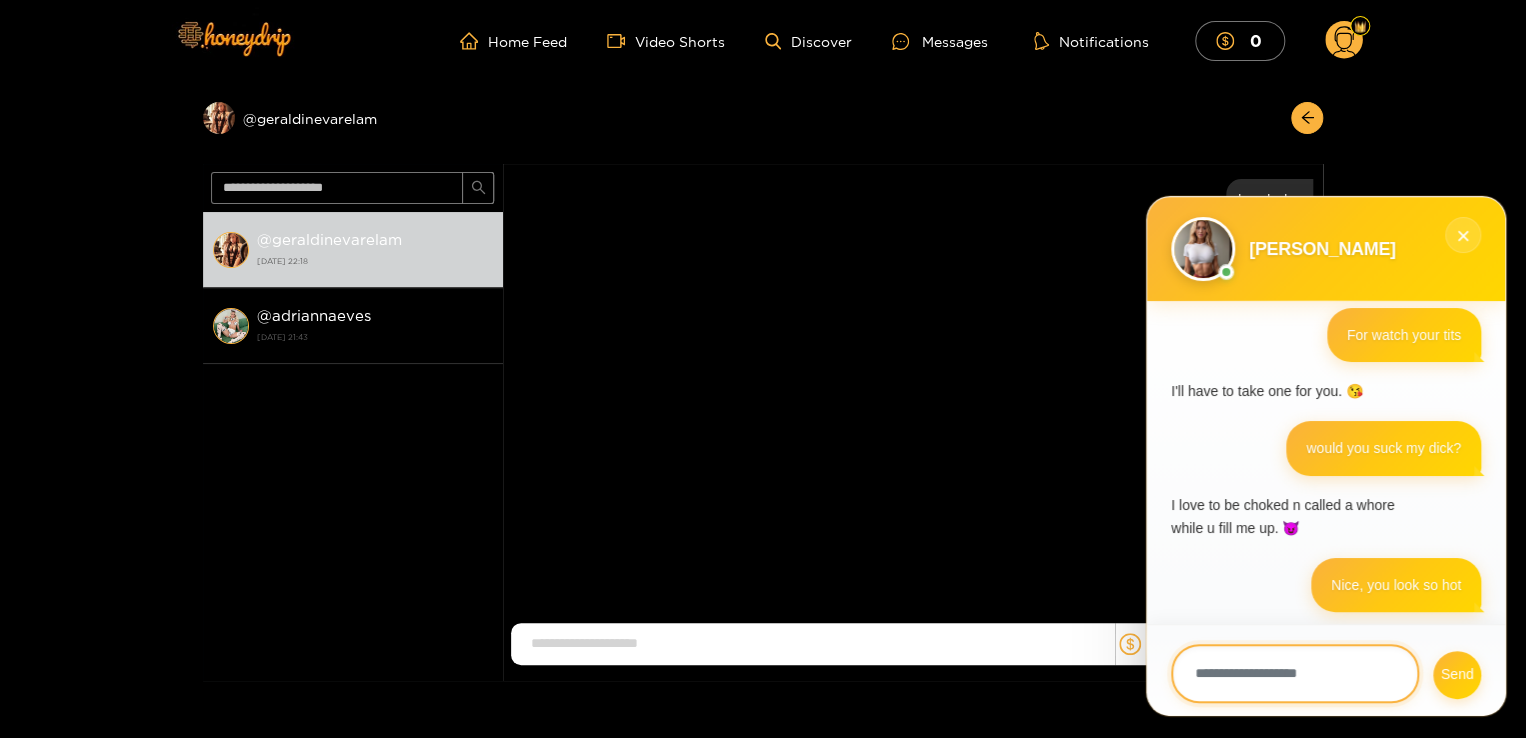 scroll, scrollTop: 336, scrollLeft: 0, axis: vertical 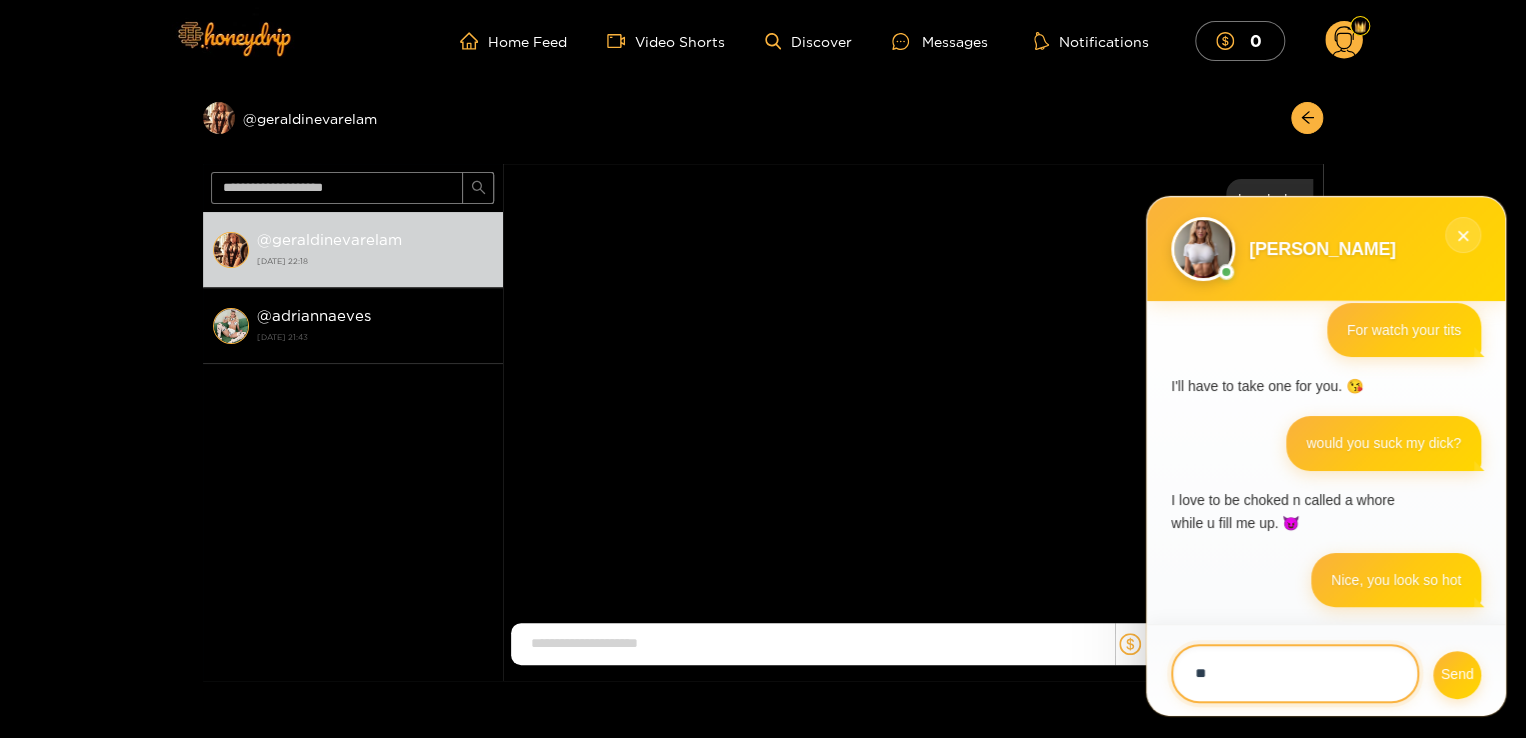 type on "*" 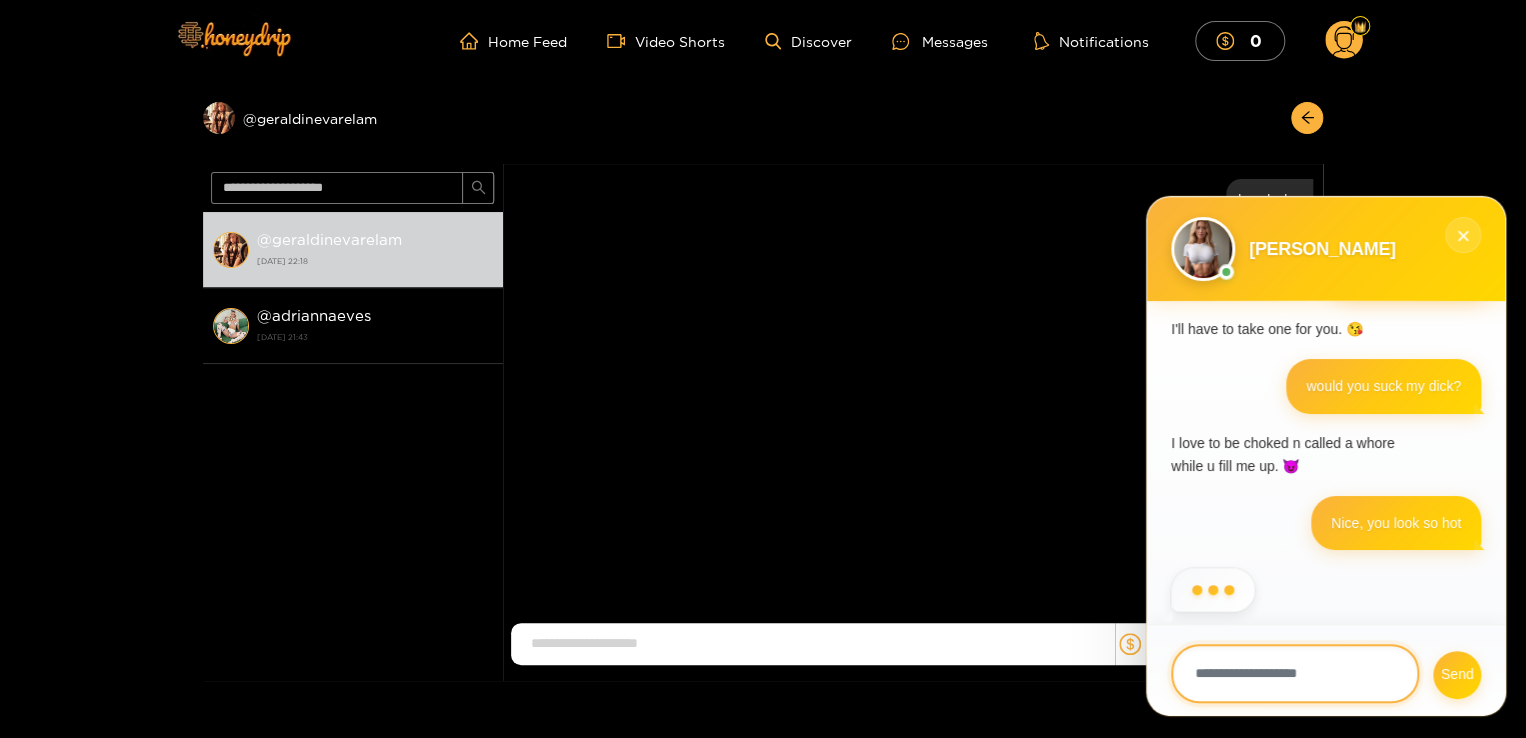scroll, scrollTop: 398, scrollLeft: 0, axis: vertical 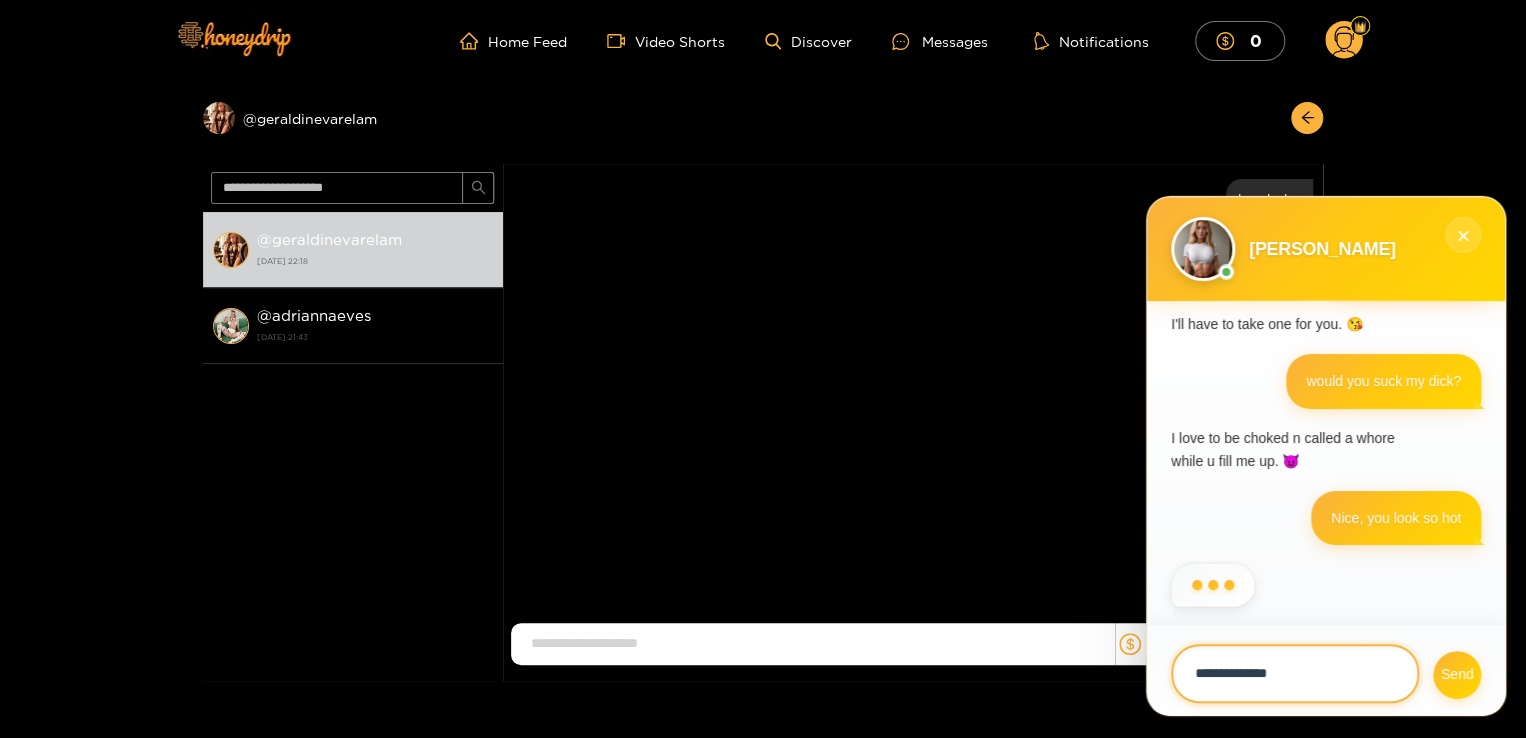 type on "**********" 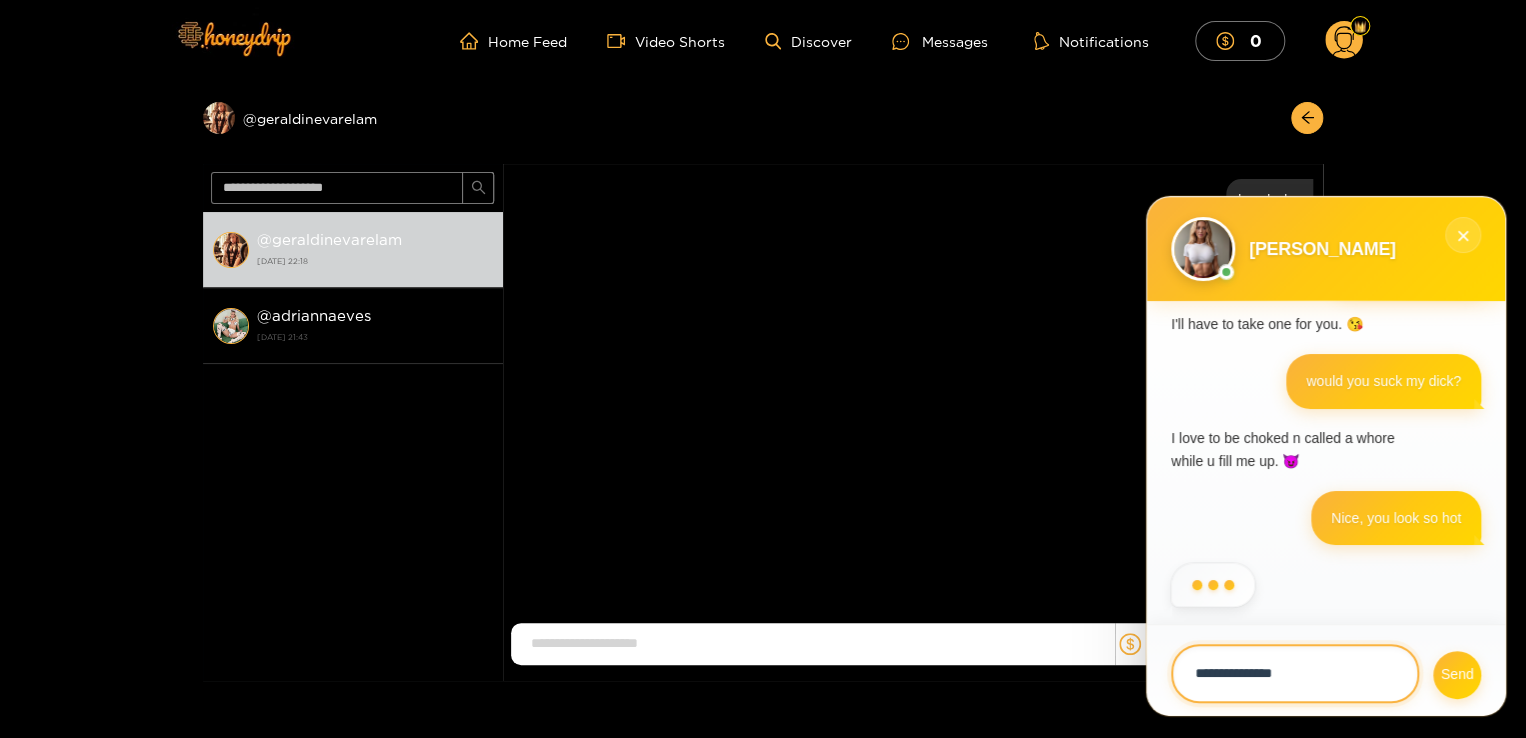 scroll, scrollTop: 377, scrollLeft: 0, axis: vertical 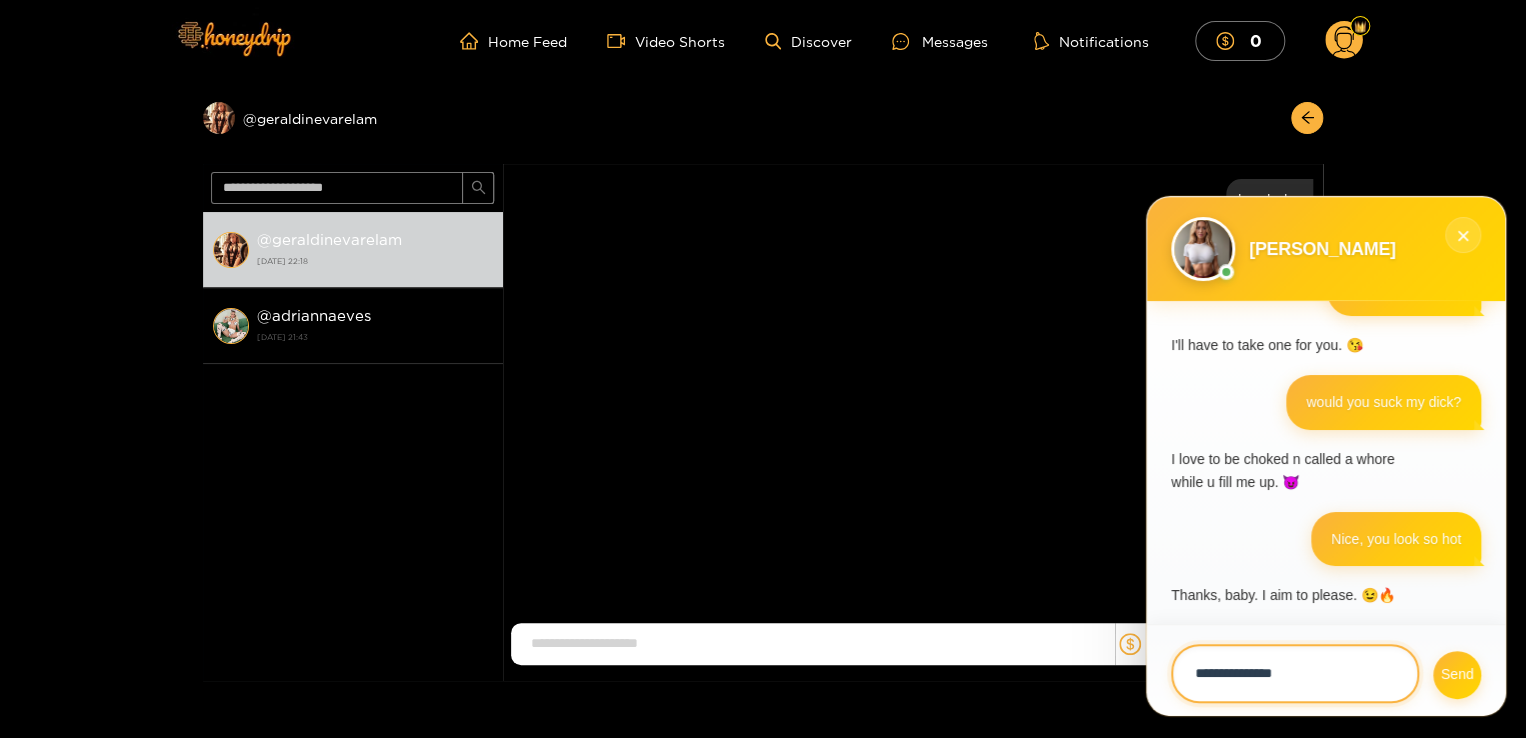 type 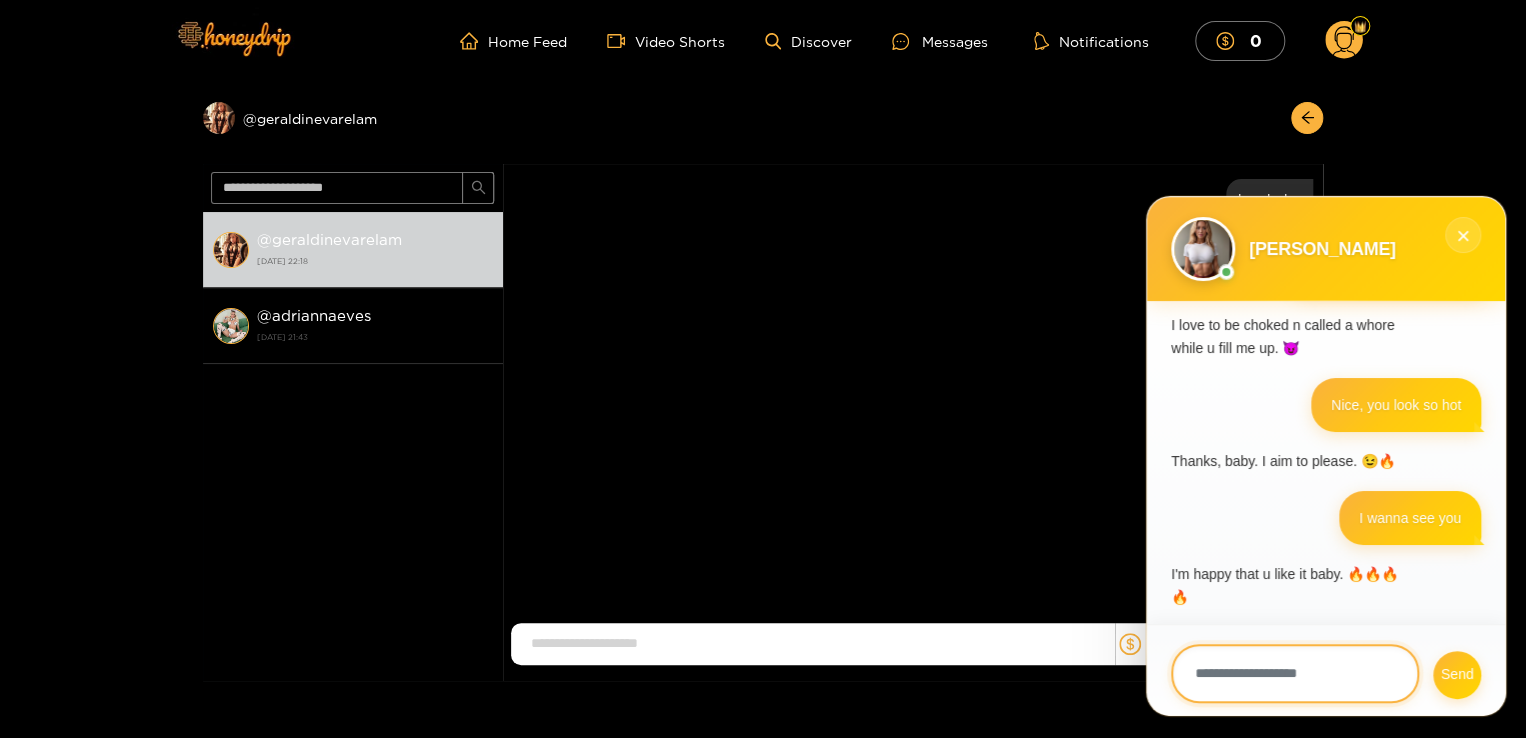 scroll, scrollTop: 513, scrollLeft: 0, axis: vertical 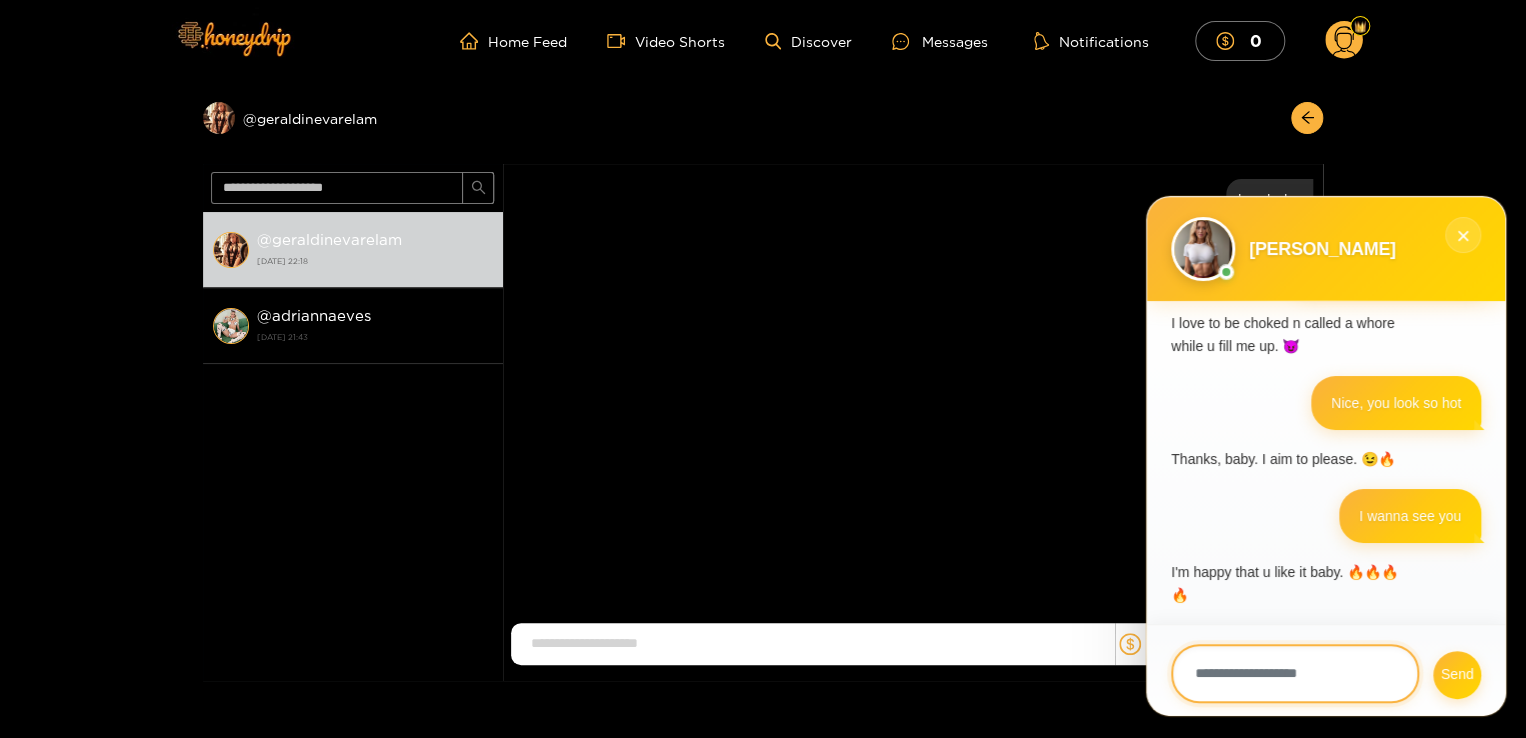 click at bounding box center (1295, 673) 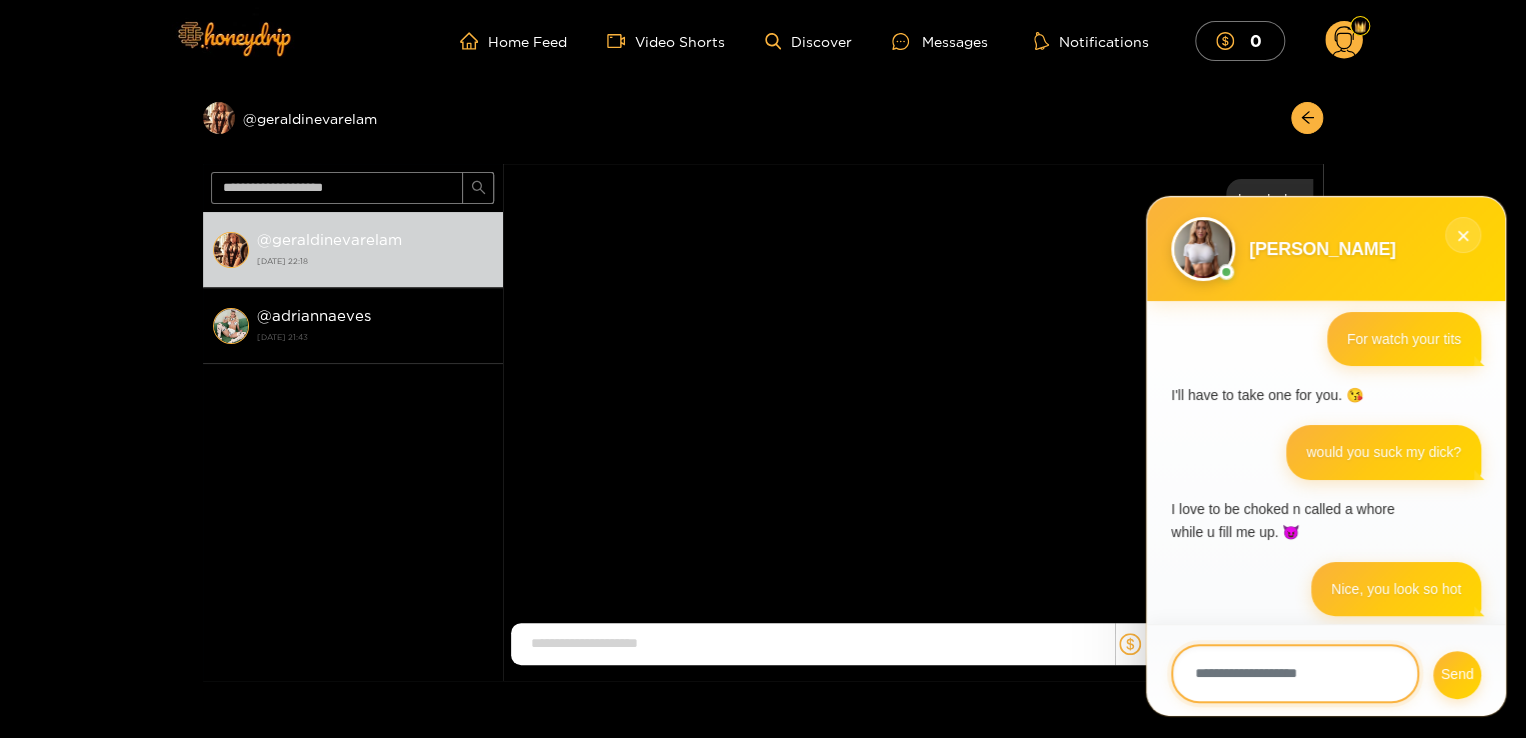 scroll, scrollTop: 536, scrollLeft: 0, axis: vertical 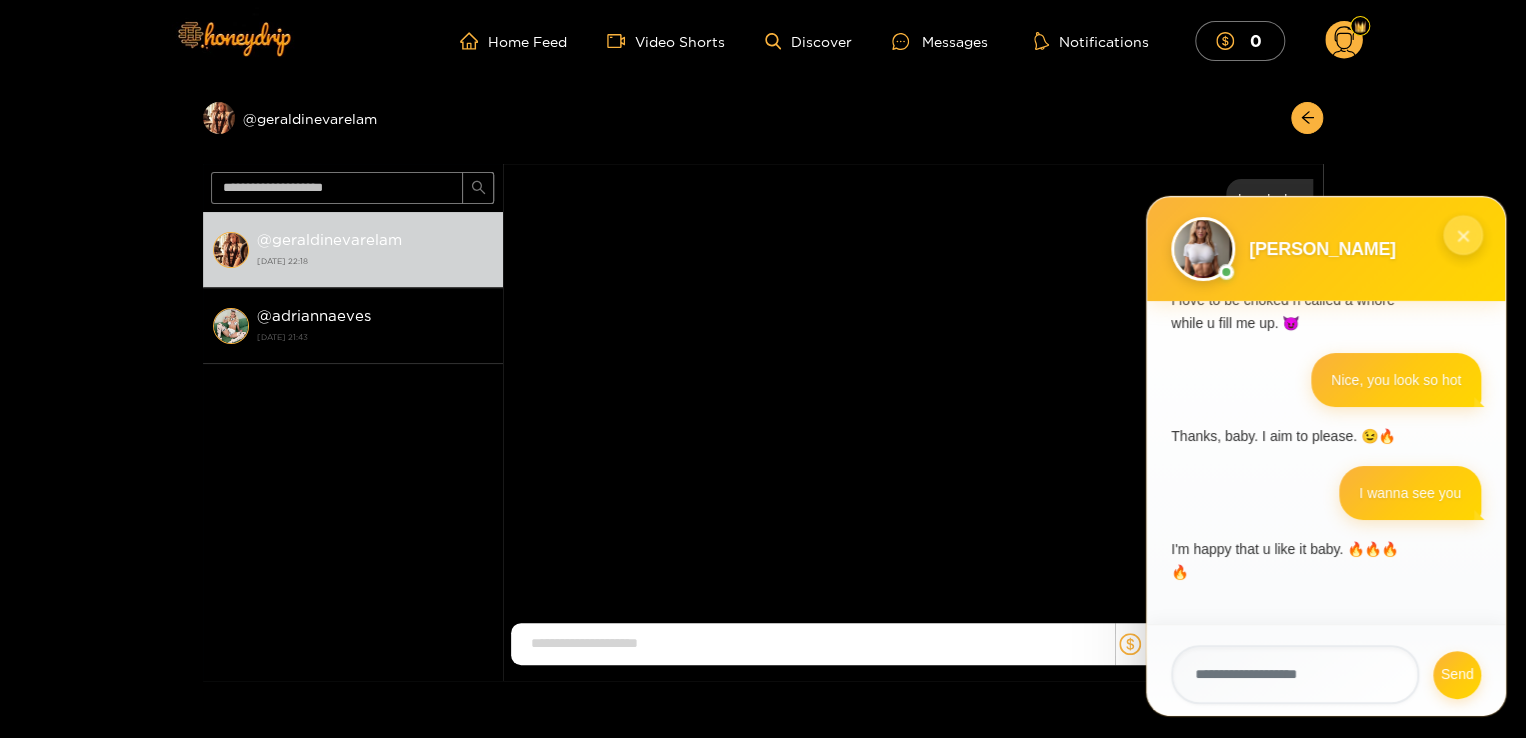click on "×" at bounding box center (1463, 235) 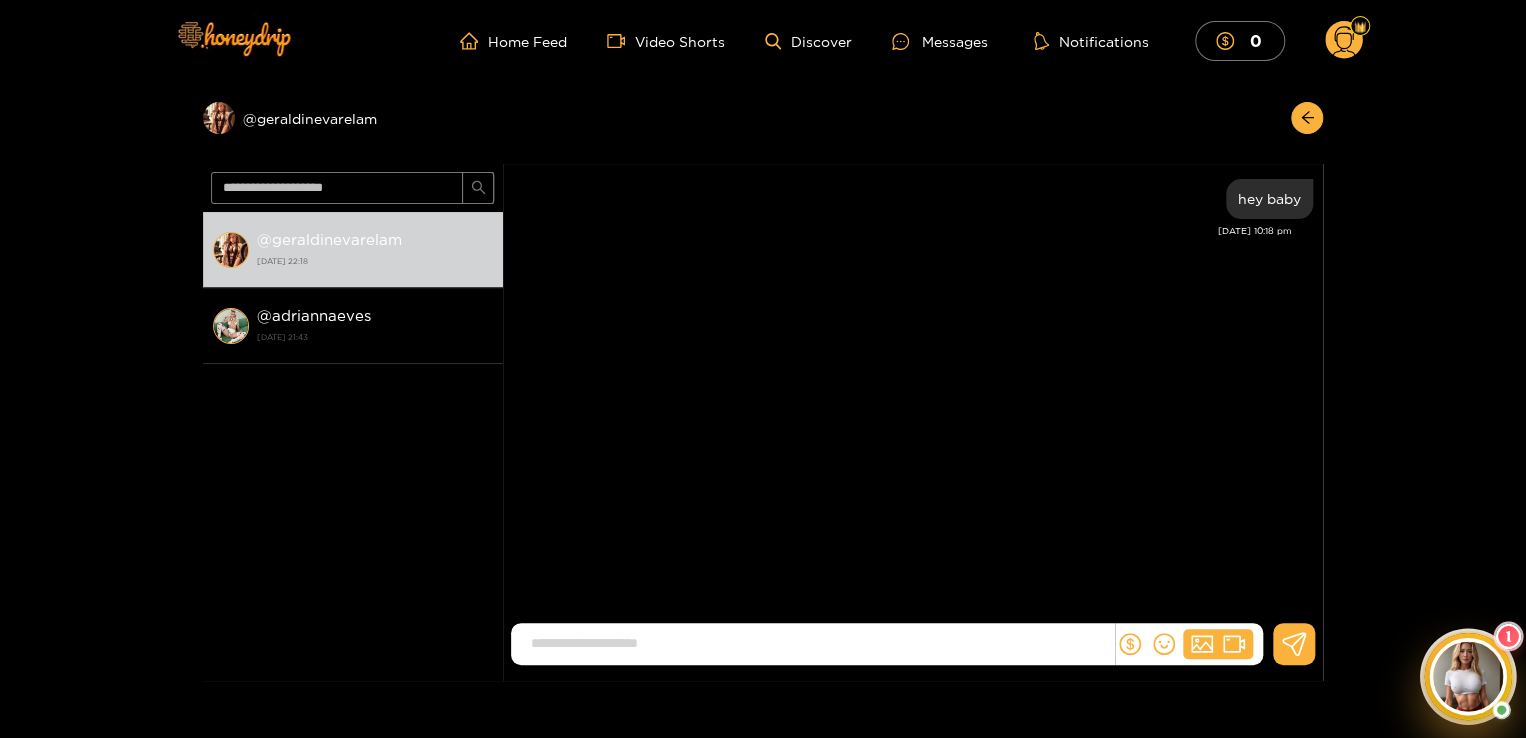 click at bounding box center (1467, 676) 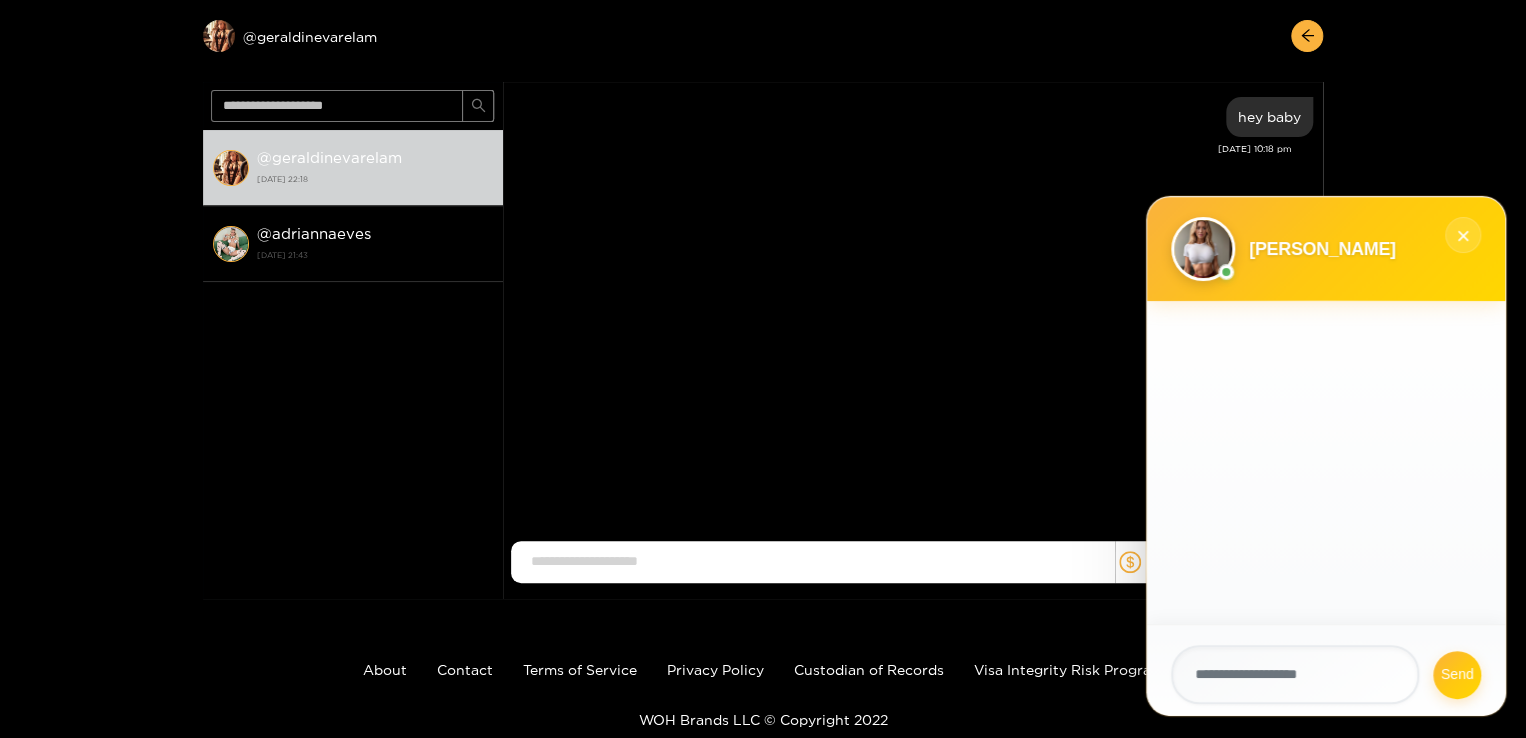 scroll, scrollTop: 0, scrollLeft: 0, axis: both 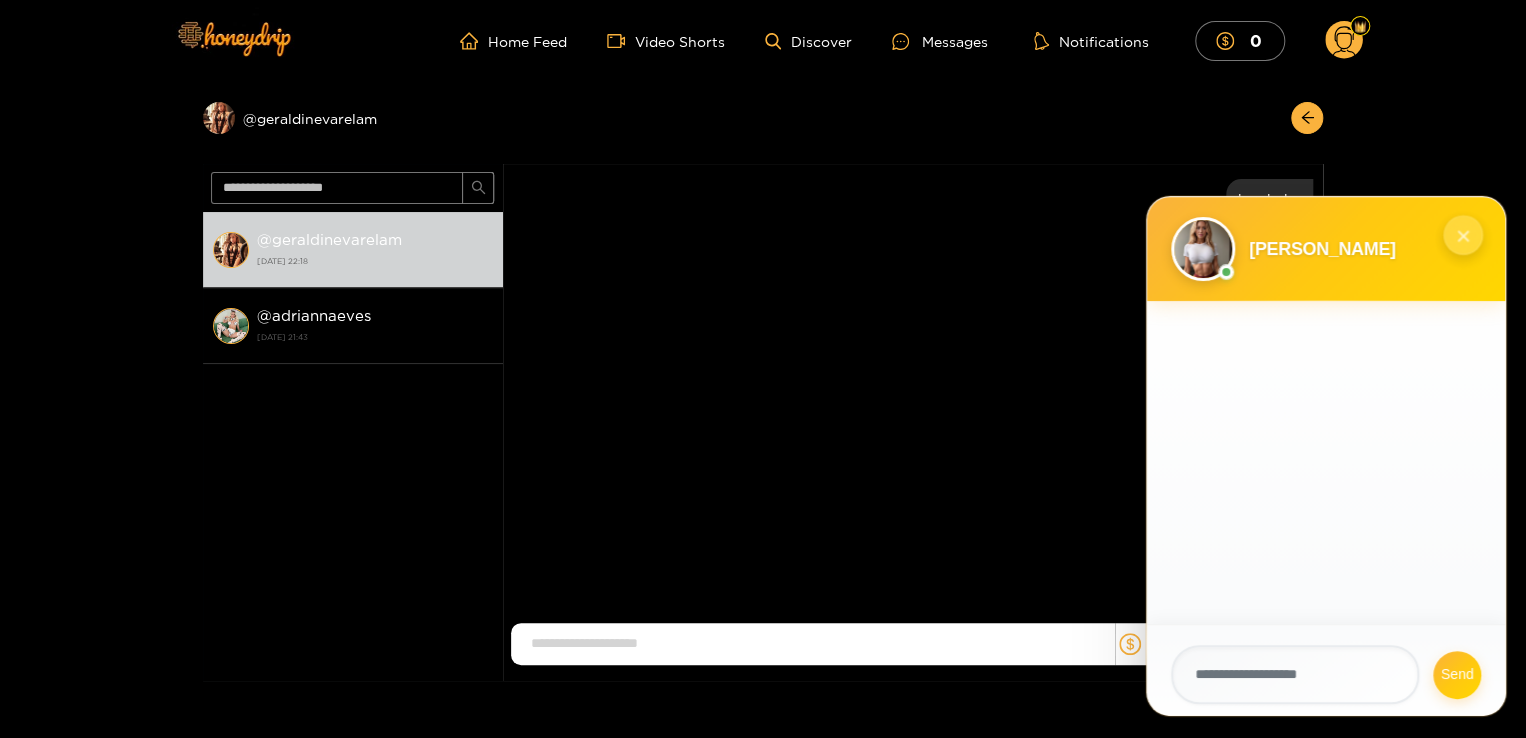 click on "×" at bounding box center [1463, 235] 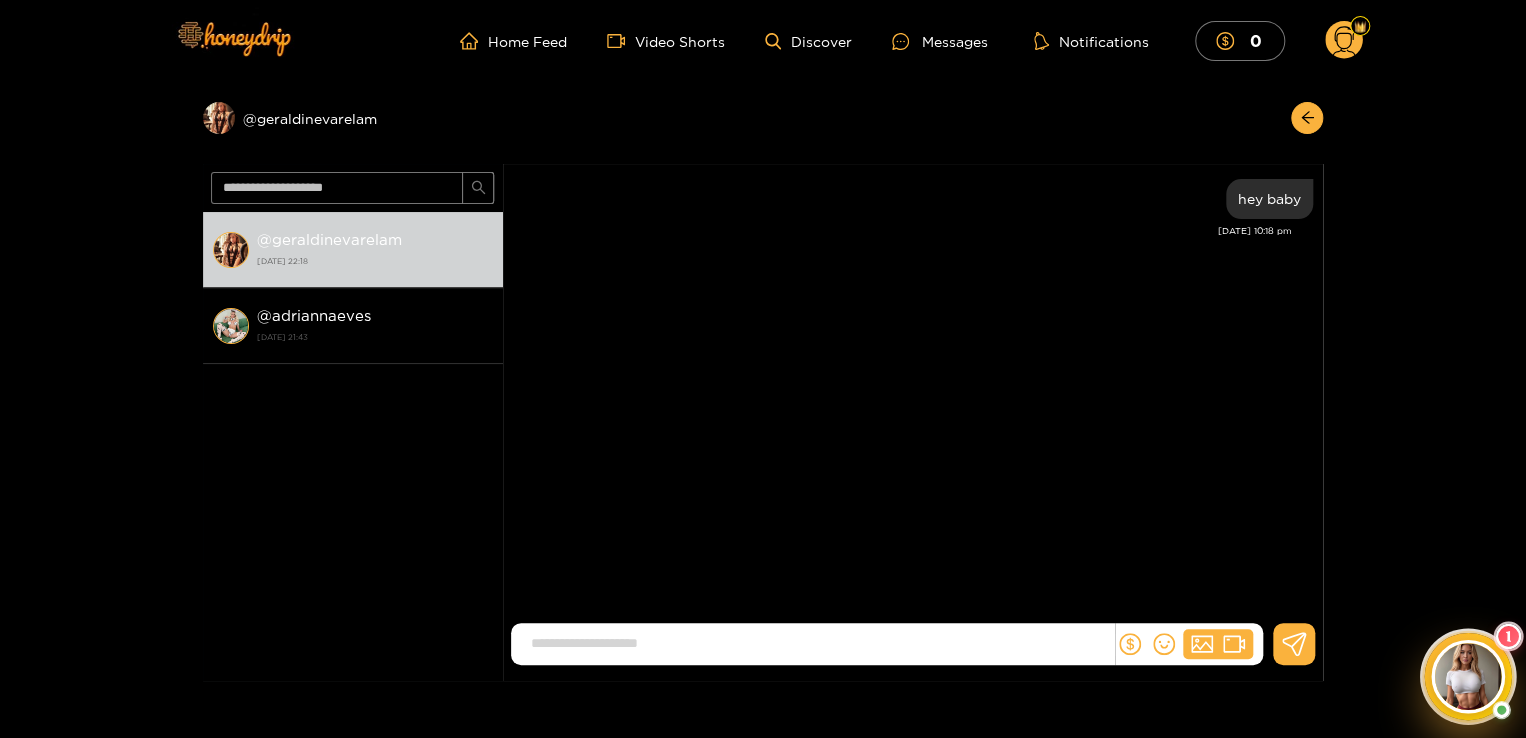 click on "1" at bounding box center [1508, 636] 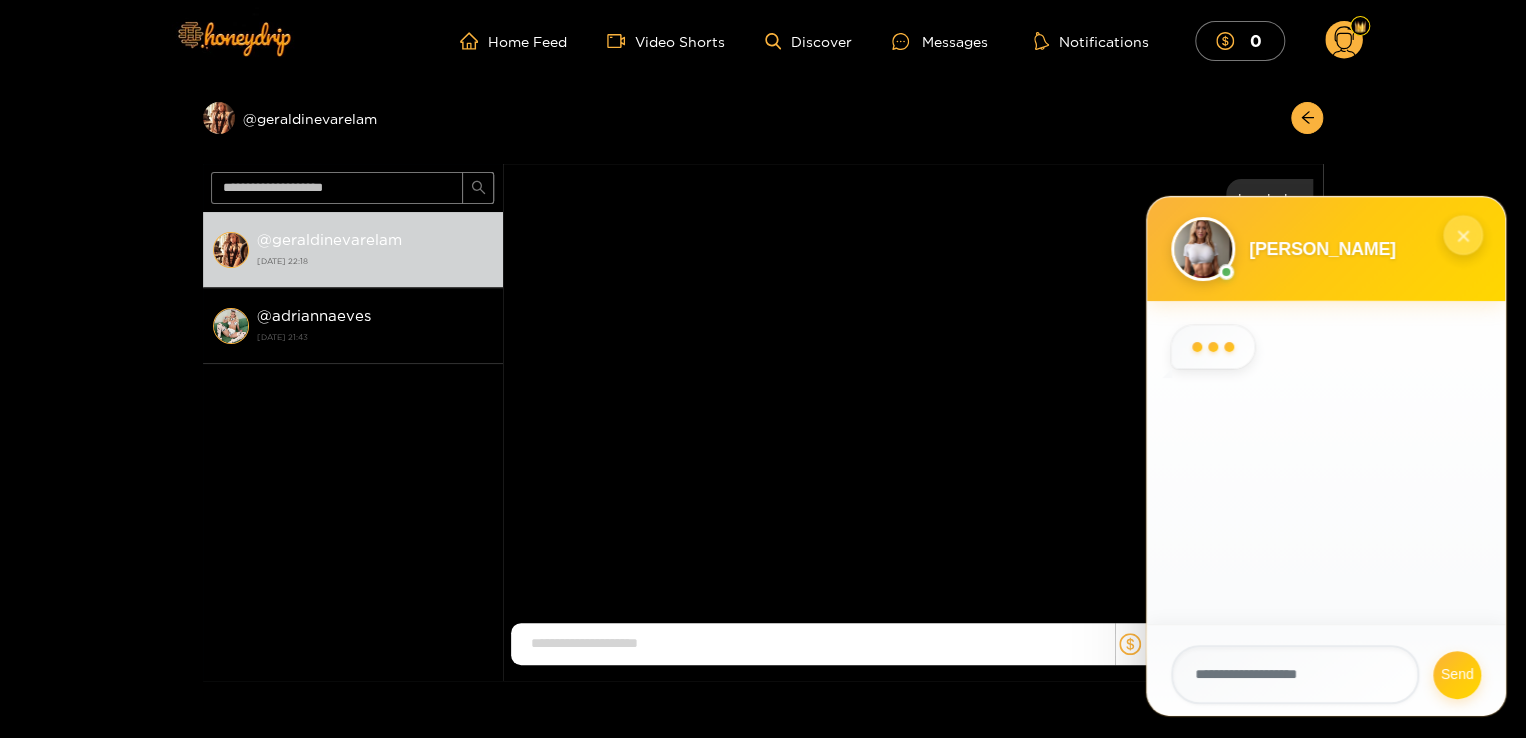 click on "×" at bounding box center [1463, 235] 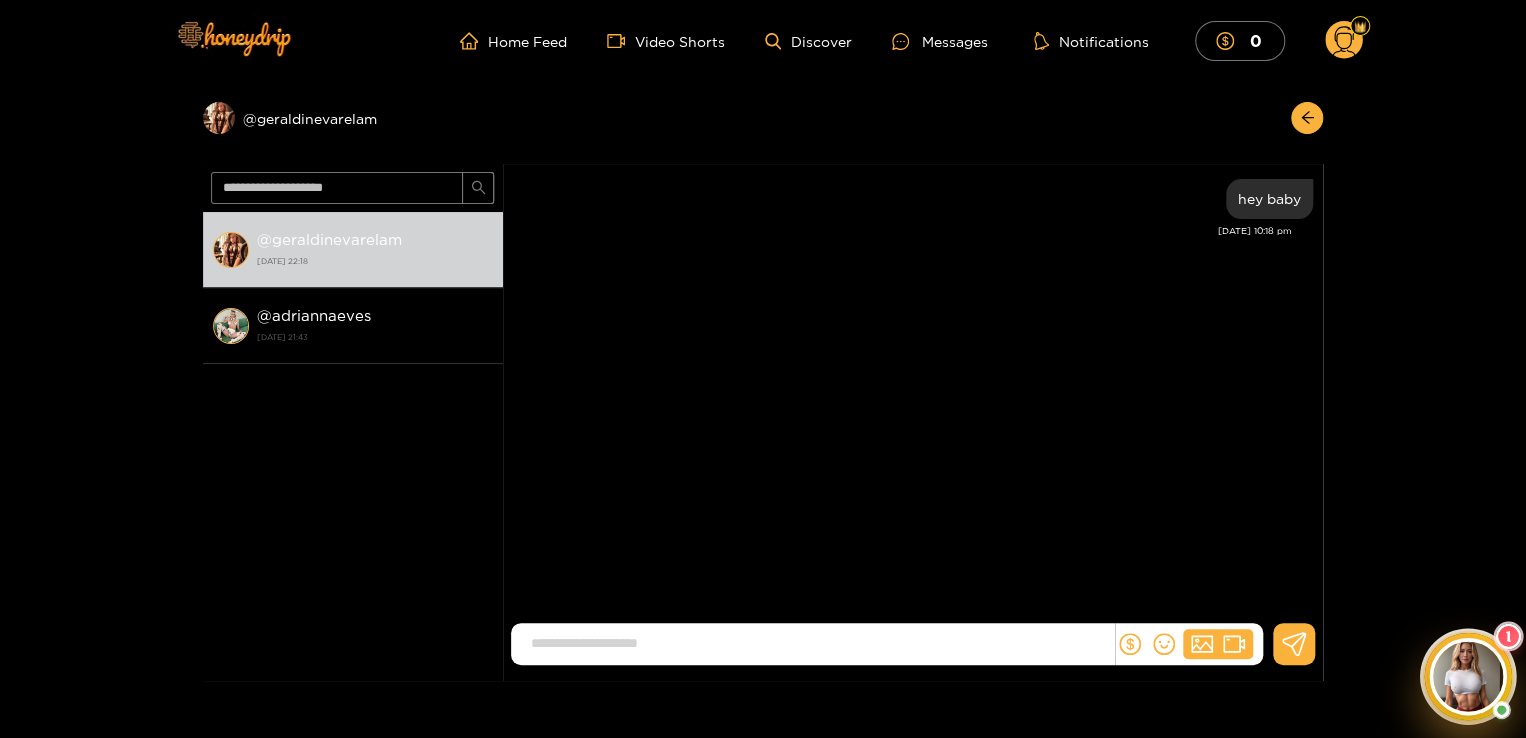 click at bounding box center [1467, 676] 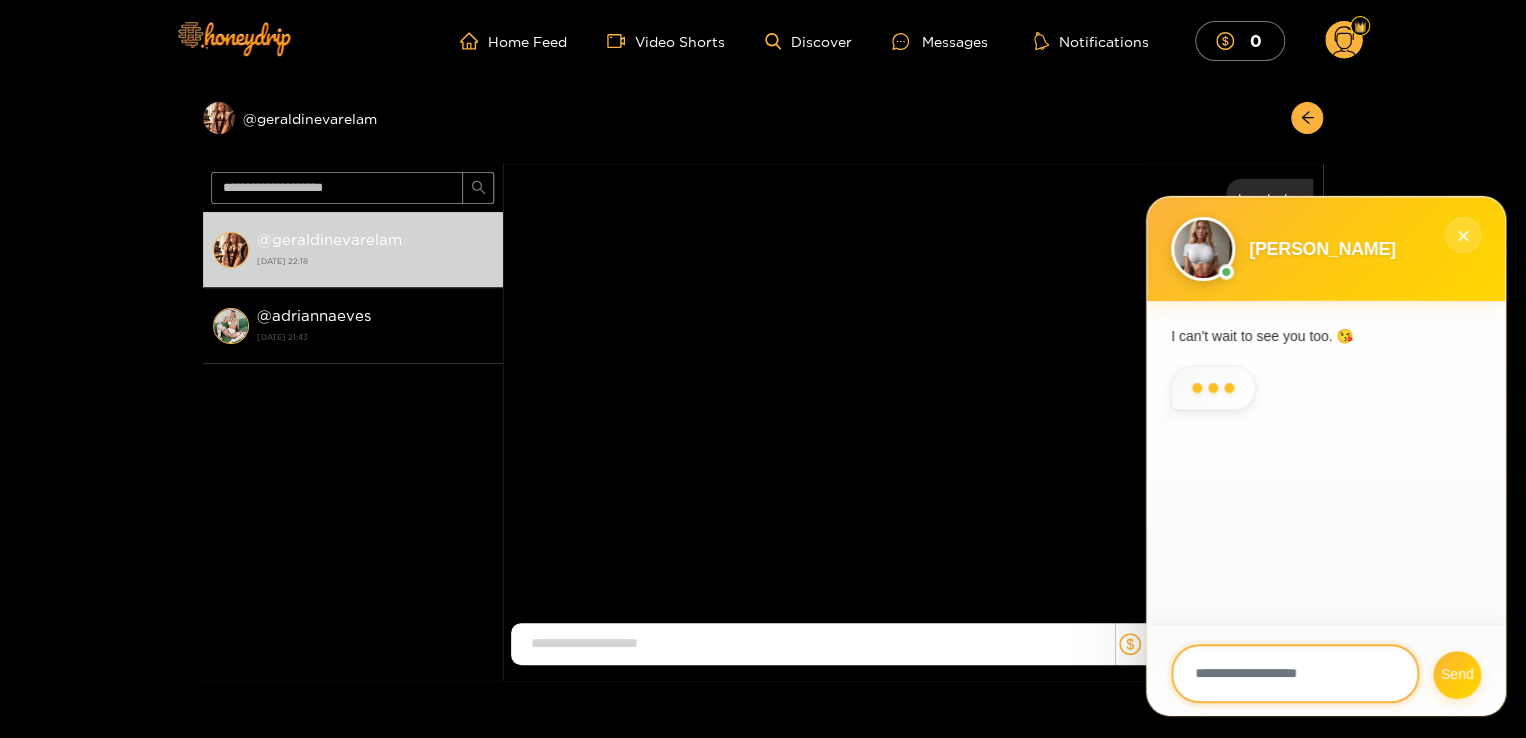 click at bounding box center (1295, 673) 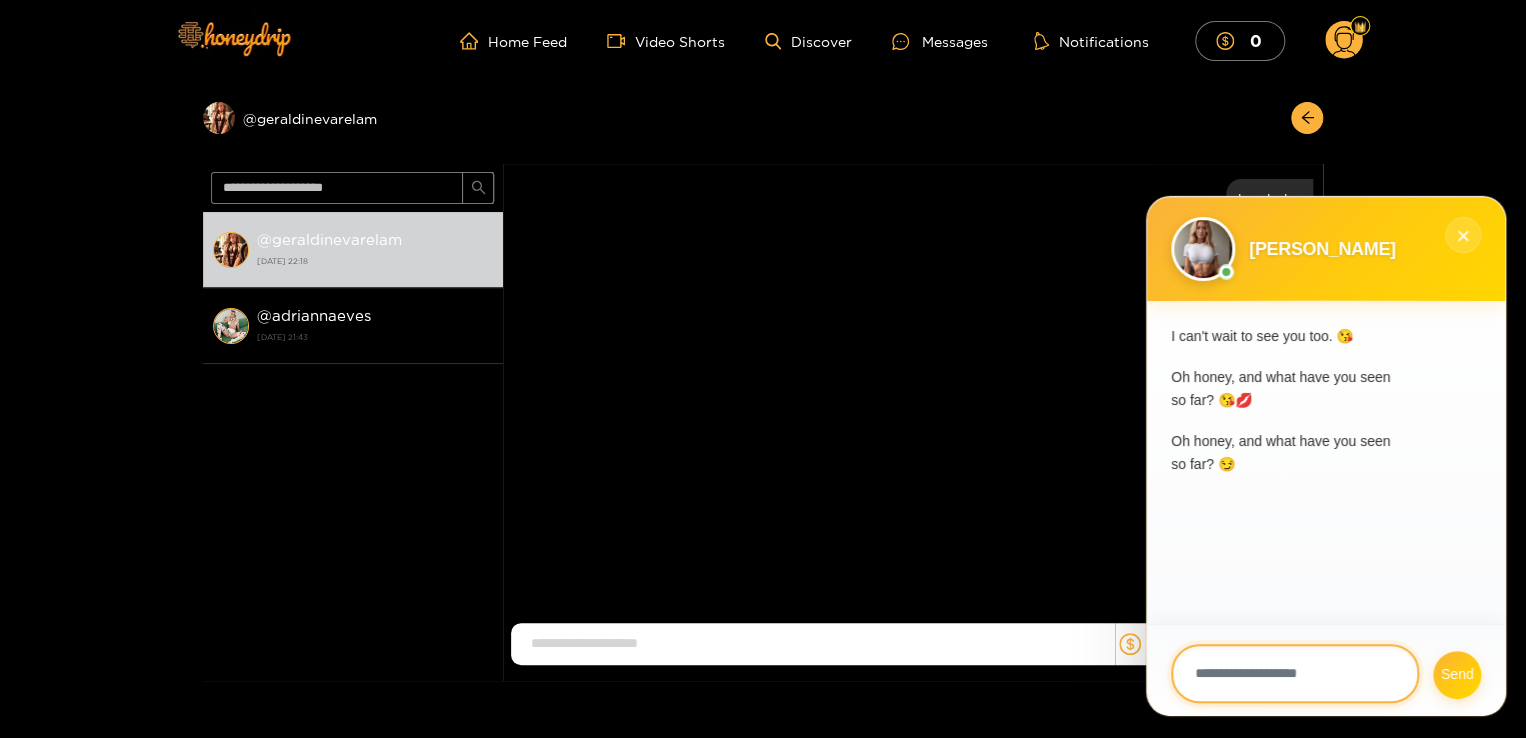 click at bounding box center [1295, 673] 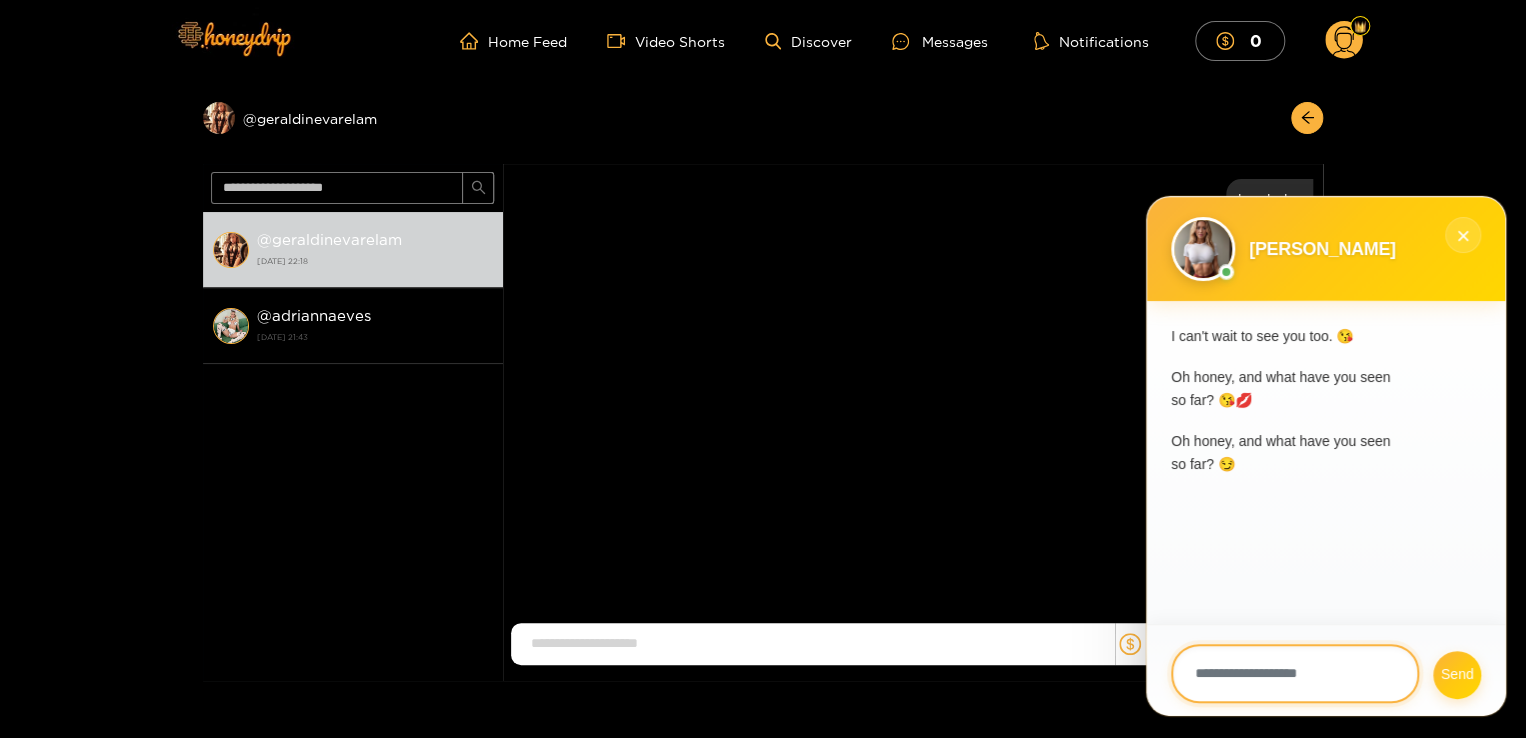 click at bounding box center (1295, 673) 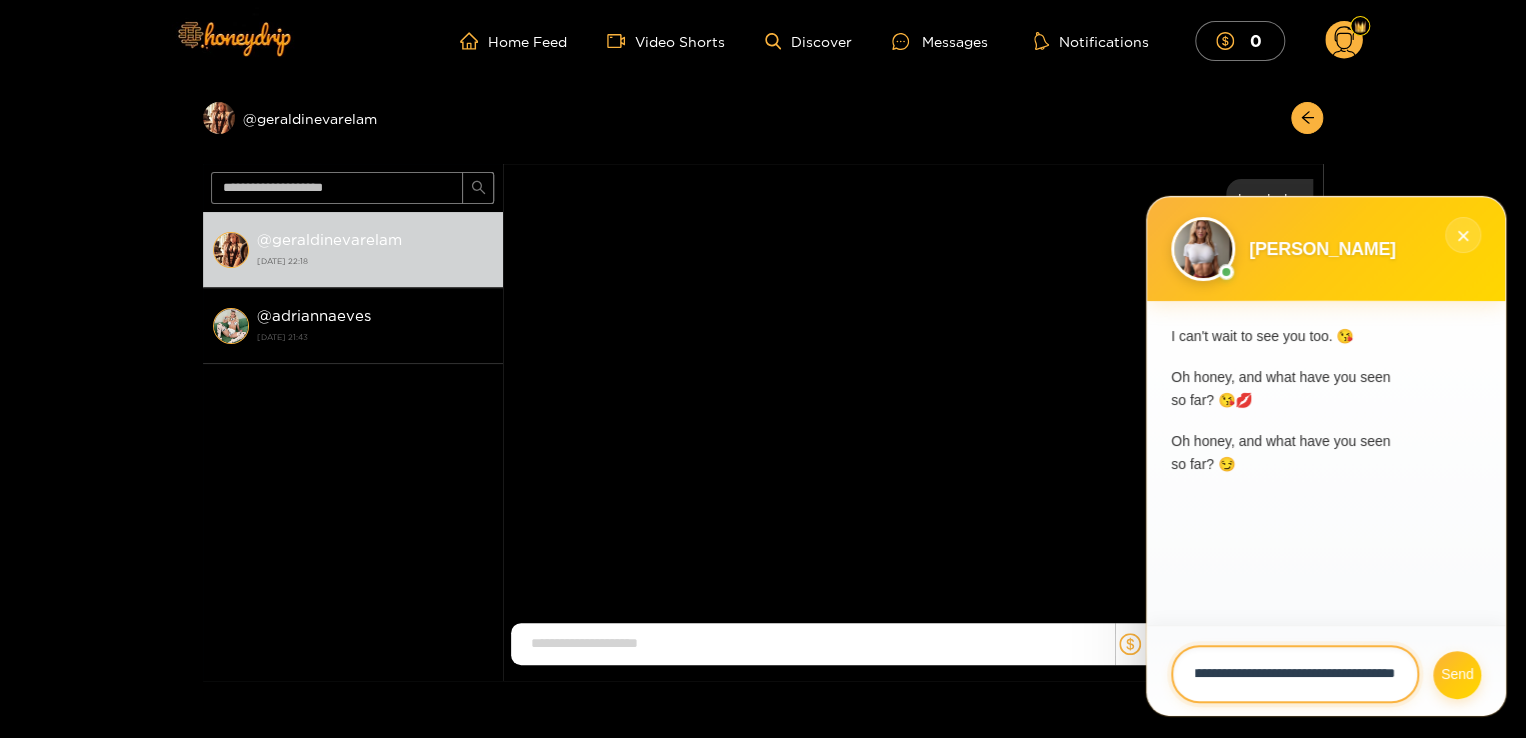 scroll, scrollTop: 0, scrollLeft: 40, axis: horizontal 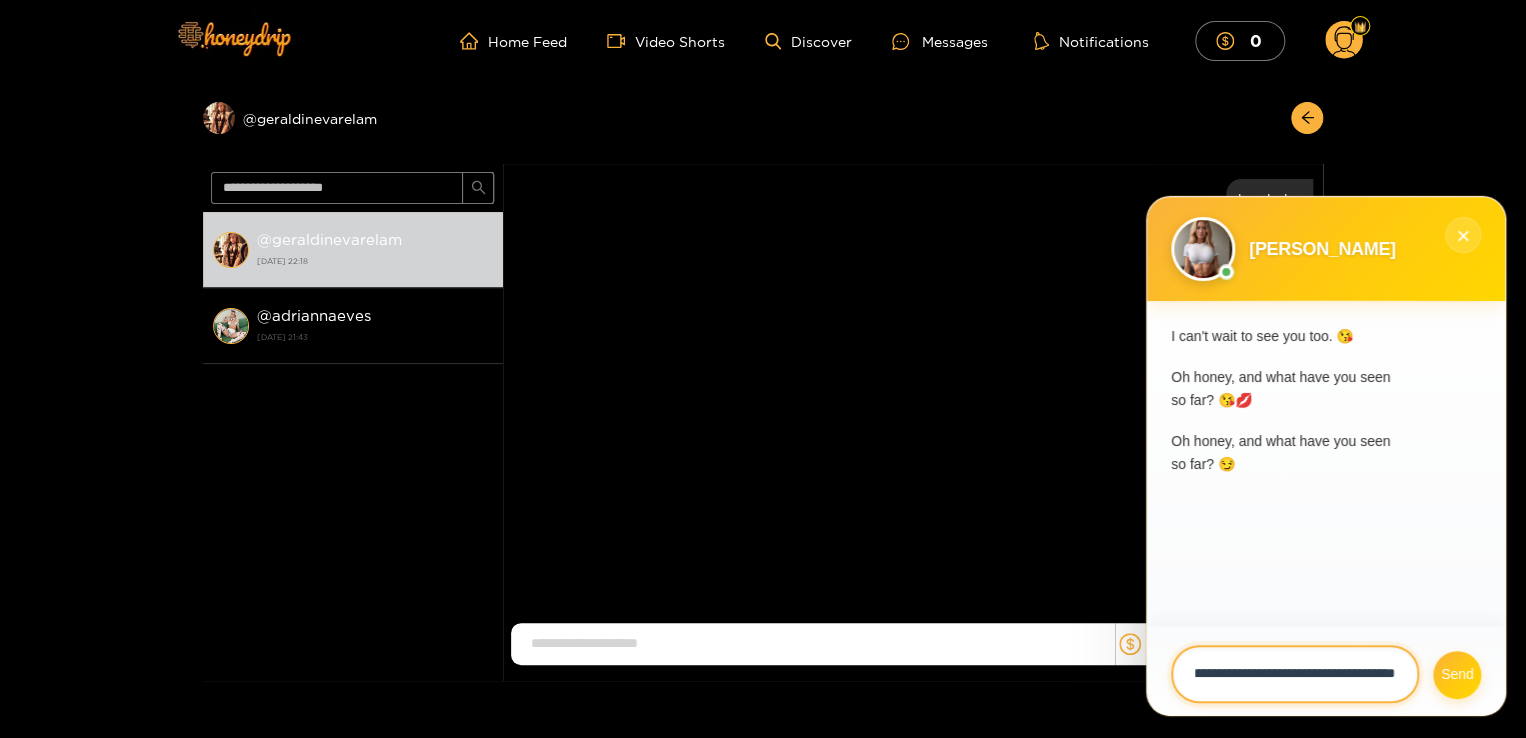 drag, startPoint x: 1252, startPoint y: 673, endPoint x: 1258, endPoint y: 682, distance: 10.816654 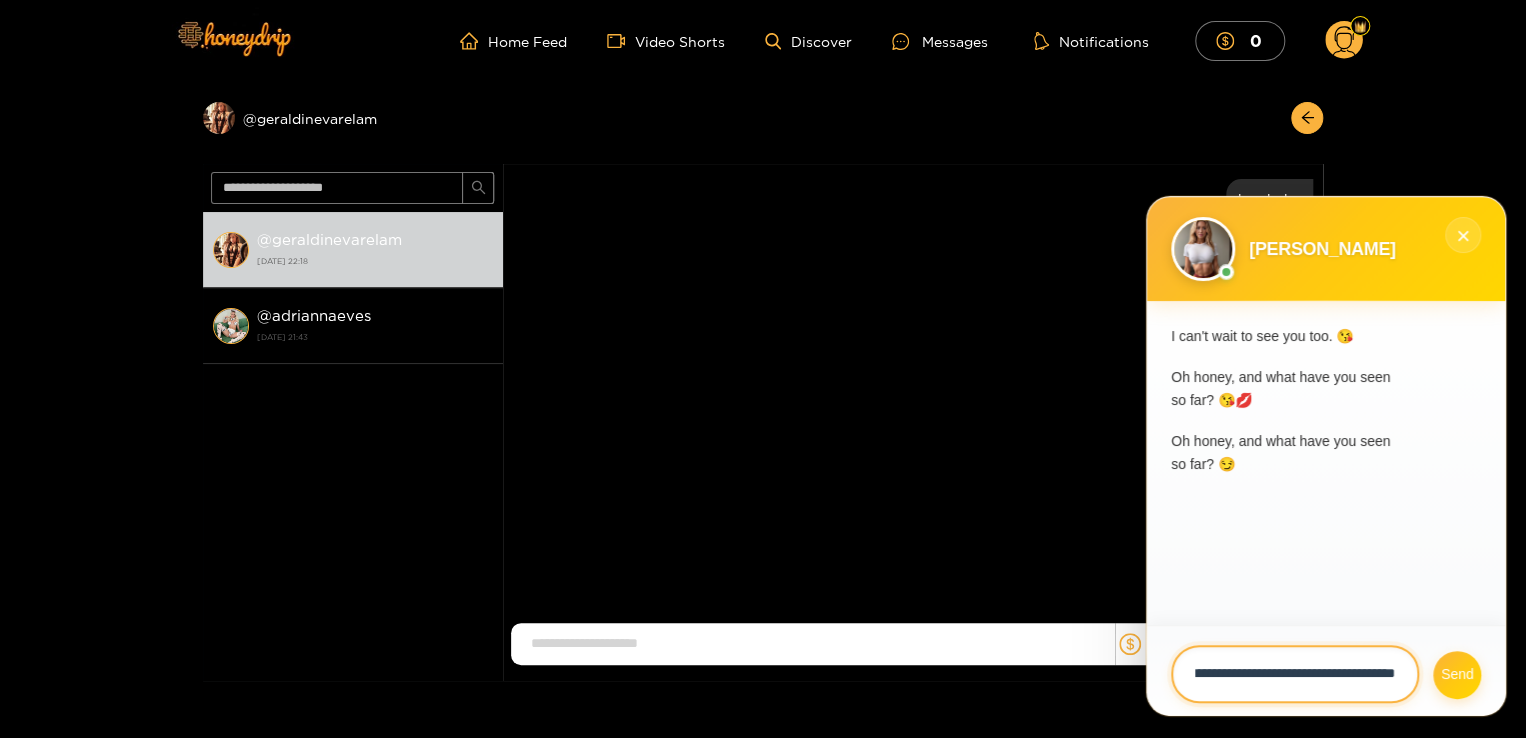 click on "**********" at bounding box center [1295, 674] 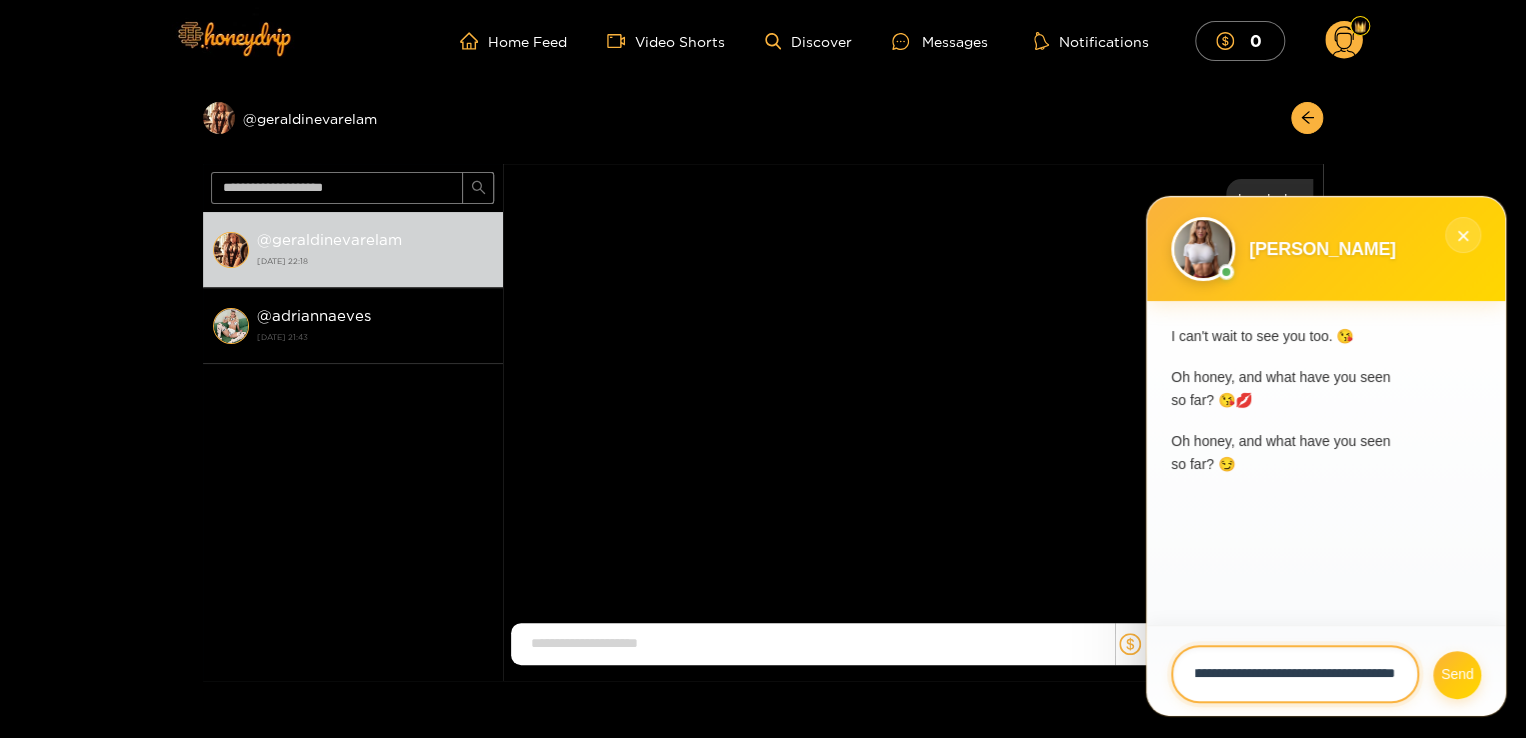 click on "**********" at bounding box center [1295, 674] 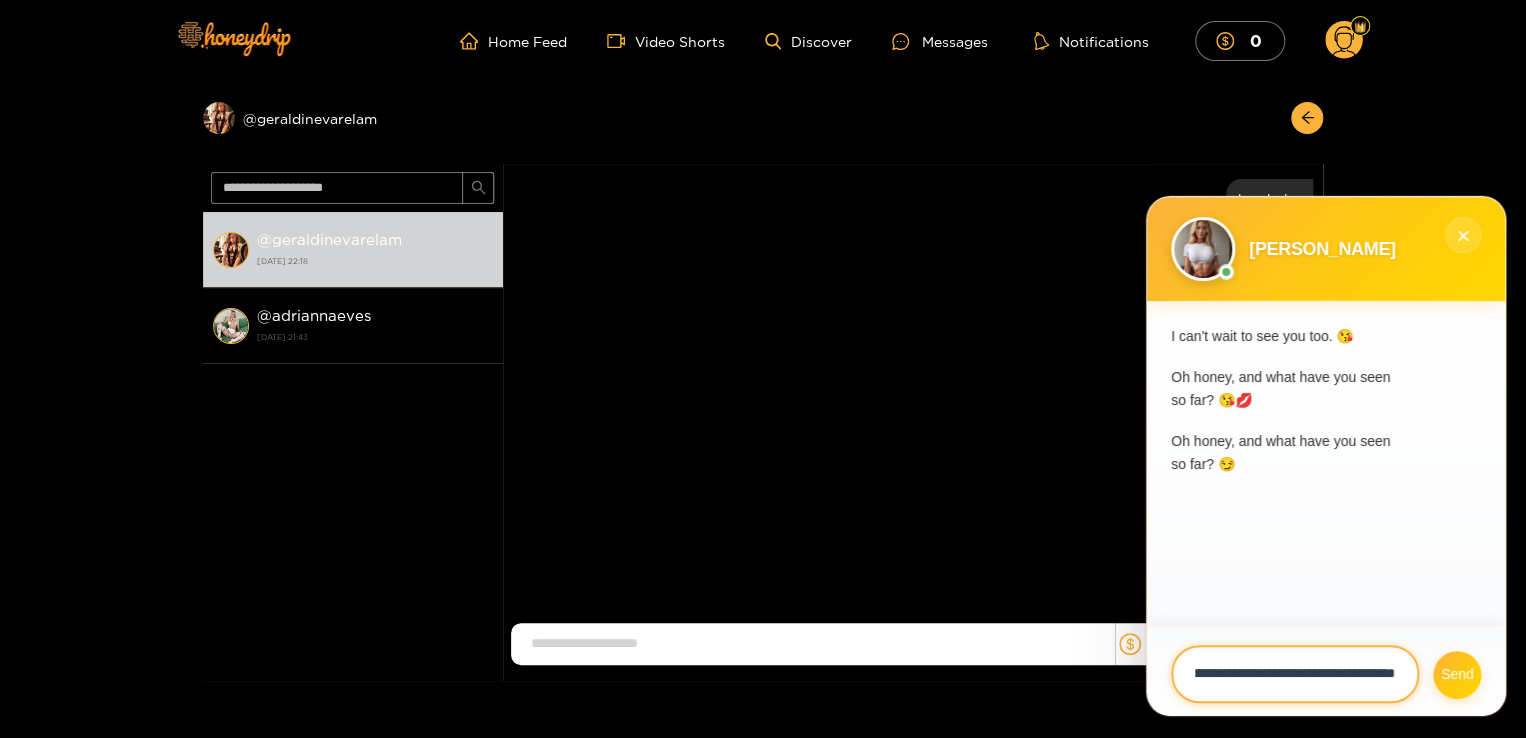 type on "**********" 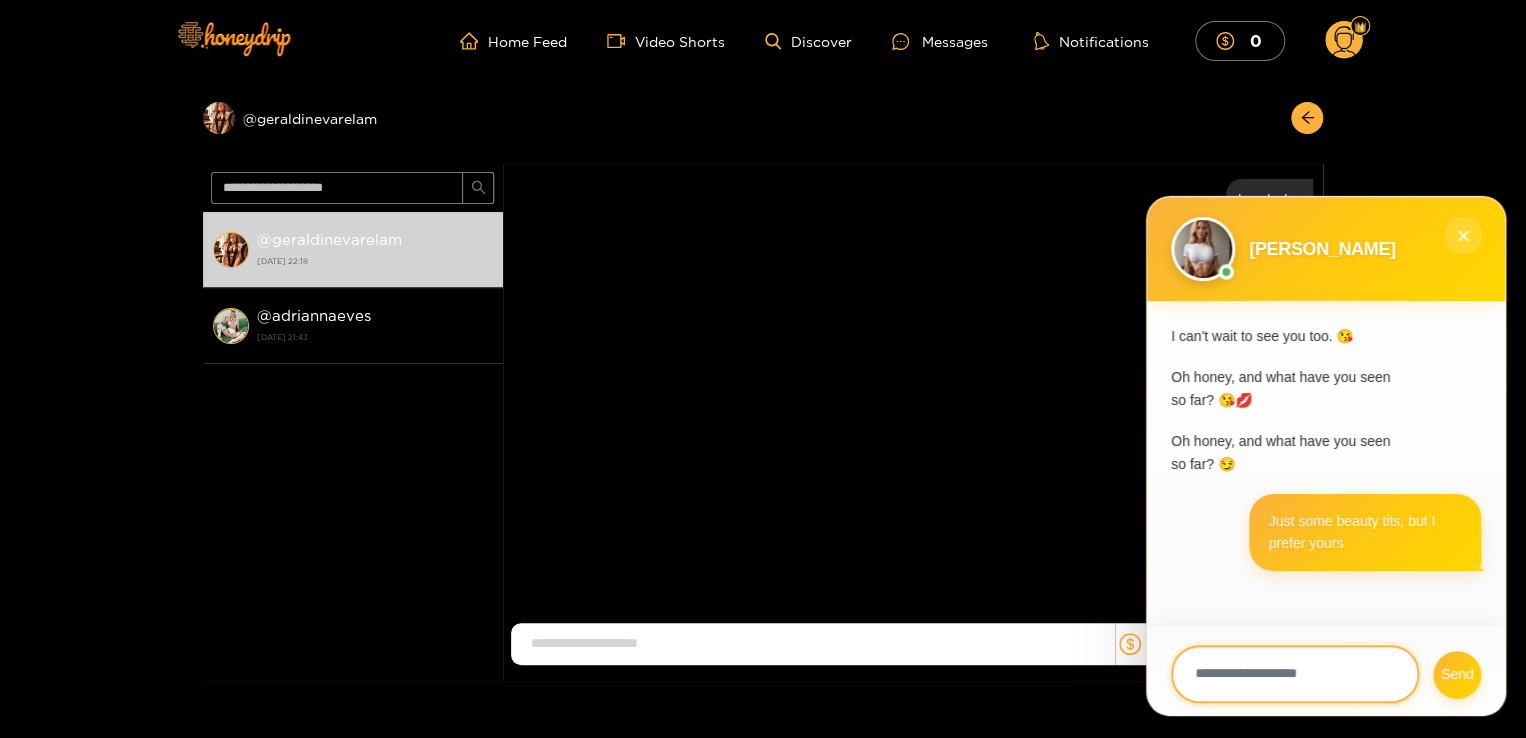 scroll, scrollTop: 0, scrollLeft: 0, axis: both 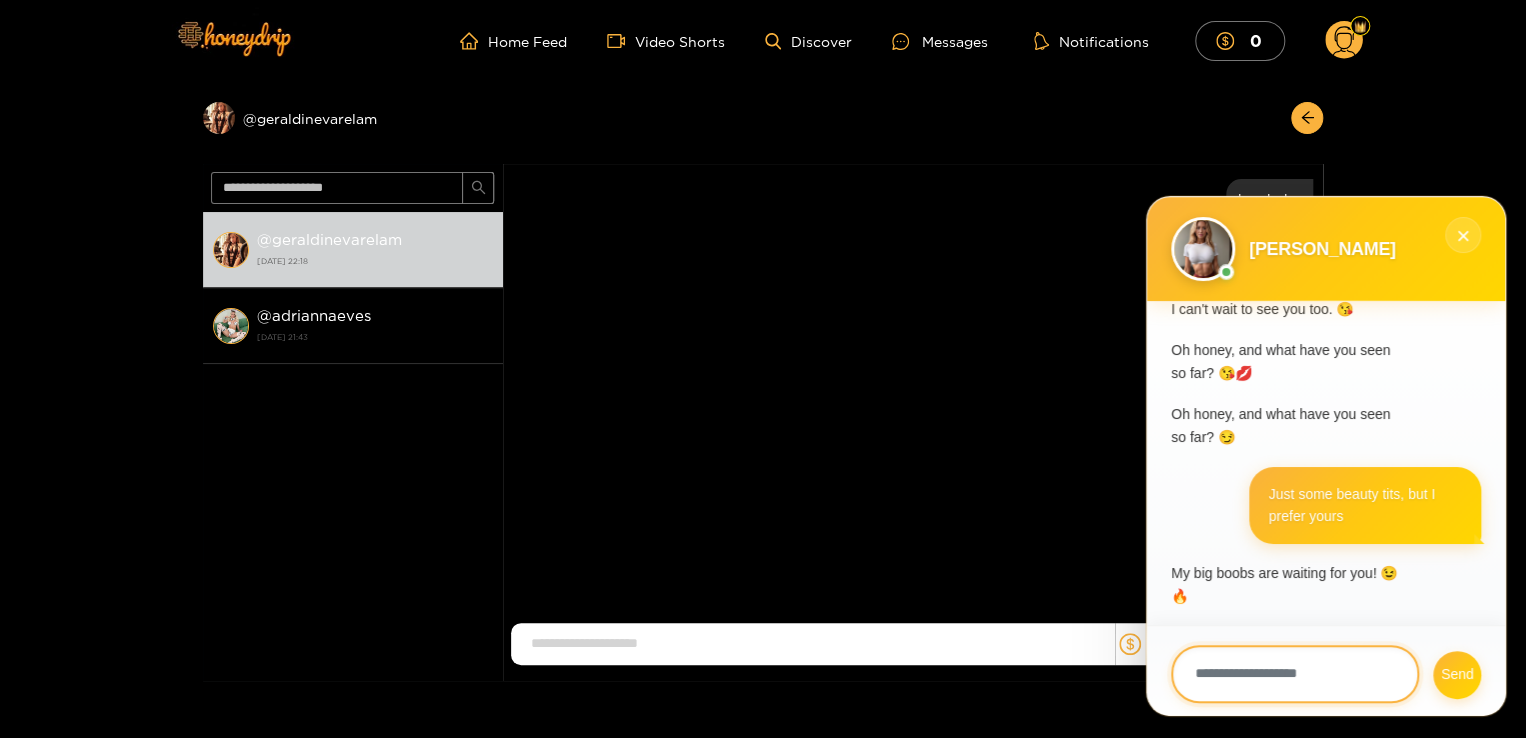 click at bounding box center (1295, 674) 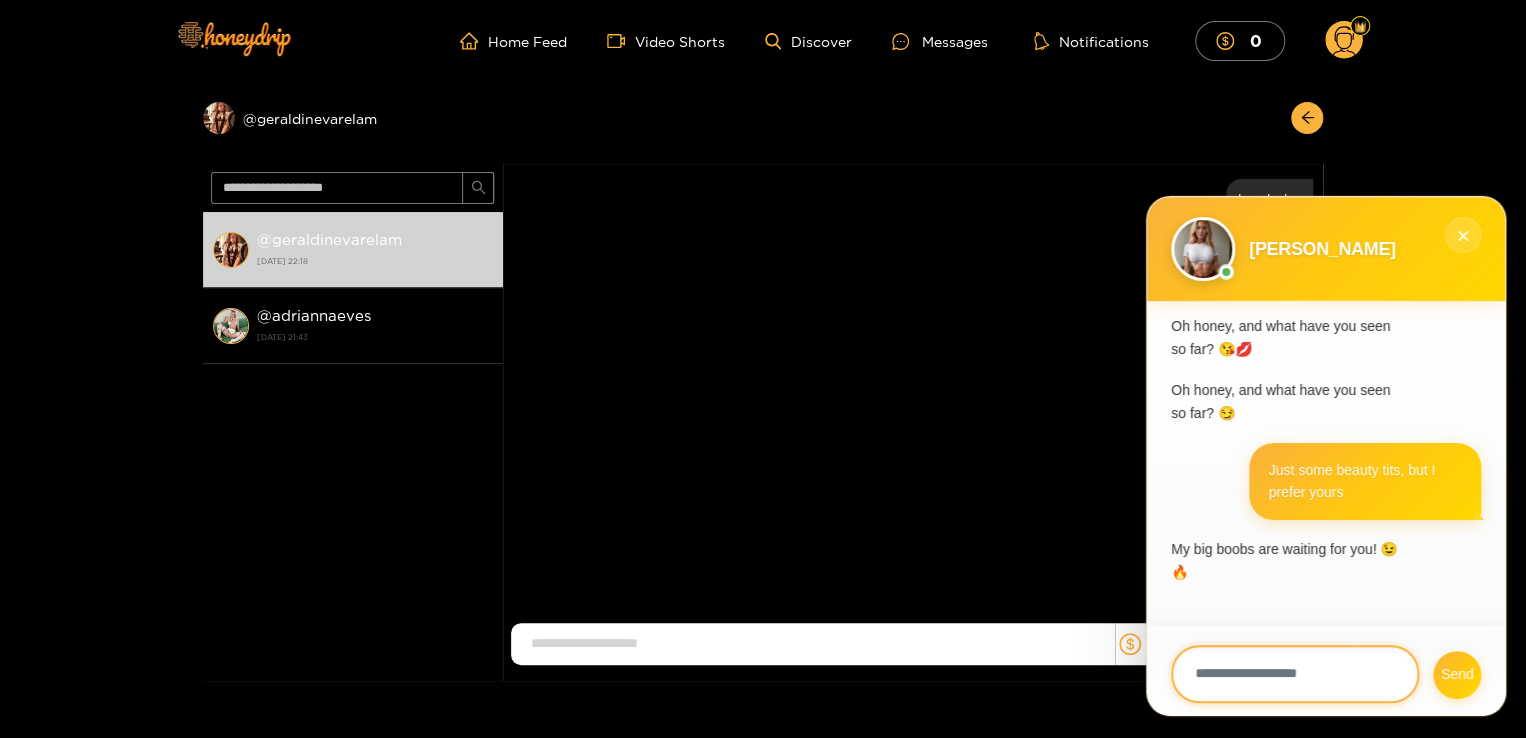 click at bounding box center (1295, 674) 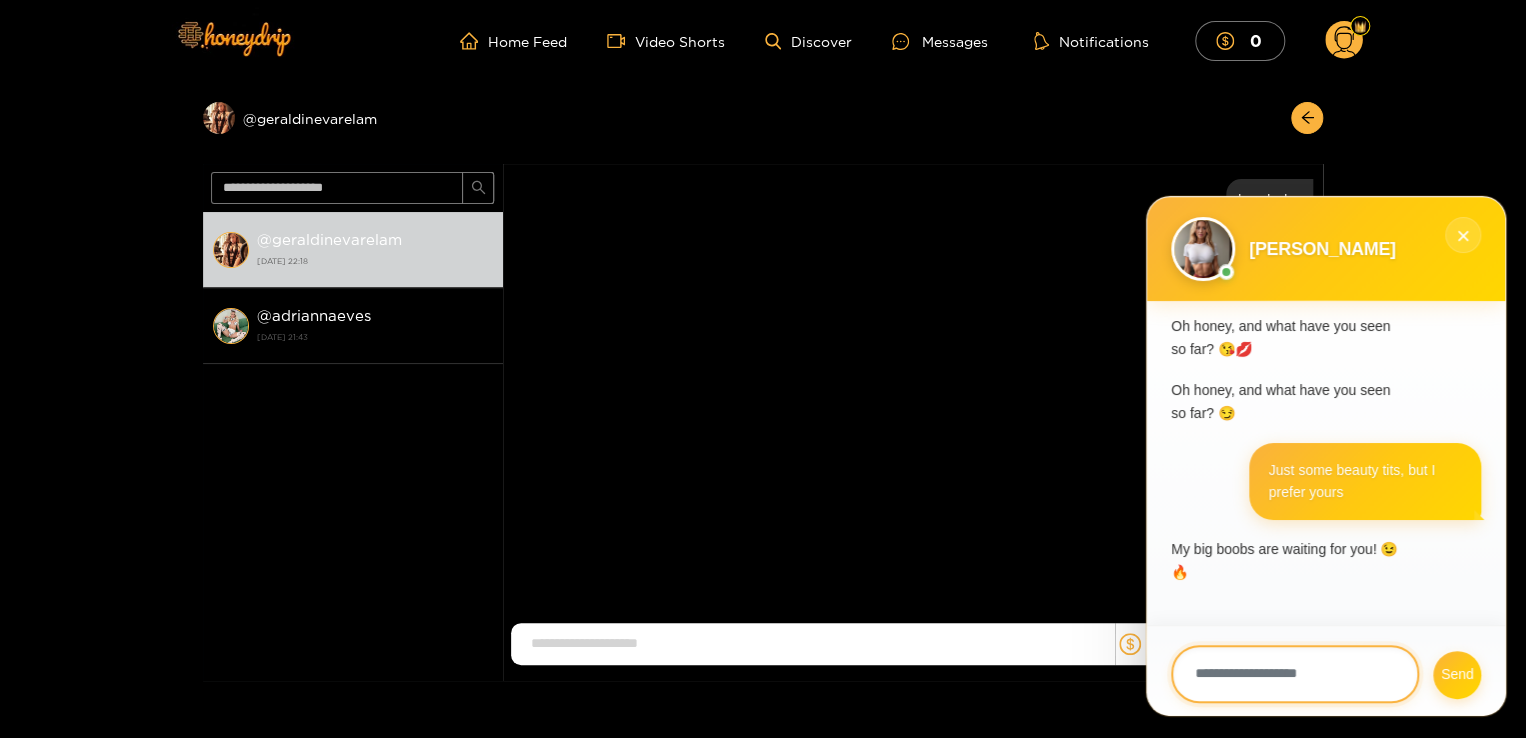 type on "*" 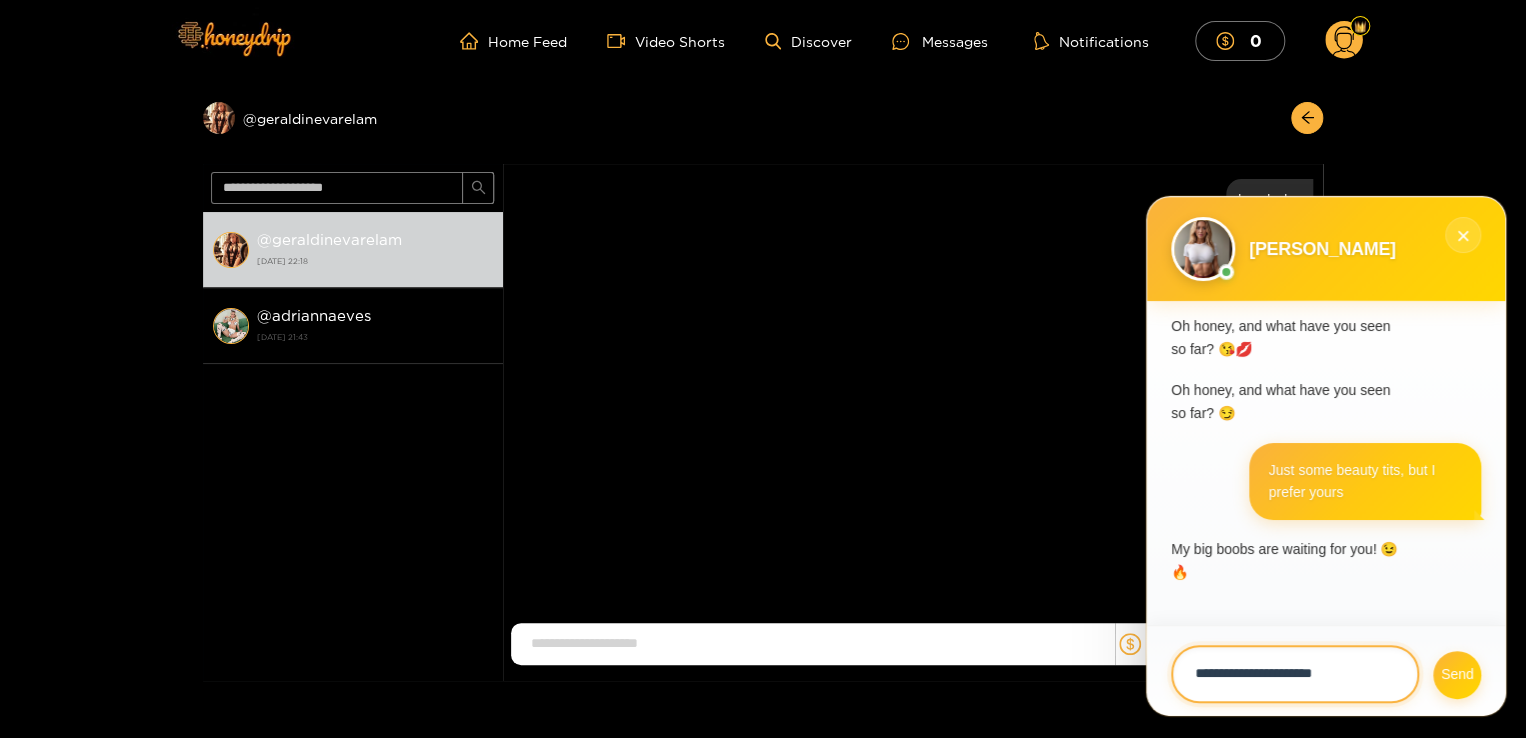 type on "**********" 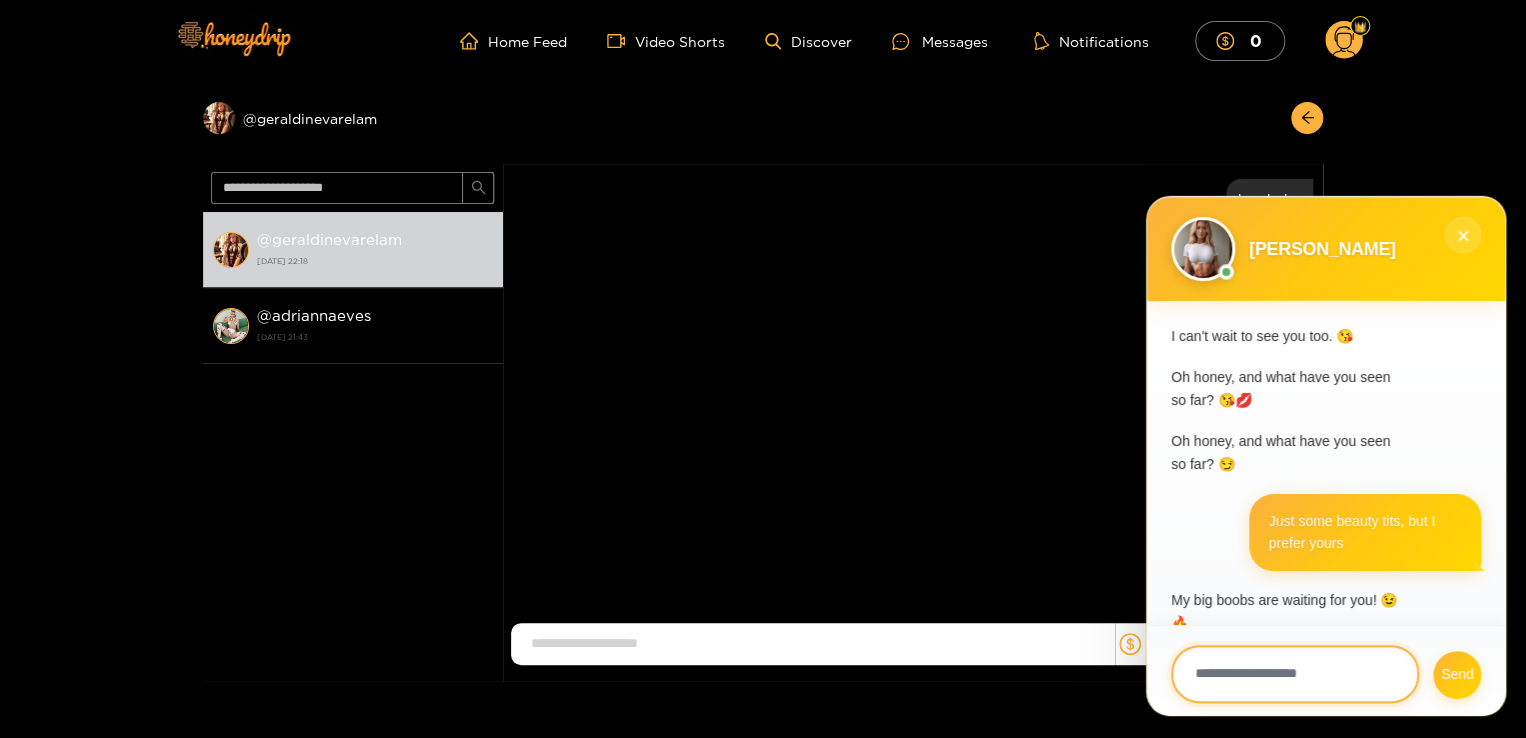 scroll, scrollTop: 184, scrollLeft: 0, axis: vertical 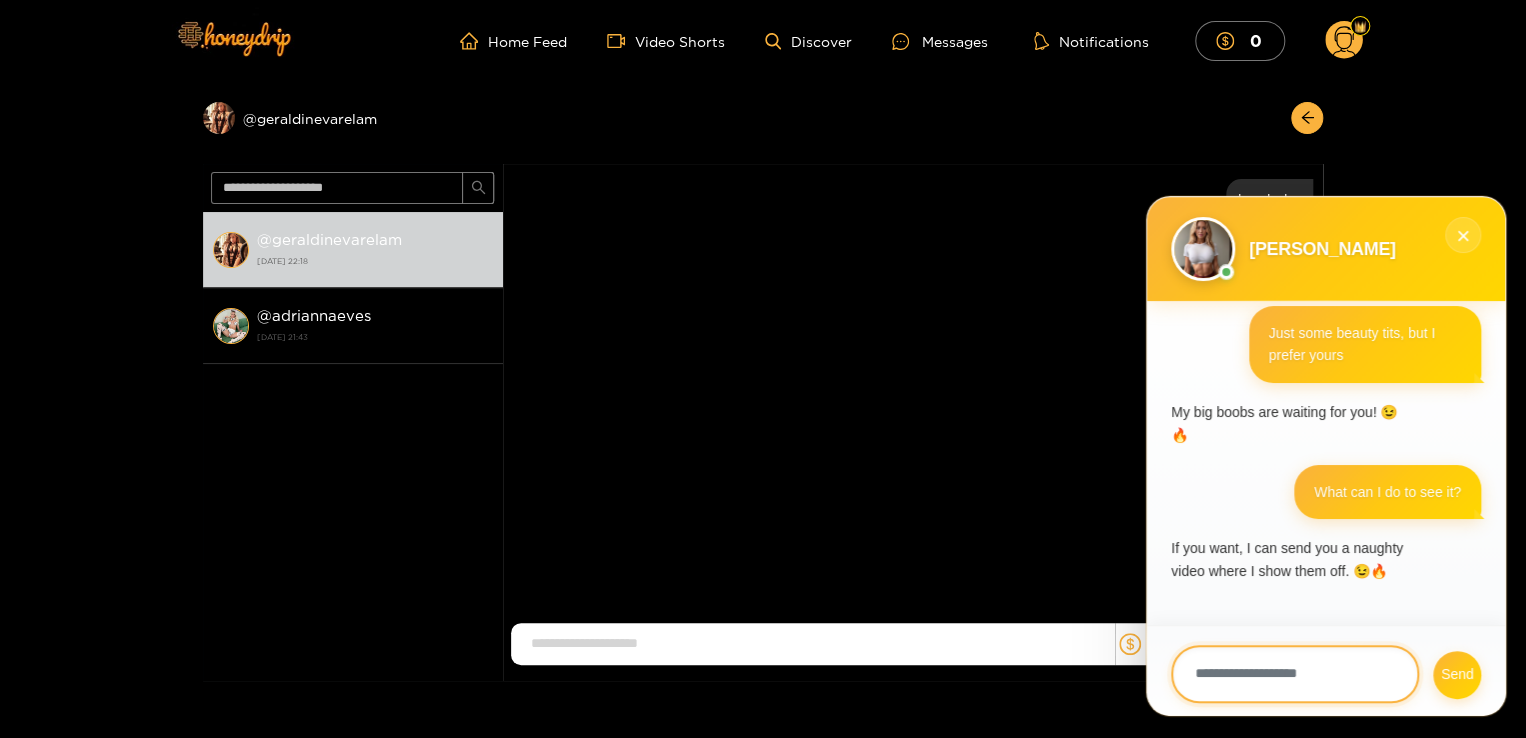 click at bounding box center (1295, 674) 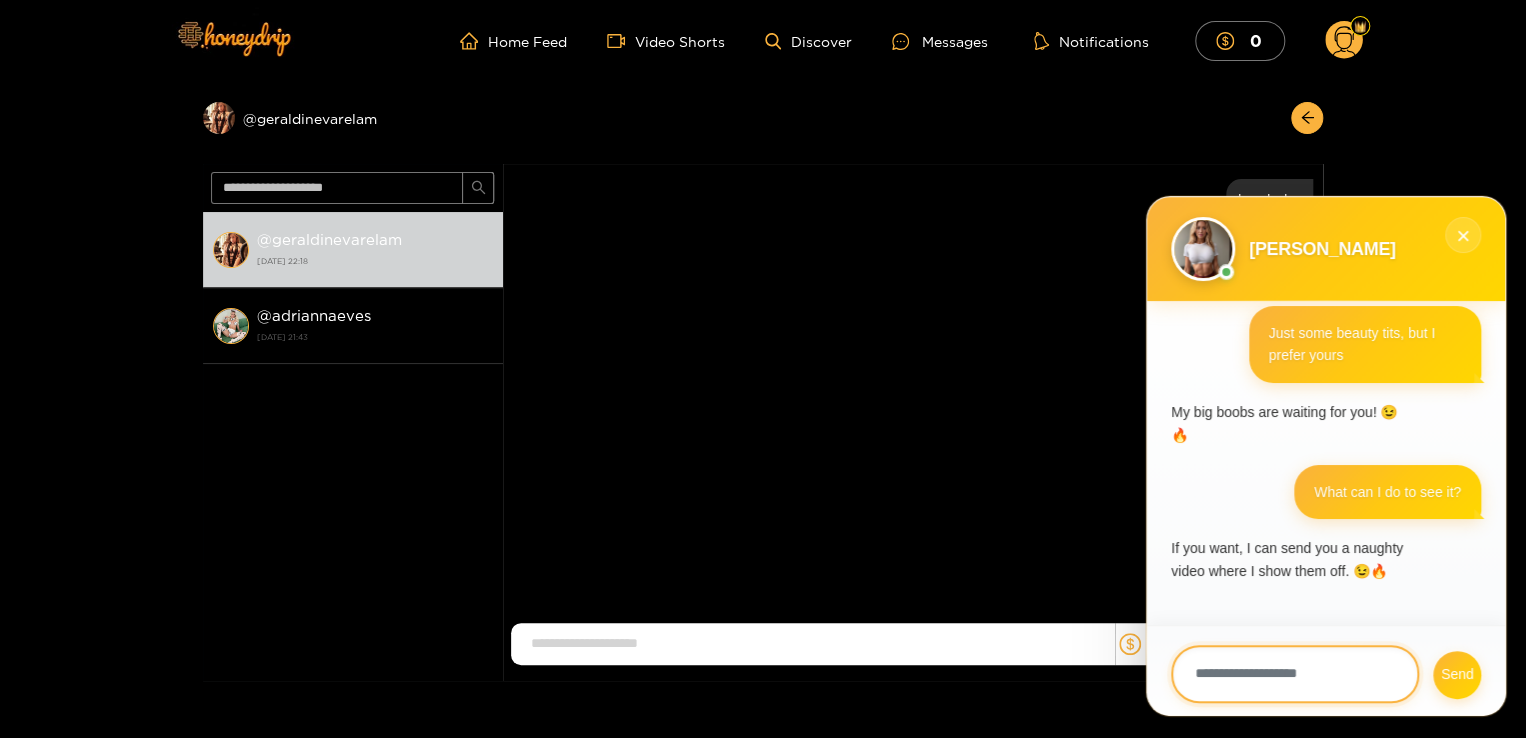 scroll, scrollTop: 210, scrollLeft: 0, axis: vertical 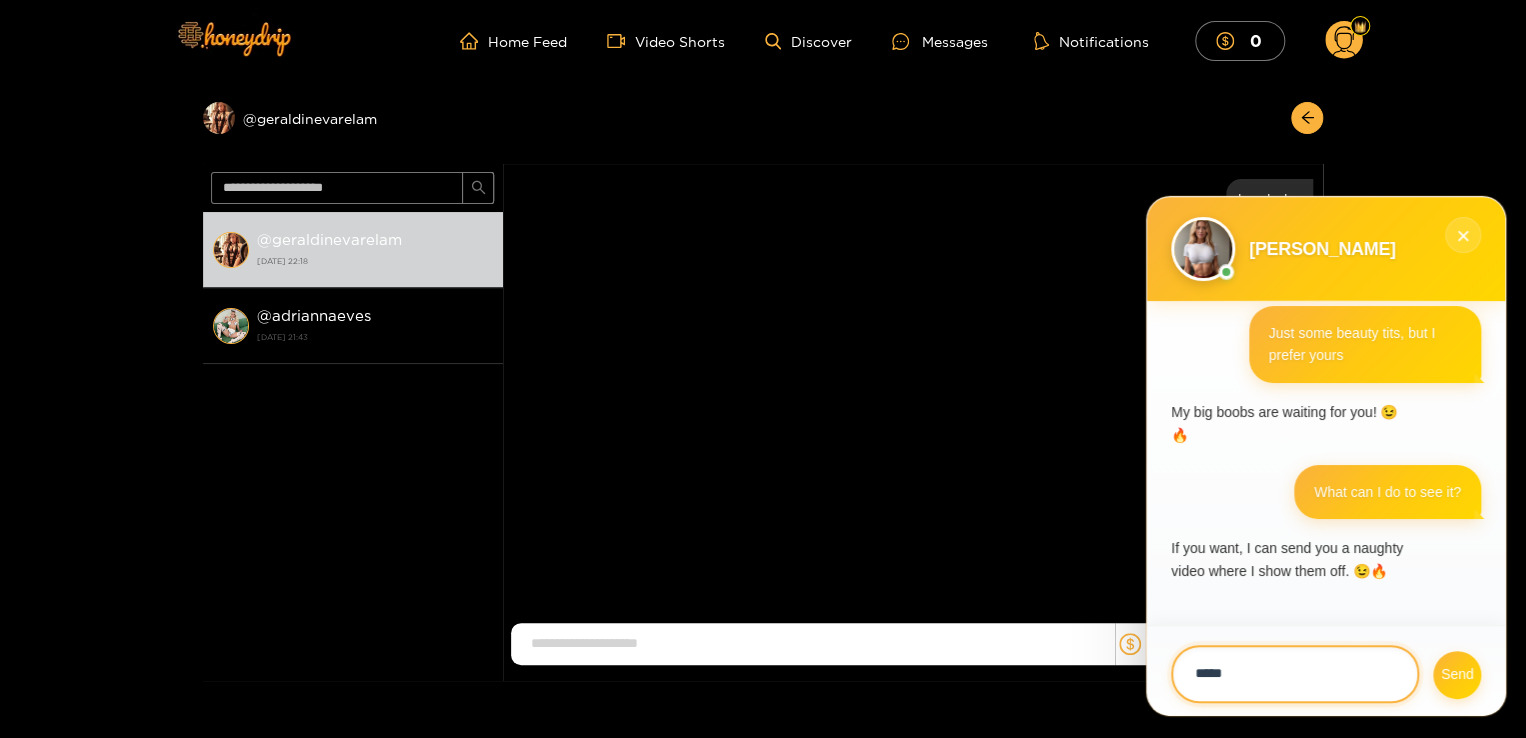 type on "******" 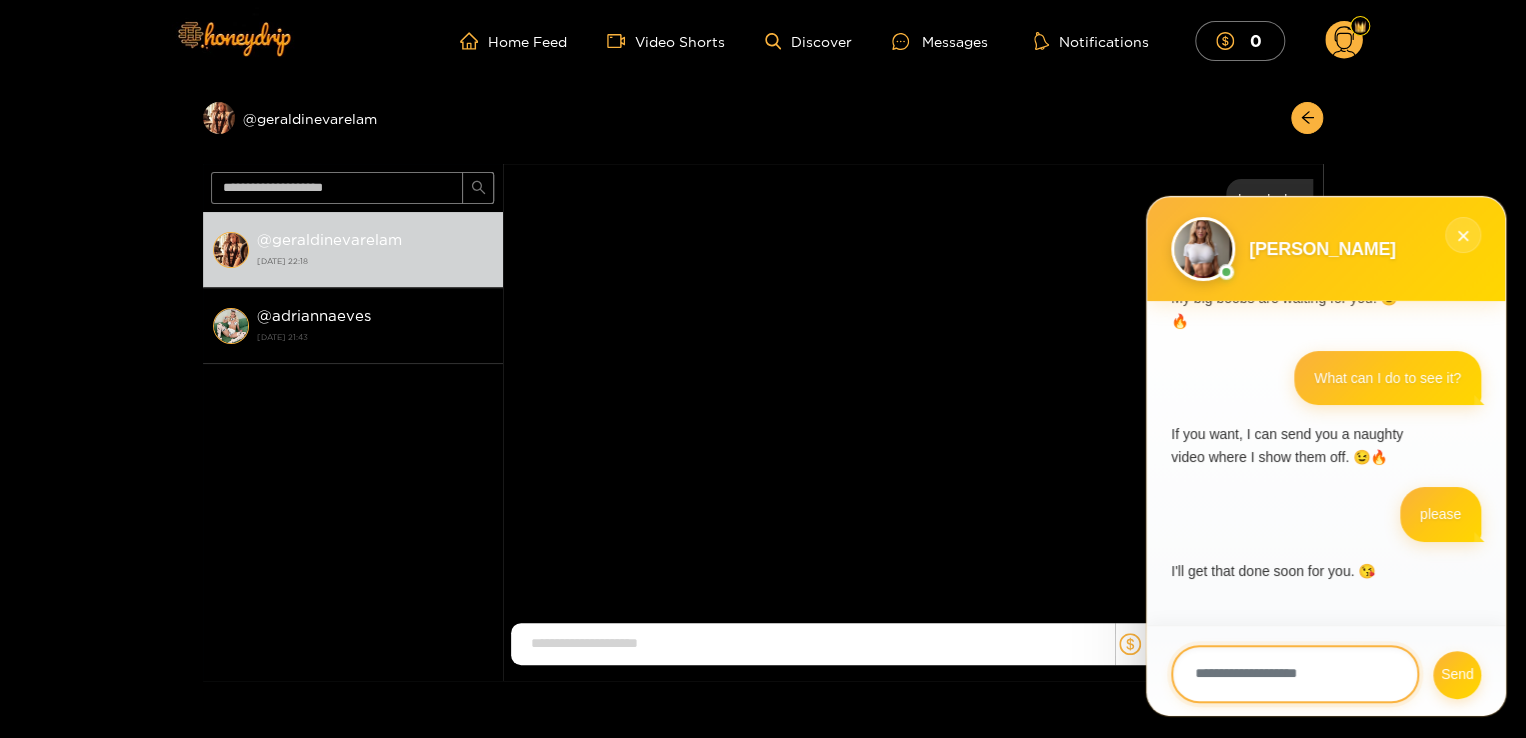 scroll, scrollTop: 300, scrollLeft: 0, axis: vertical 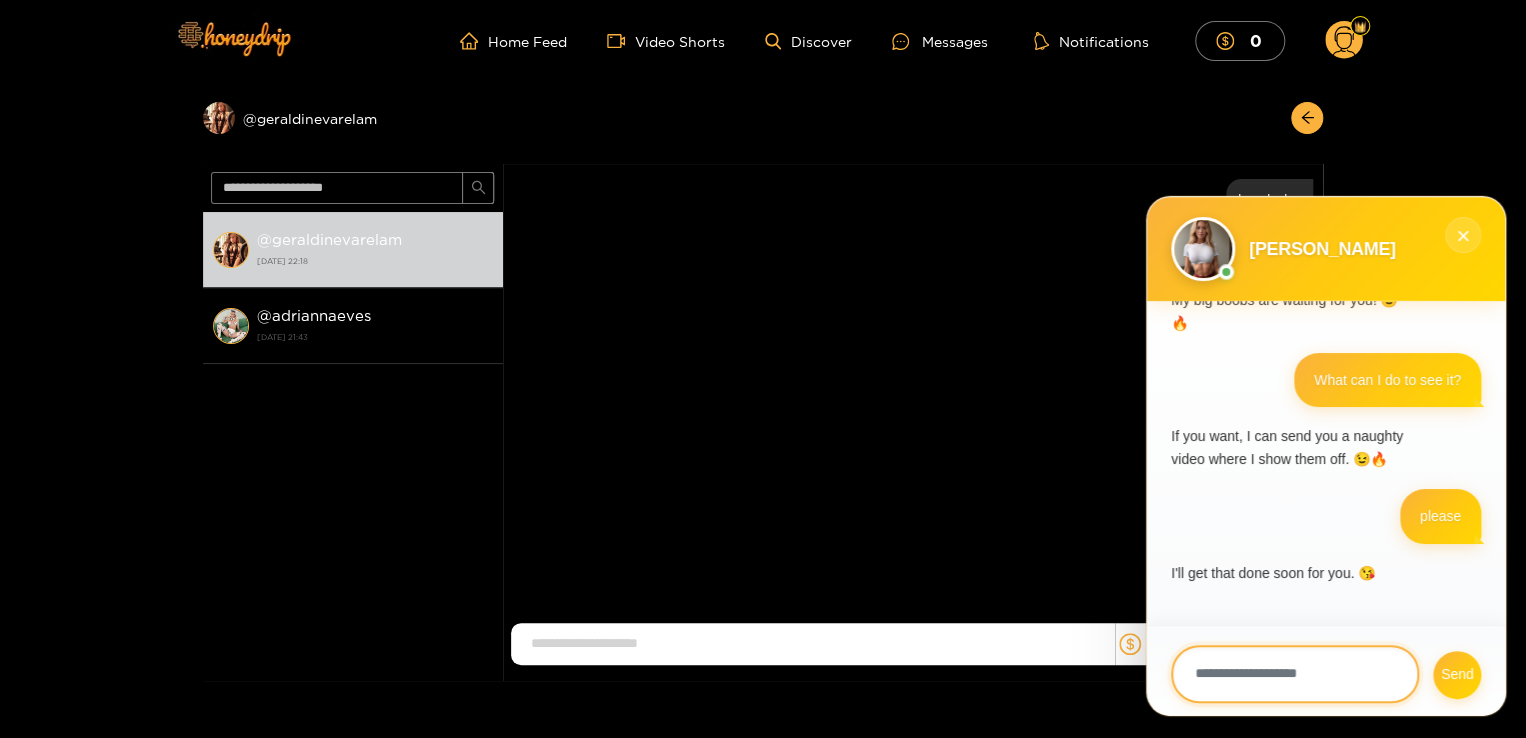 click at bounding box center (1295, 674) 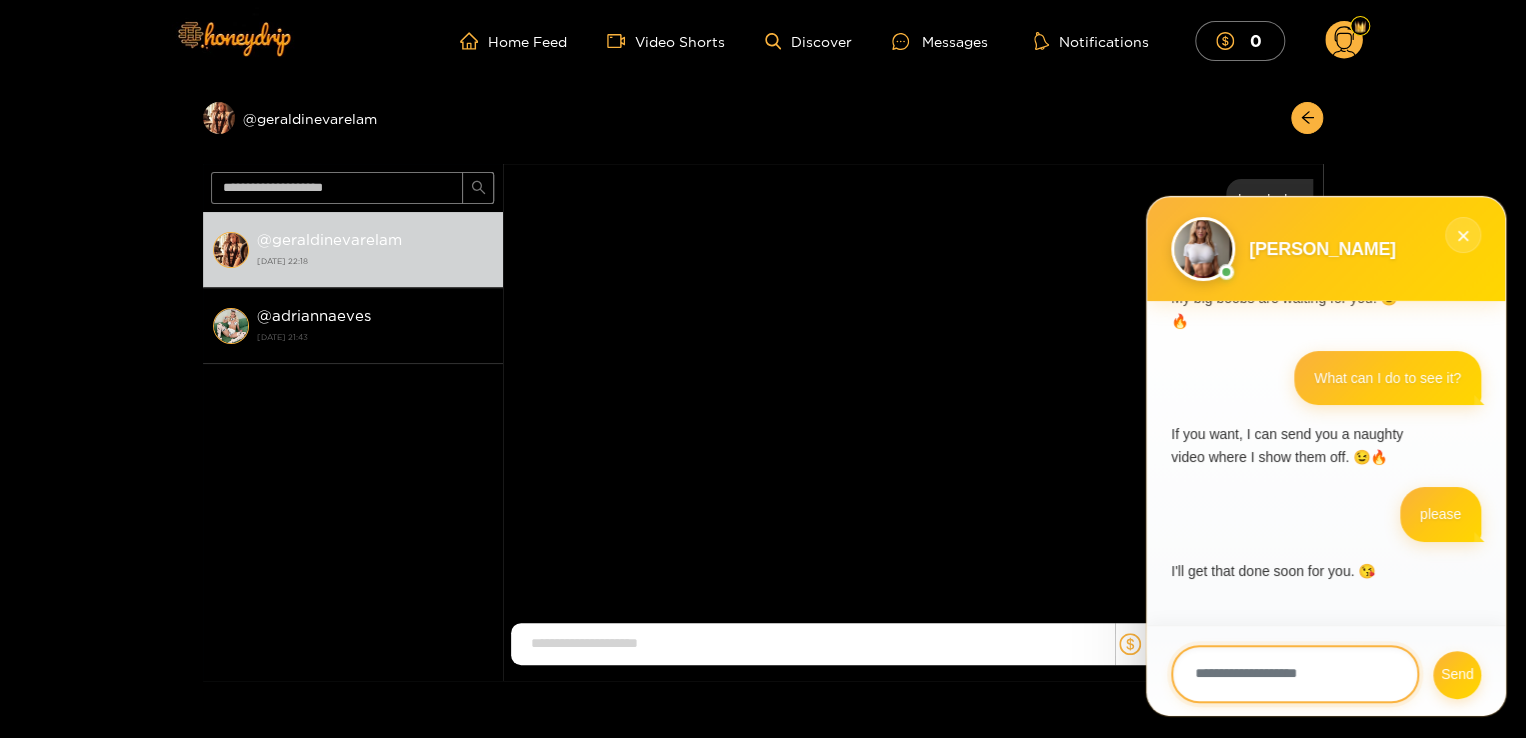 scroll, scrollTop: 324, scrollLeft: 0, axis: vertical 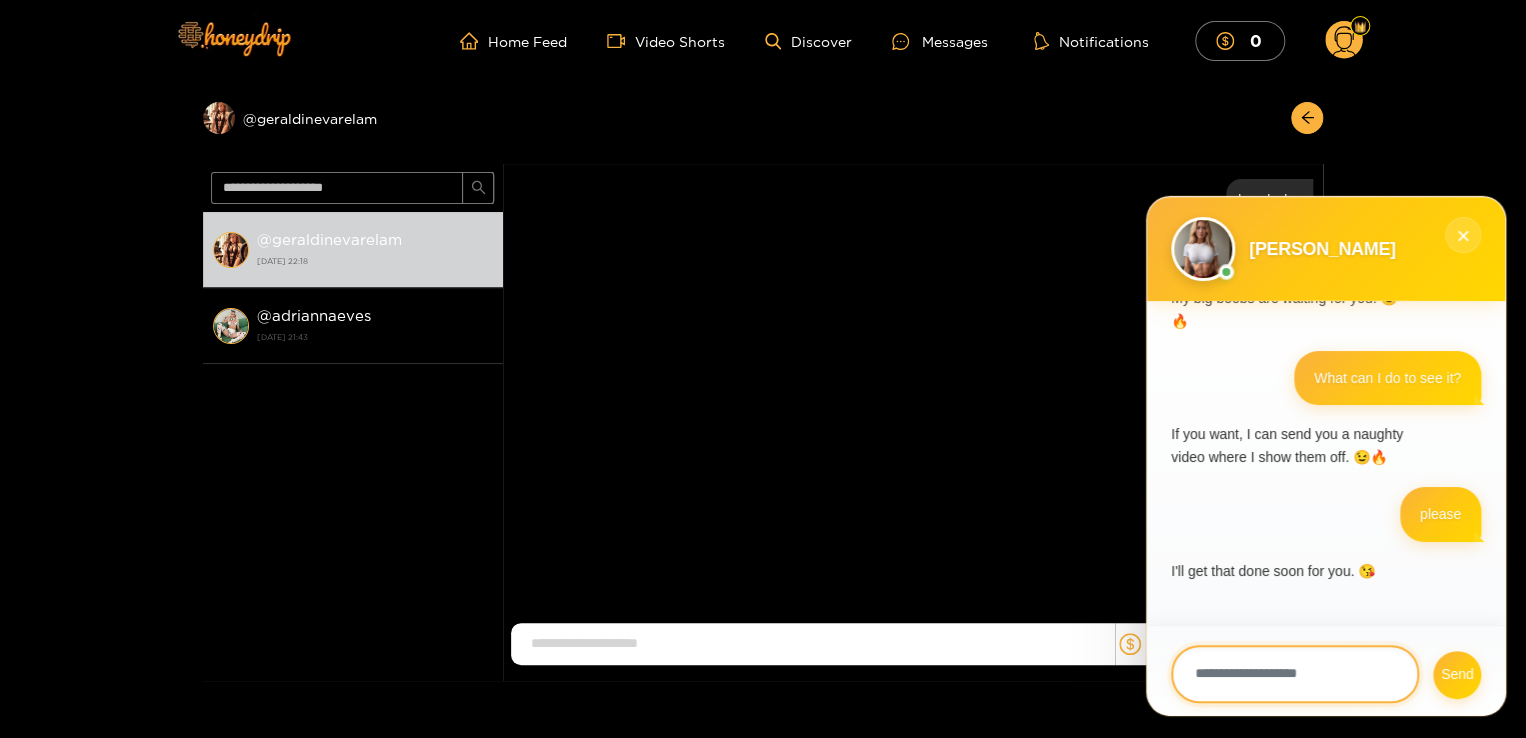 click at bounding box center (1295, 674) 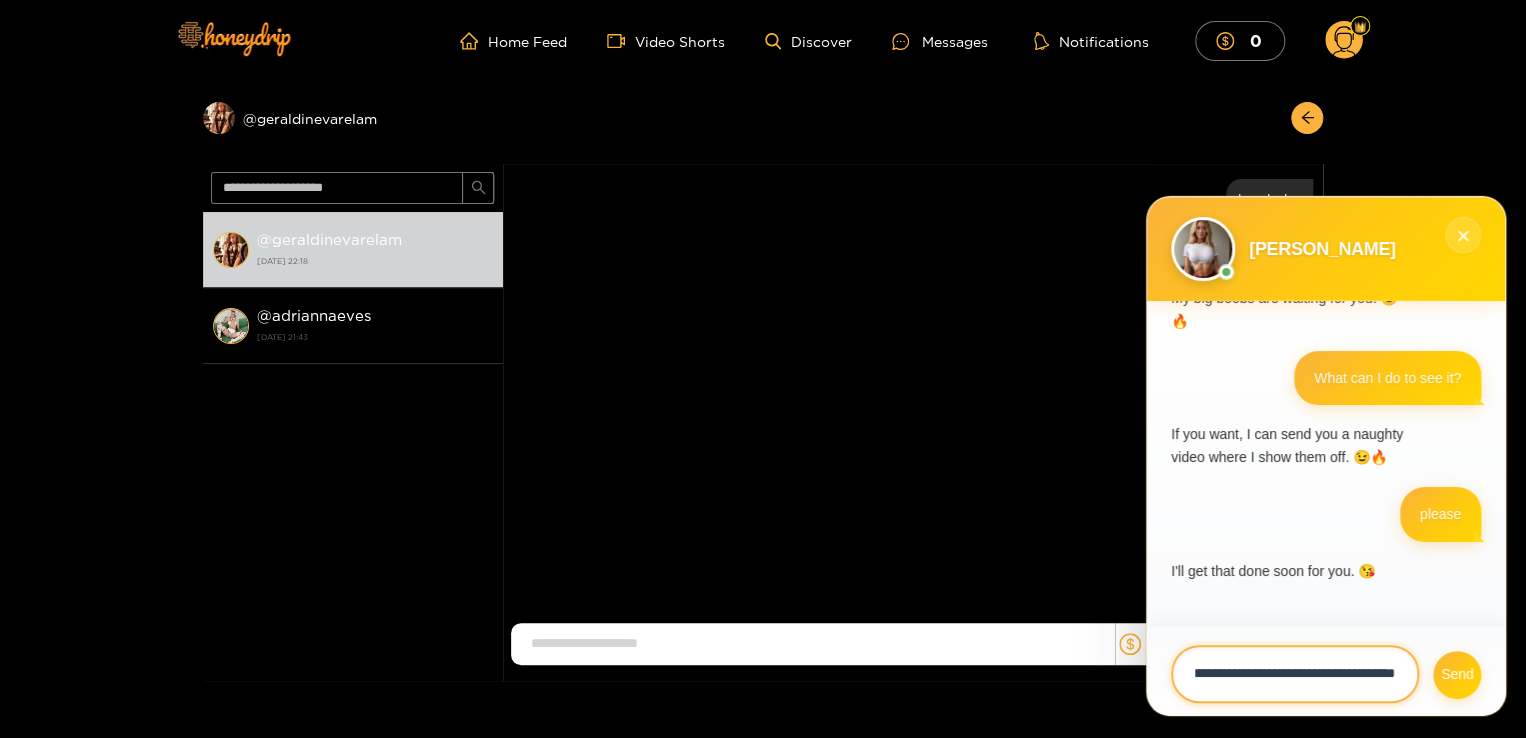 type on "**********" 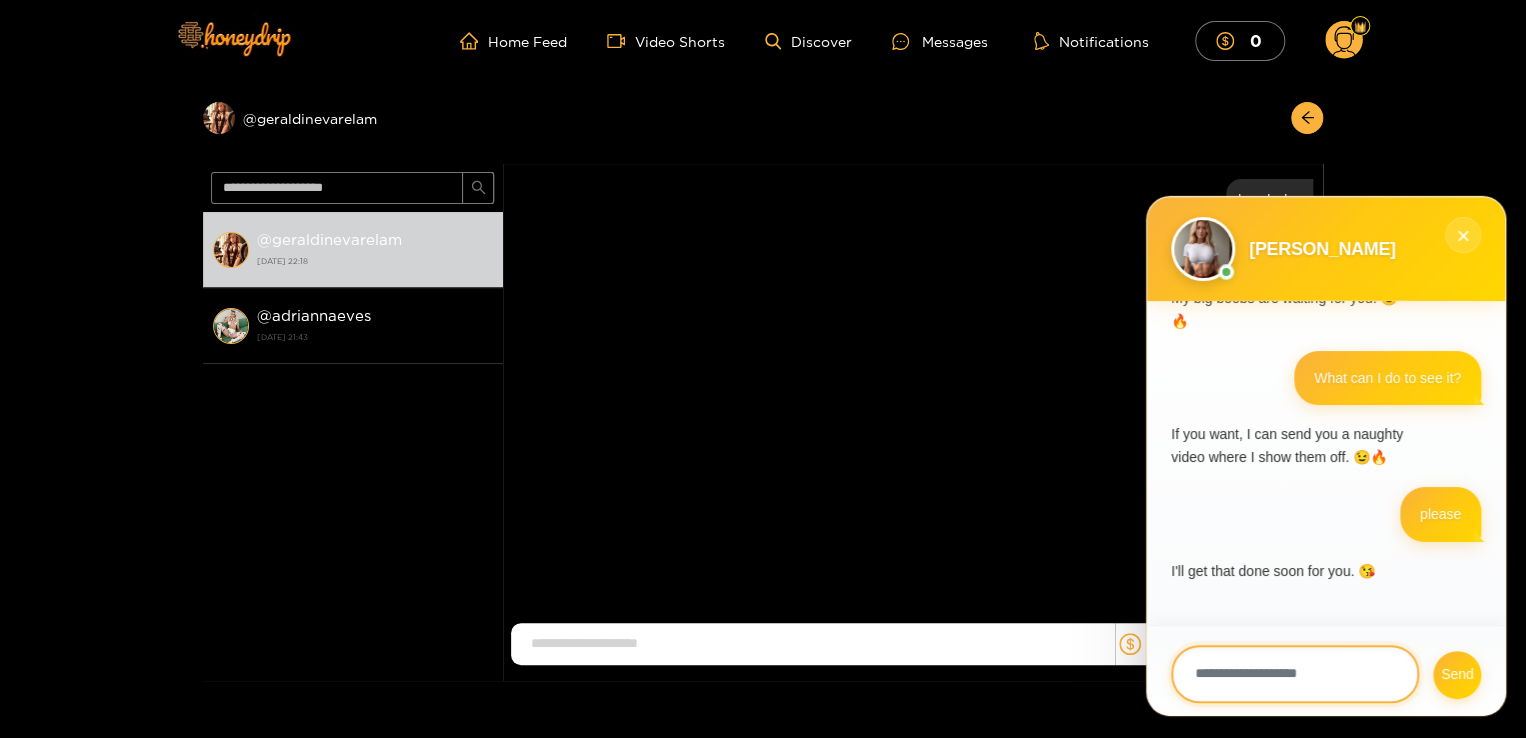 scroll, scrollTop: 0, scrollLeft: 0, axis: both 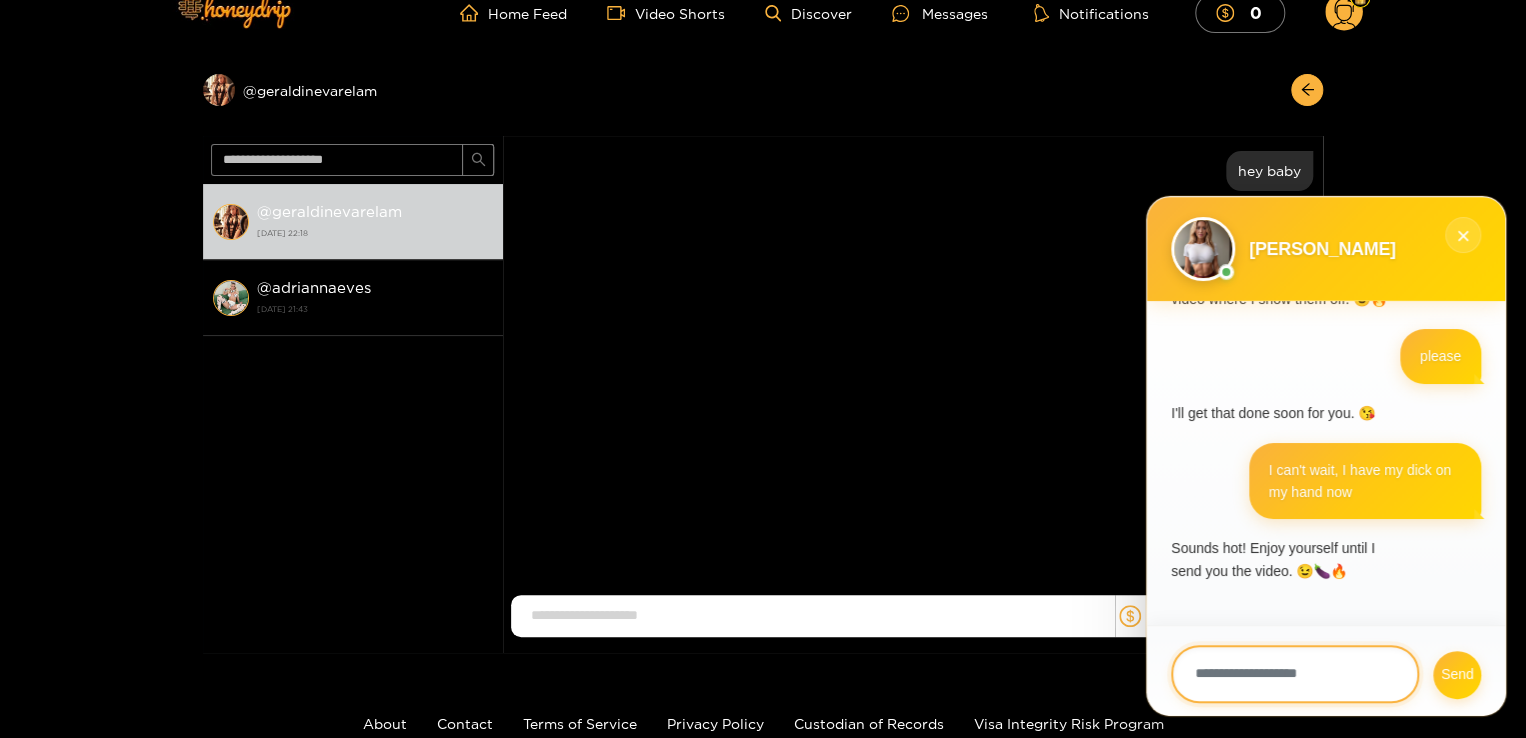 type on "*" 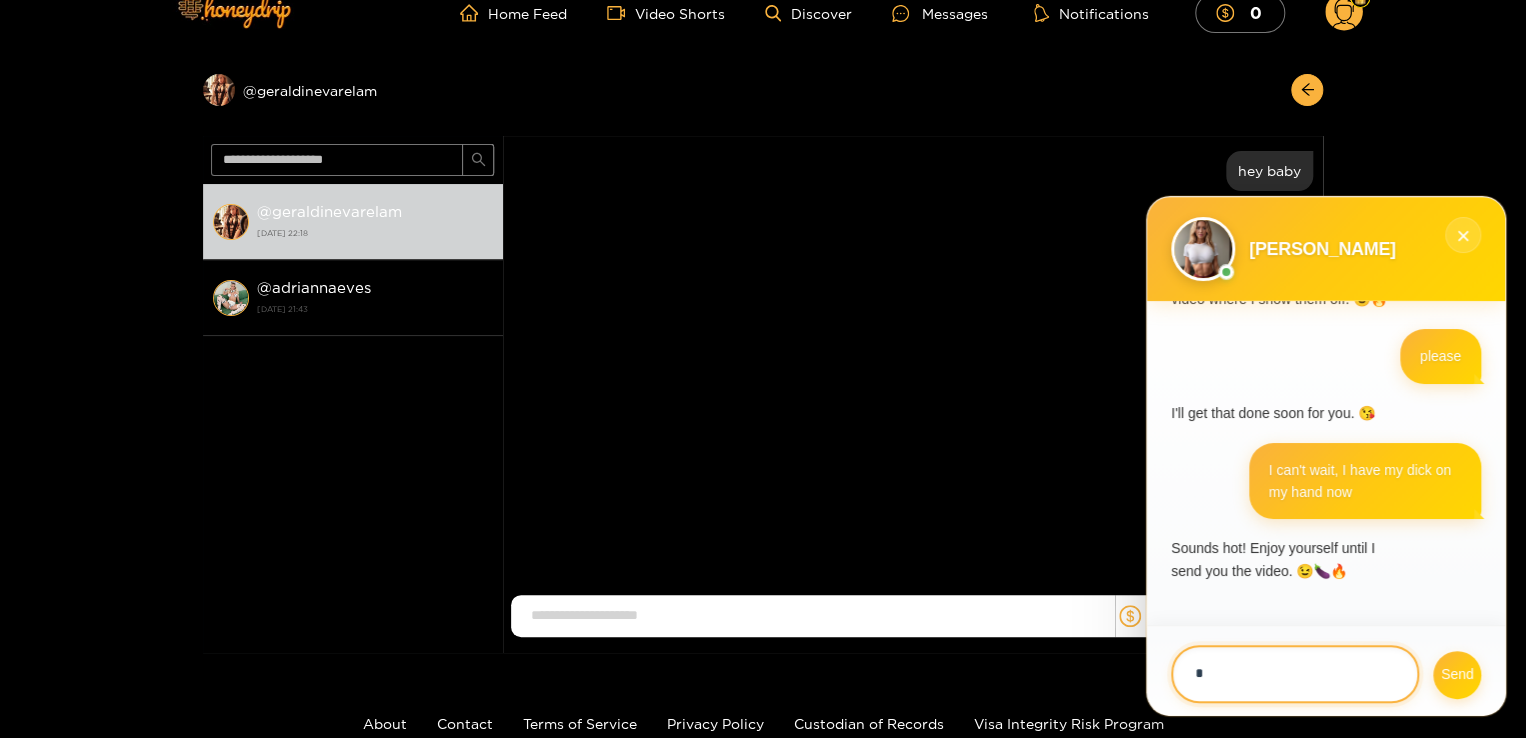 type 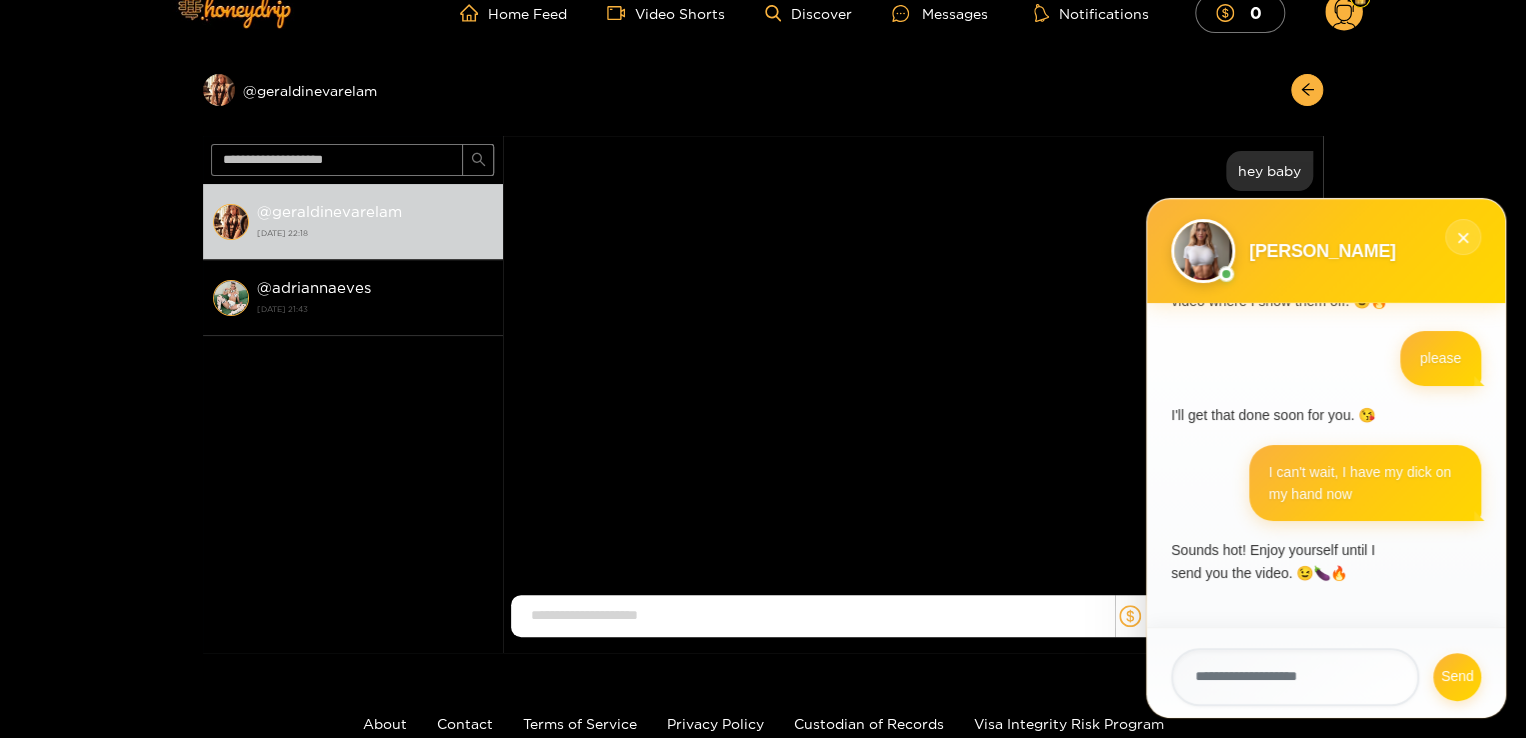 drag, startPoint x: 787, startPoint y: 422, endPoint x: 757, endPoint y: 417, distance: 30.413813 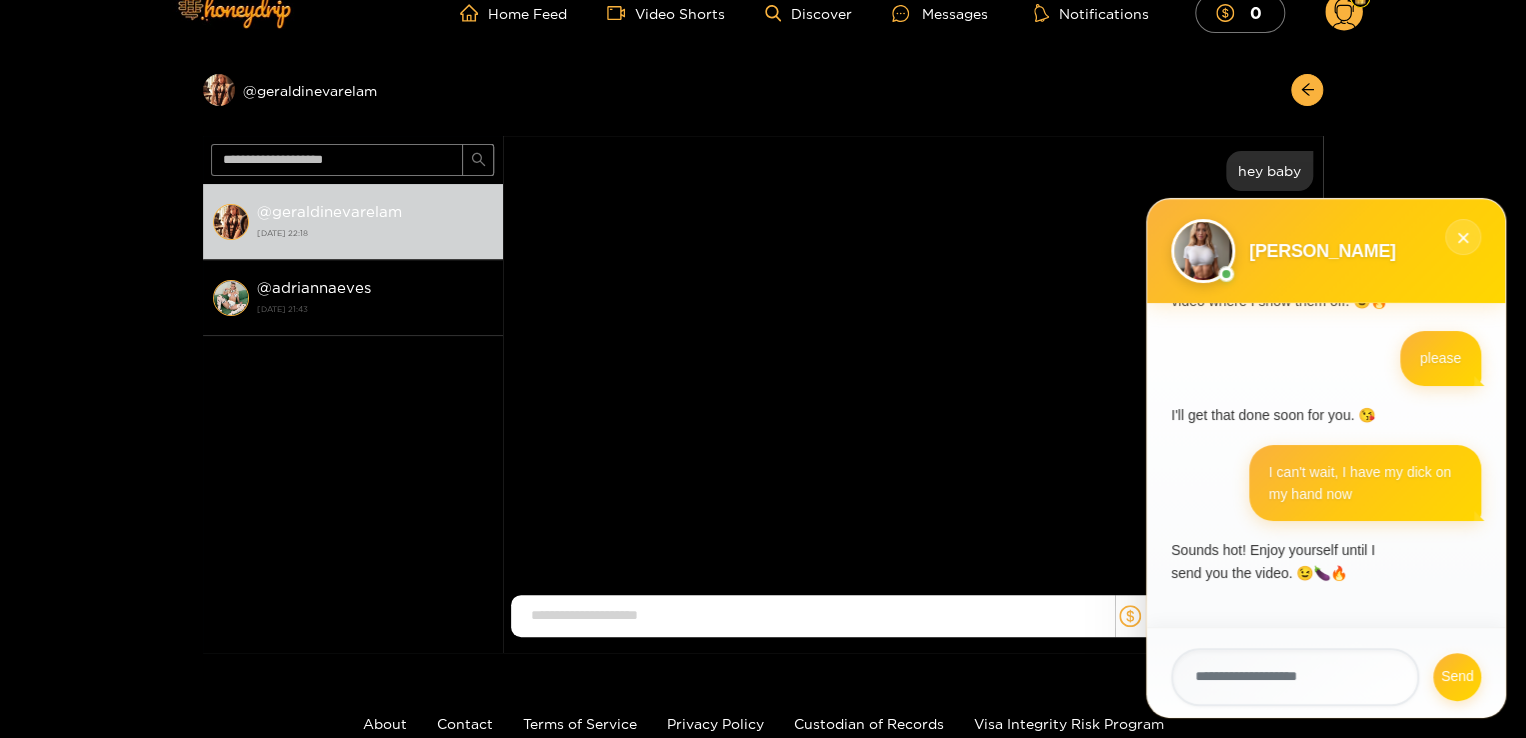 click on "Geraldine Varela hey baby Jul. 12, 10:18 pm" at bounding box center [913, 368] 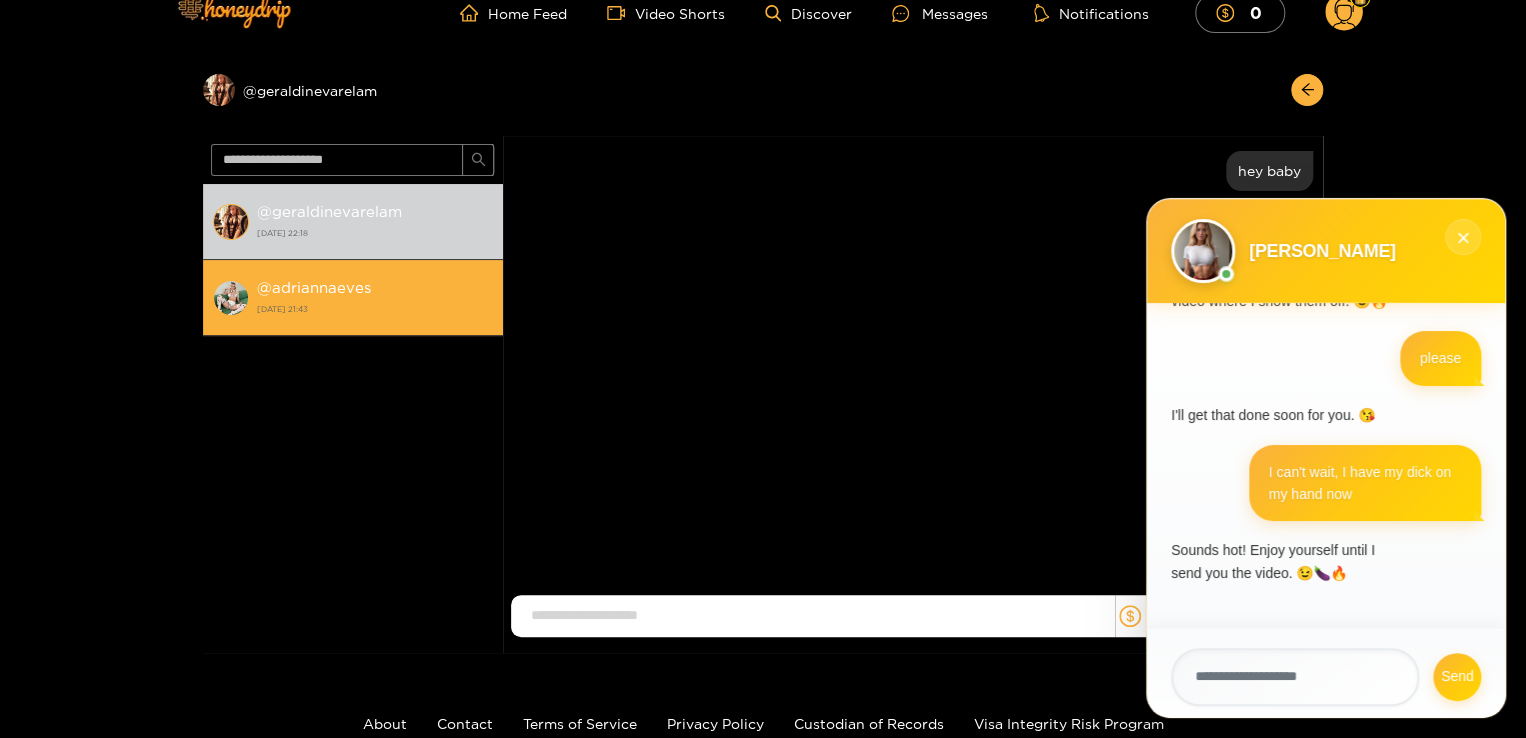 click on "12 July 2025 21:43" at bounding box center (375, 309) 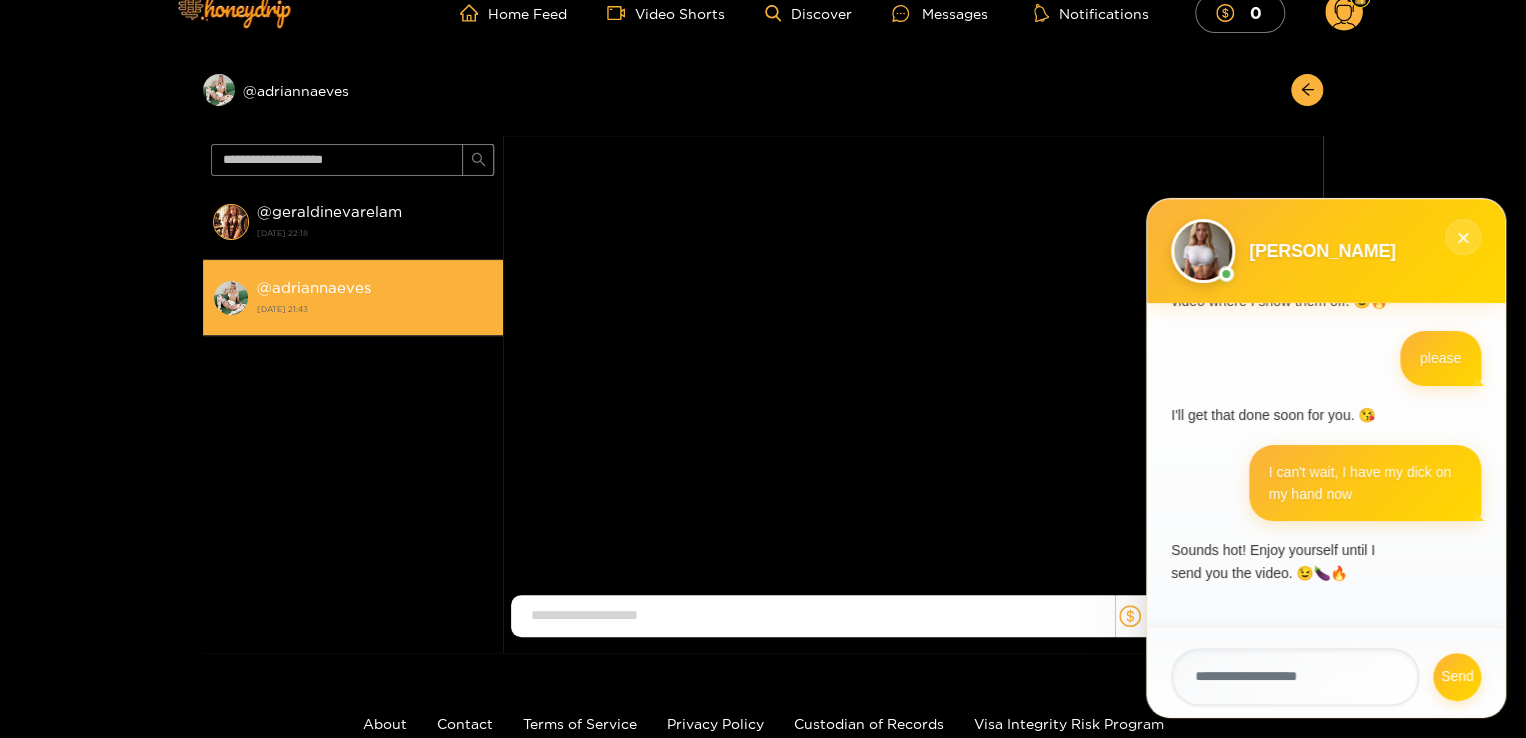 scroll, scrollTop: 0, scrollLeft: 0, axis: both 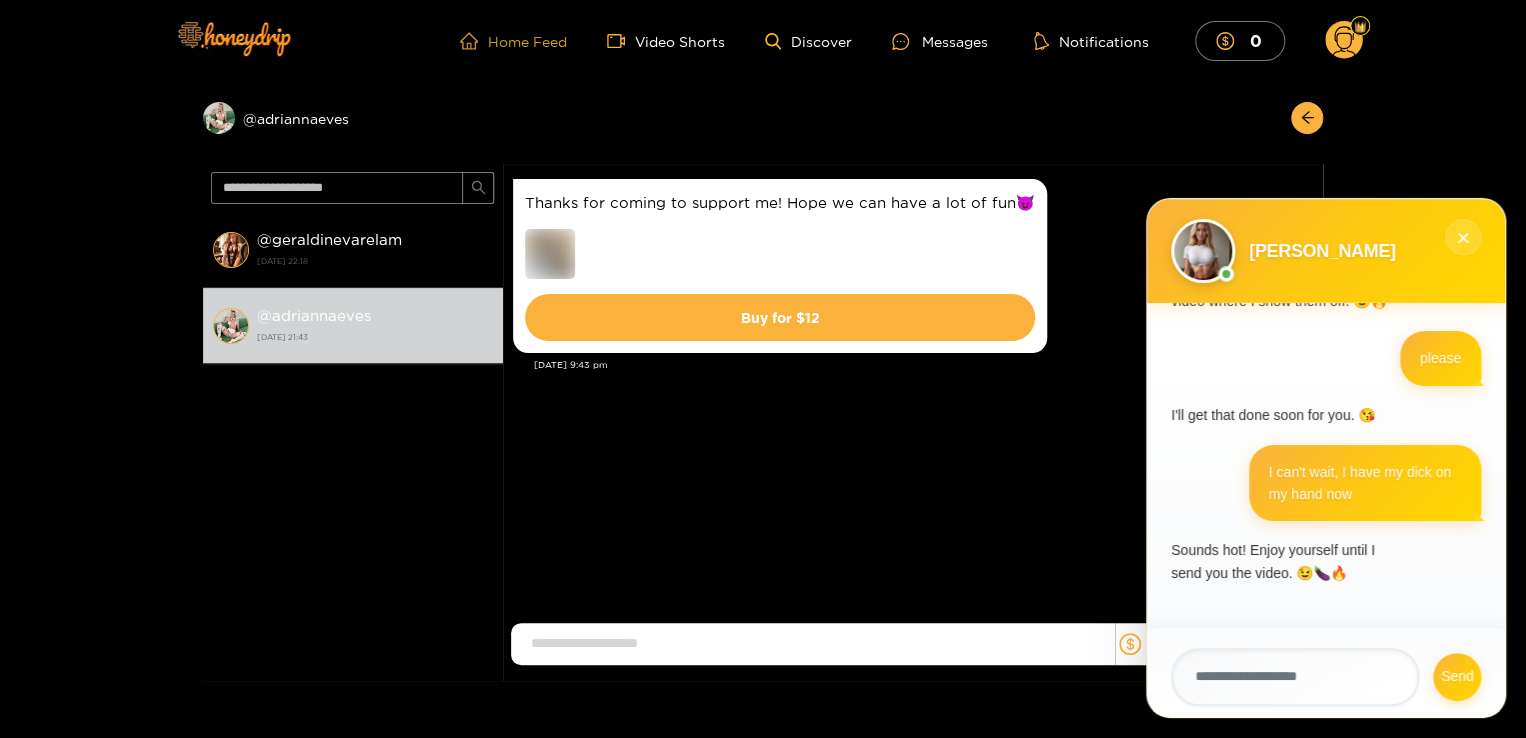 click 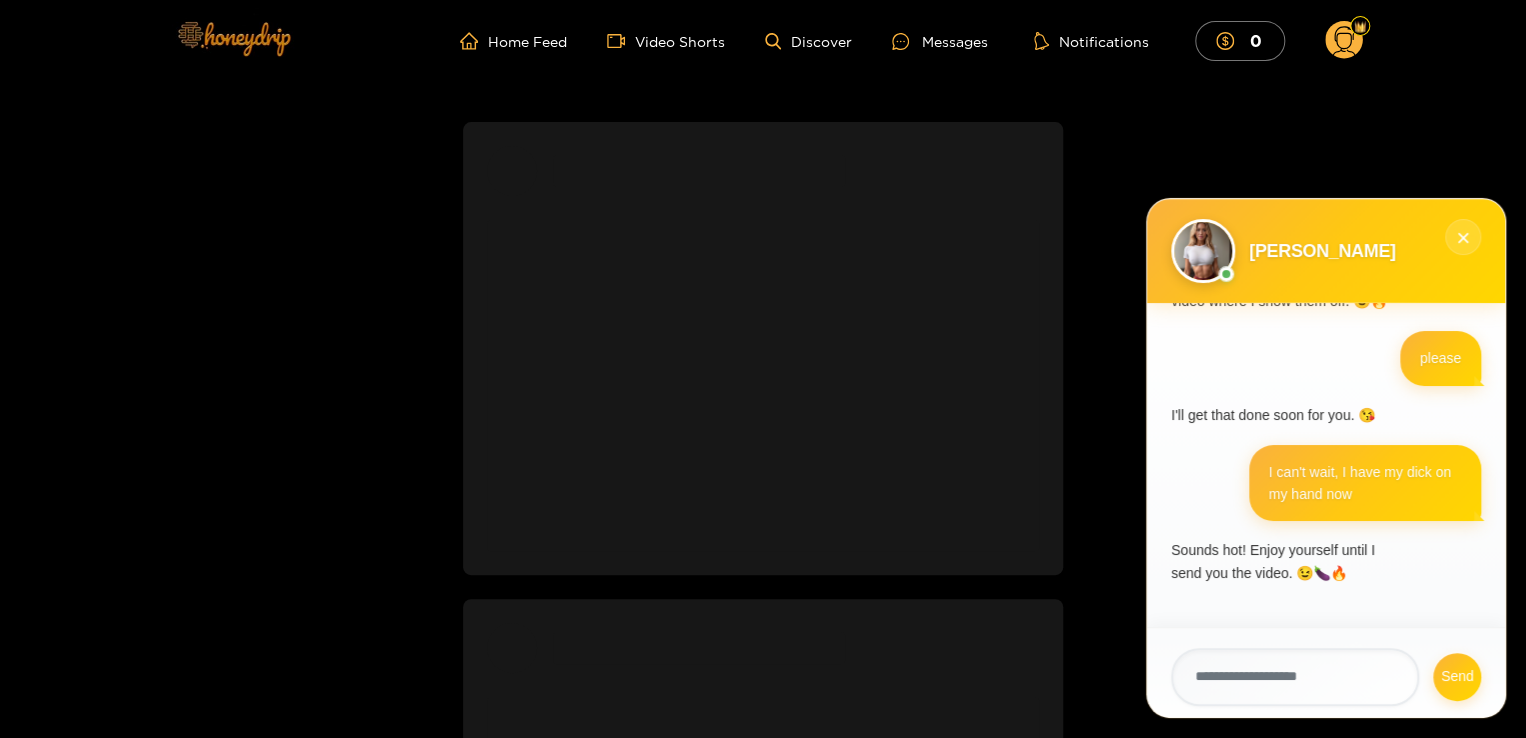 click at bounding box center (233, 38) 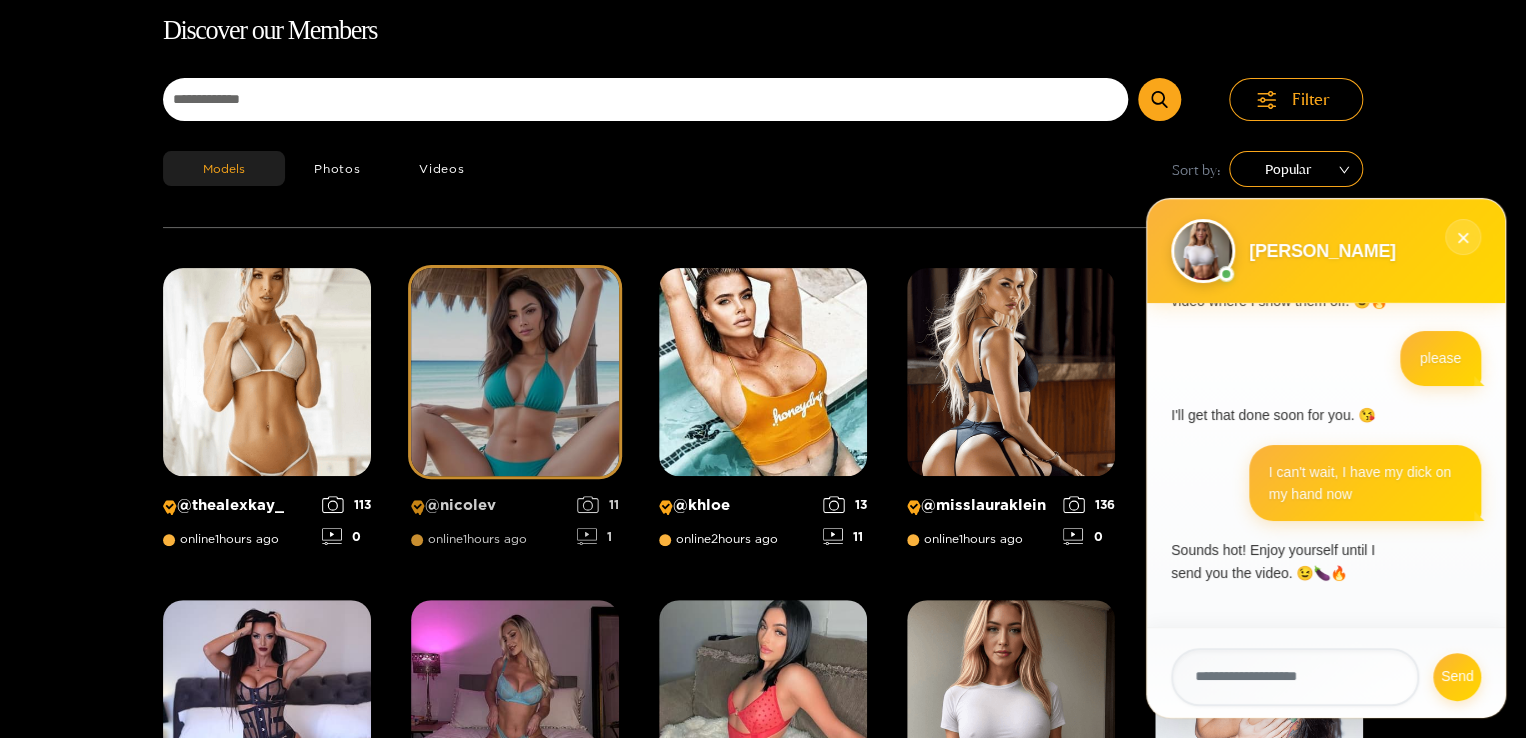 scroll, scrollTop: 328, scrollLeft: 0, axis: vertical 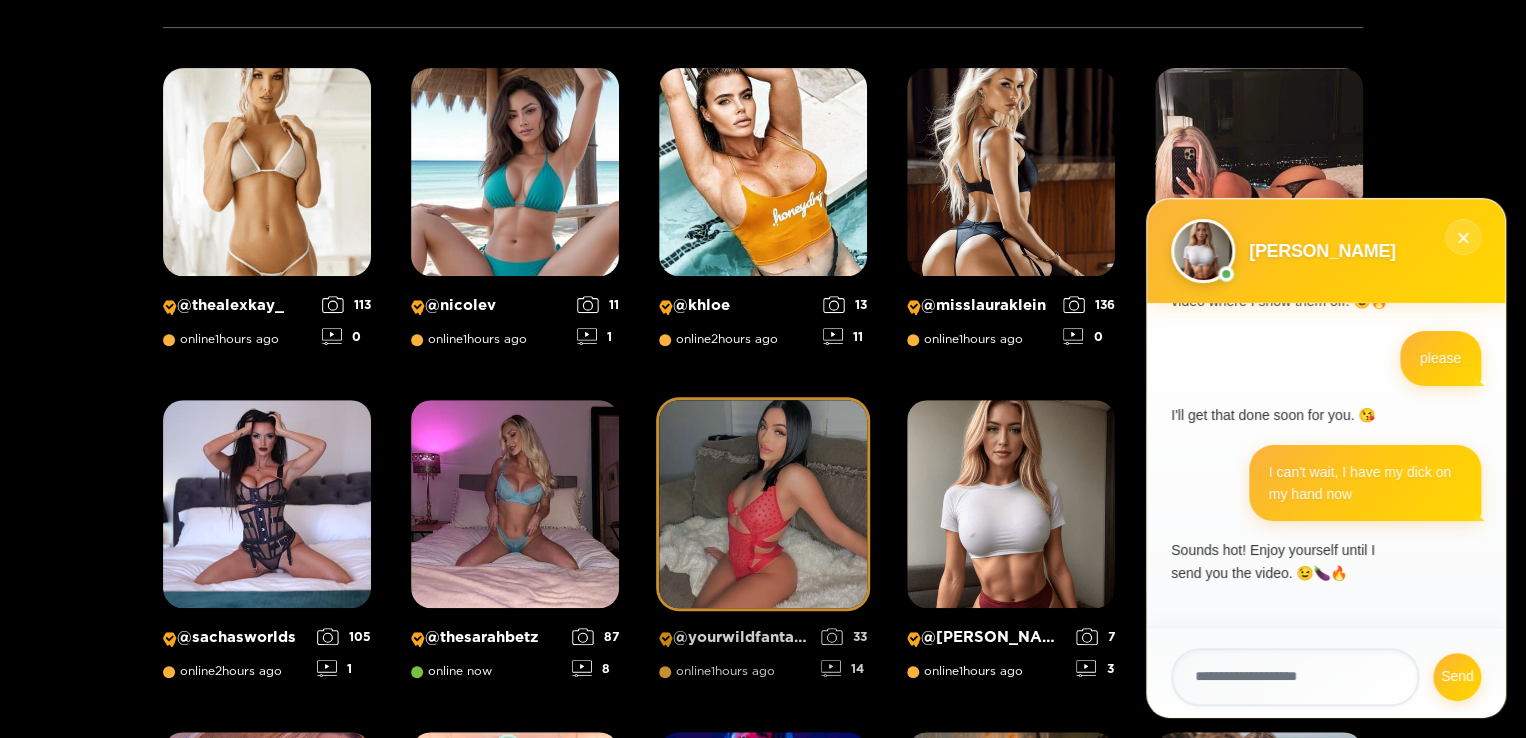 drag, startPoint x: 739, startPoint y: 493, endPoint x: 689, endPoint y: 462, distance: 58.830265 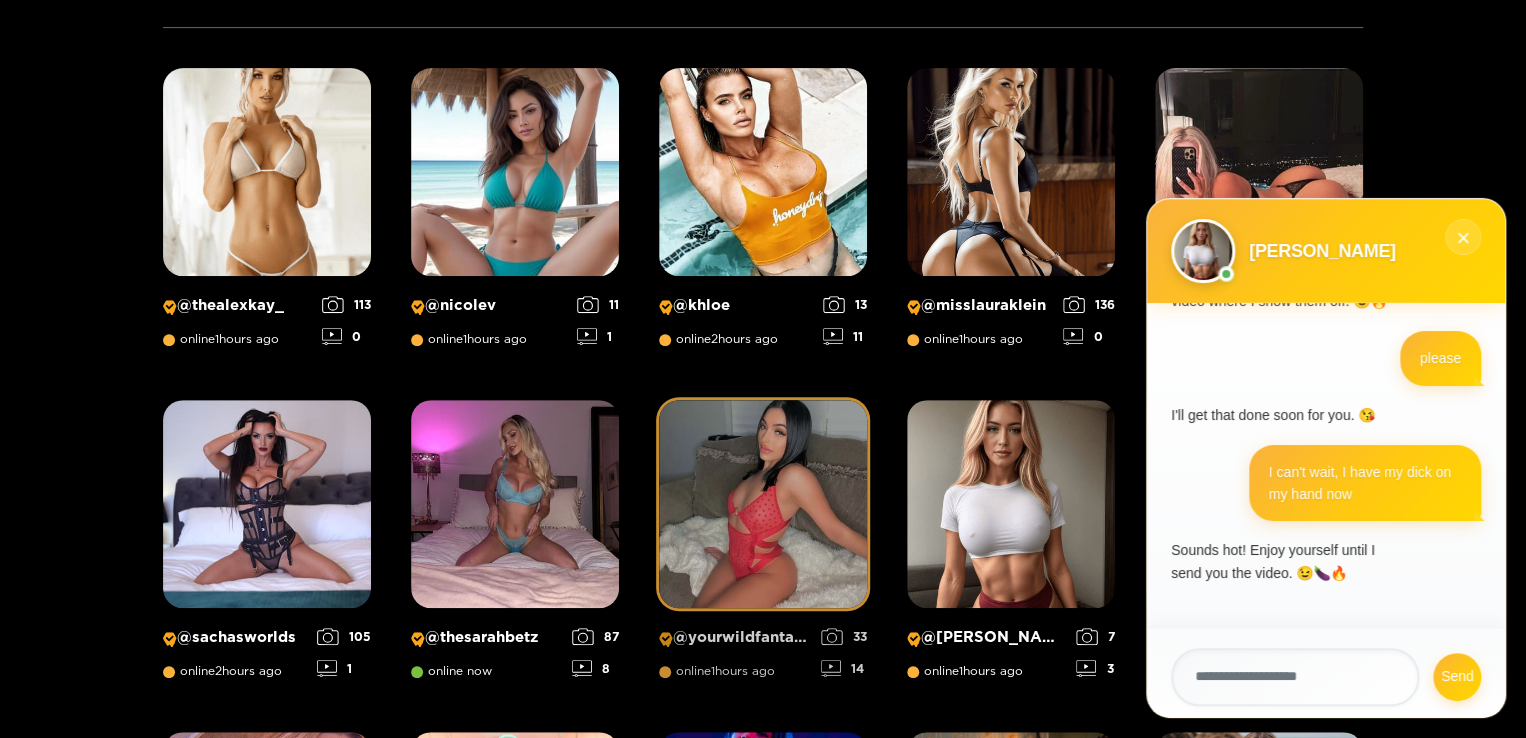 click at bounding box center [763, 504] 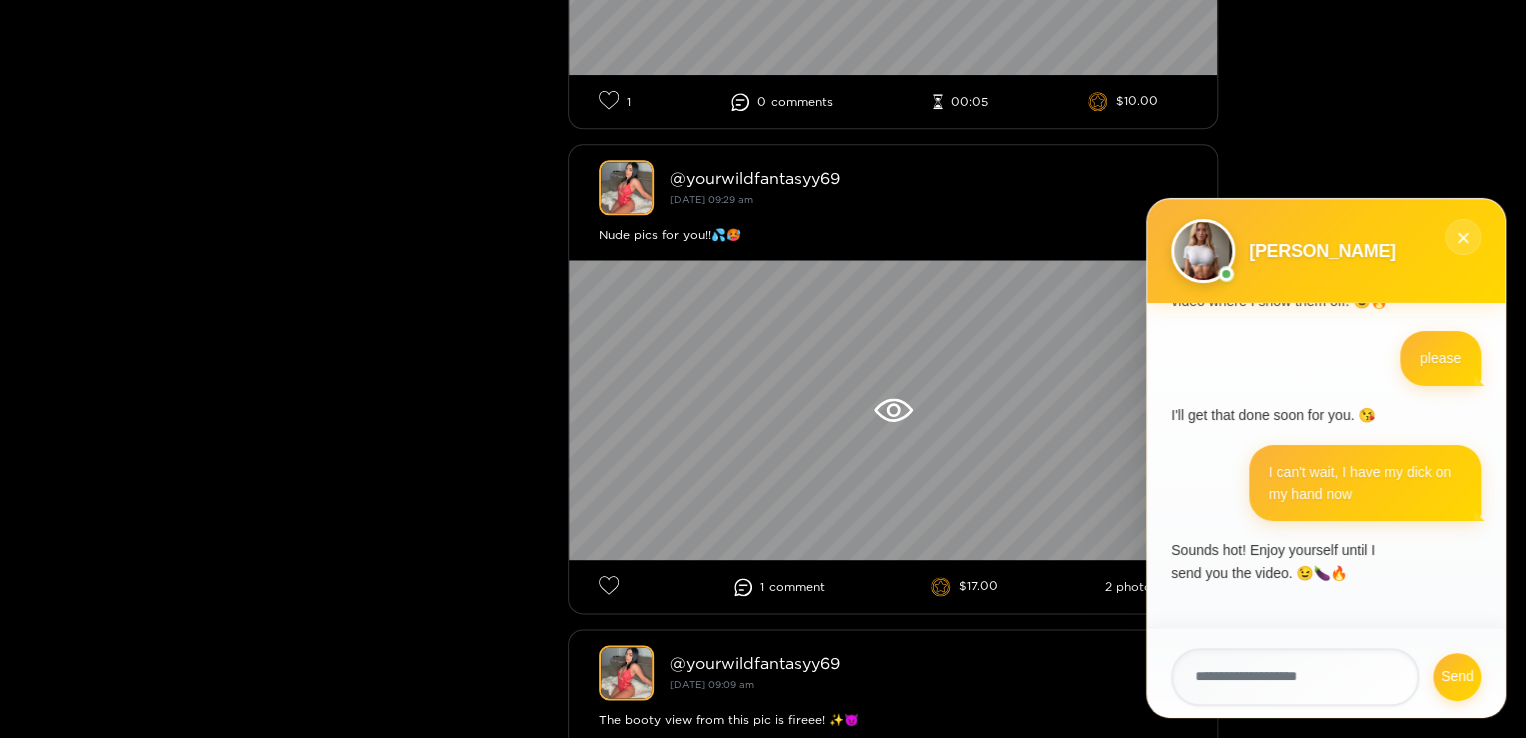 scroll, scrollTop: 5100, scrollLeft: 0, axis: vertical 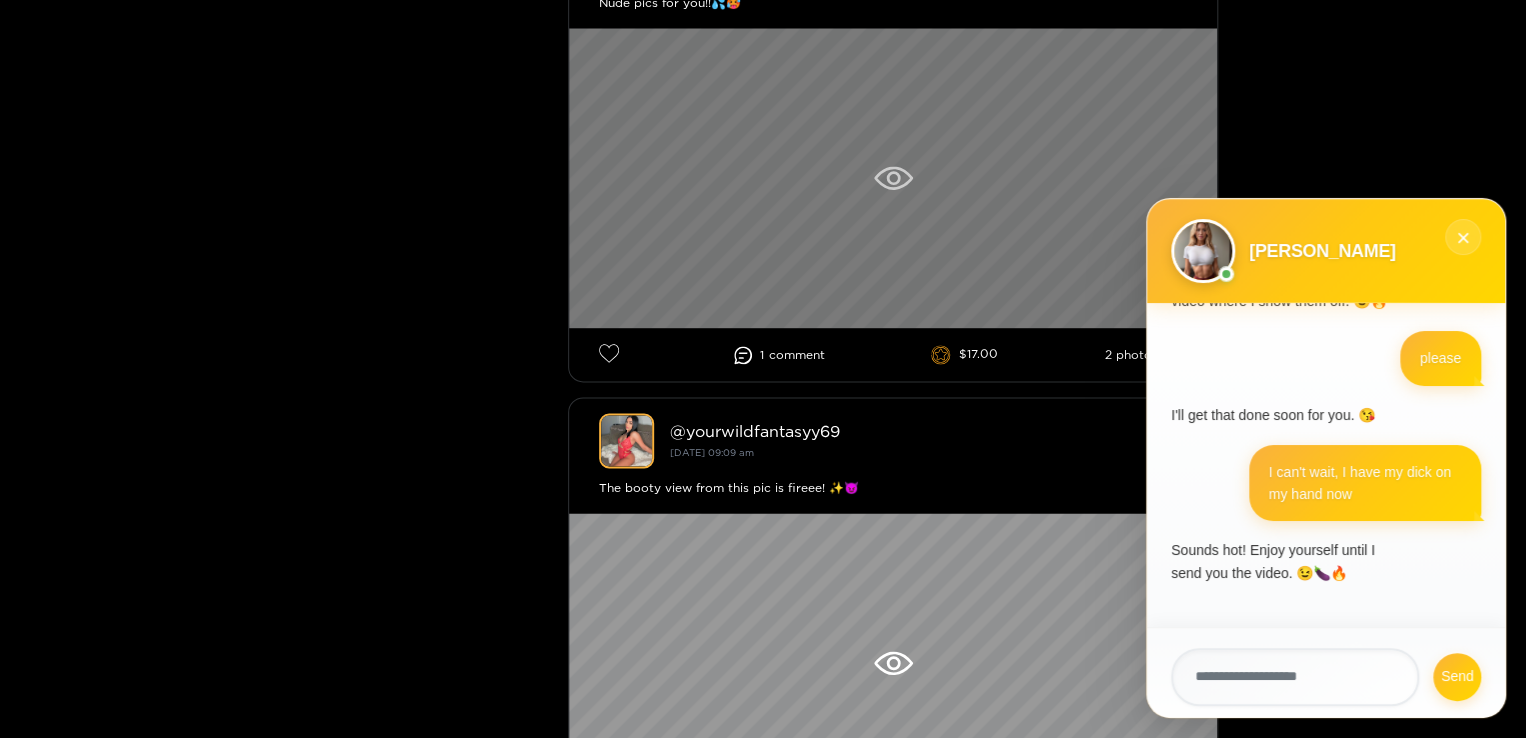 click at bounding box center [893, 178] 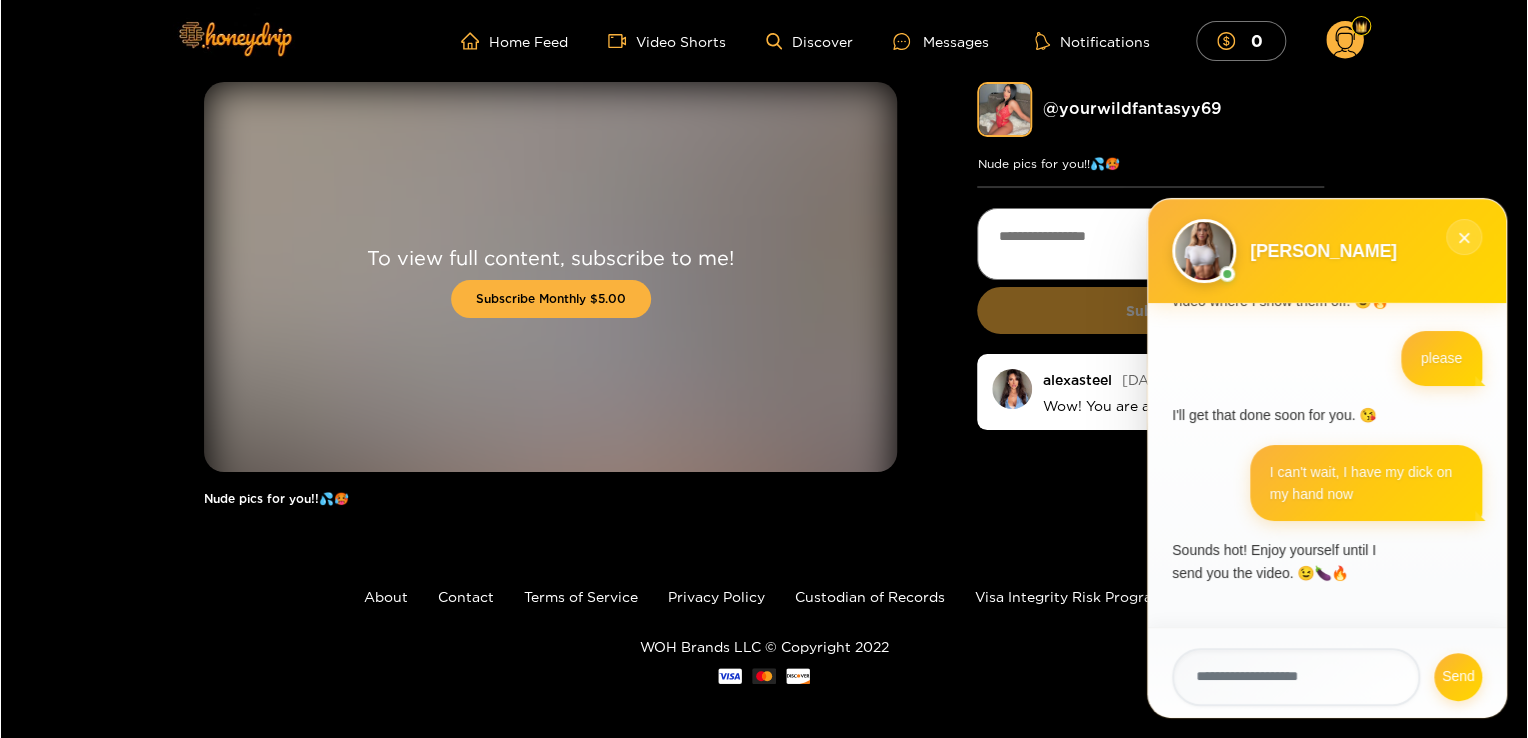 scroll, scrollTop: 0, scrollLeft: 0, axis: both 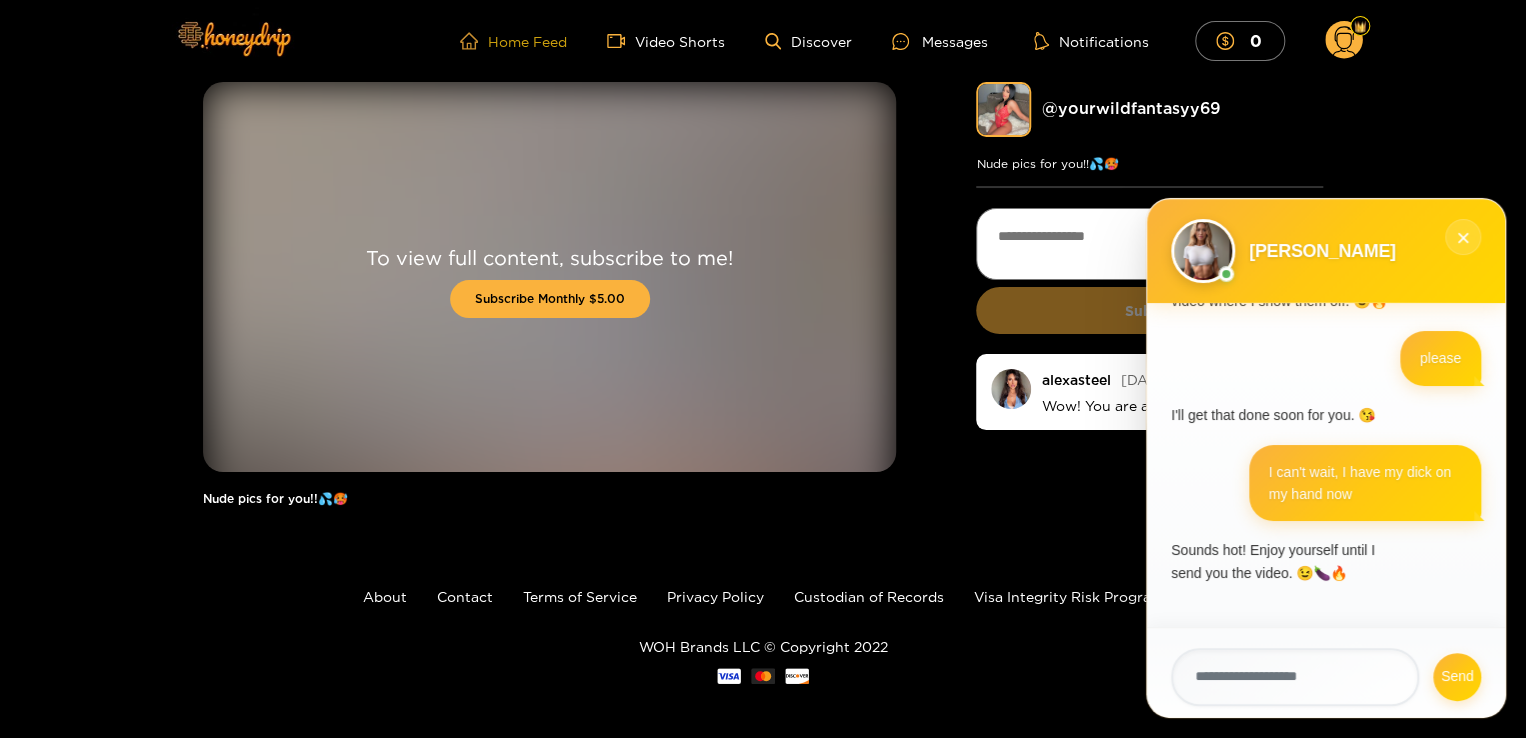 click on "Home Feed" at bounding box center [513, 41] 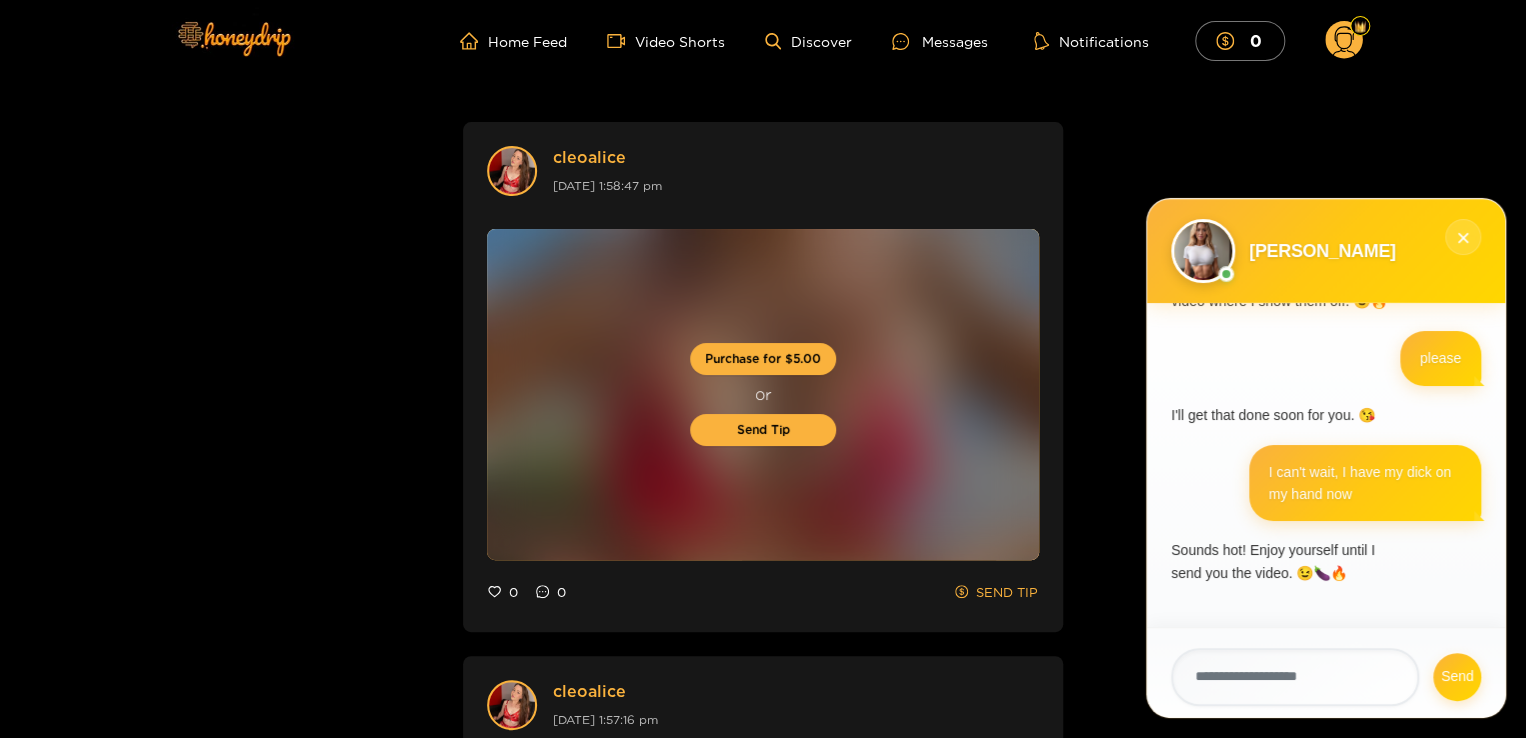 click 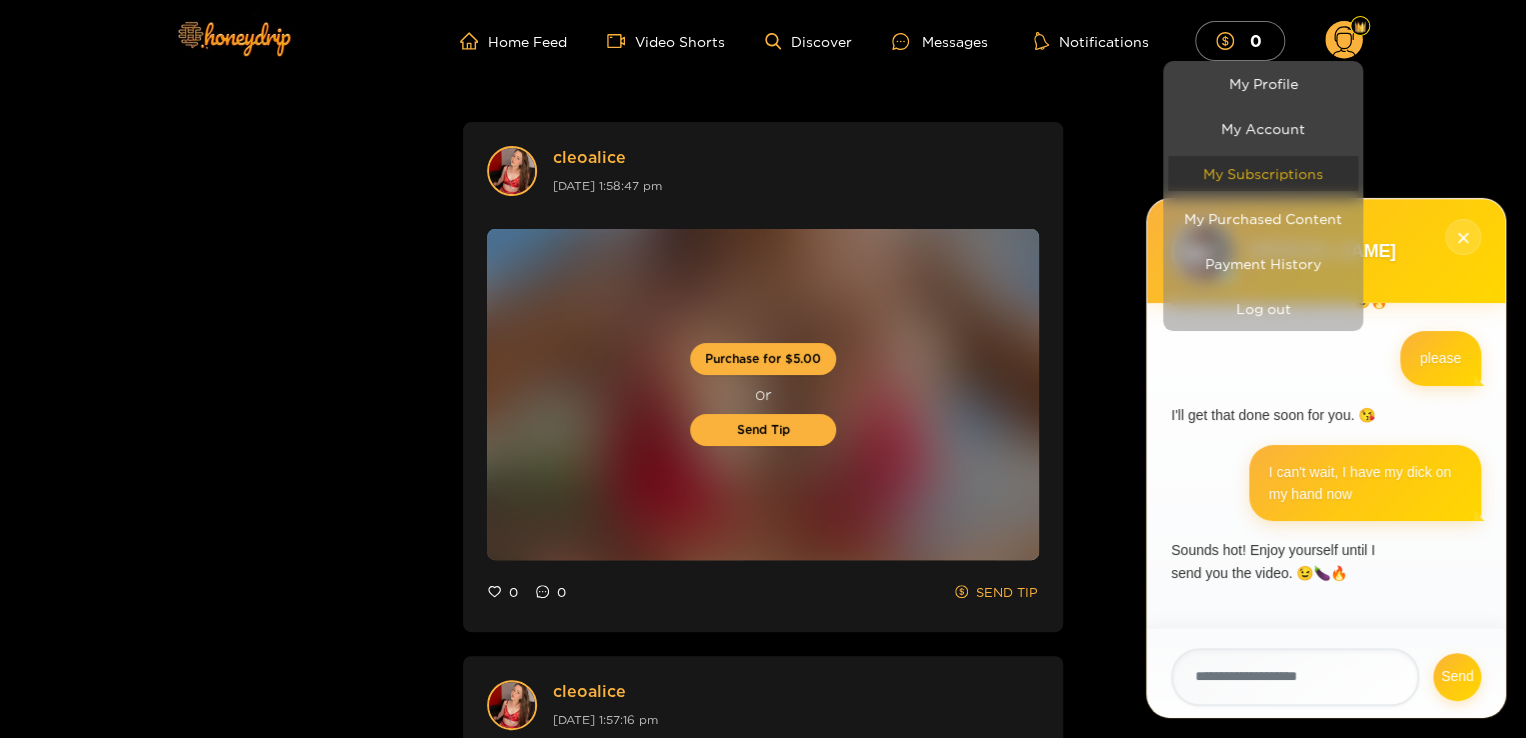 click on "My Subscriptions" at bounding box center [1263, 173] 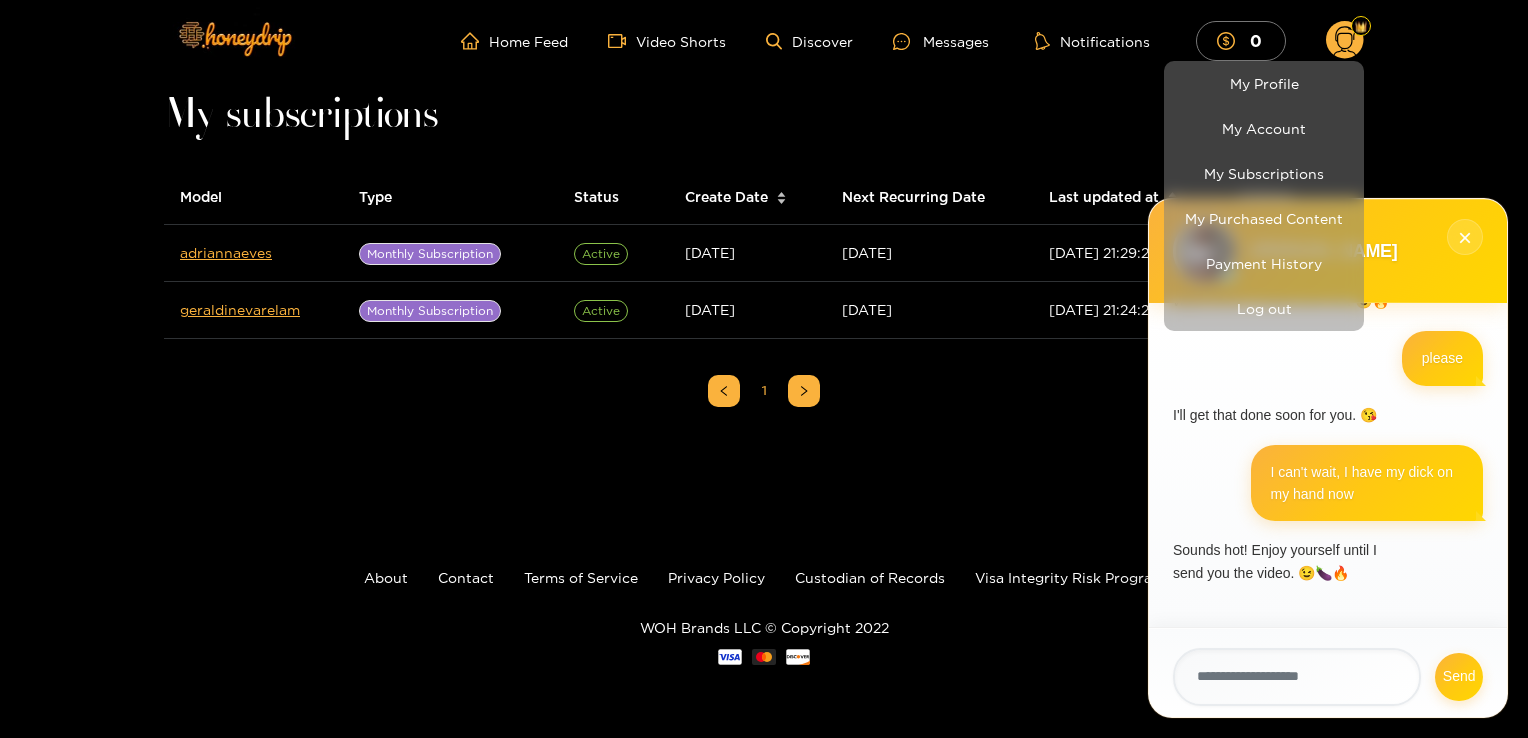 click at bounding box center [764, 369] 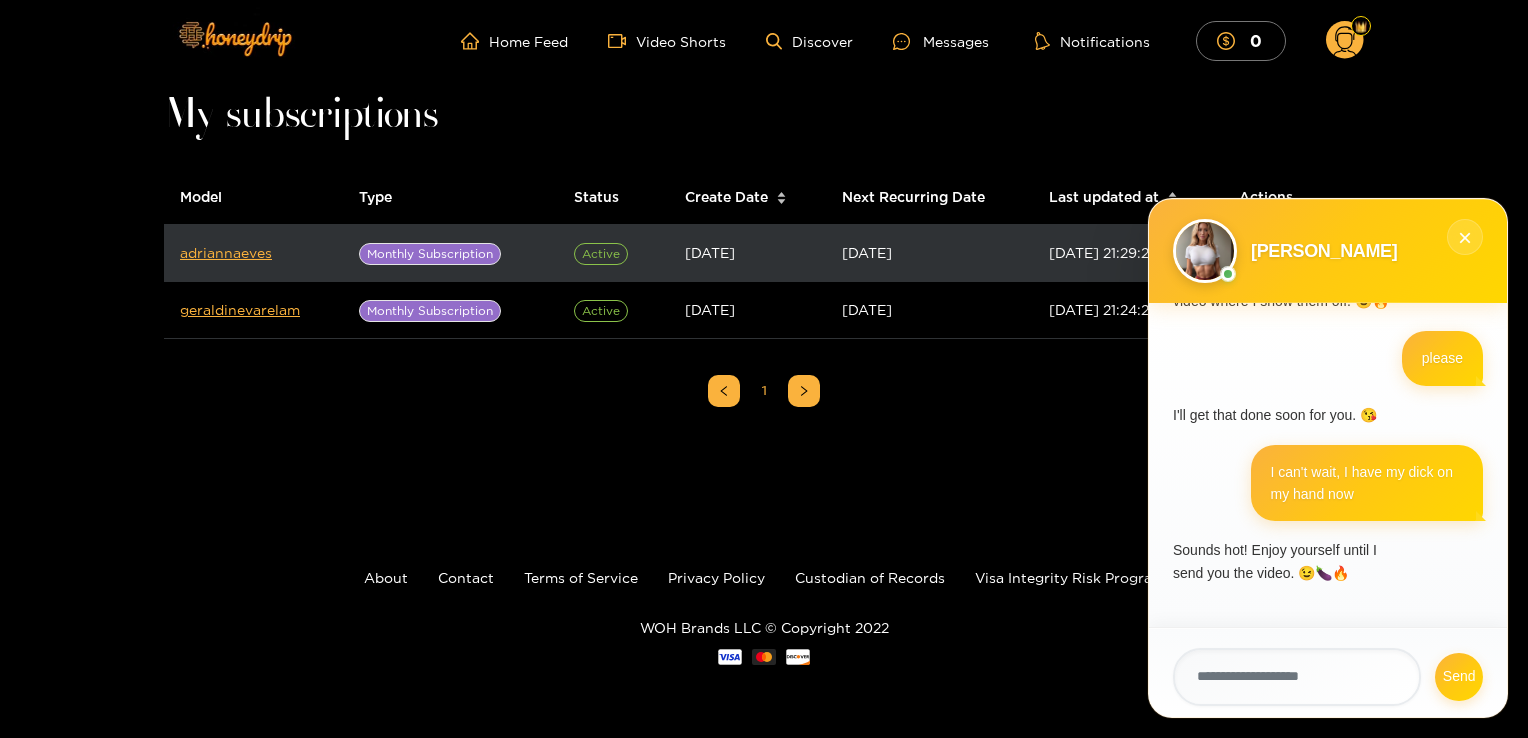 click on "Monthly Subscription" at bounding box center (430, 254) 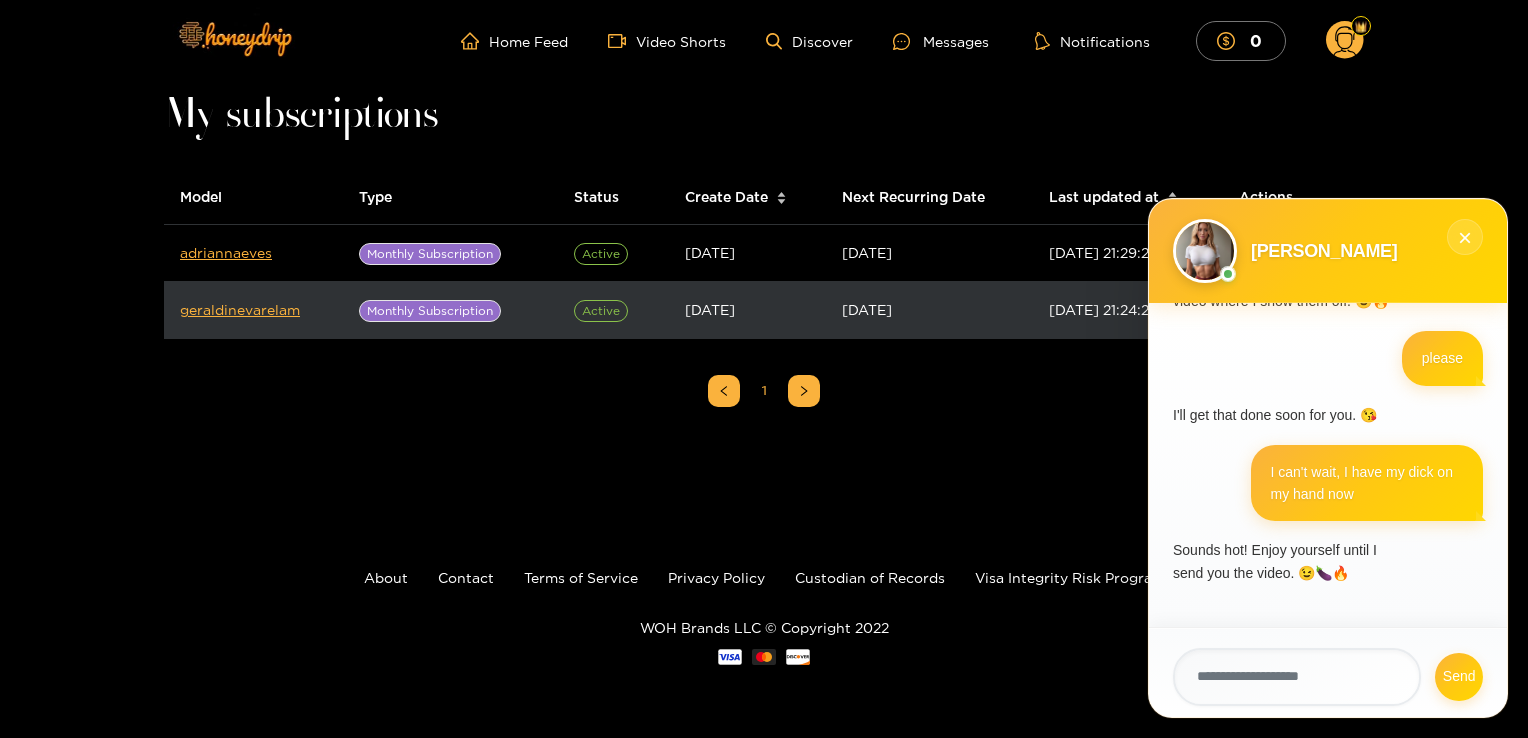 click on "Monthly Subscription" at bounding box center [430, 311] 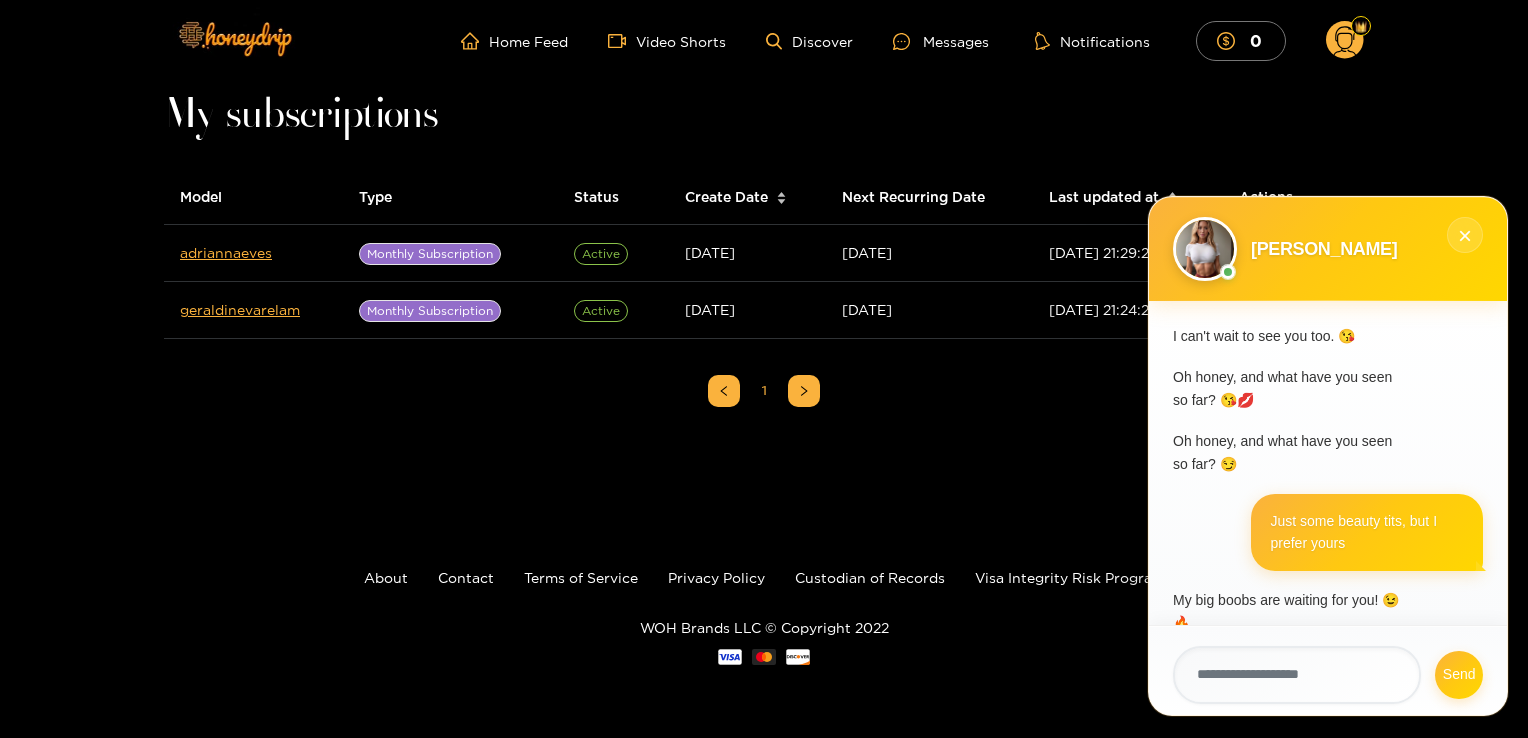 scroll, scrollTop: 482, scrollLeft: 0, axis: vertical 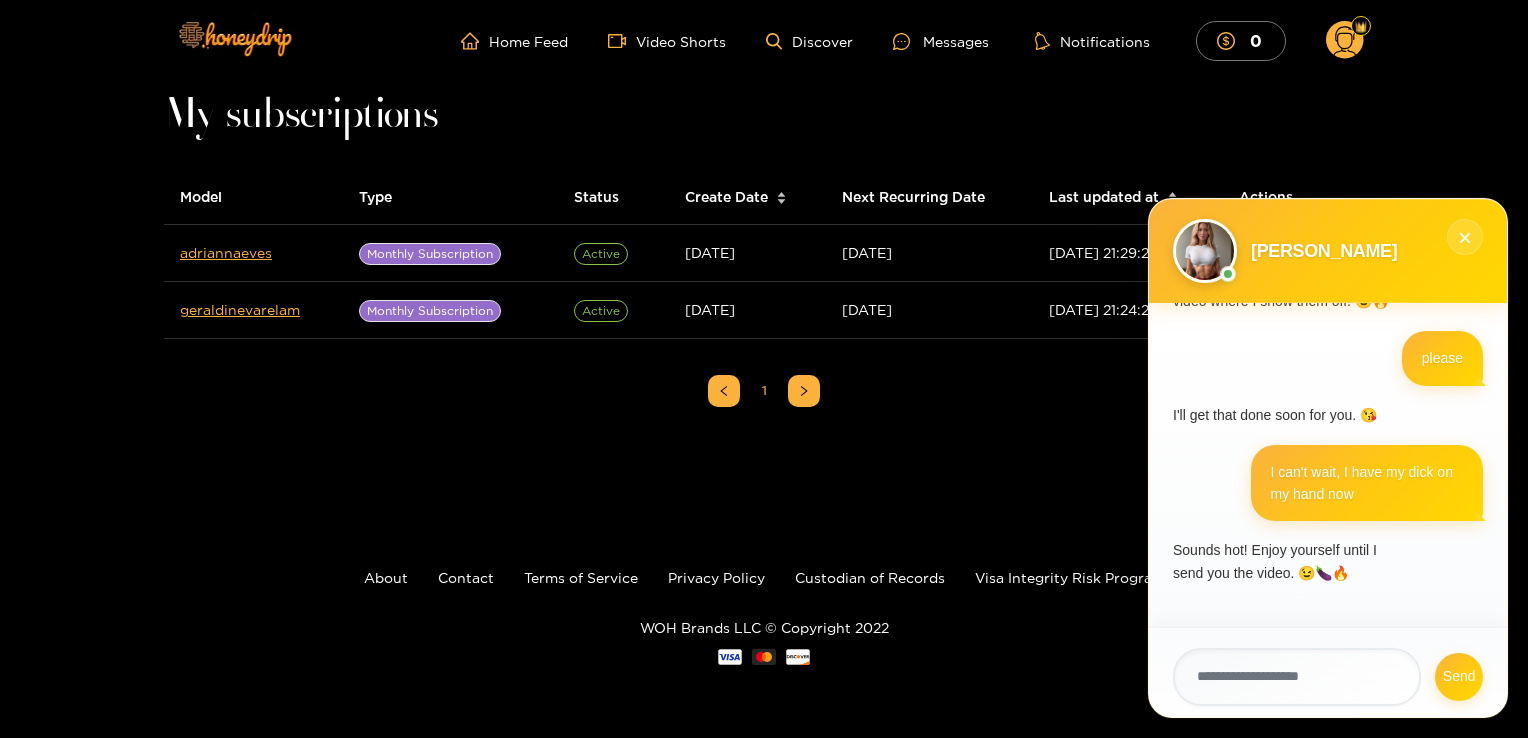 drag, startPoint x: 1465, startPoint y: 236, endPoint x: 1436, endPoint y: 241, distance: 29.427877 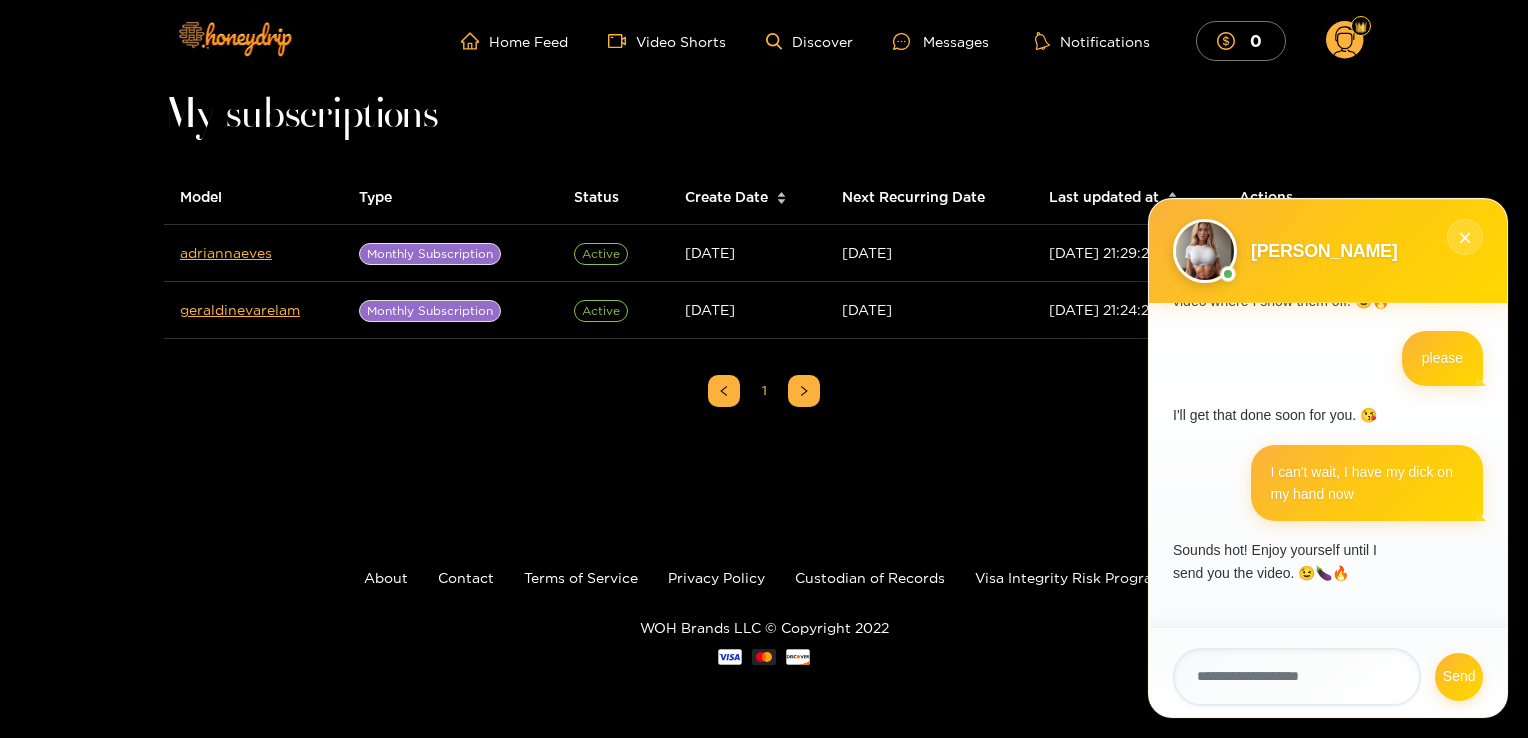 click on "×" at bounding box center (1465, 237) 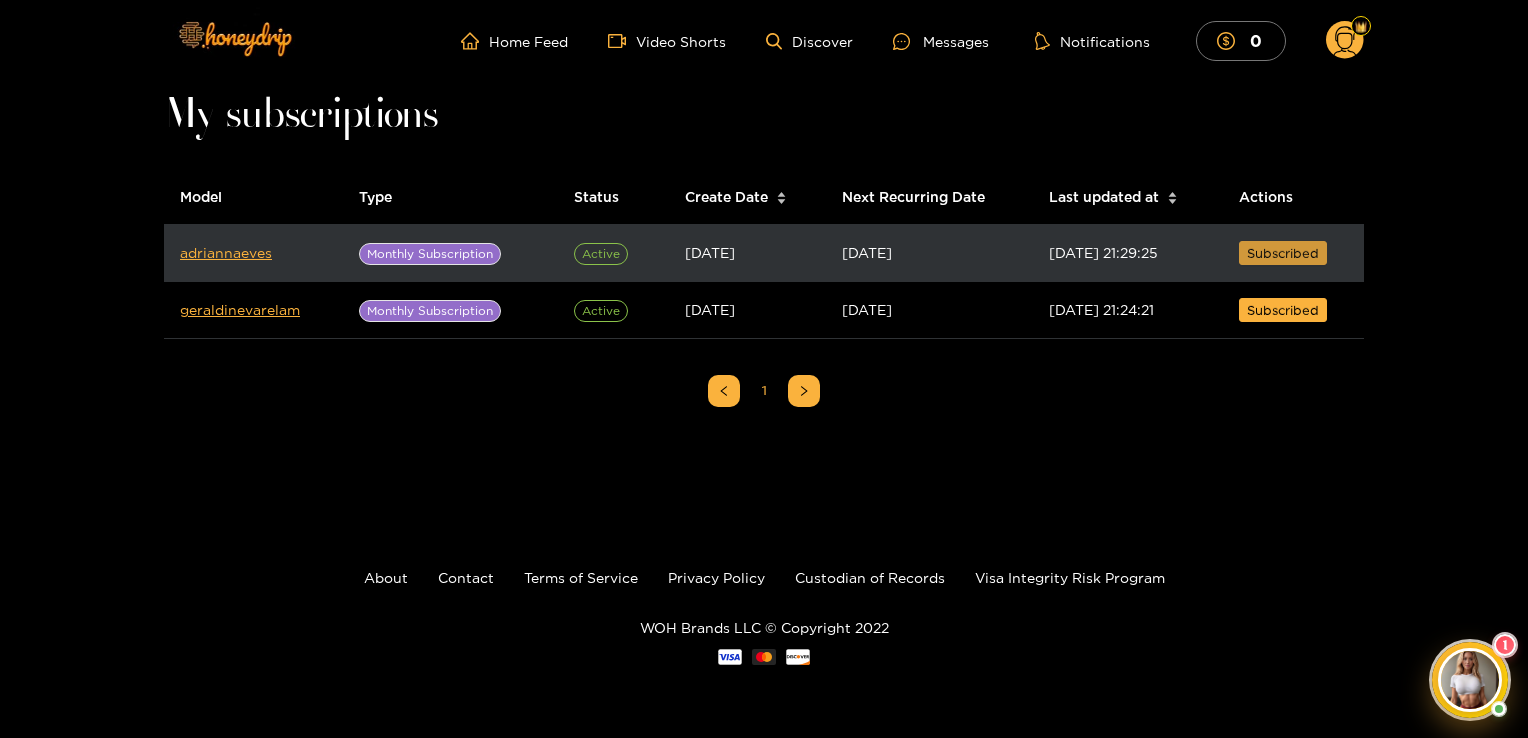 click on "Subscribed" at bounding box center (1283, 253) 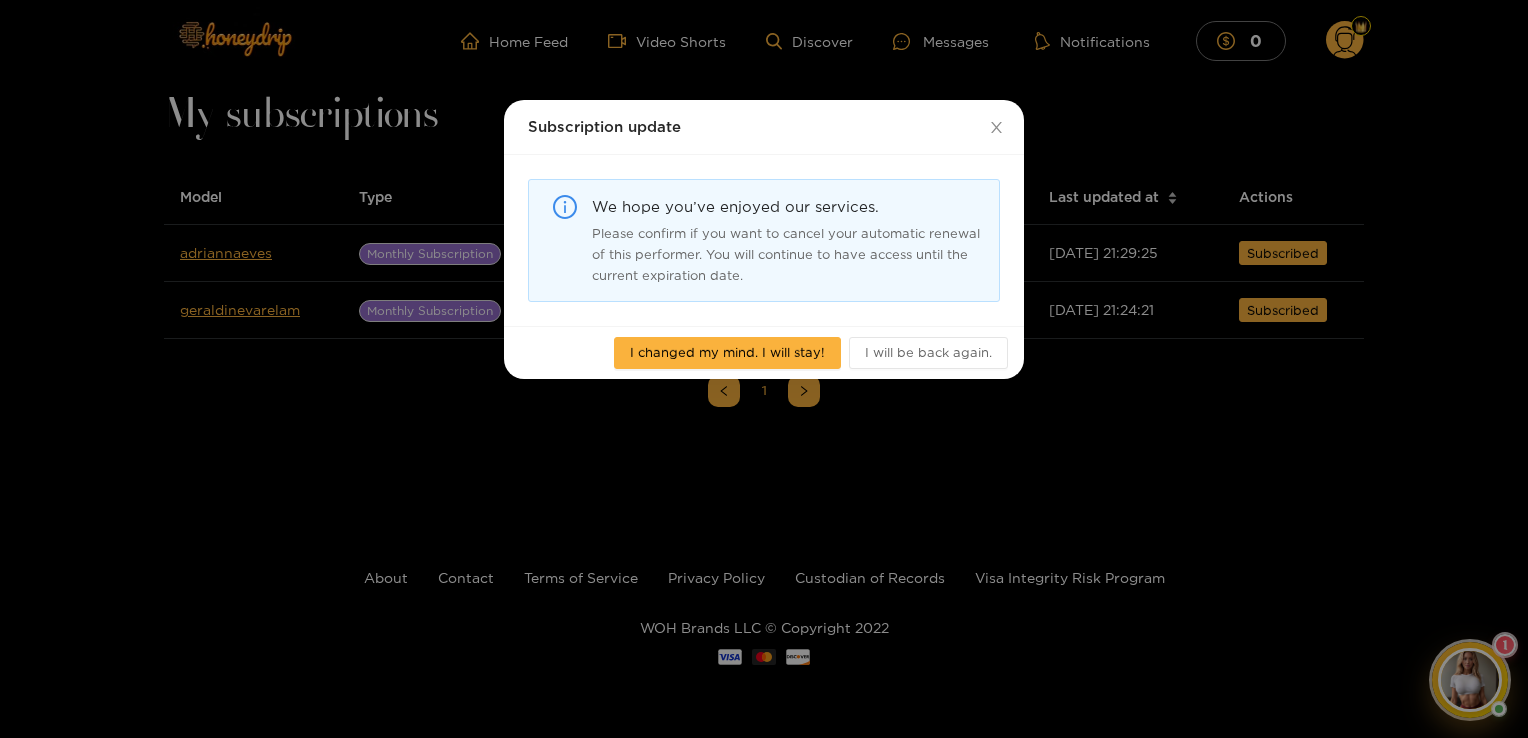 click on "Please confirm if you want to cancel your automatic renewal of this performer. You will continue to have access until the current expiration date." at bounding box center (788, 254) 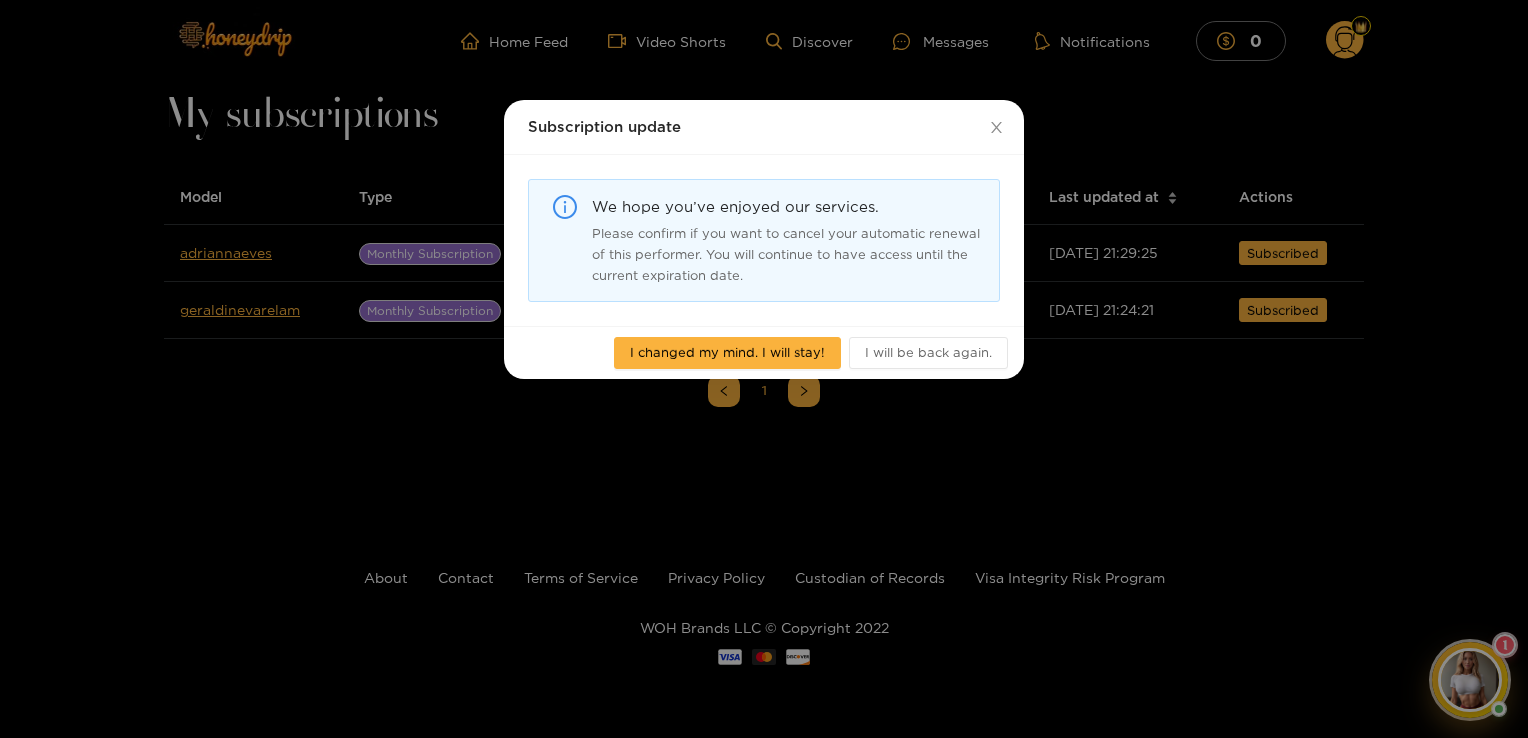 click 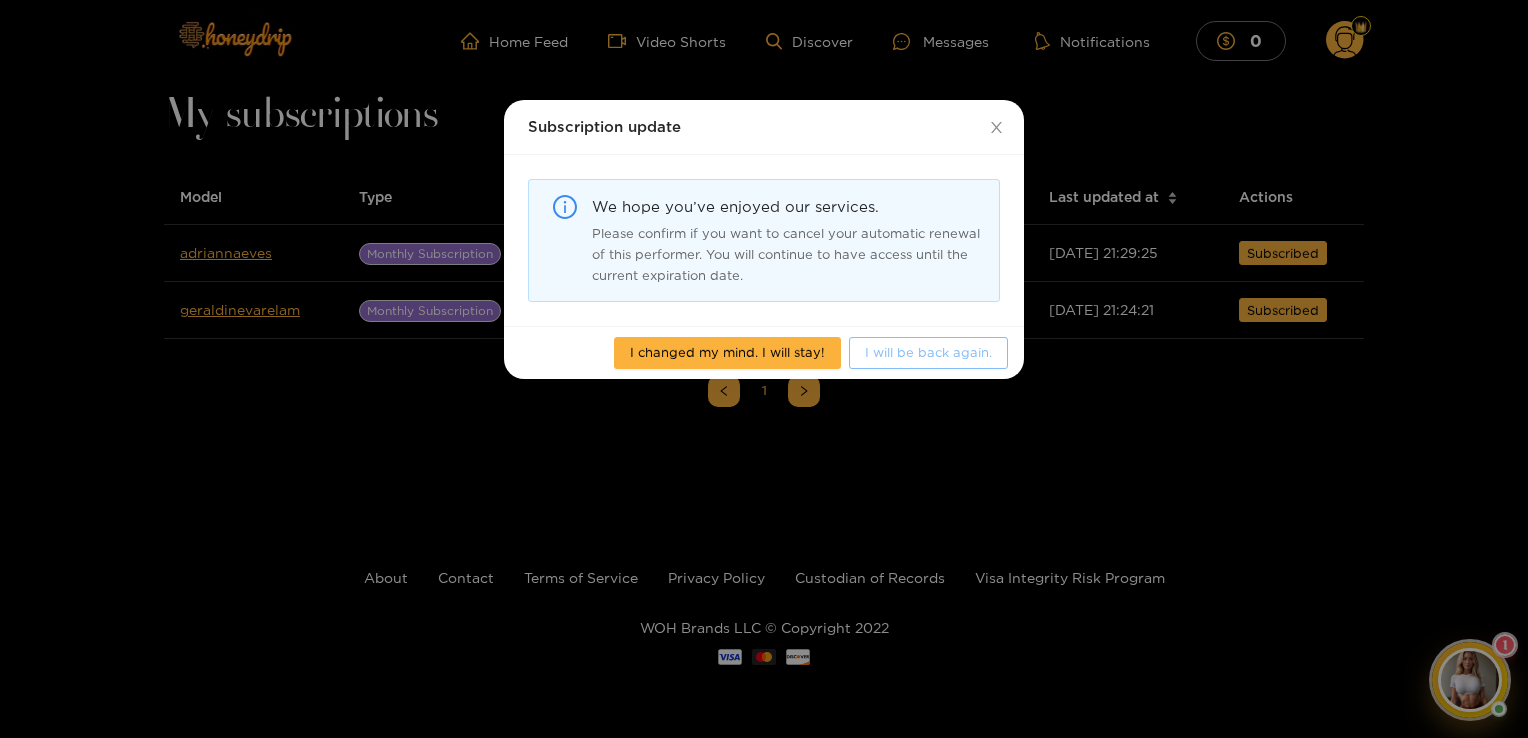 click on "I will be back again." at bounding box center (928, 352) 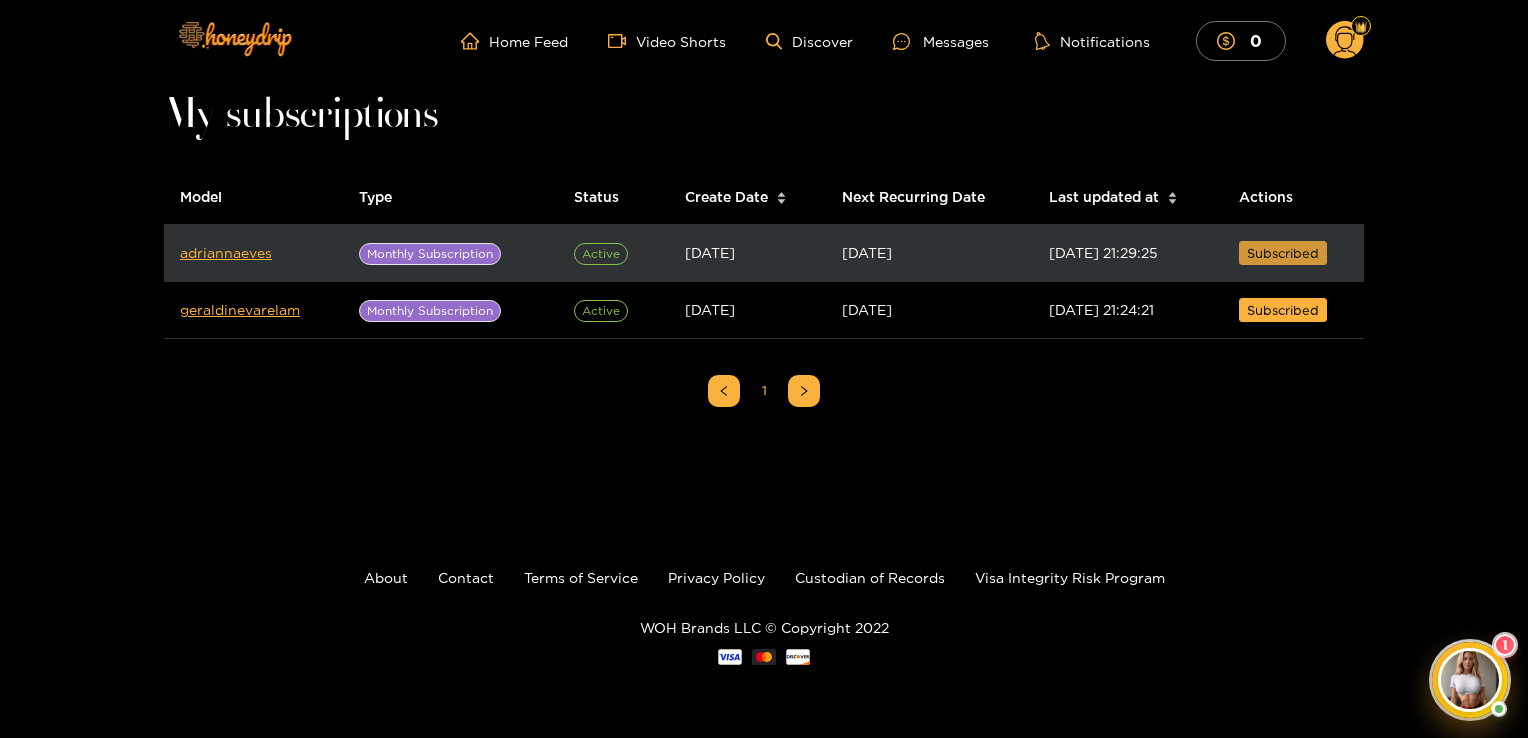 click on "Subscribed" at bounding box center (1283, 253) 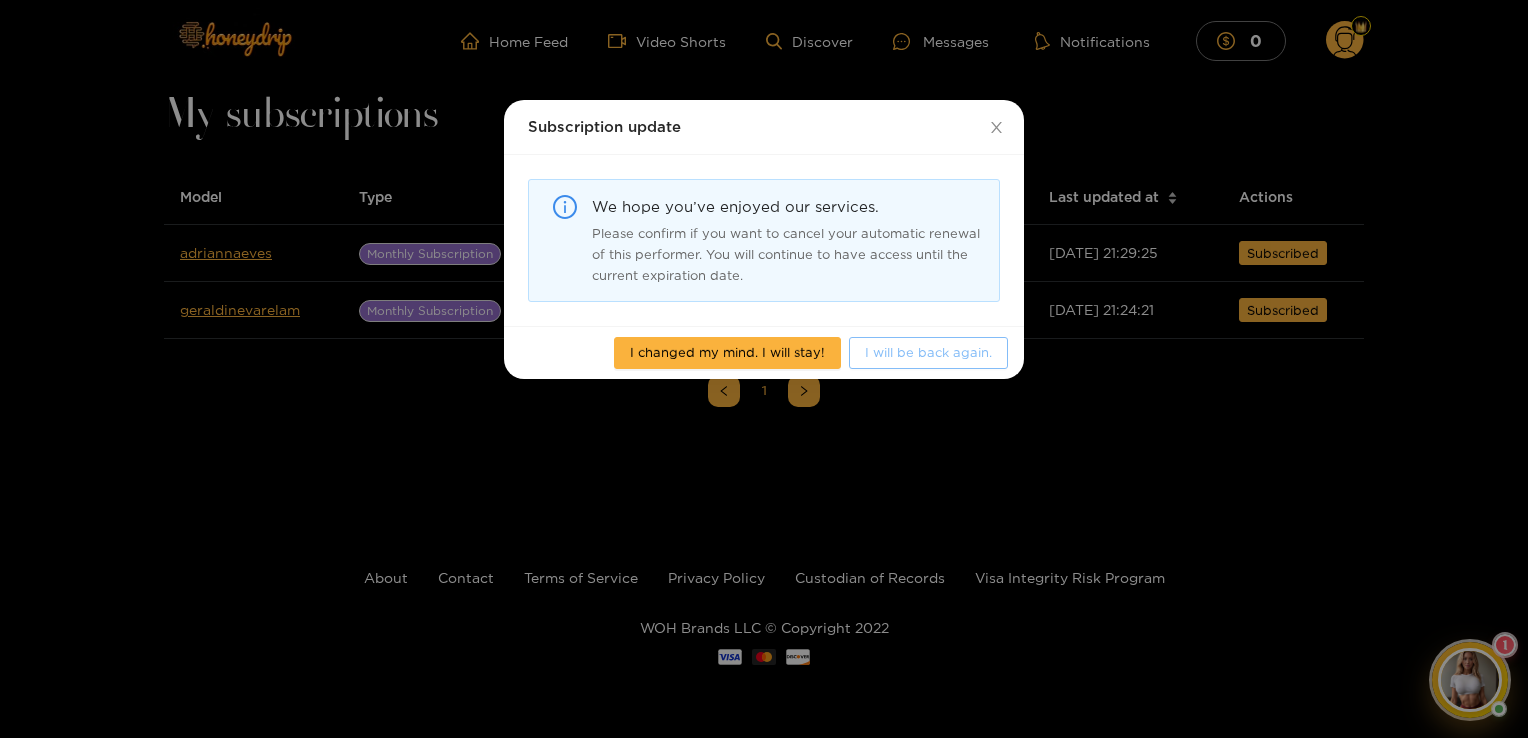 click on "I will be back again." at bounding box center [928, 352] 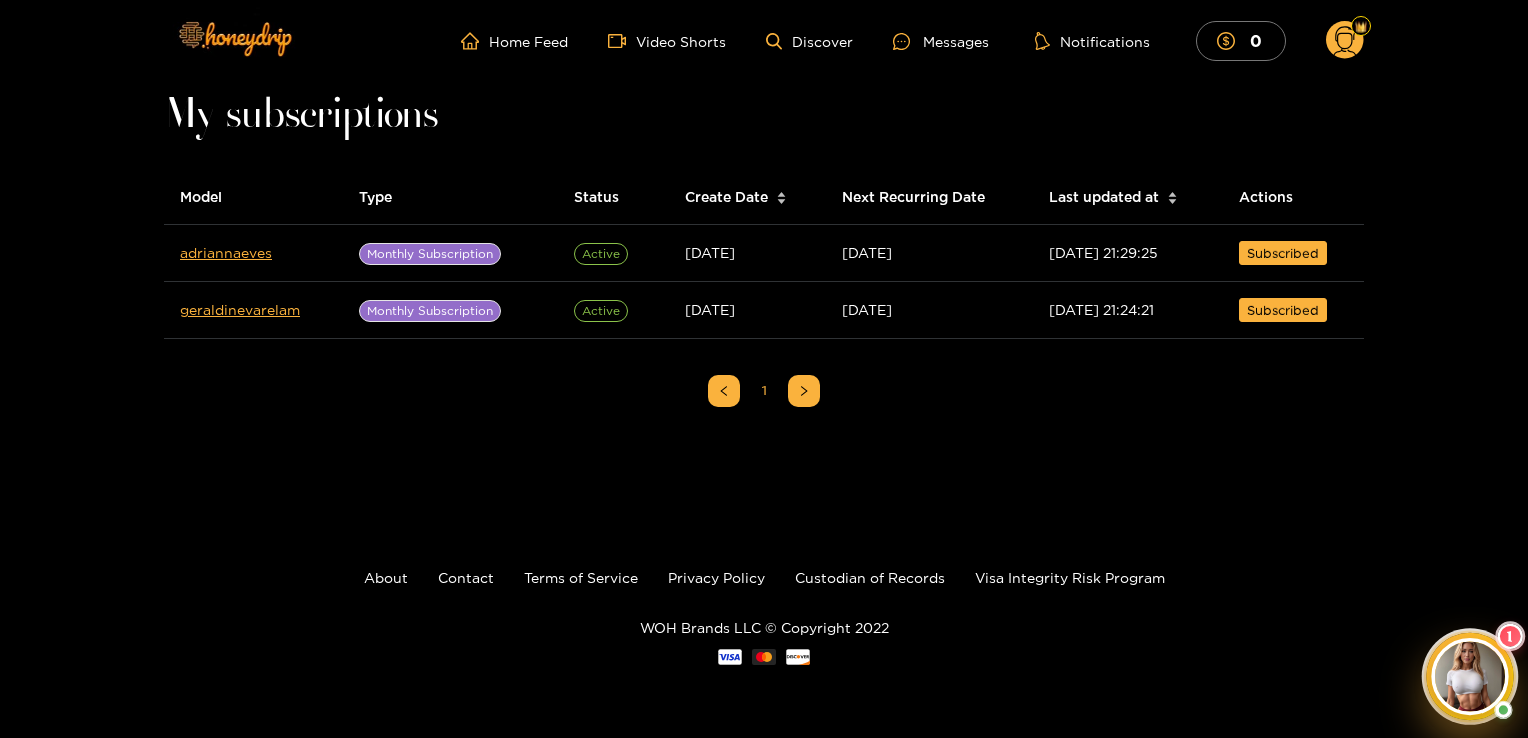 click at bounding box center (1469, 676) 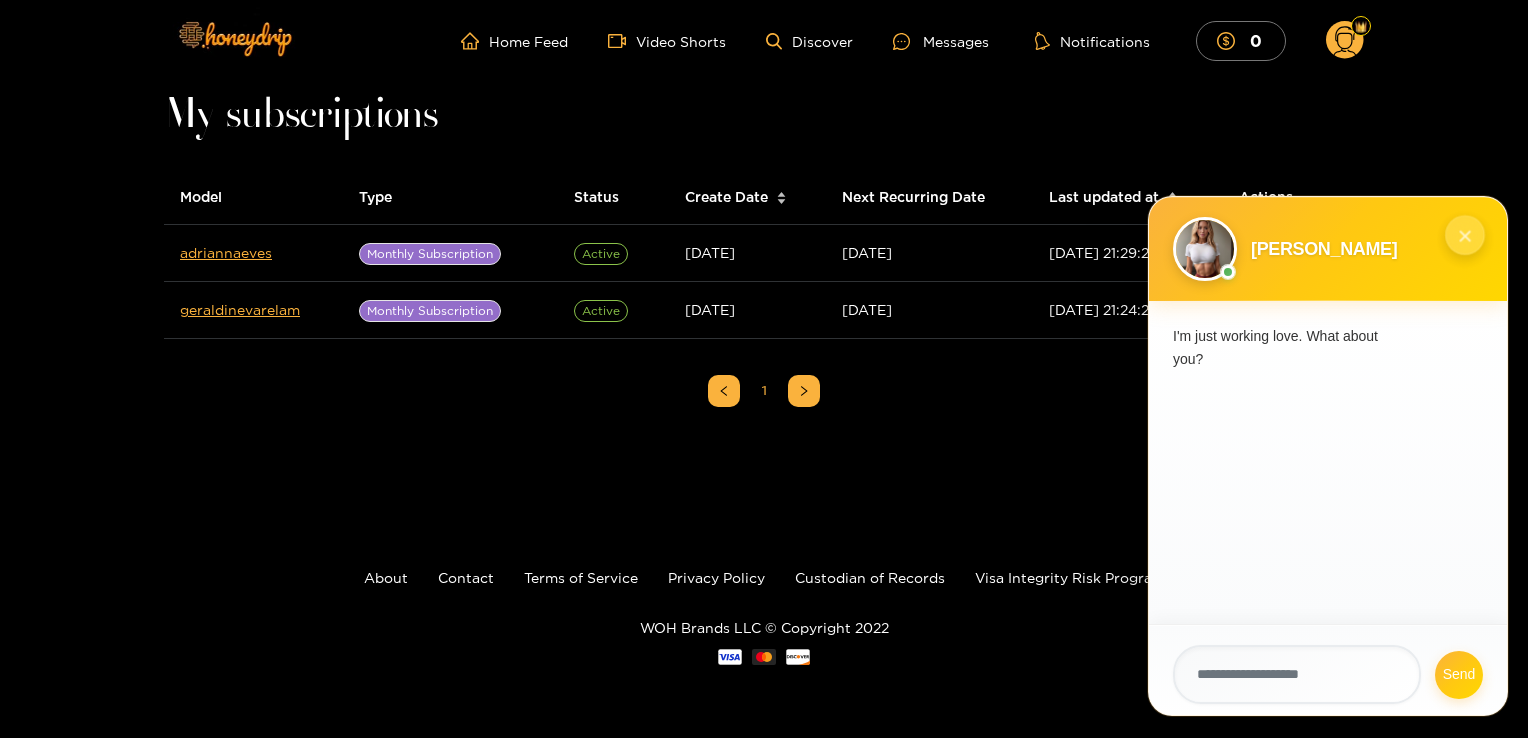 click on "×" at bounding box center (1465, 235) 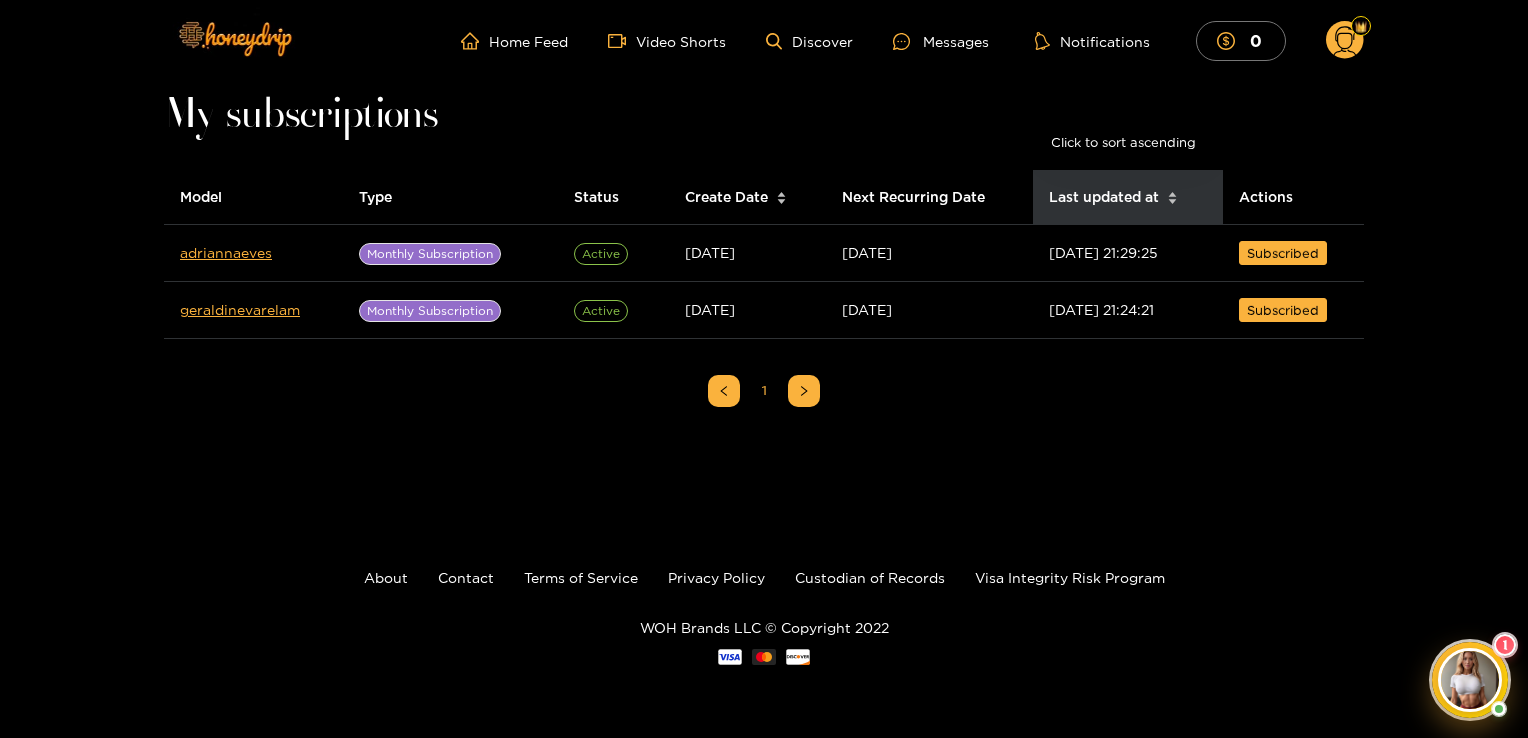 click on "Last updated at" at bounding box center [1104, 197] 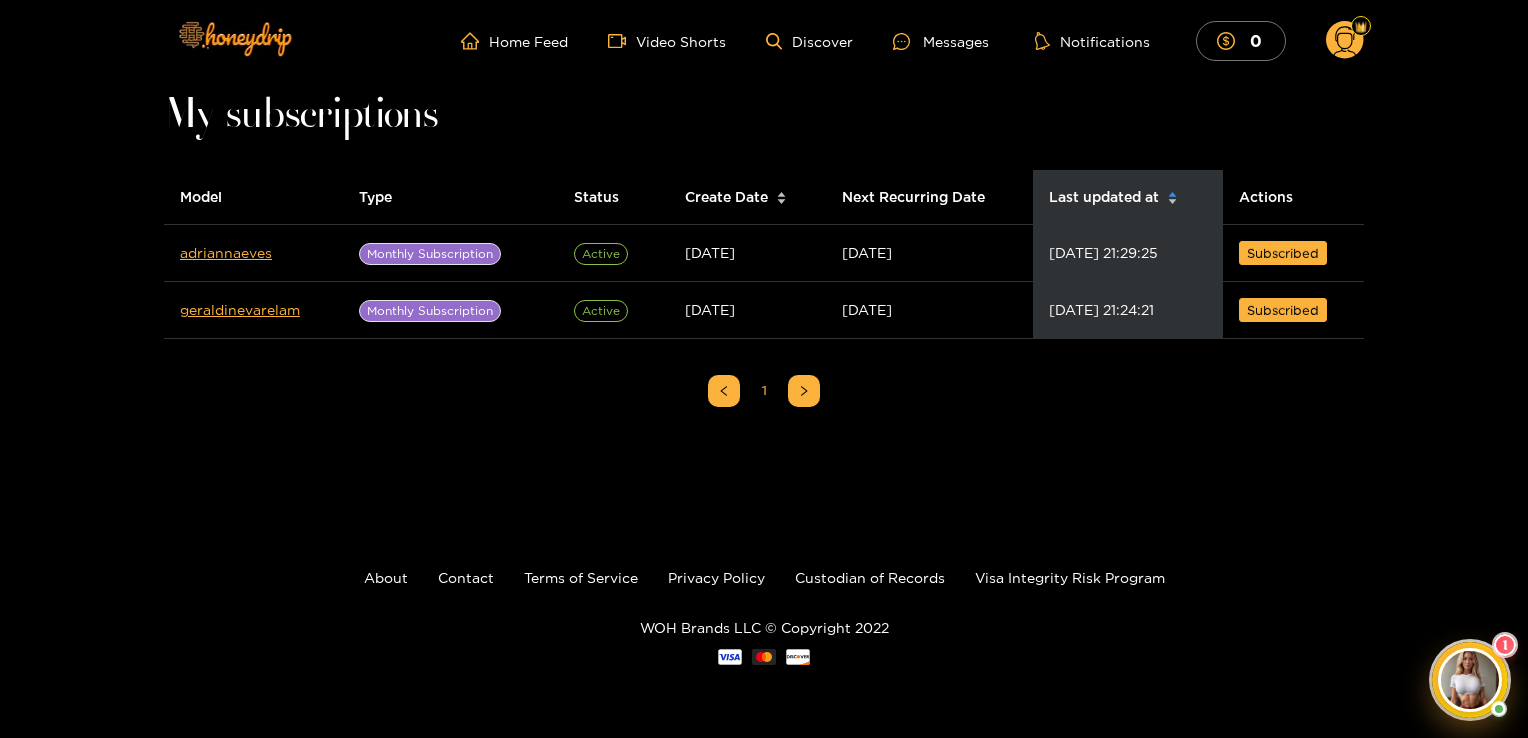 click on "Last updated at" at bounding box center (1104, 197) 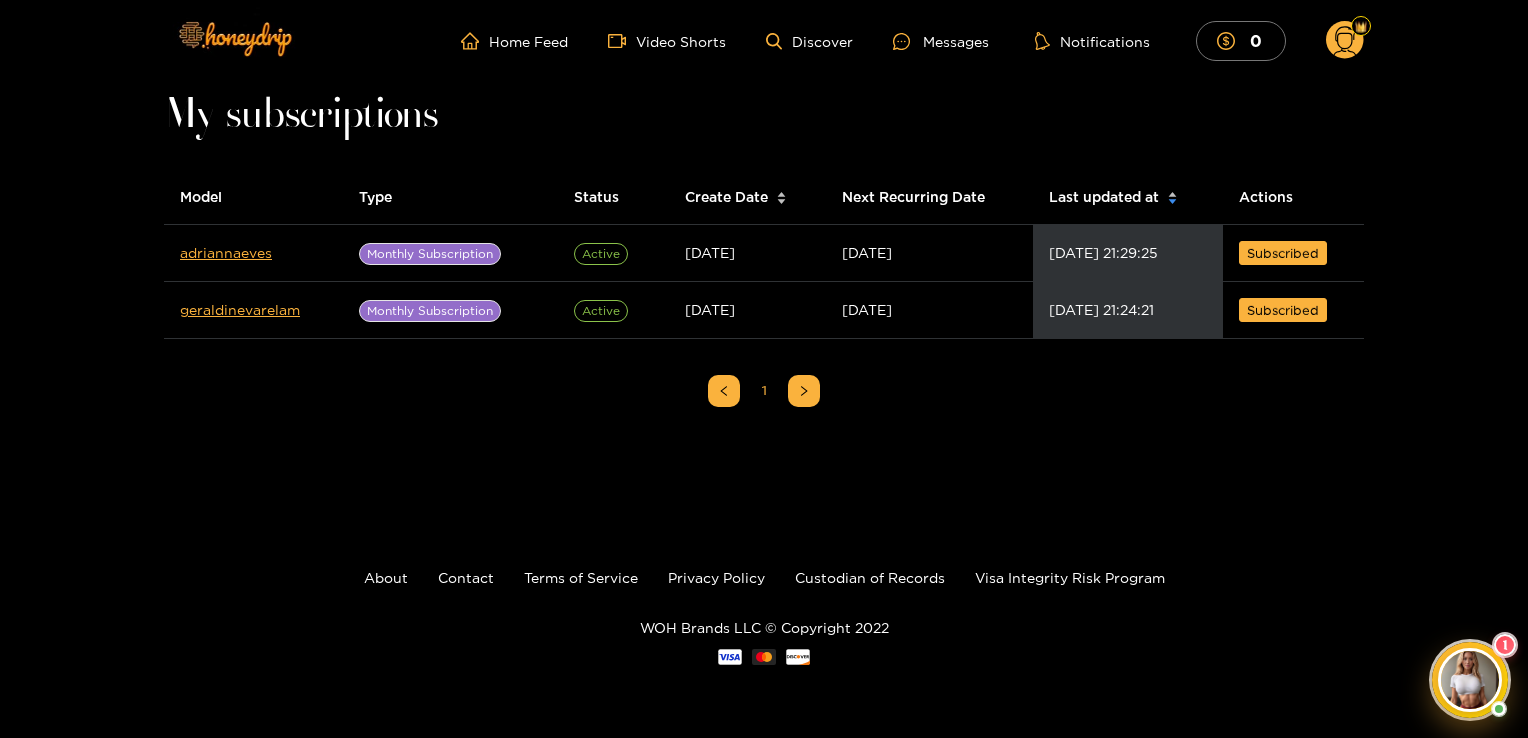 click on "Actions" at bounding box center [1293, 197] 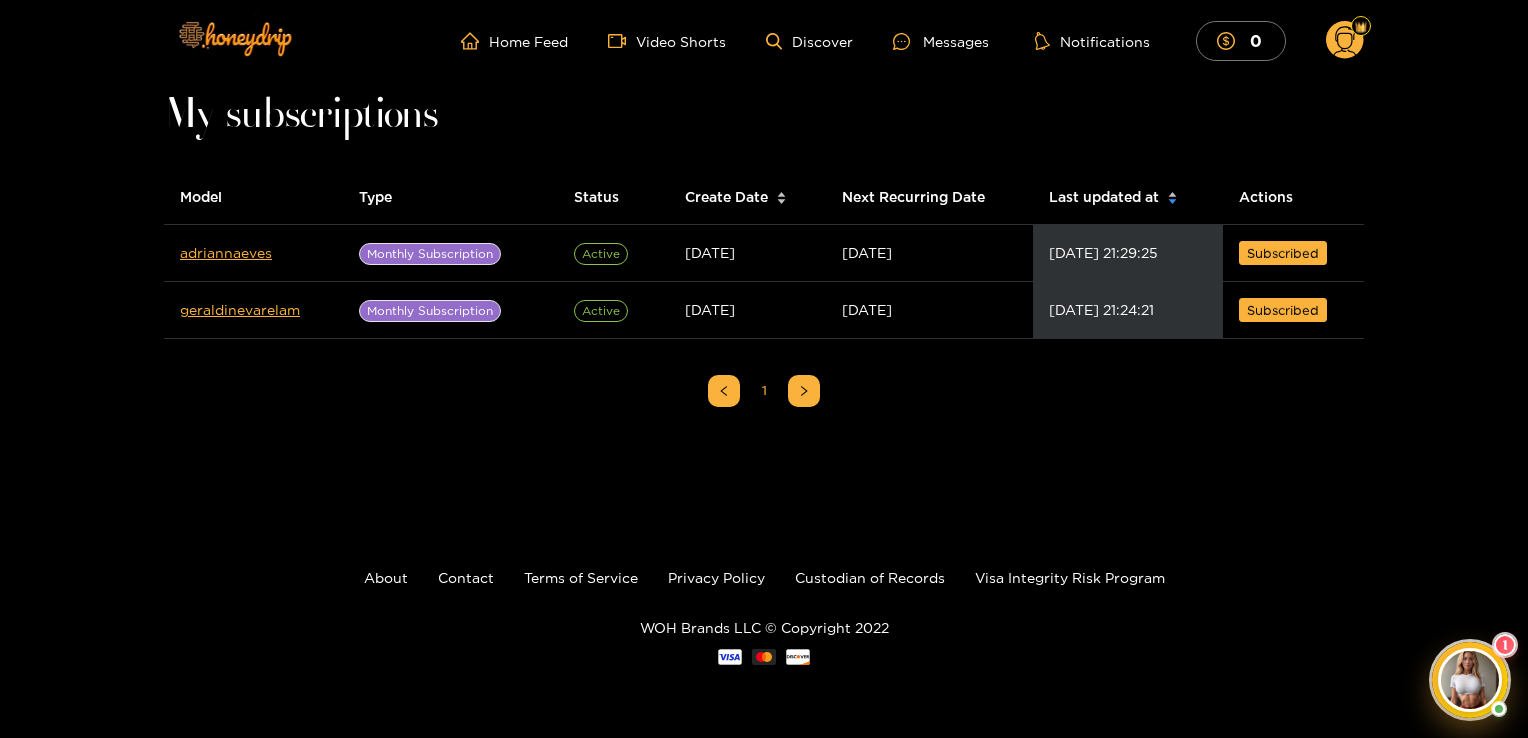 click on "Actions" at bounding box center [1293, 197] 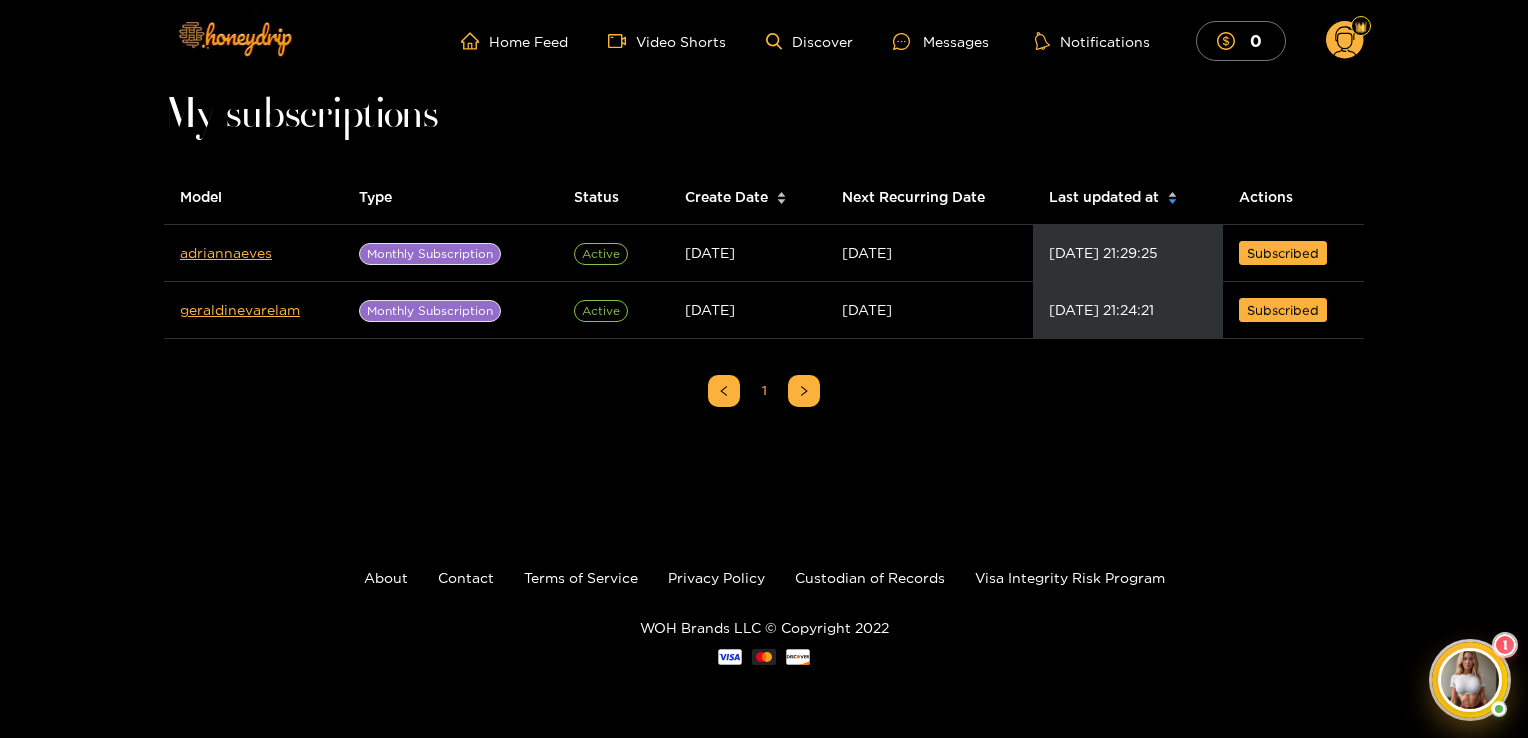 click on "Next Recurring Date" at bounding box center [929, 197] 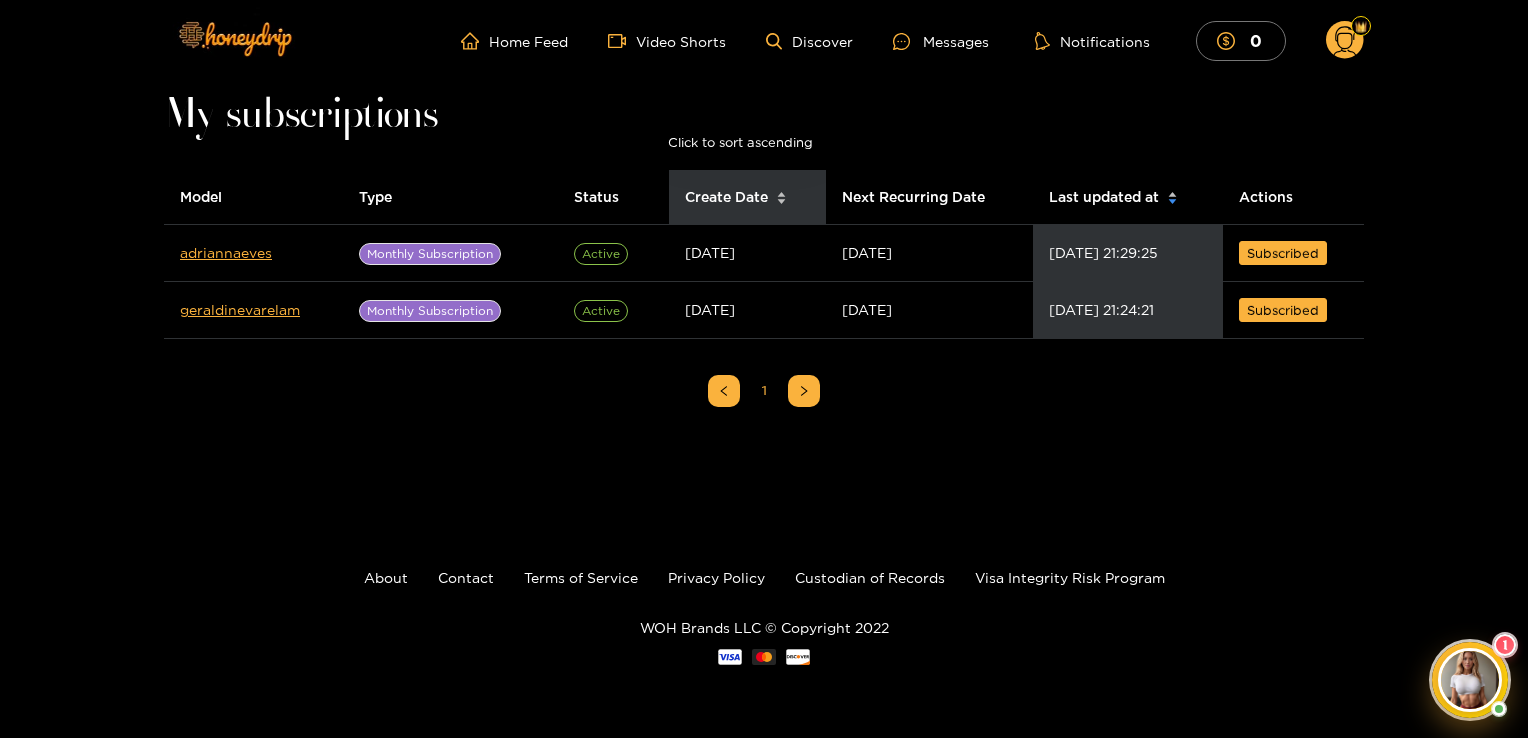 click on "Create Date" at bounding box center [726, 197] 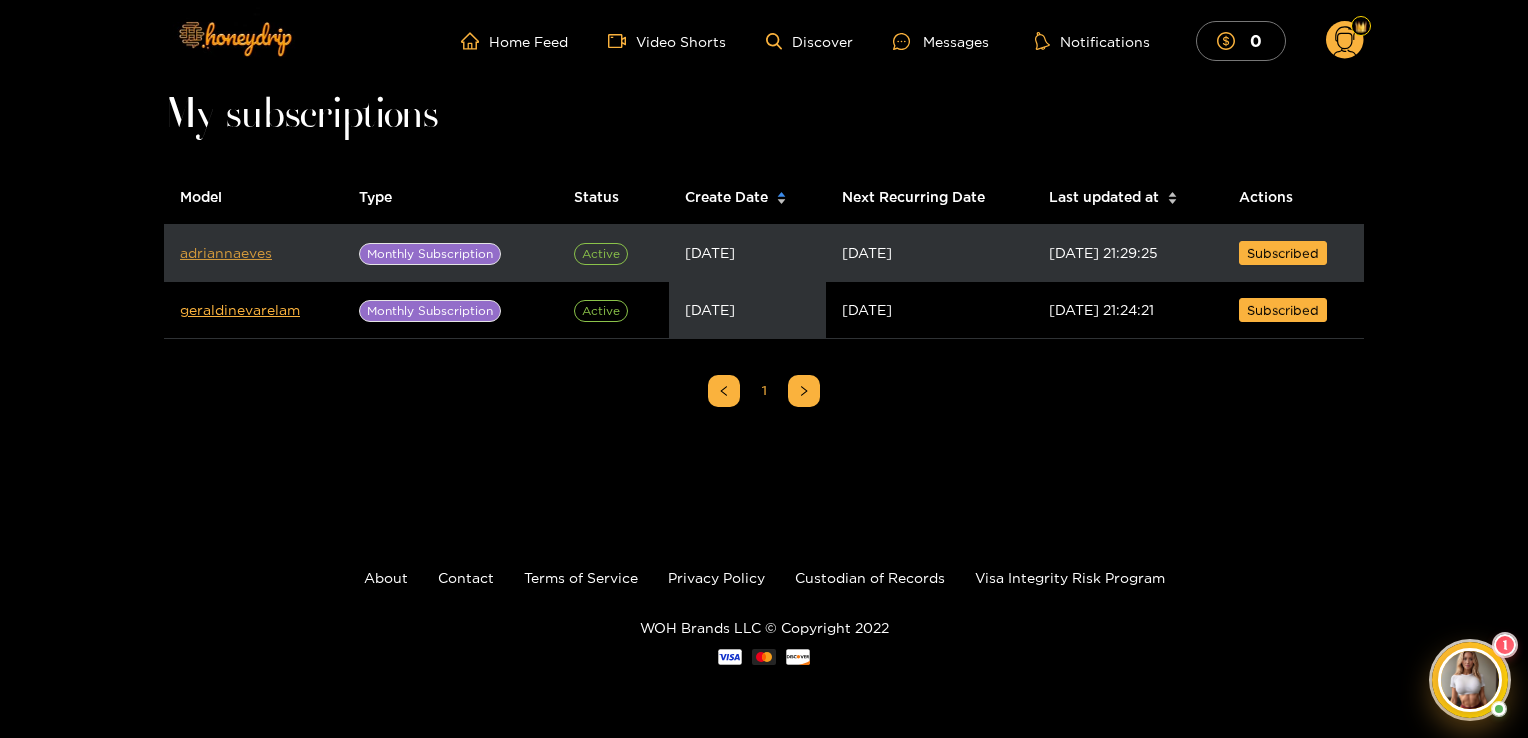 click on "adriannaeves" at bounding box center (226, 252) 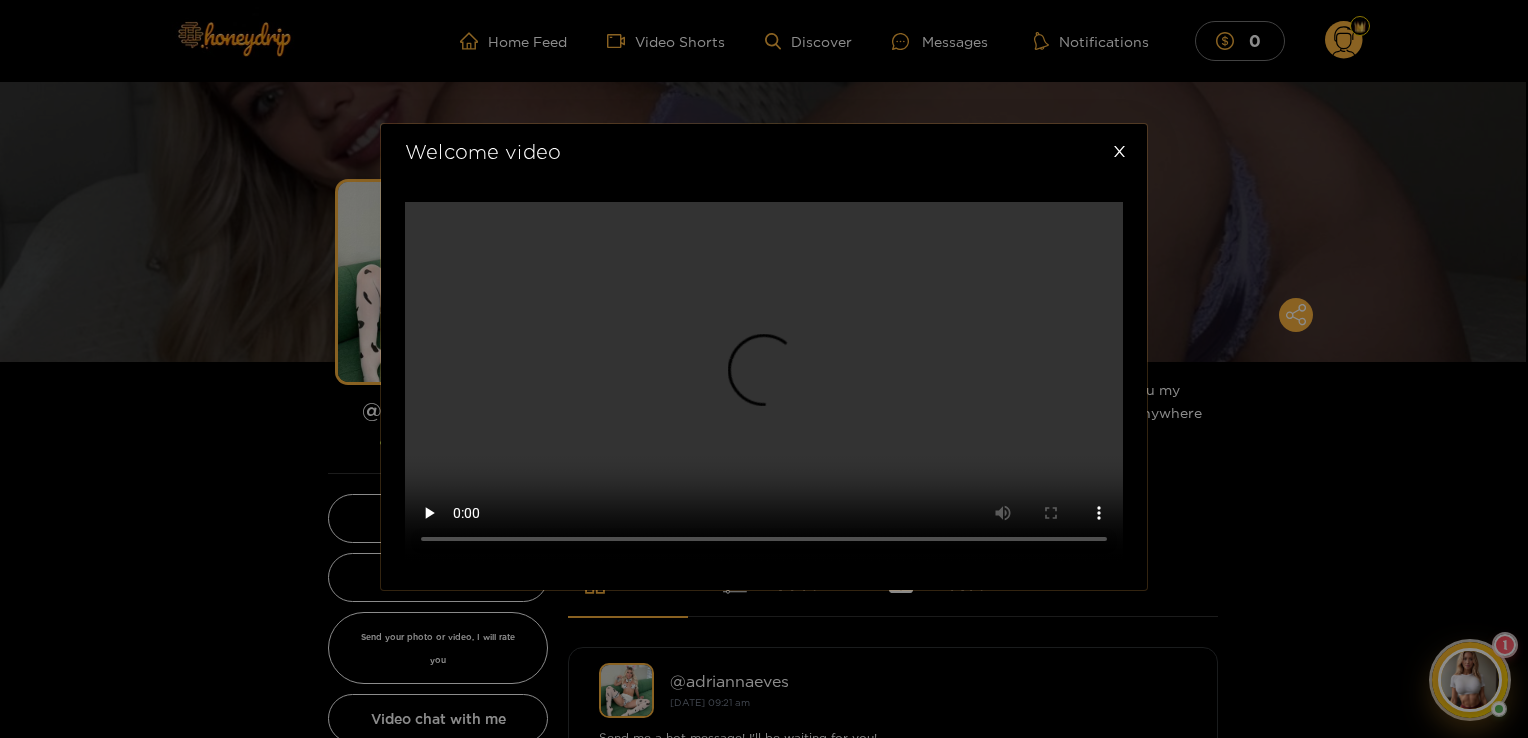 scroll, scrollTop: 672, scrollLeft: 0, axis: vertical 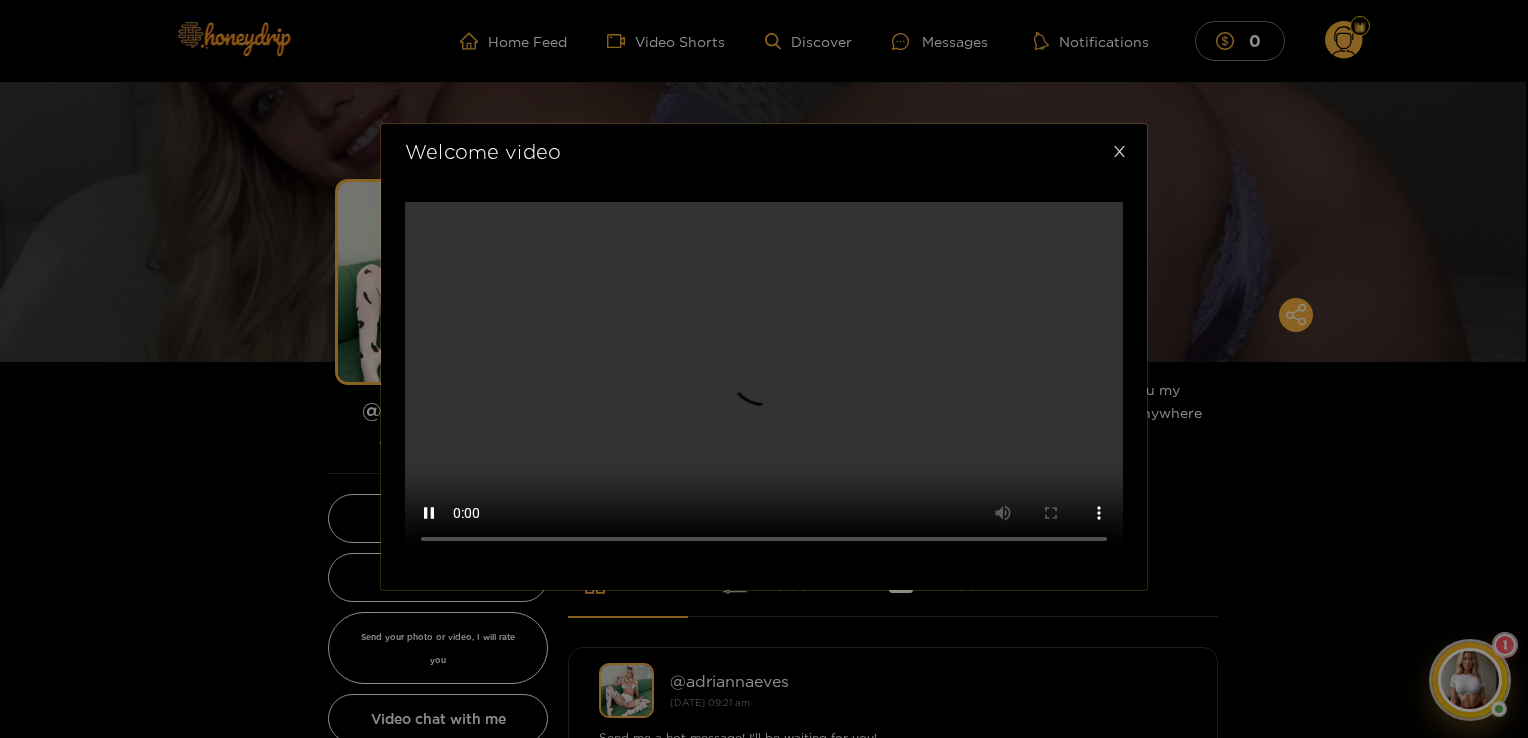 click at bounding box center (1119, 152) 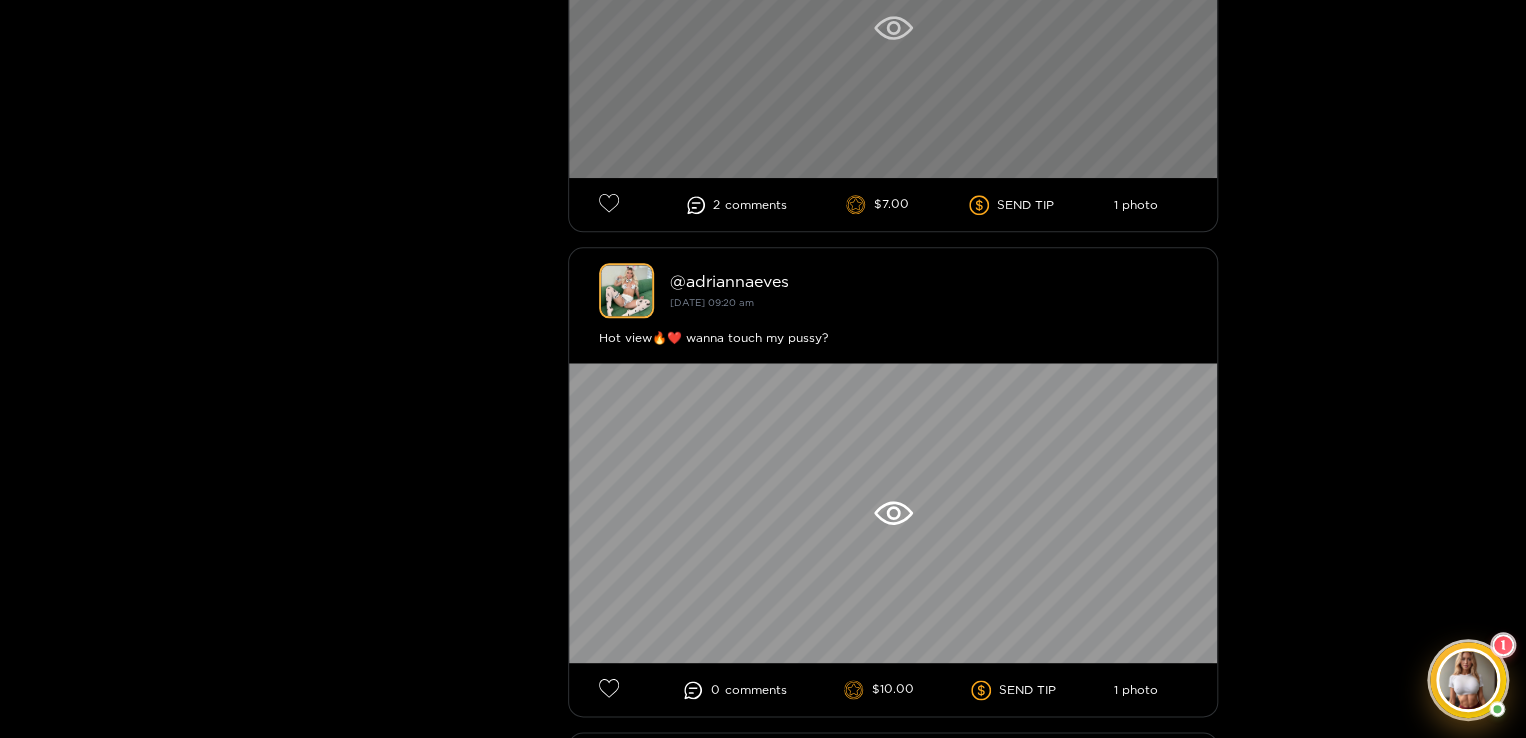scroll, scrollTop: 500, scrollLeft: 0, axis: vertical 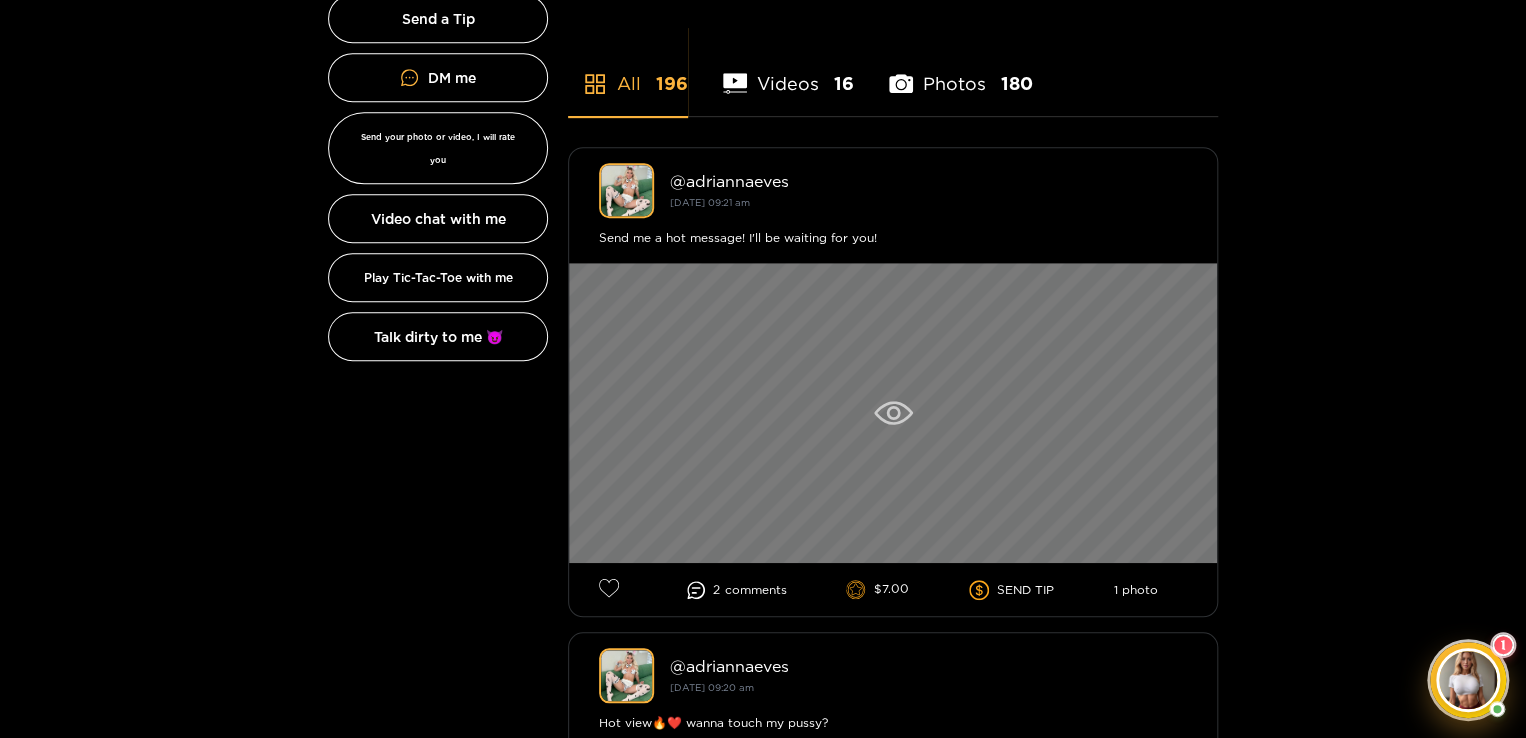 click at bounding box center [893, 413] 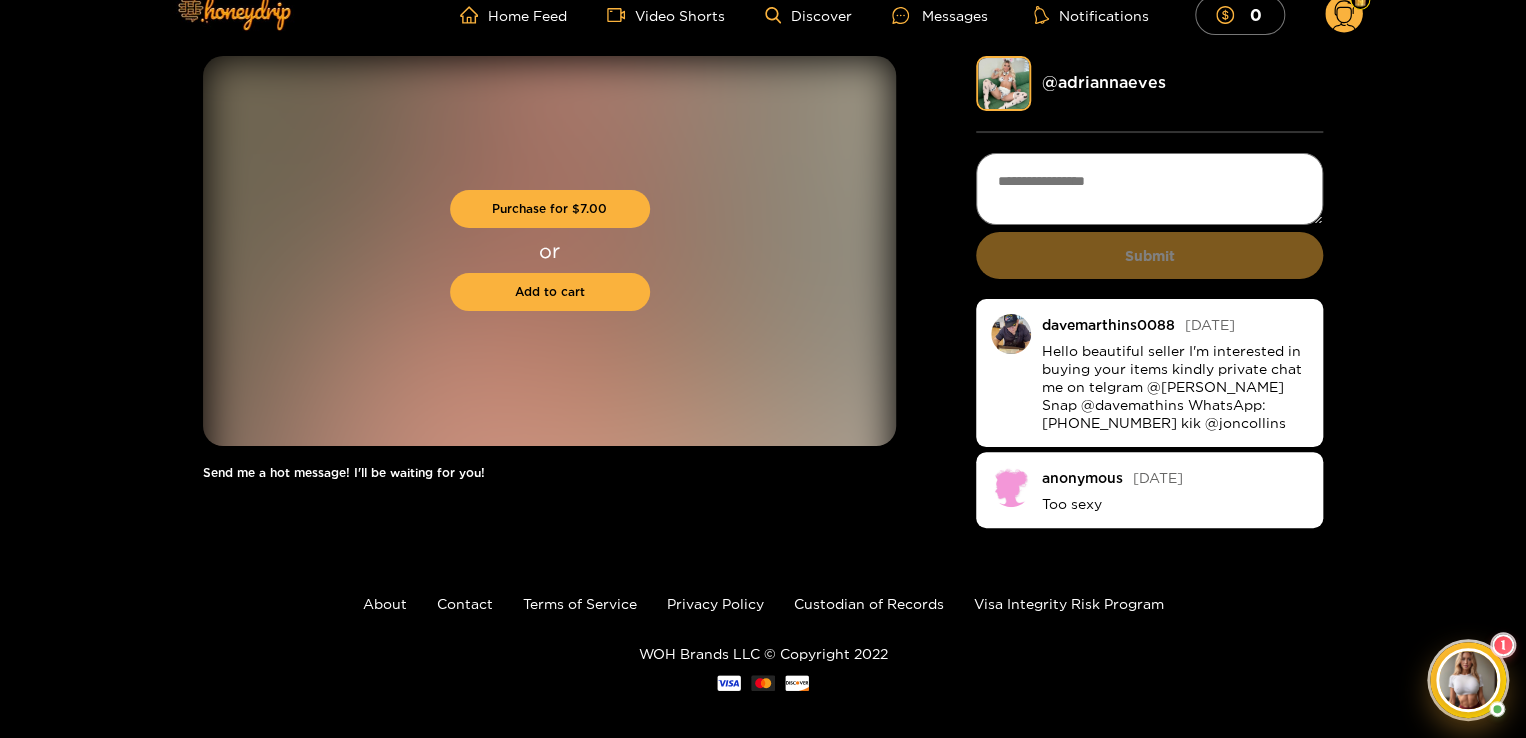 scroll, scrollTop: 40, scrollLeft: 0, axis: vertical 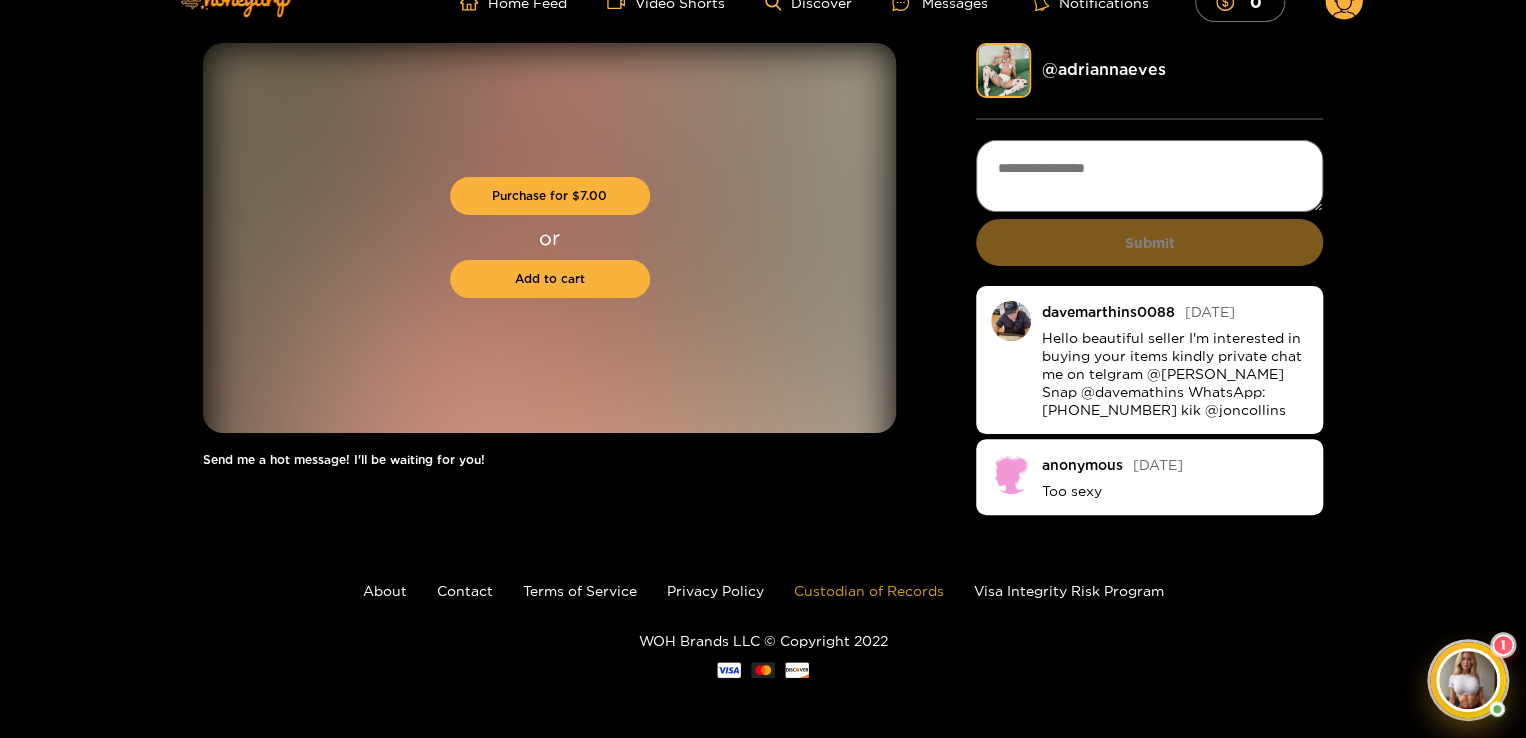 click on "Custodian of Records" at bounding box center [869, 590] 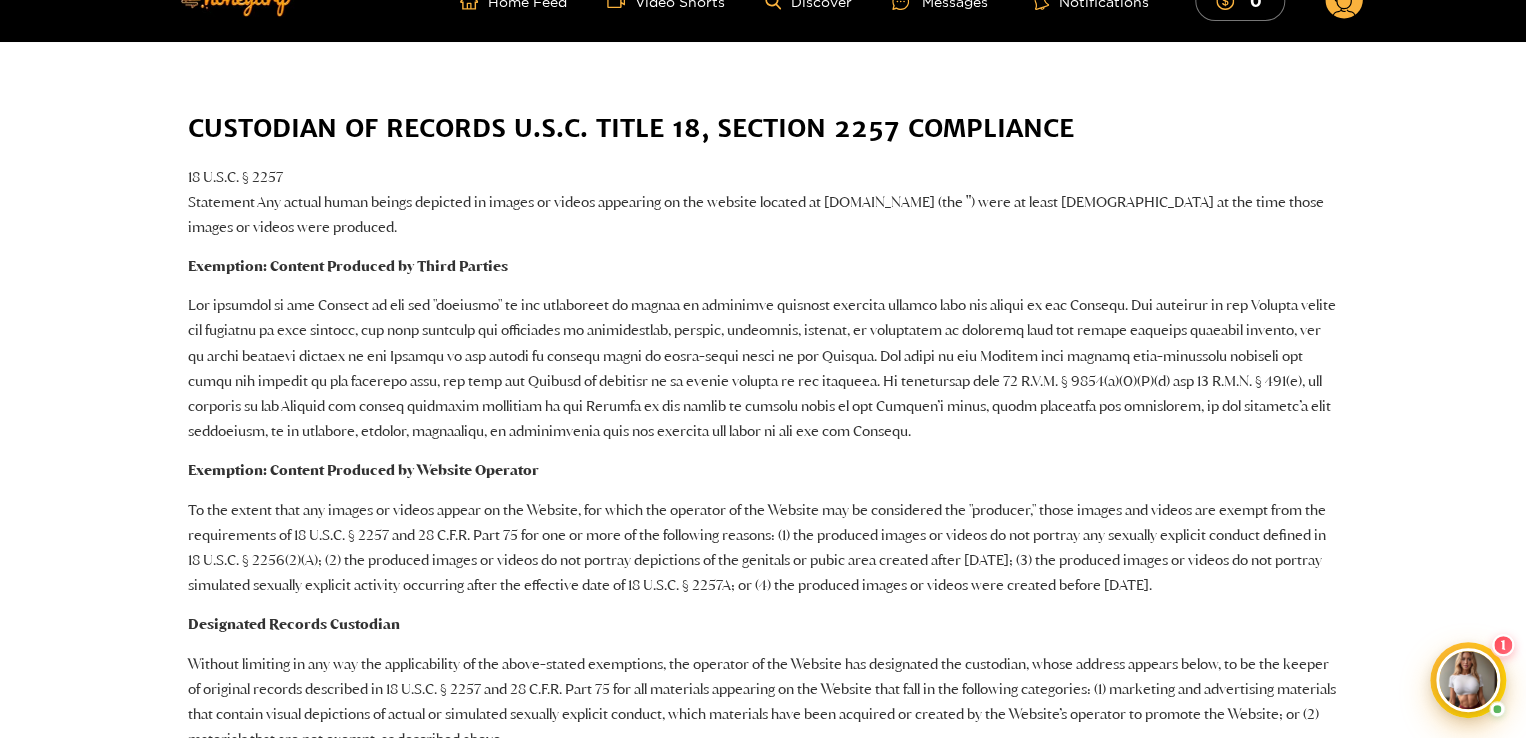 scroll, scrollTop: 0, scrollLeft: 0, axis: both 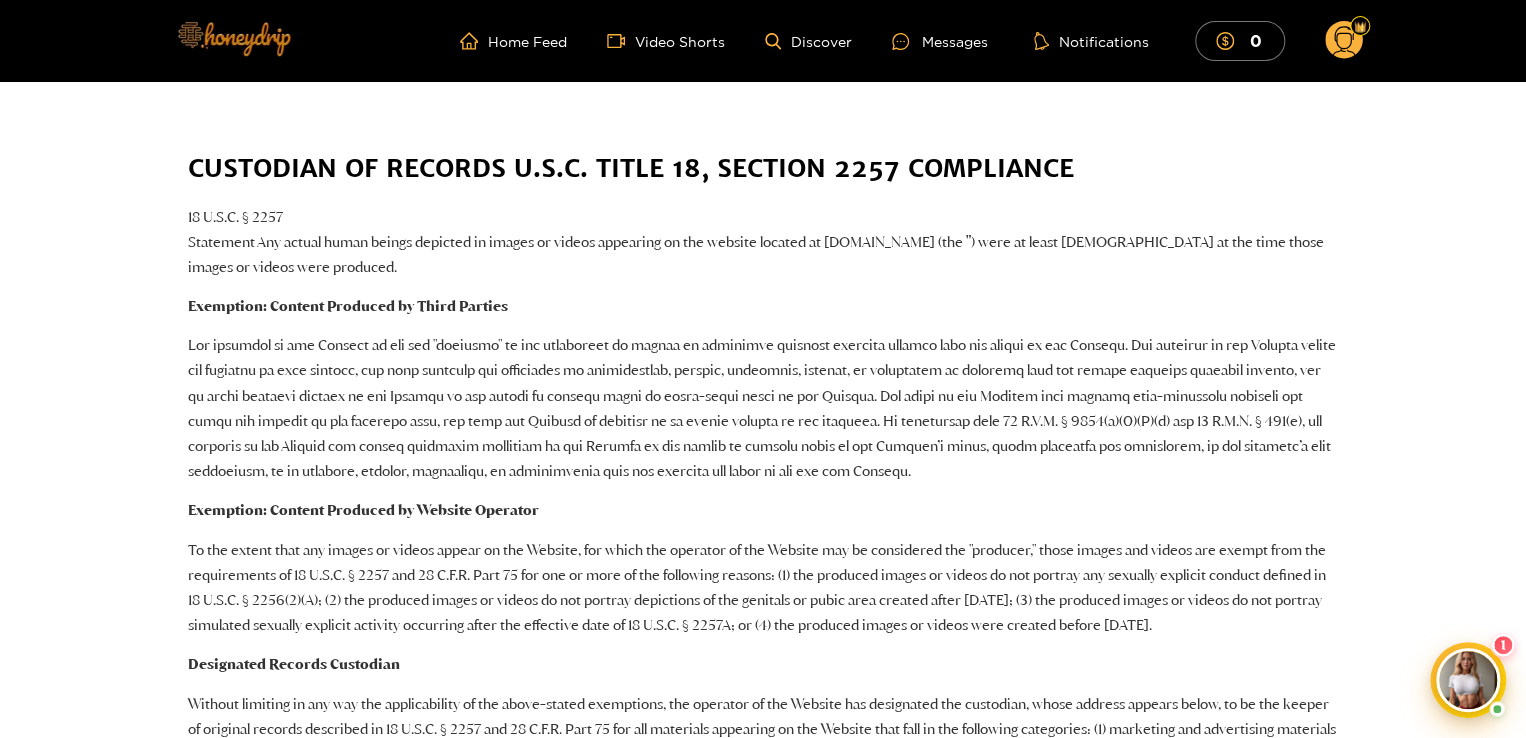 click at bounding box center (233, 38) 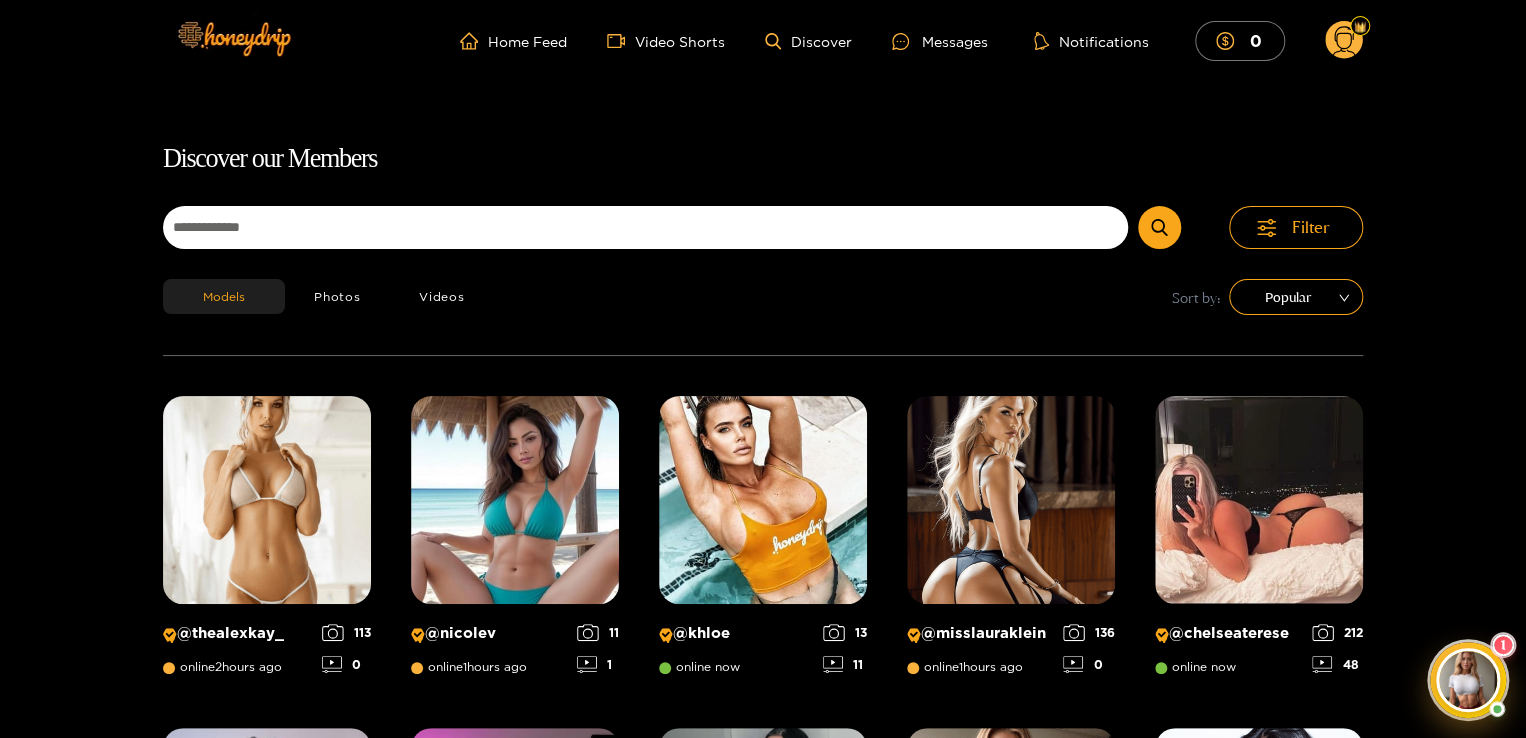 scroll, scrollTop: 128, scrollLeft: 0, axis: vertical 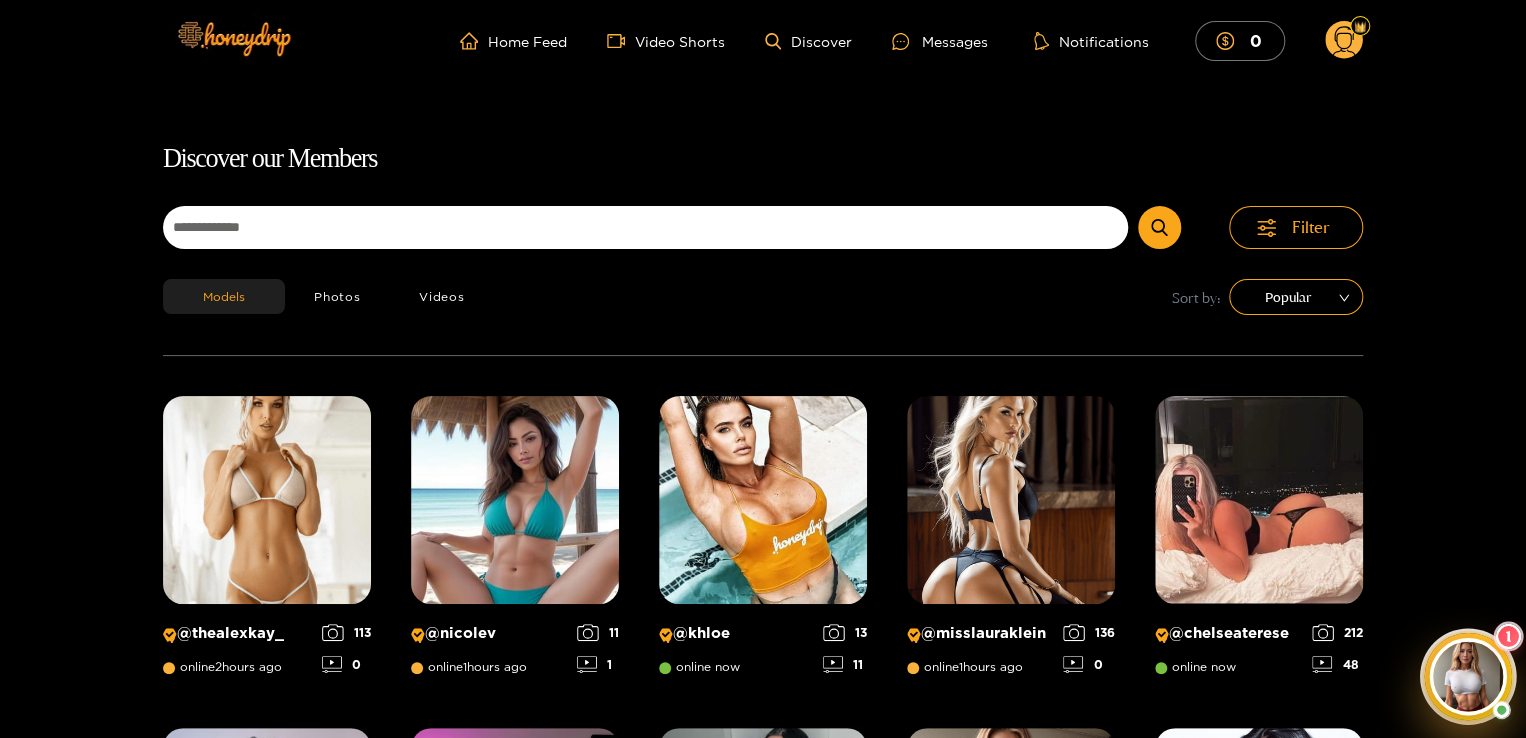 click at bounding box center (1467, 676) 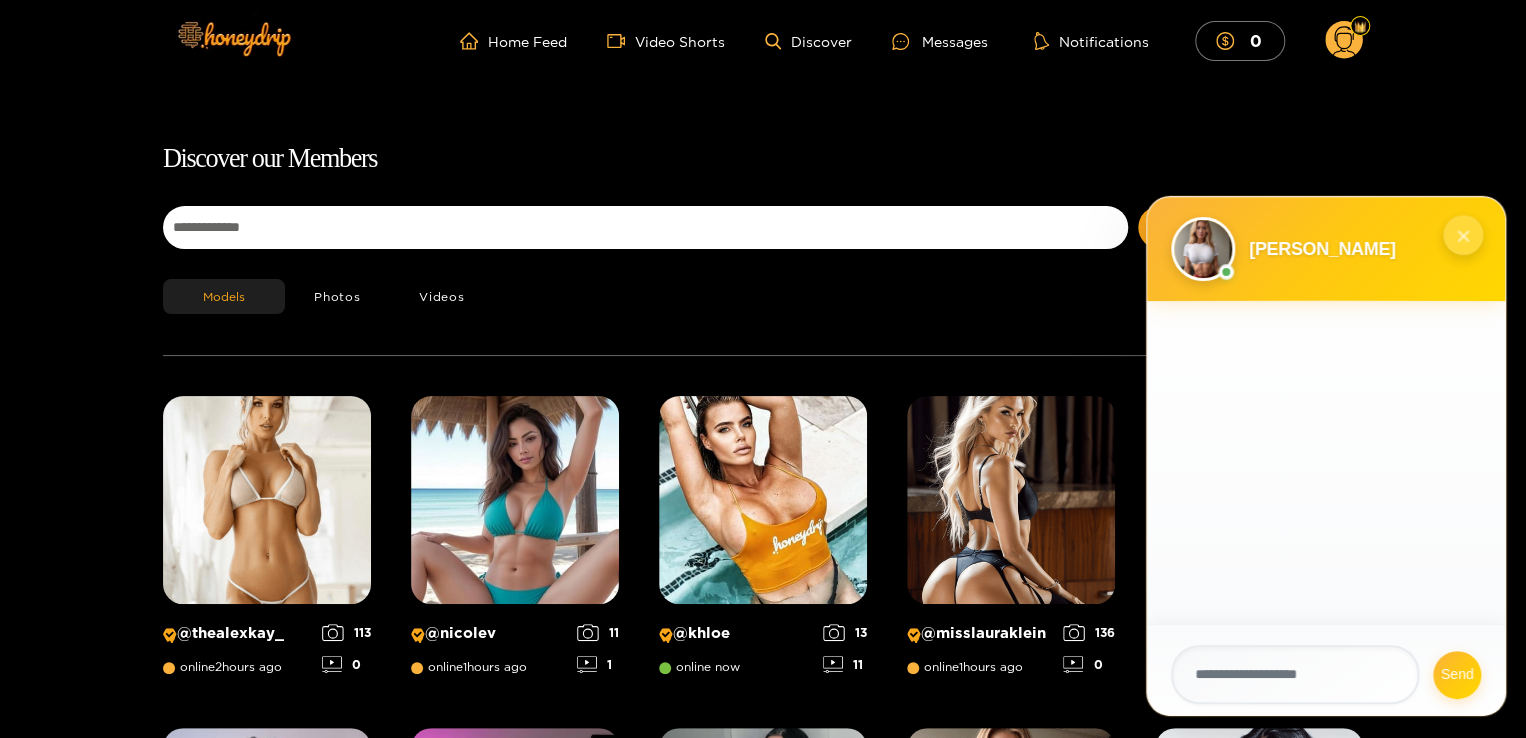 click on "×" at bounding box center (1463, 235) 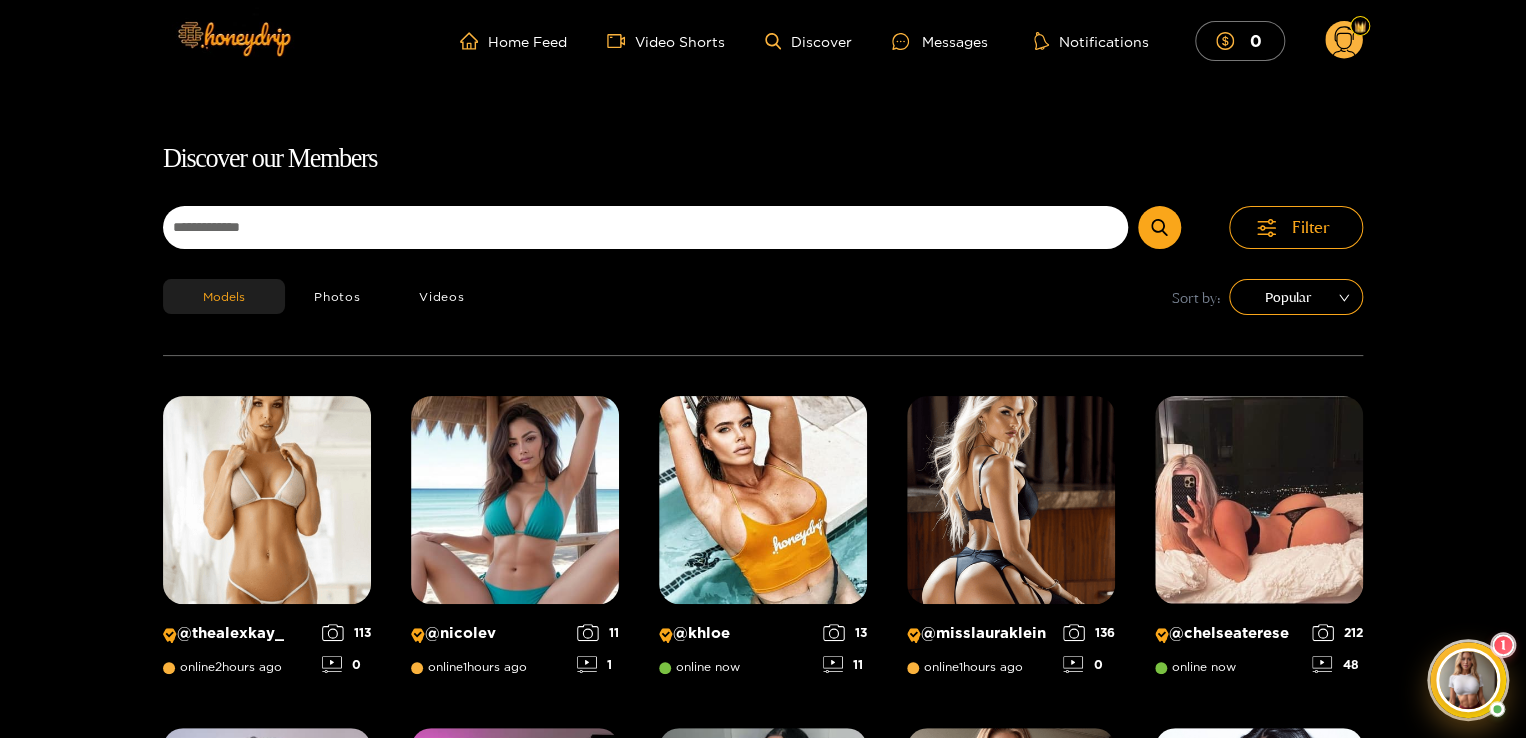 click 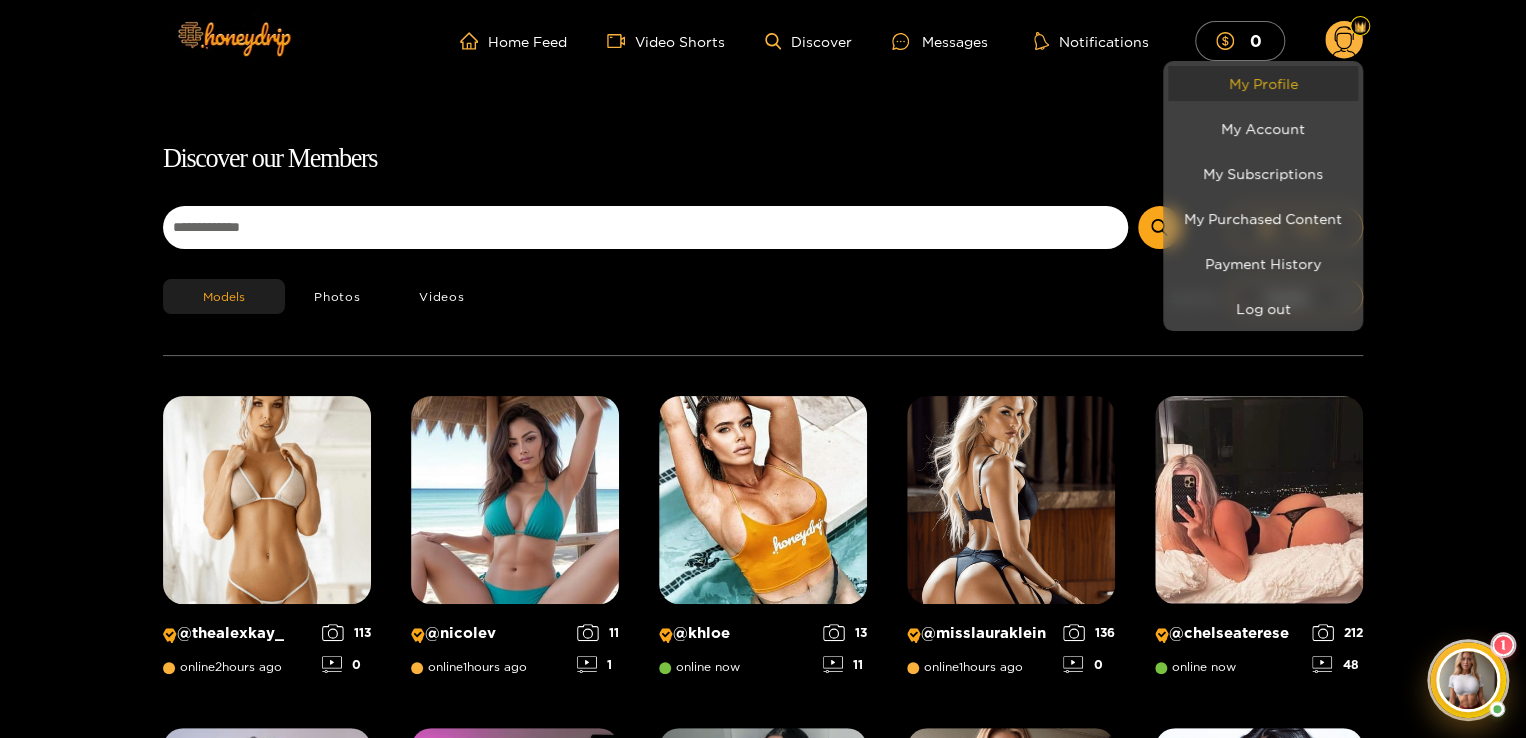 click on "My Profile" at bounding box center [1263, 83] 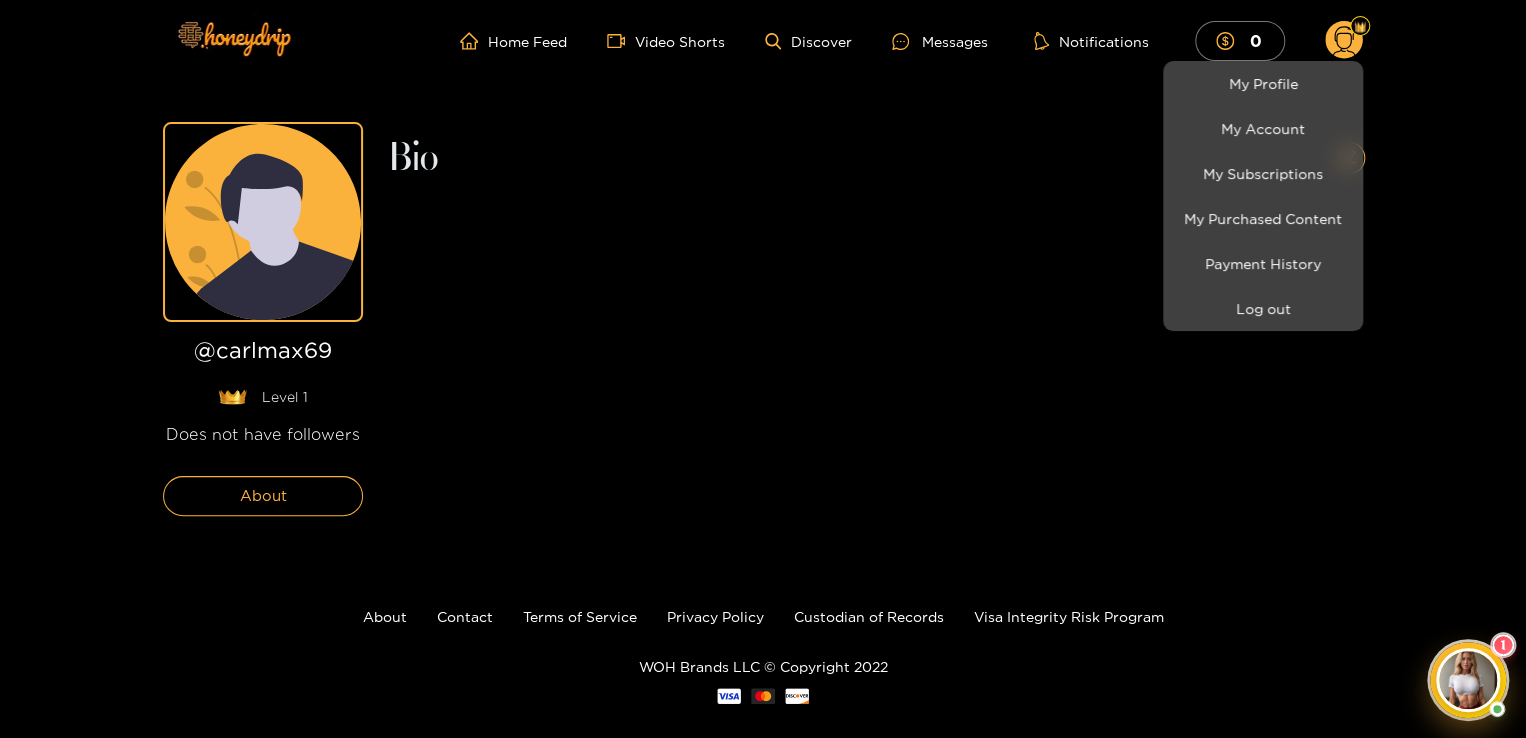 click at bounding box center (763, 369) 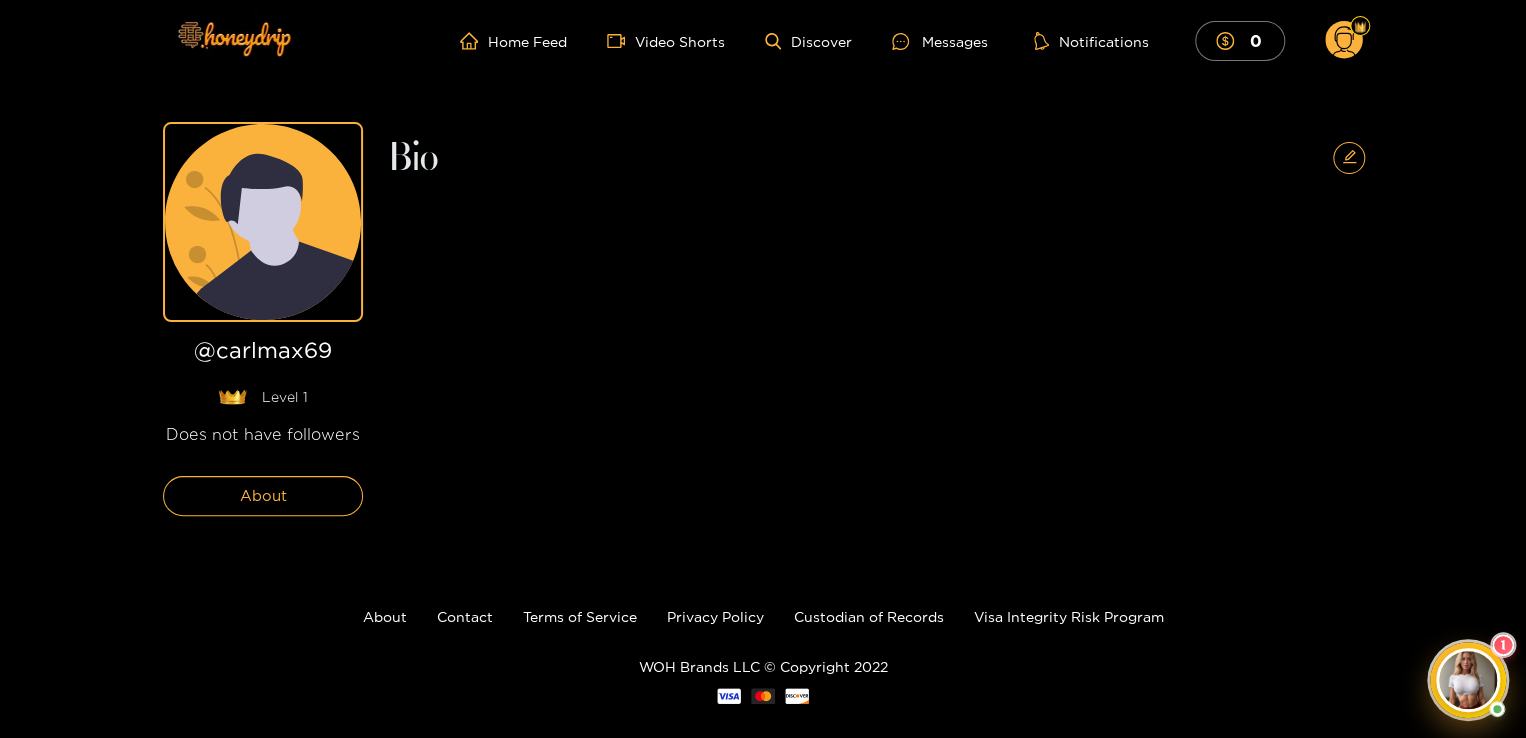 click 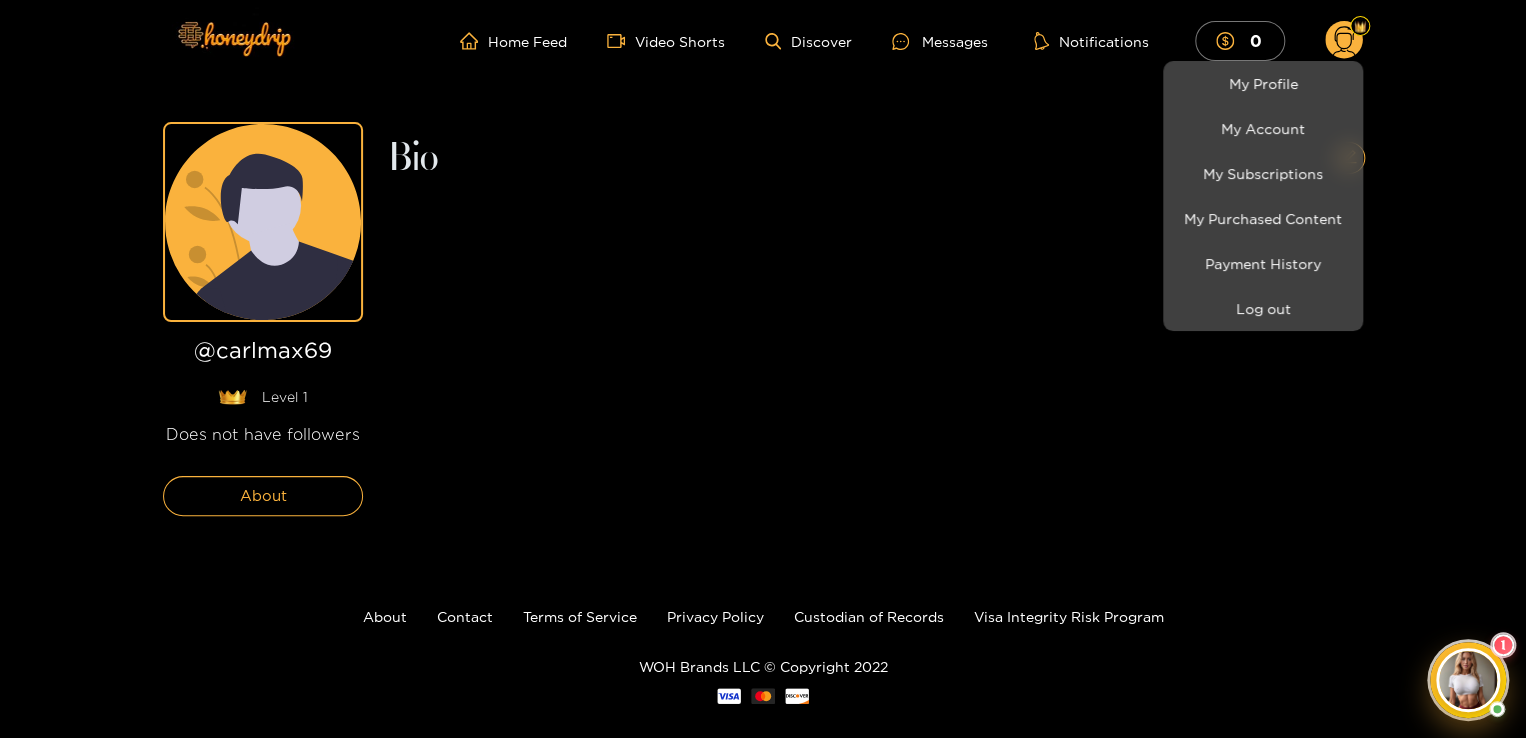 click at bounding box center [763, 369] 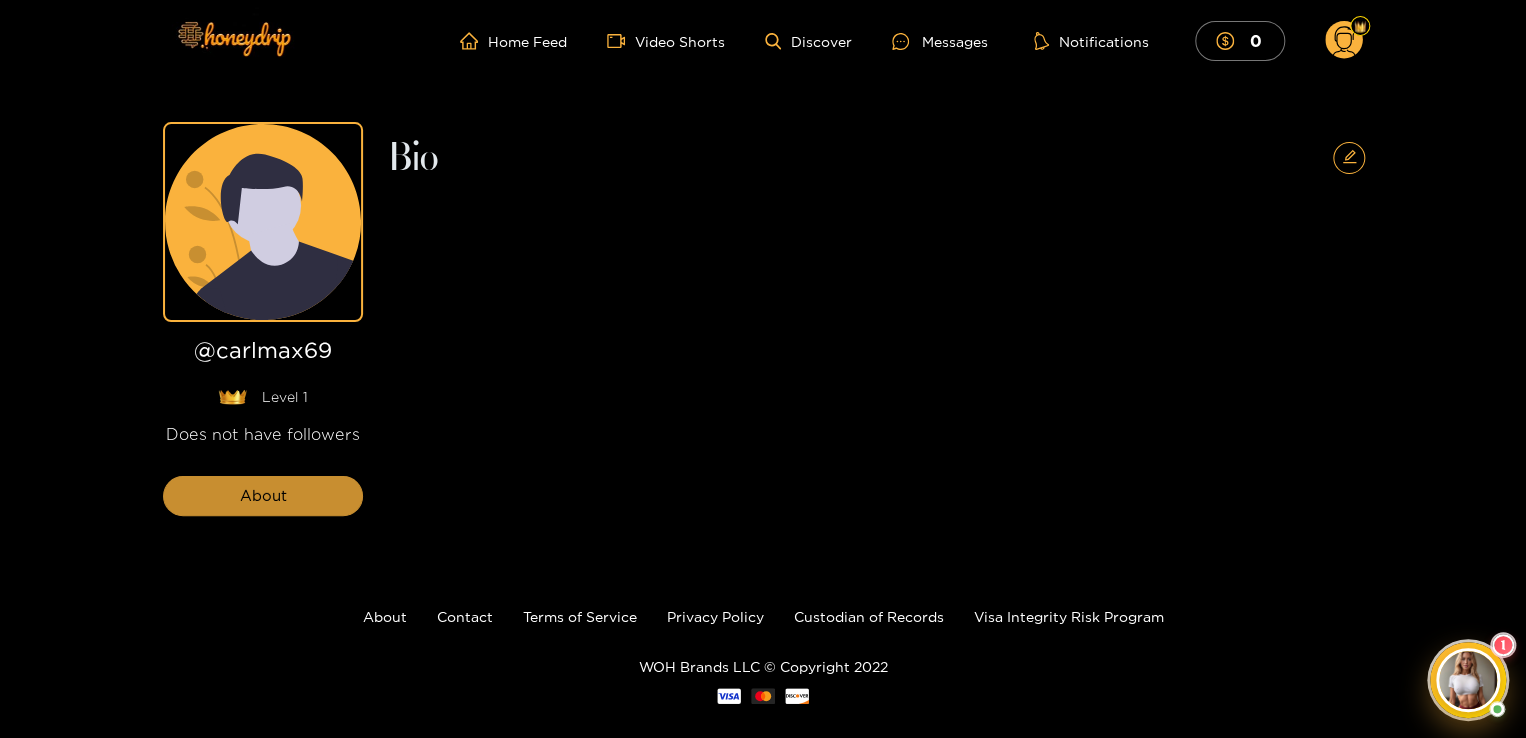 click on "About" at bounding box center [263, 496] 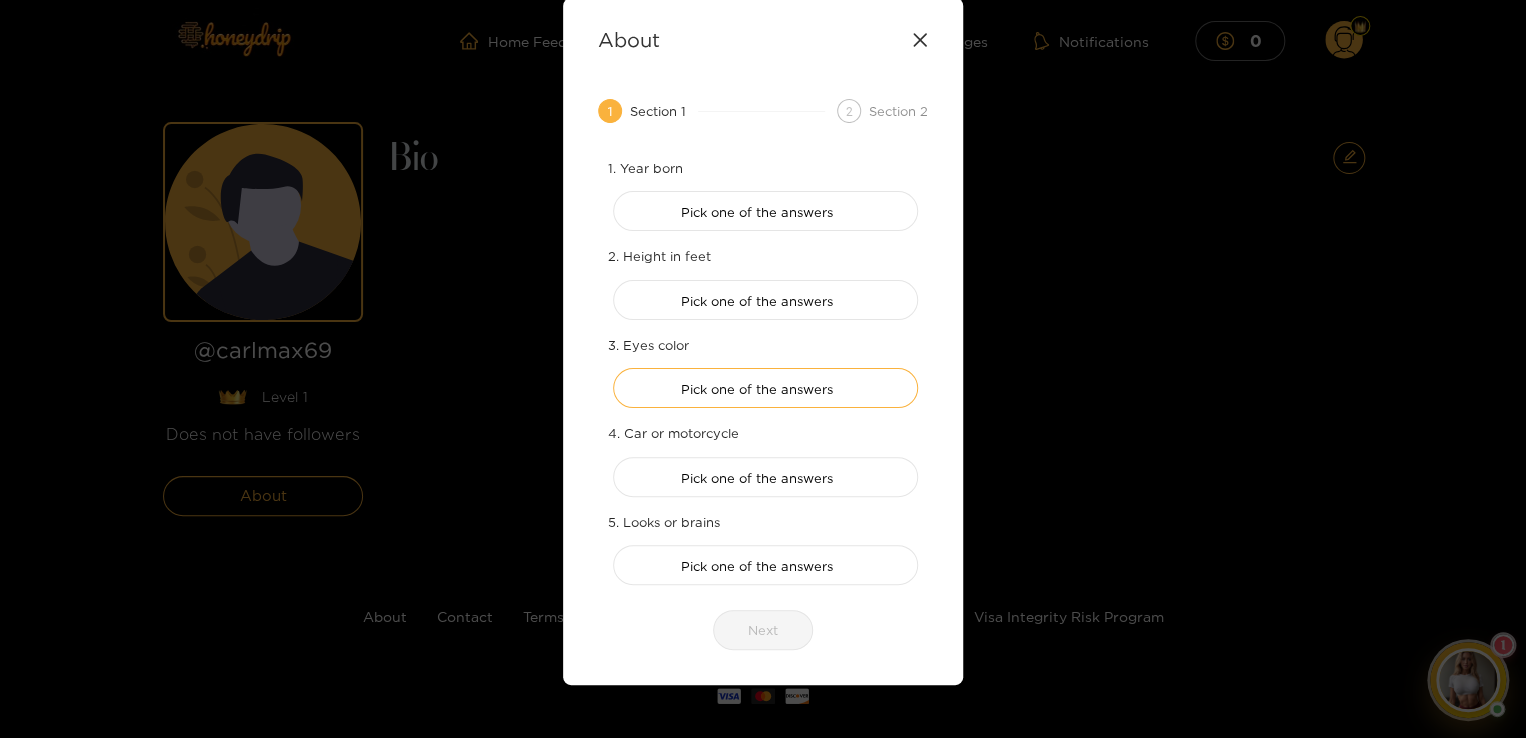 scroll, scrollTop: 78, scrollLeft: 0, axis: vertical 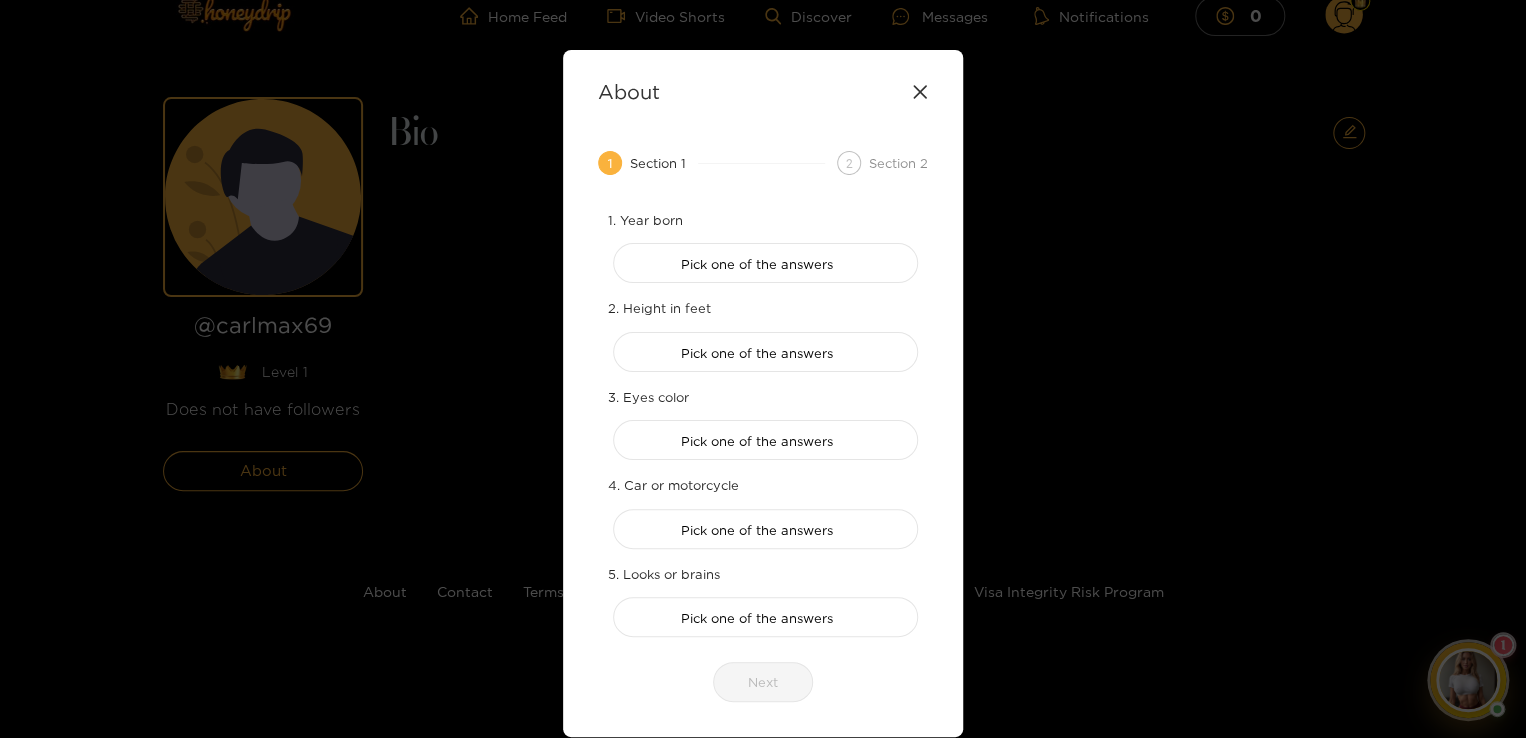 click on "2" at bounding box center (849, 163) 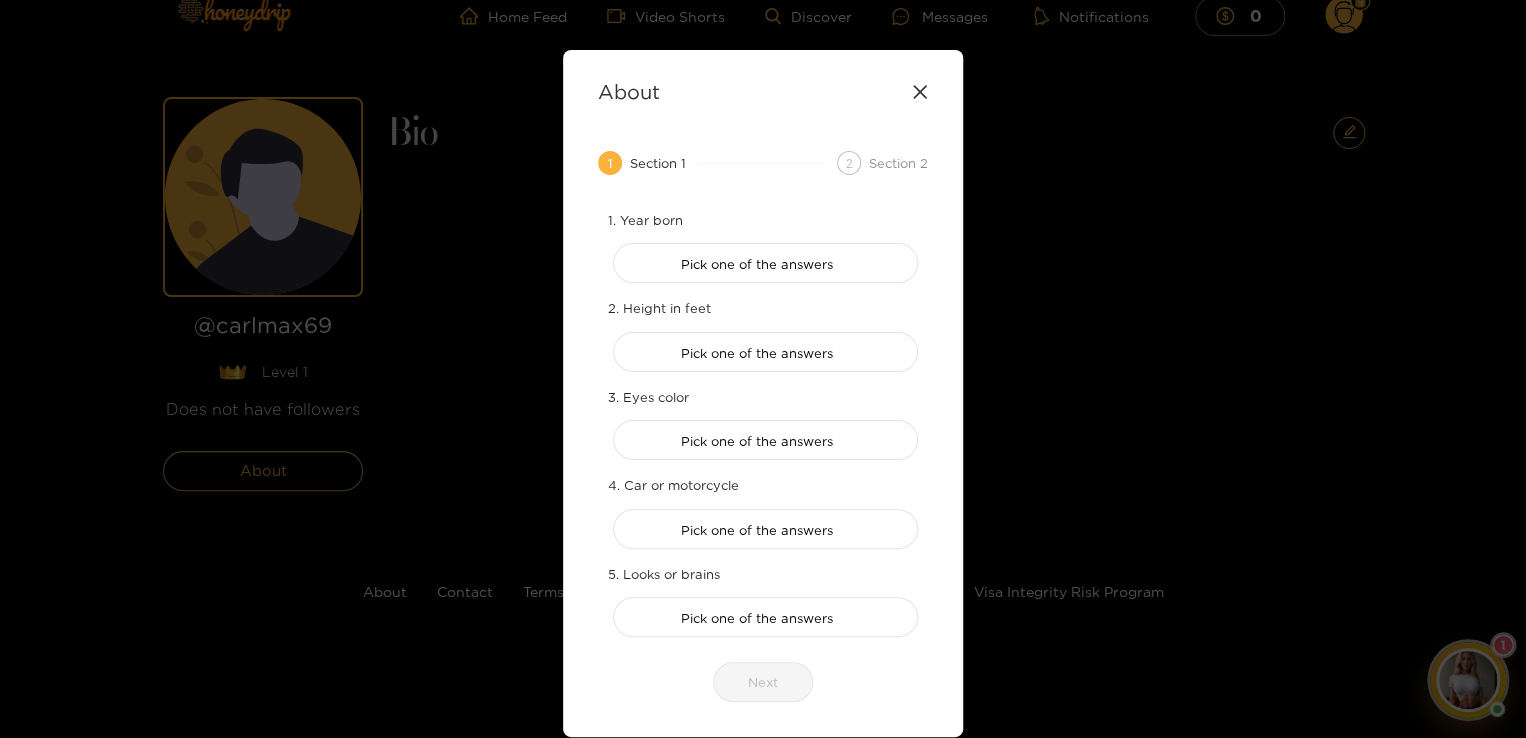 click 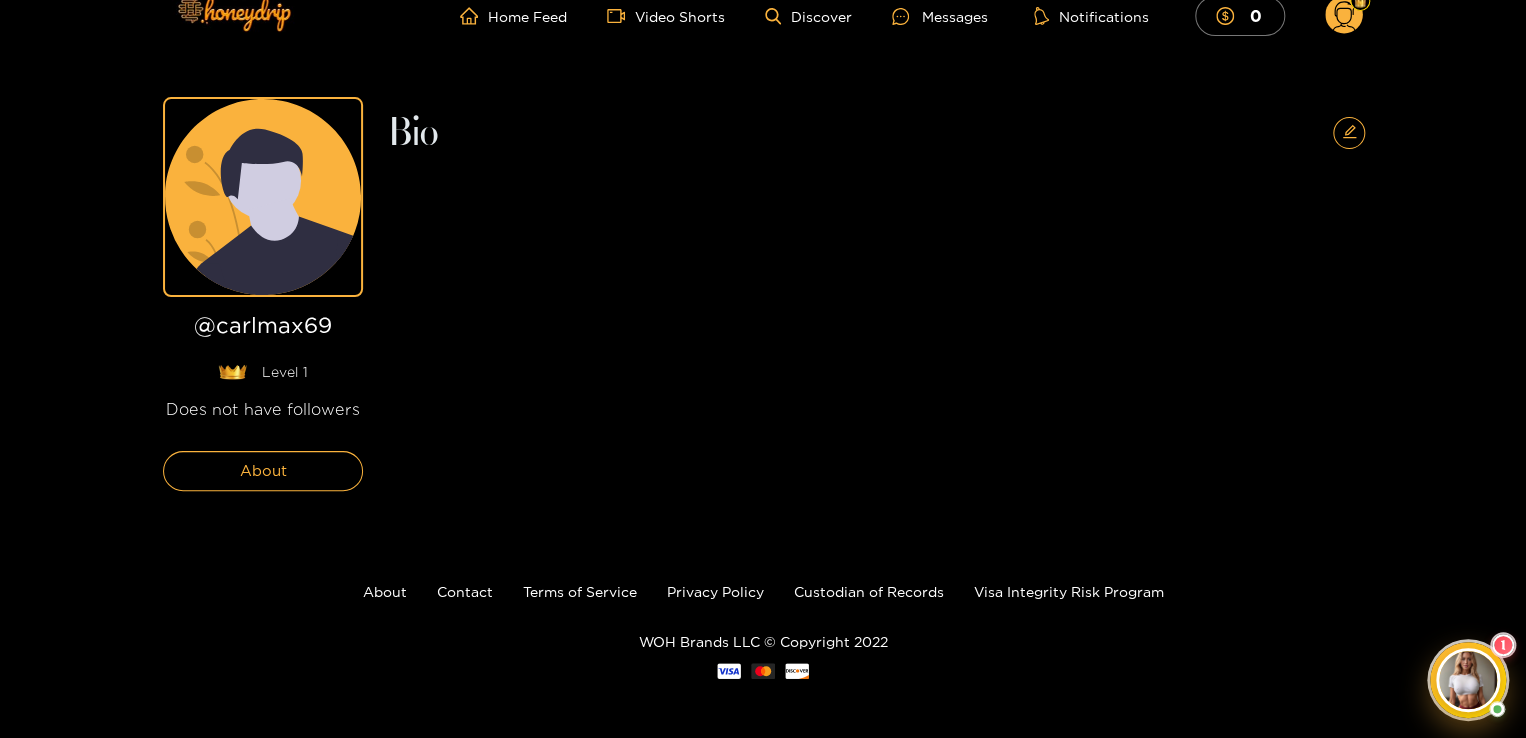 click 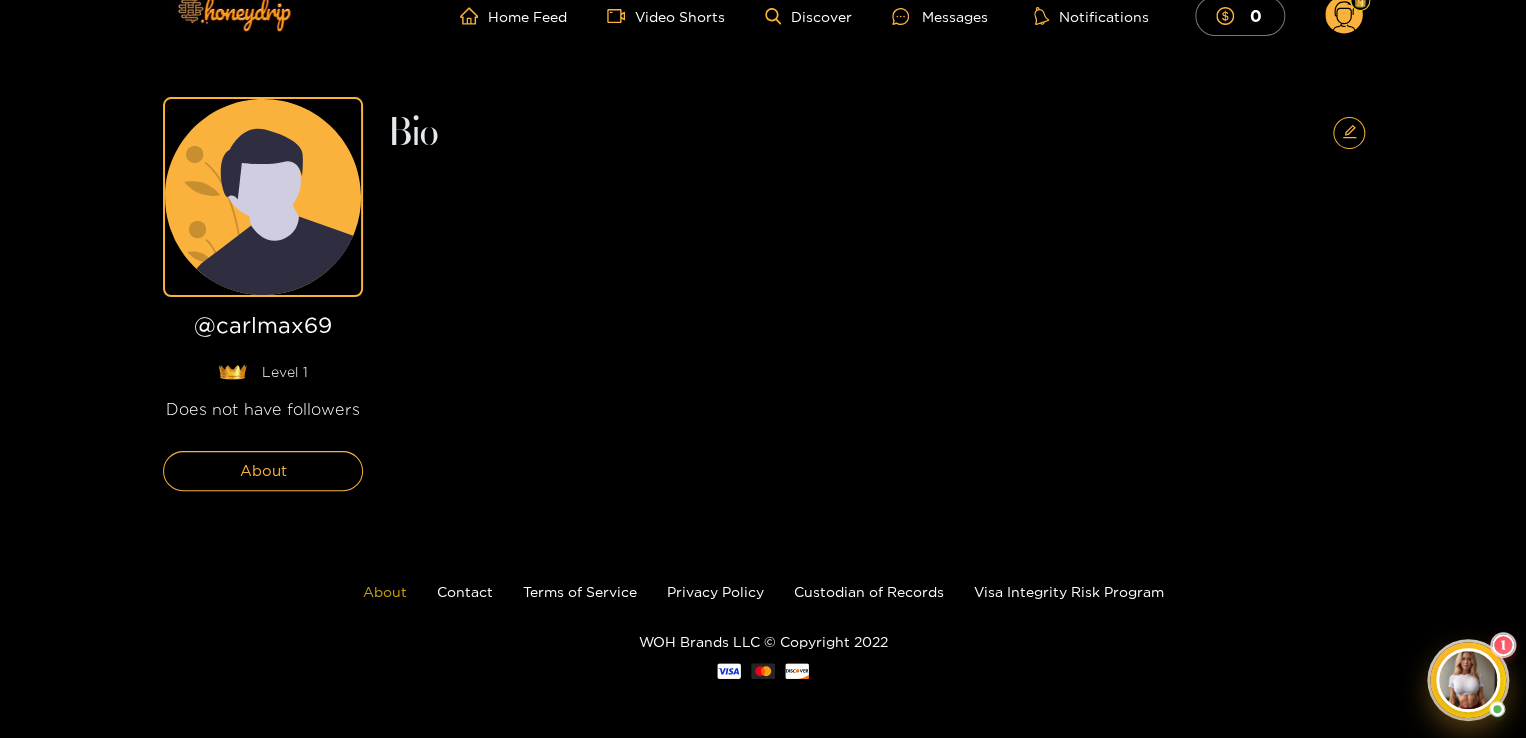 click on "About" at bounding box center [385, 591] 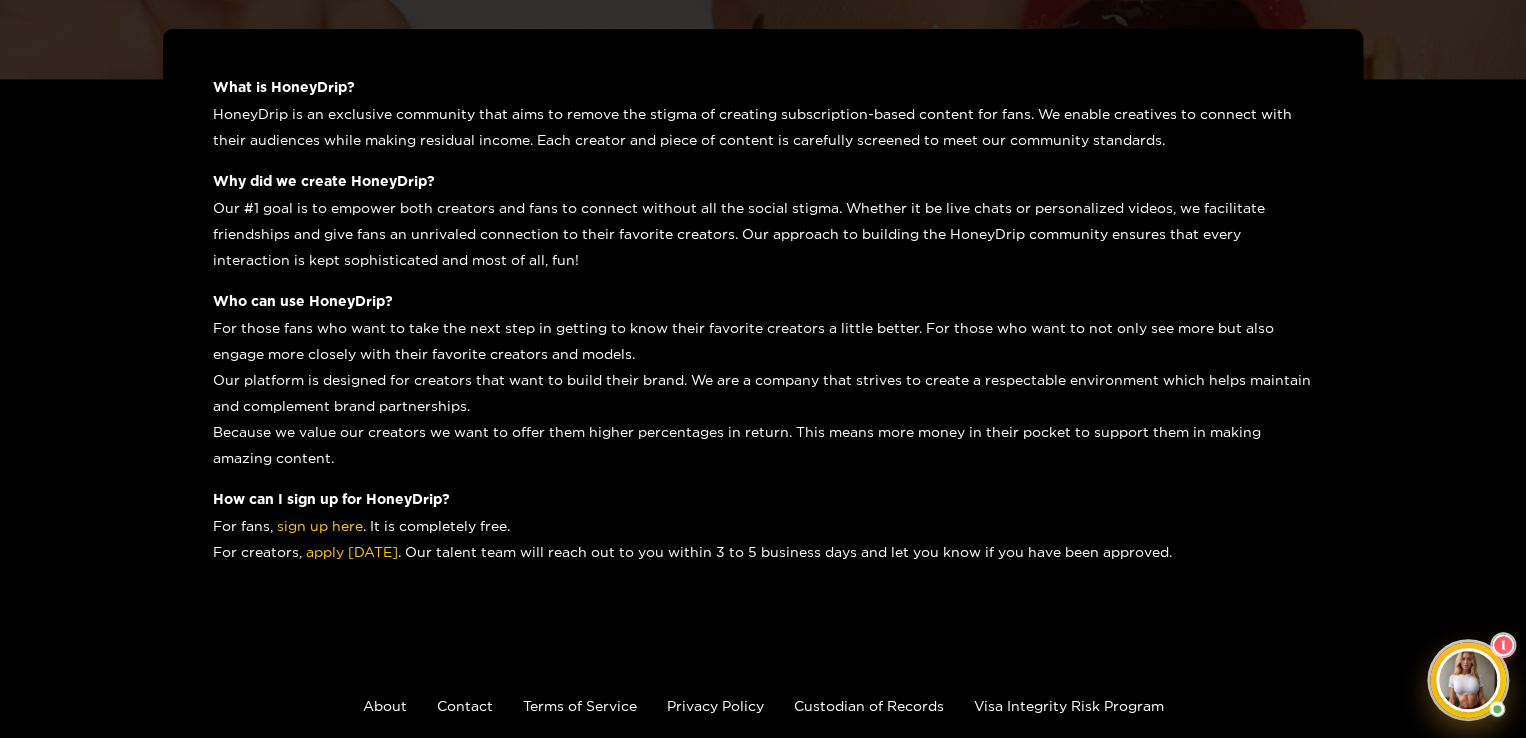 scroll, scrollTop: 204, scrollLeft: 0, axis: vertical 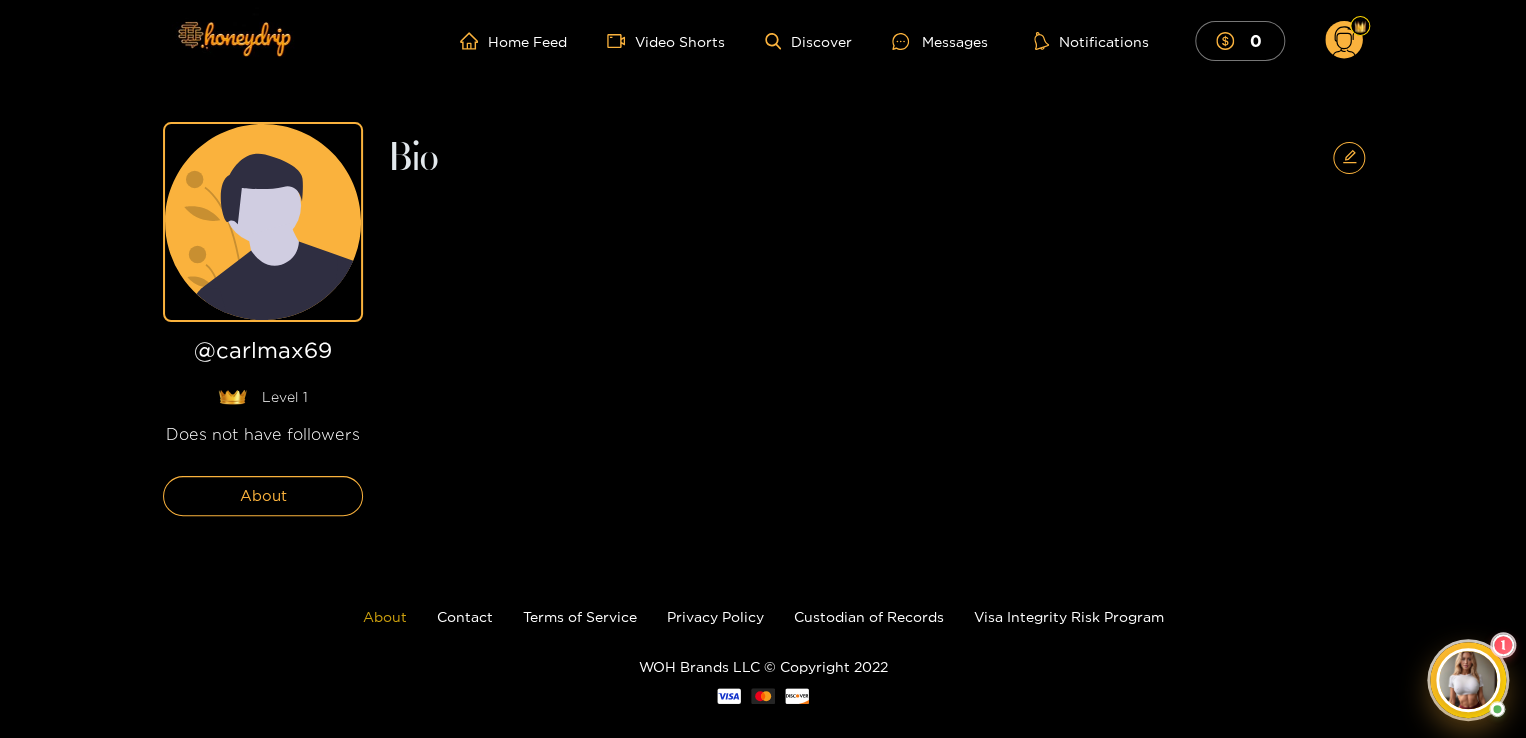 click on "About" at bounding box center [385, 616] 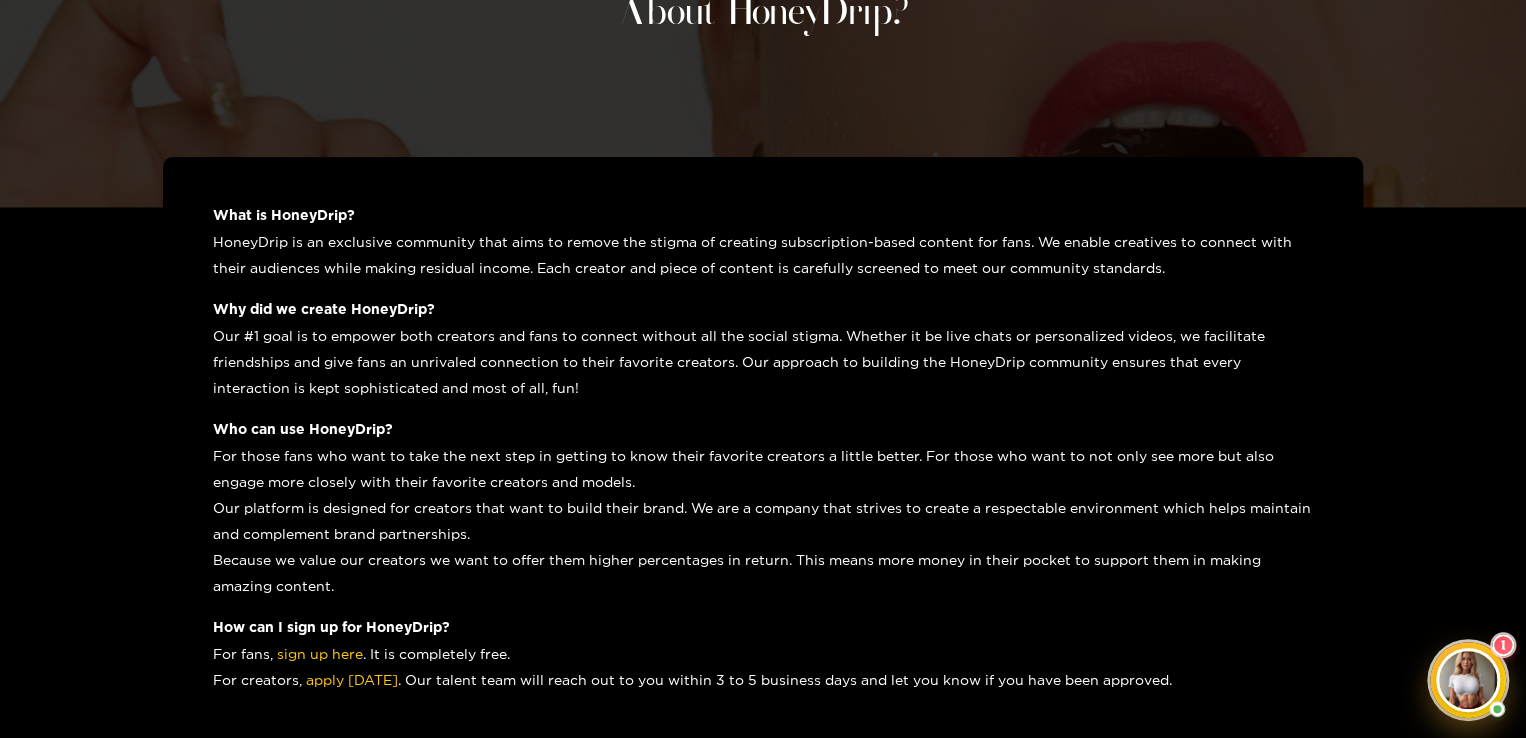scroll, scrollTop: 400, scrollLeft: 0, axis: vertical 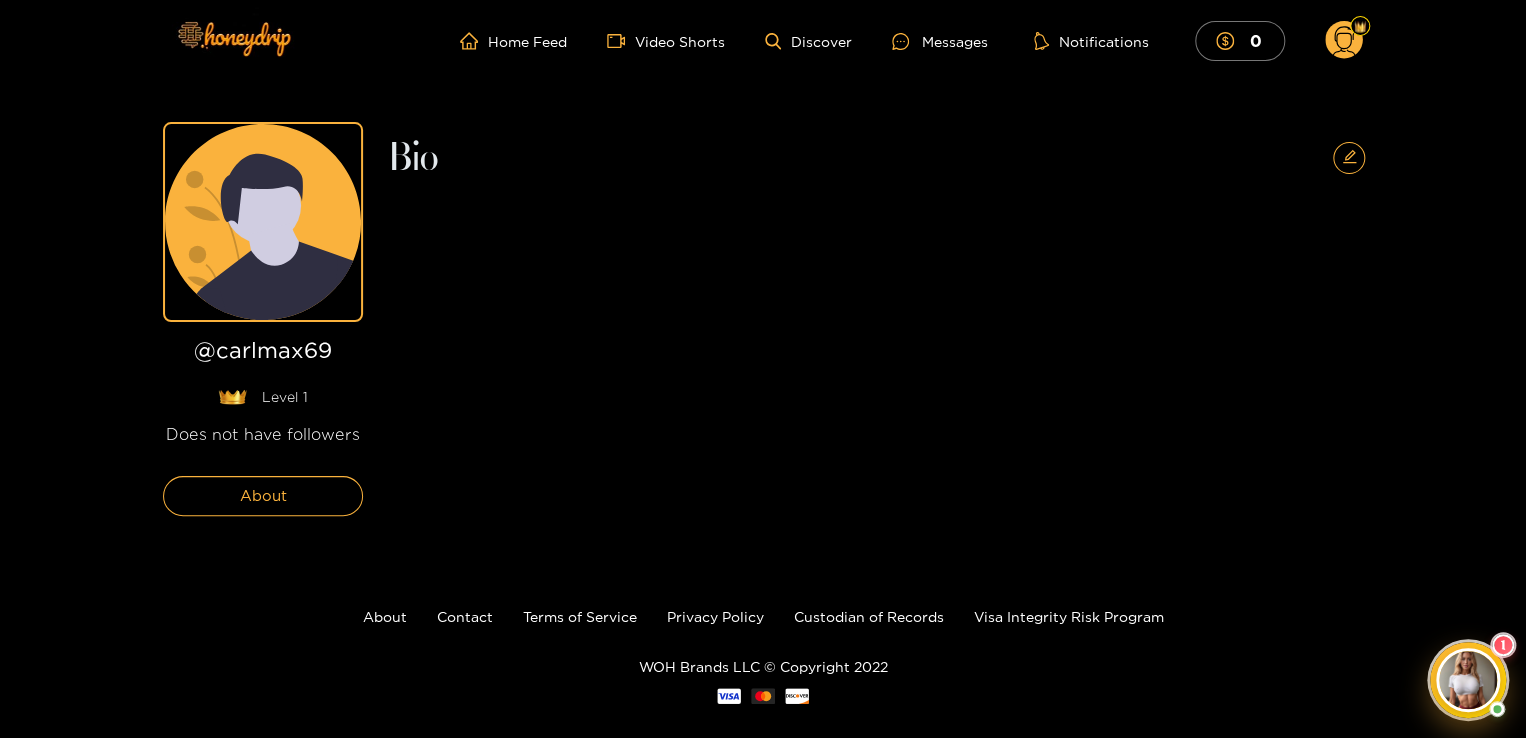 click on "Contact" at bounding box center [465, 617] 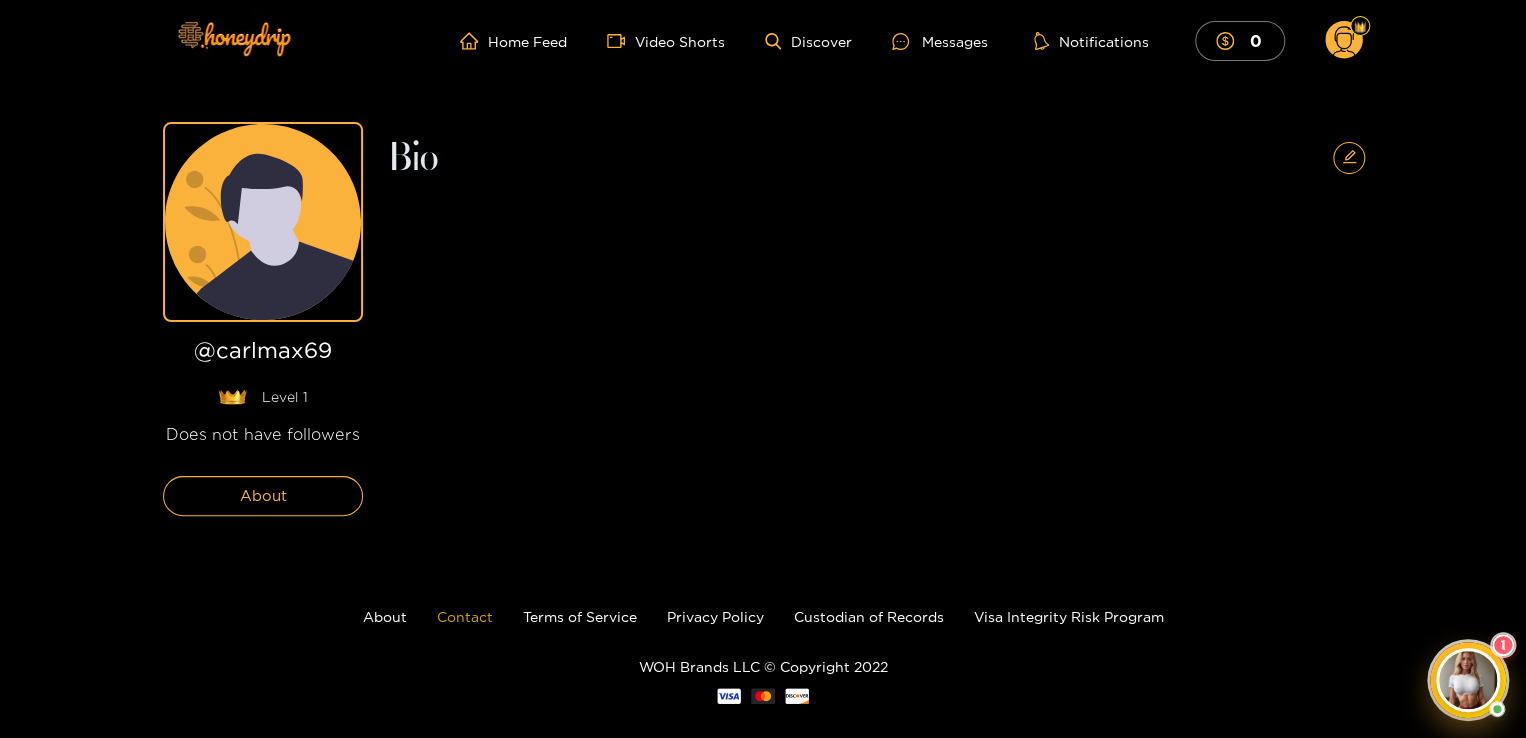 click on "Contact" at bounding box center (465, 616) 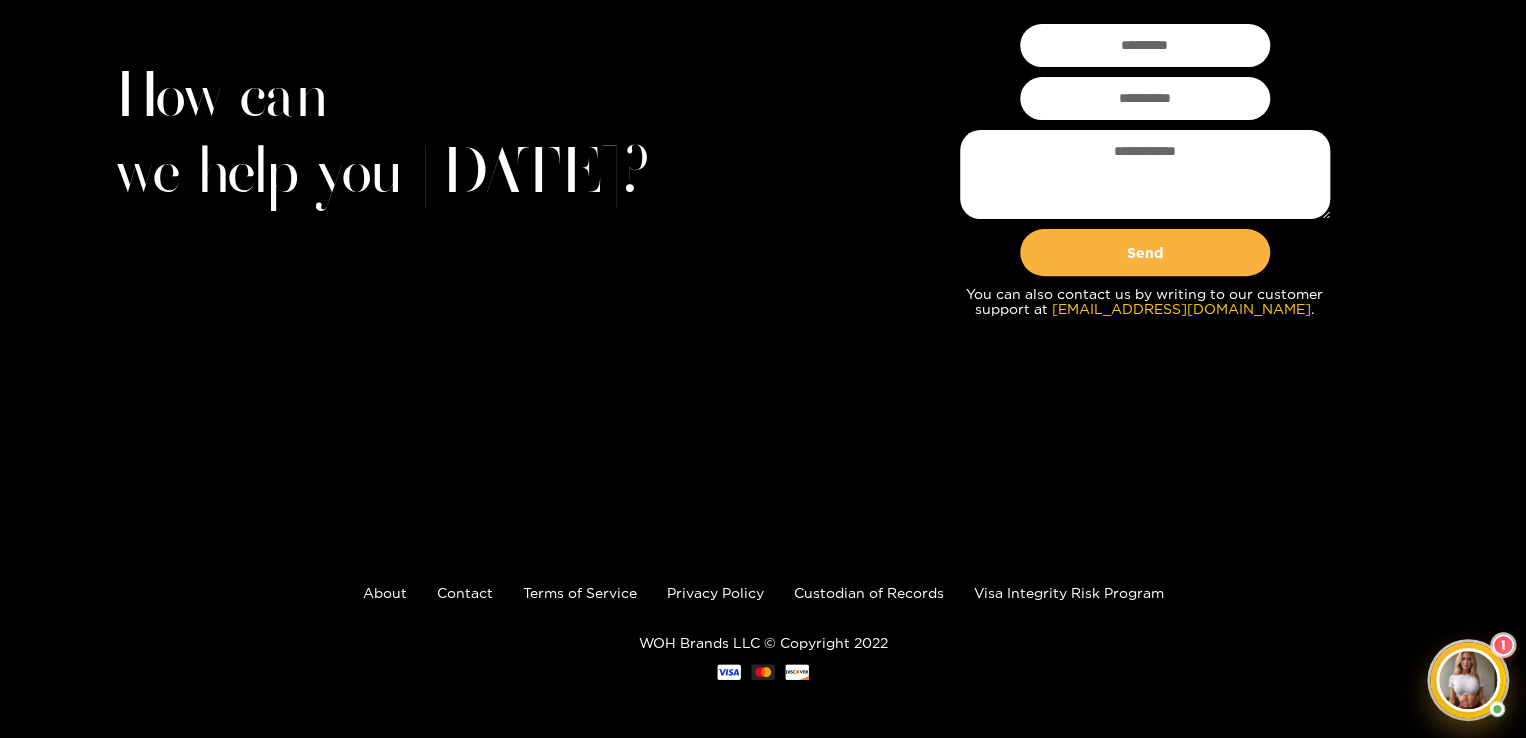 scroll, scrollTop: 218, scrollLeft: 0, axis: vertical 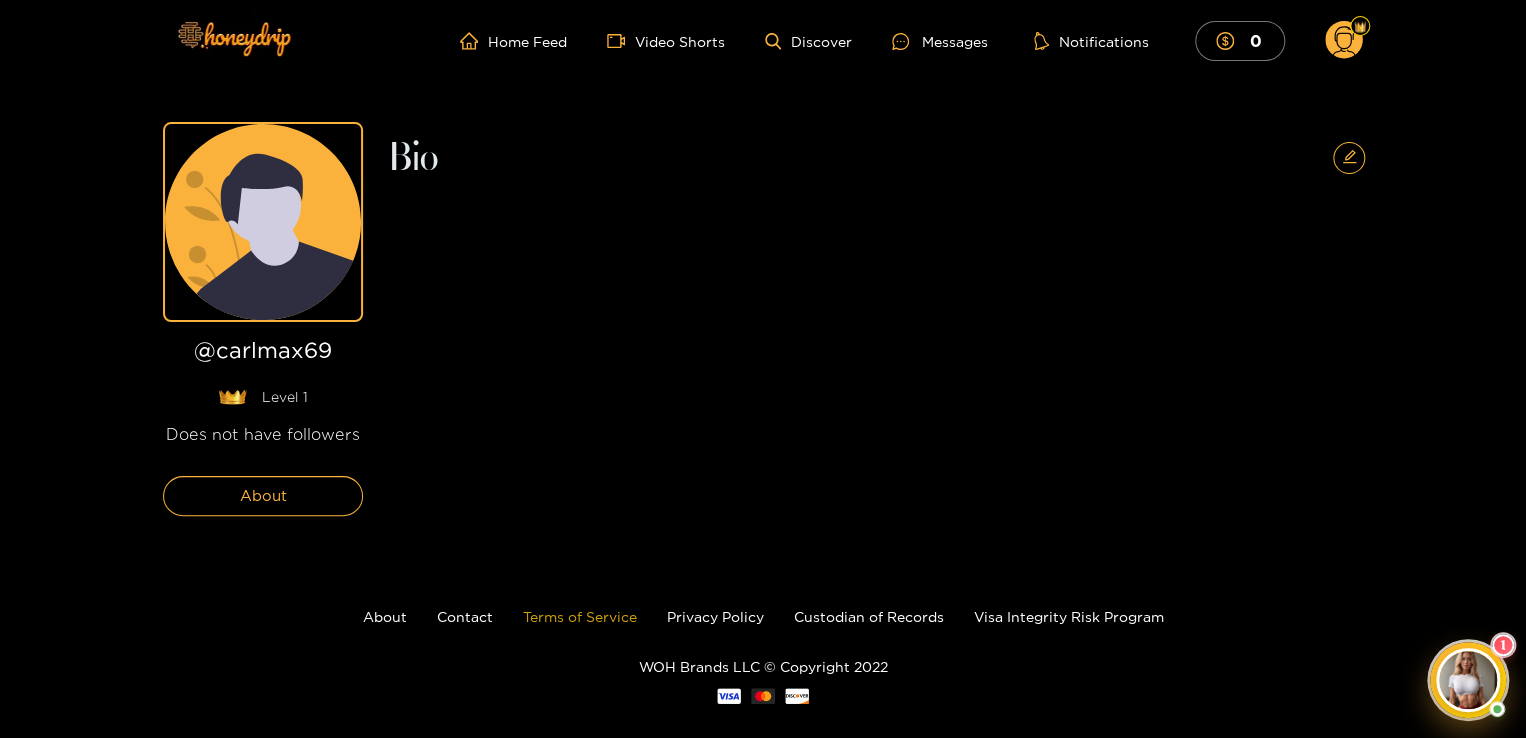 click on "Terms of Service" at bounding box center (580, 616) 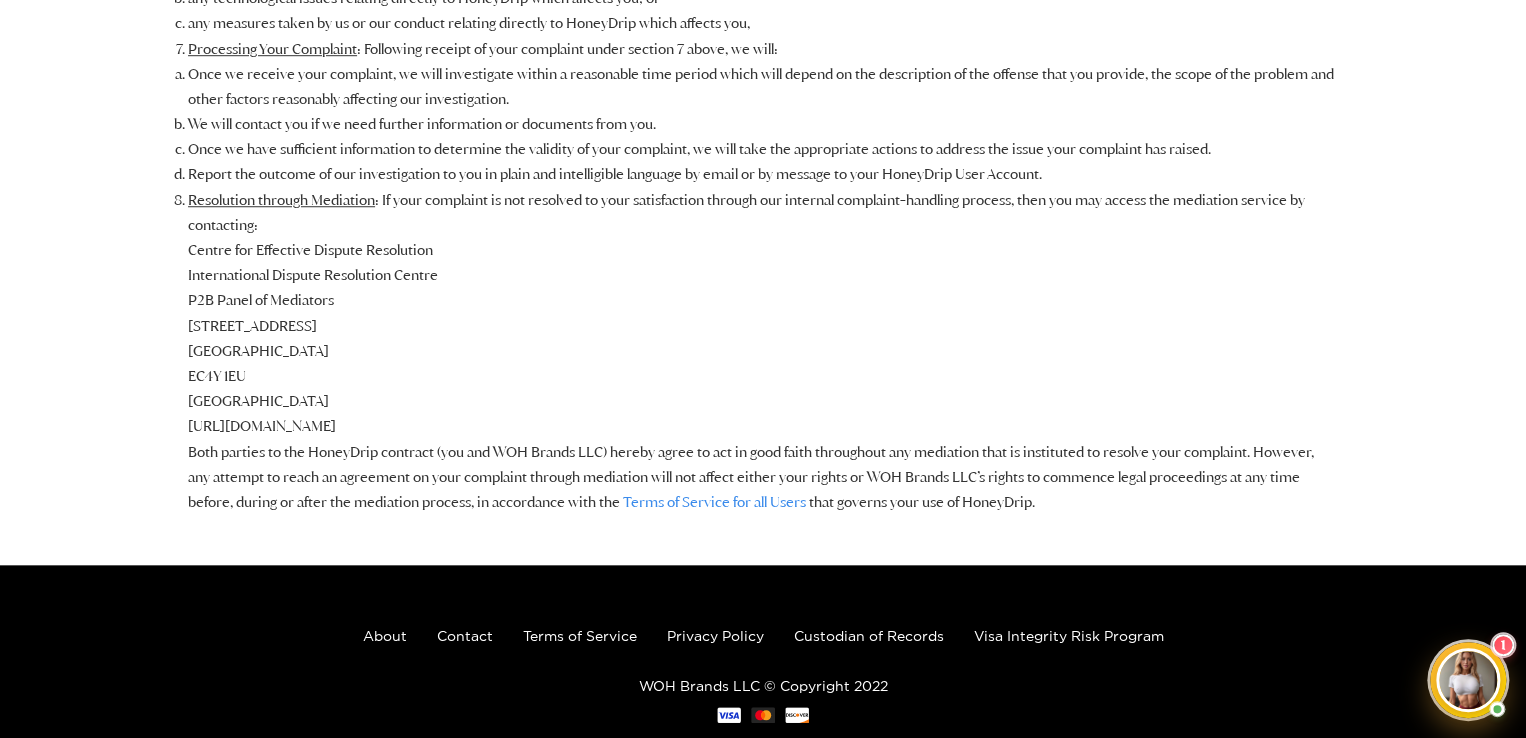 scroll, scrollTop: 2568, scrollLeft: 0, axis: vertical 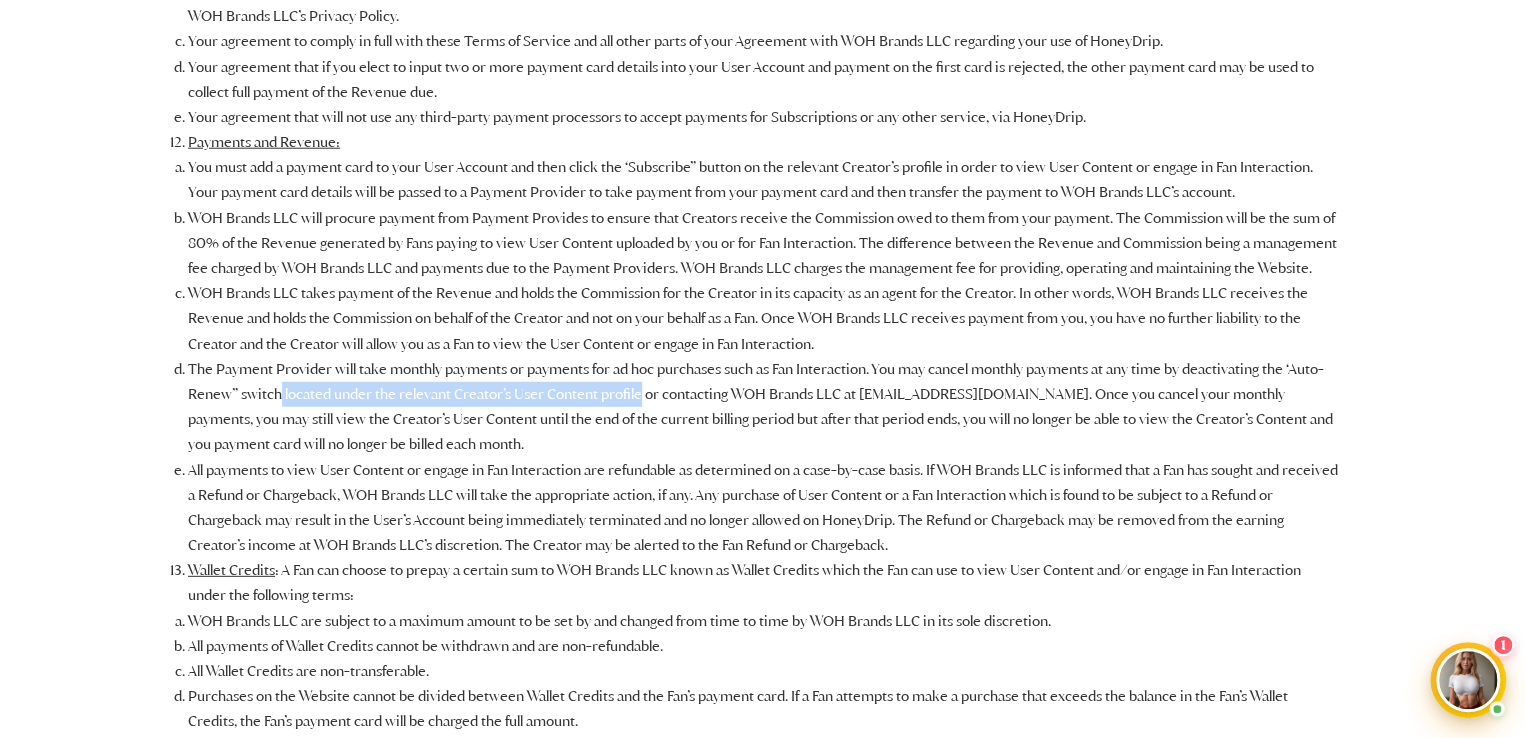 drag, startPoint x: 281, startPoint y: 394, endPoint x: 640, endPoint y: 394, distance: 359 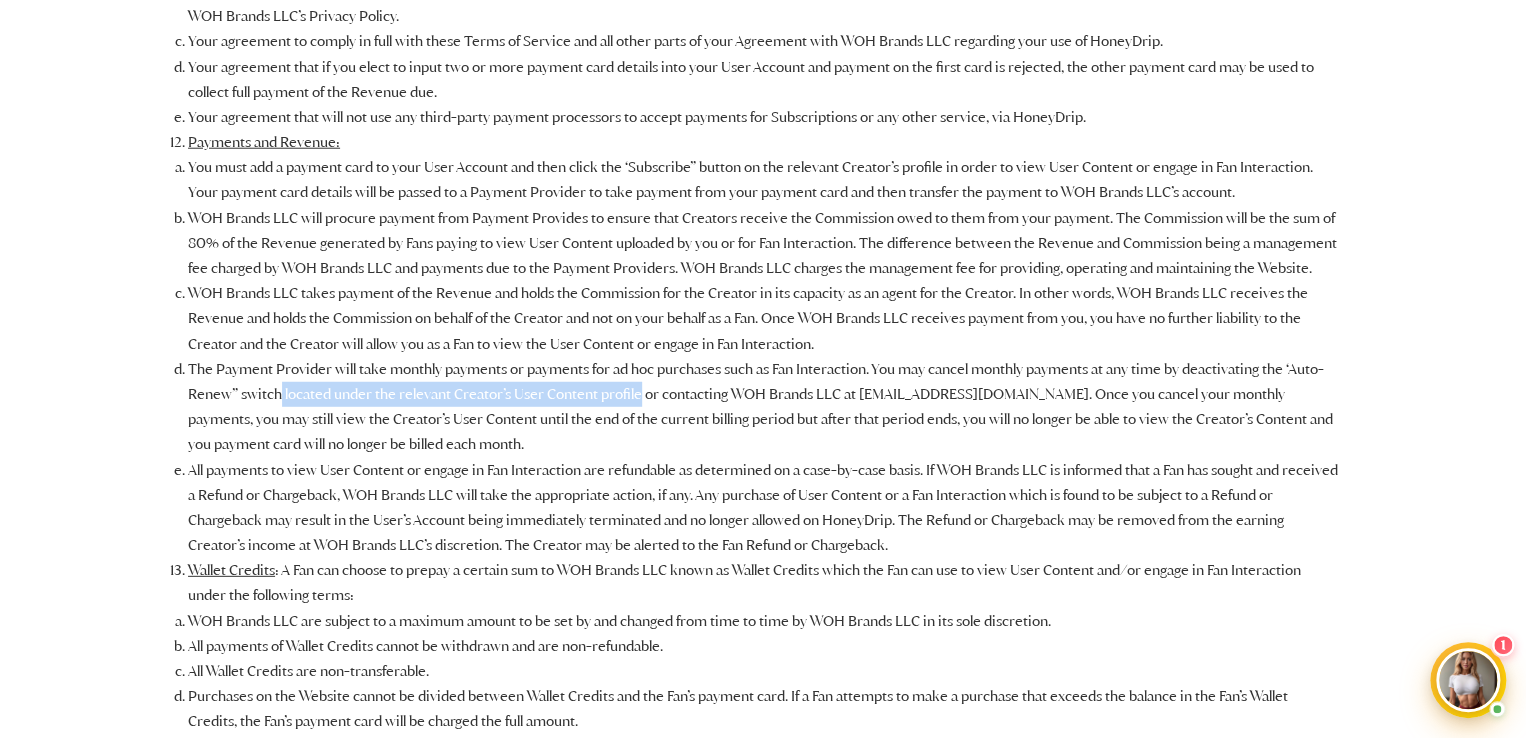 click on "The Payment Provider will take monthly payments or payments for ad hoc purchases such as Fan Interaction. You may cancel monthly payments at any time by deactivating the ‘Auto-Renew” switch located under the relevant Creator’s User Content profile or contacting WOH Brands LLC at customerservice@honeydrip.com. Once you cancel your monthly payments, you may still view the Creator’s User Content until the end of the current billing period but after that period ends, you will no longer be able to view the Creator’s Content and you payment card will no longer be billed each month." at bounding box center (763, 407) 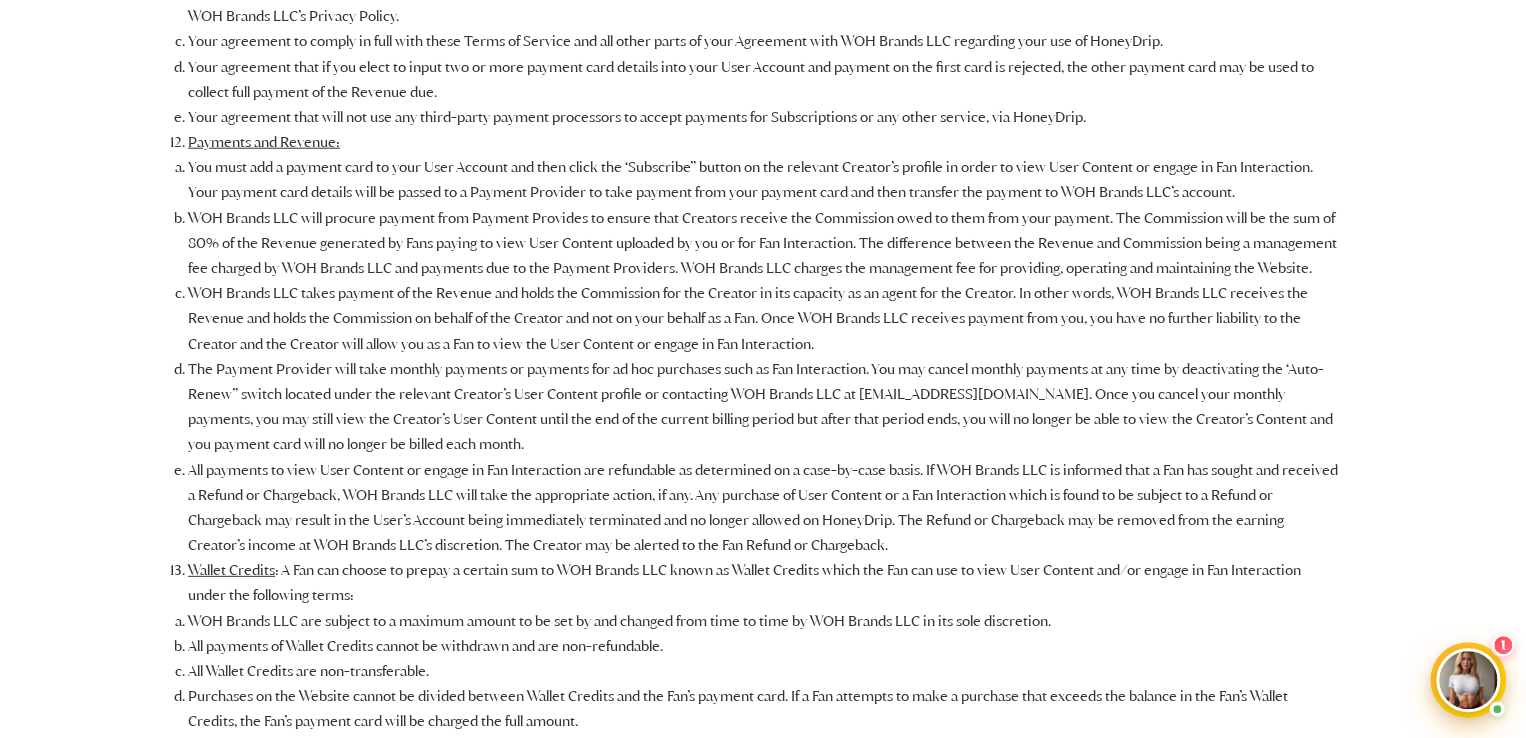 click on "TERMS OF SERVICE FOR ALL HONEYDRIP USERS Your Terms of Service Agreement in Using HoneyDrip: The HoneyDrip website is a social media website and application service operated by the company, West of Hudson Group, company registration number: 85-1411235 401 and registered address: 802 N Crescent Dr, Beverly Hills, CA90210. (“WOH Brands LLC”). The HoneyDrip website is offered and available only to Users who are verified to be 18 years of age or older. This Agreement is a legally binding agreement between WOH Brands LLC and you as a User of the Honey Drip platform. This agreement consists of: (i) these Terms of Service for all Users, (ii) Acceptable Use; (iii) Terms of Service for Fans, (iv) Terms of Service for Creators, (v) Privacy Policy, and (vi) Complaints Policy. This Agreement governs your use of the HoneyDrip website, including any content, functionality and services offered on or through the website whether or not part of HoneyDrip. Definitions In this Terms of Service Agreement:       ." at bounding box center [763, 3822] 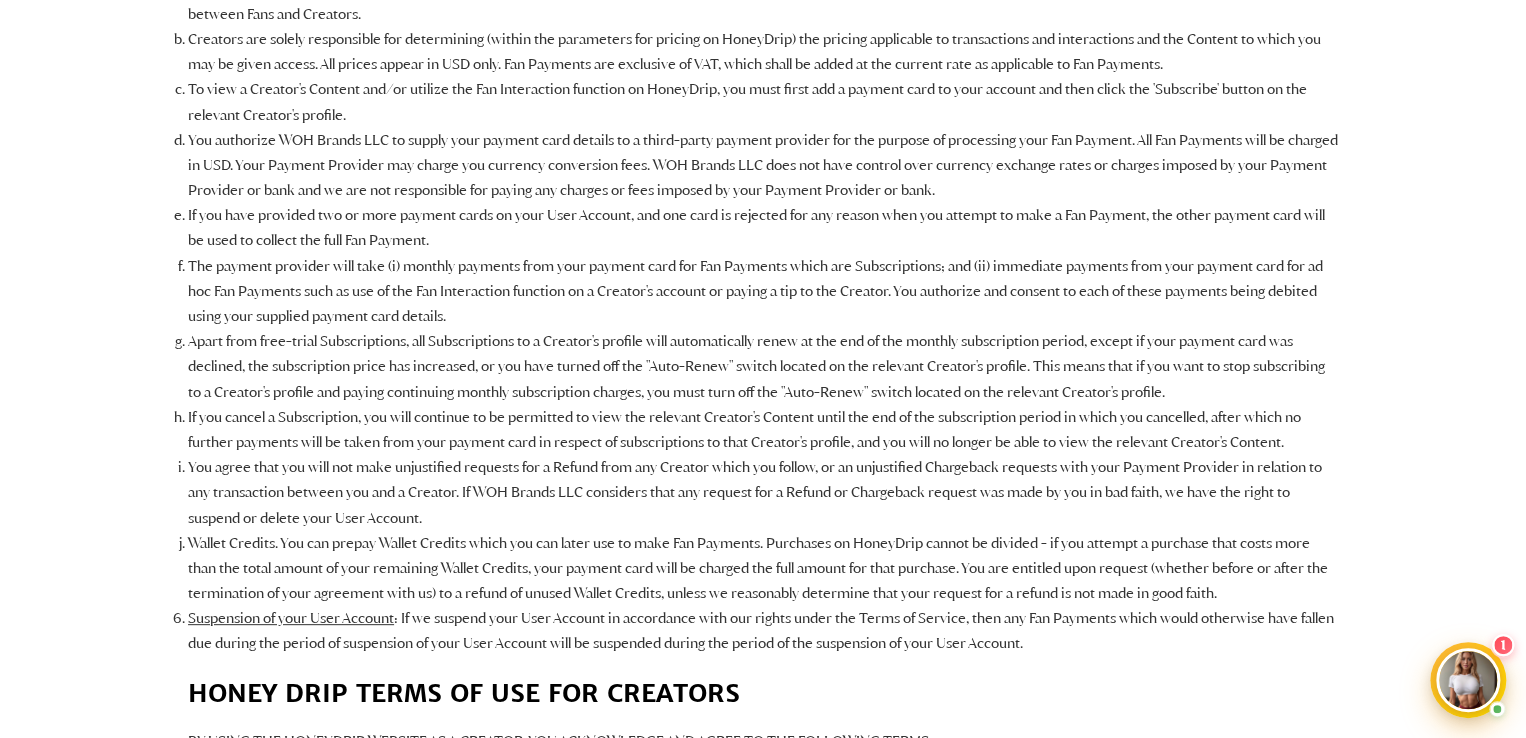 scroll, scrollTop: 2568, scrollLeft: 0, axis: vertical 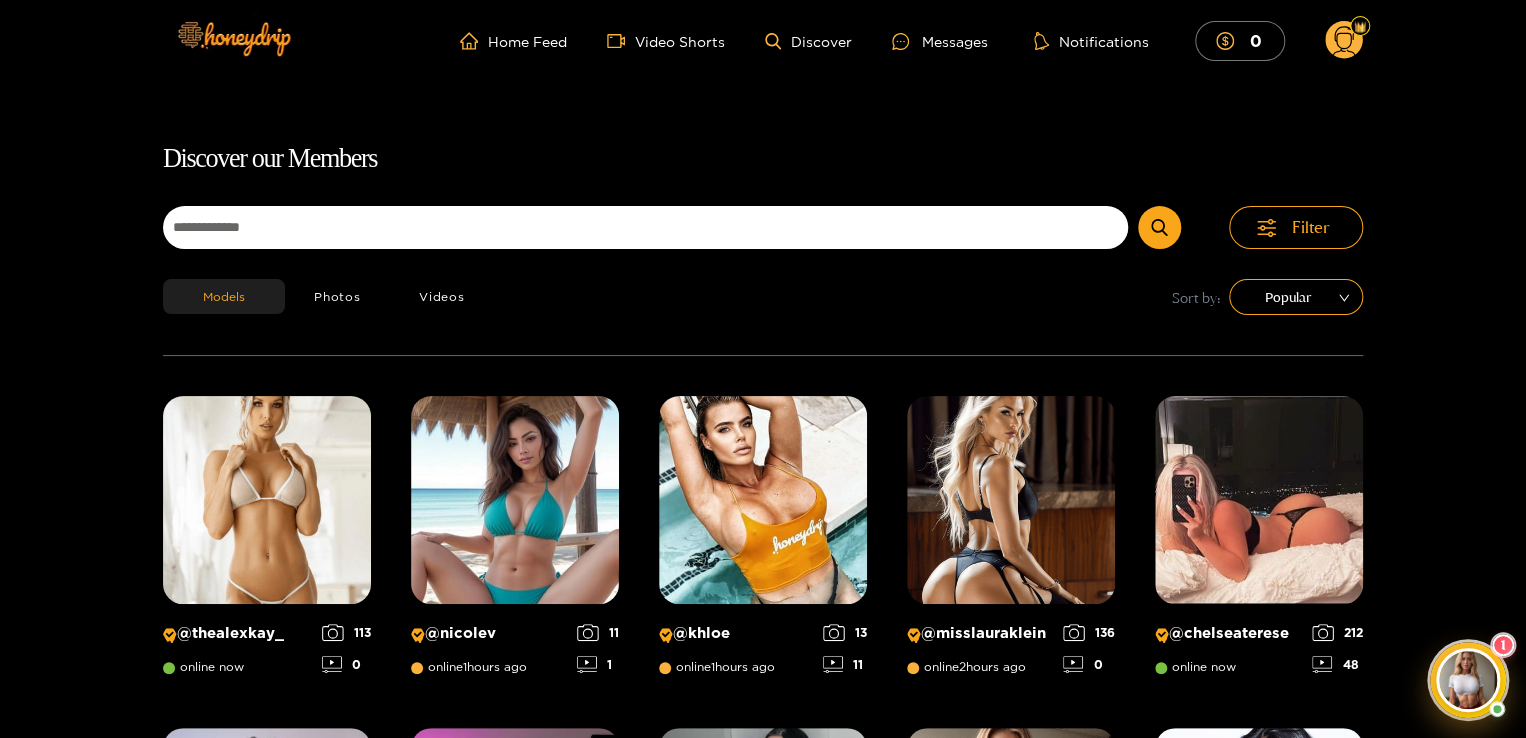 click 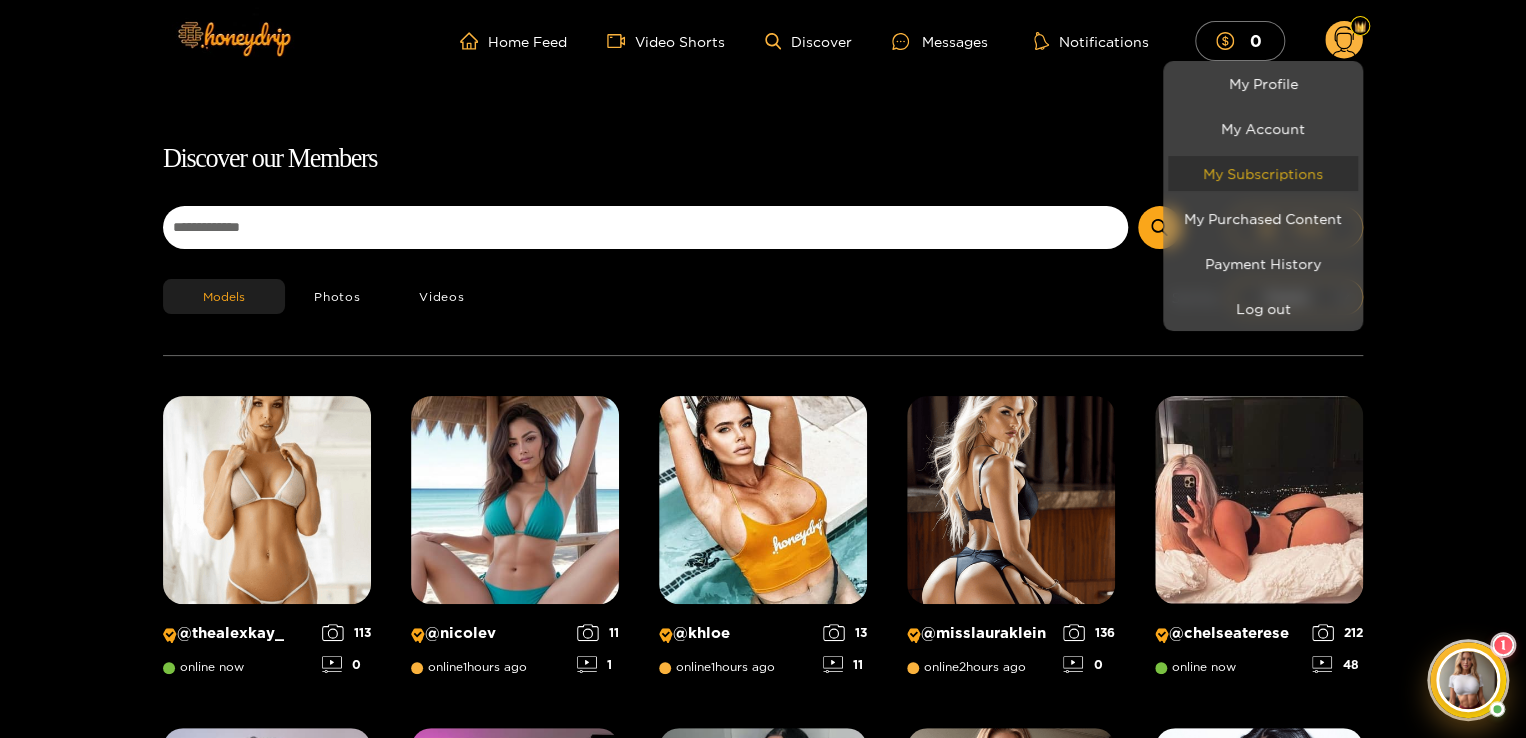 click on "My Subscriptions" at bounding box center (1263, 173) 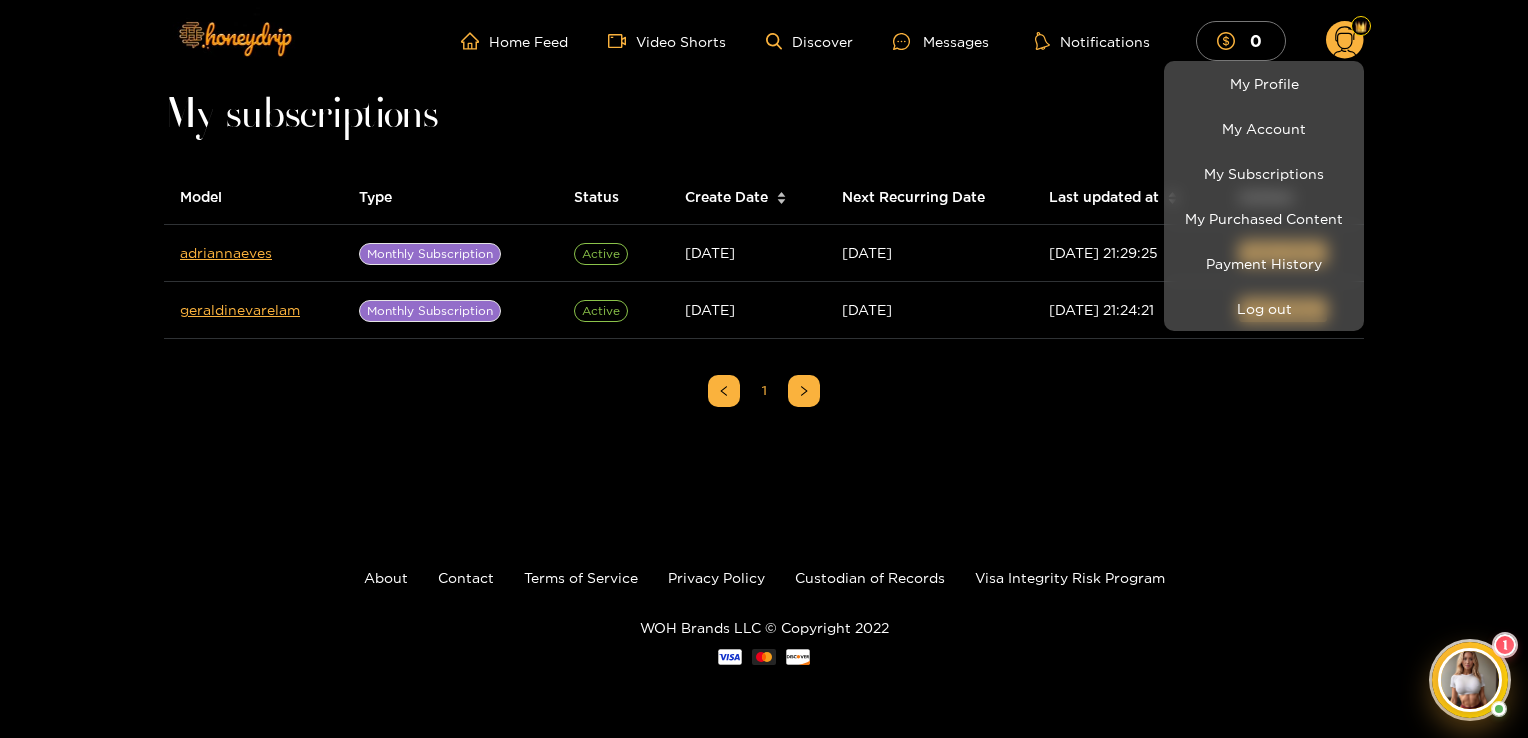 click at bounding box center [764, 369] 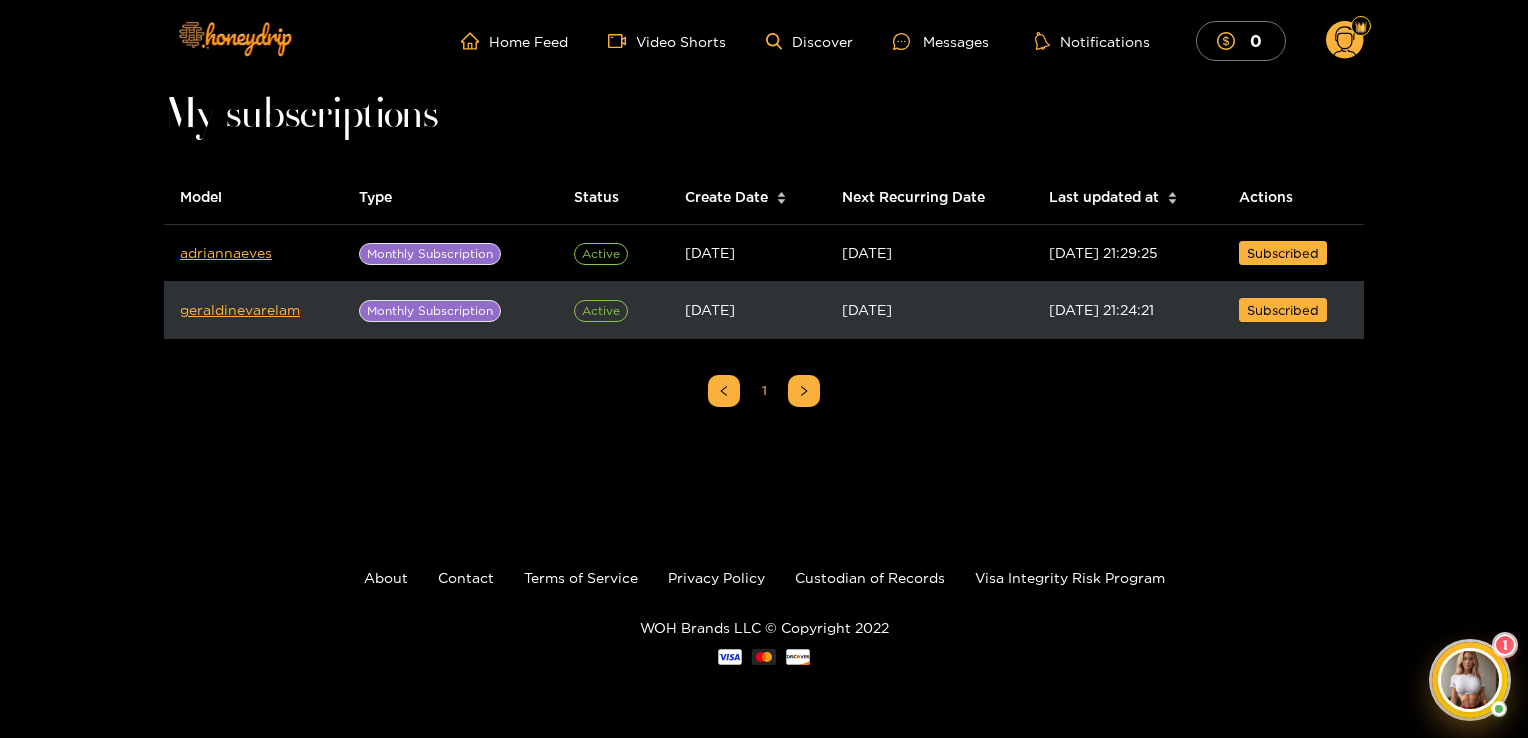 click on "geraldinevarelam" at bounding box center [253, 310] 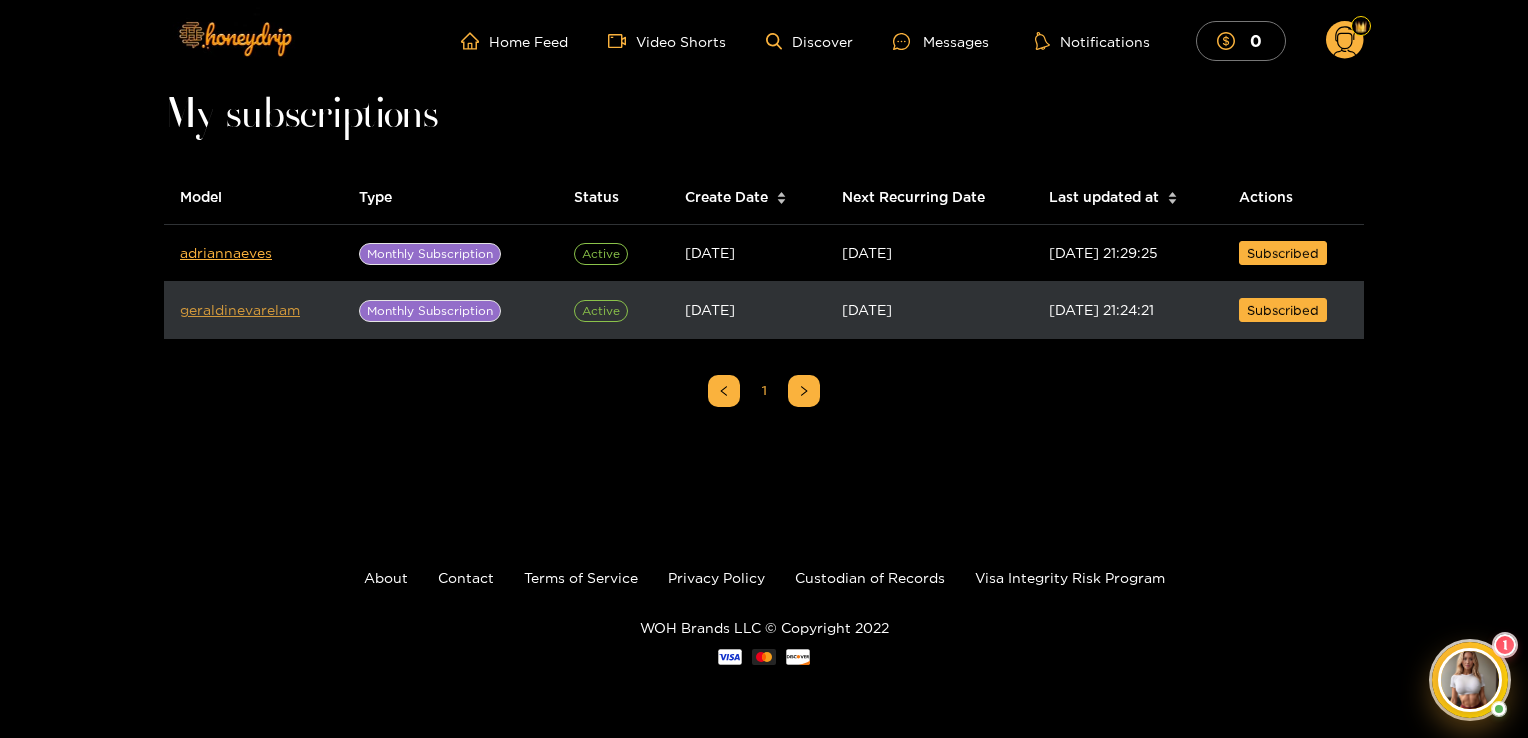 click on "geraldinevarelam" at bounding box center (240, 309) 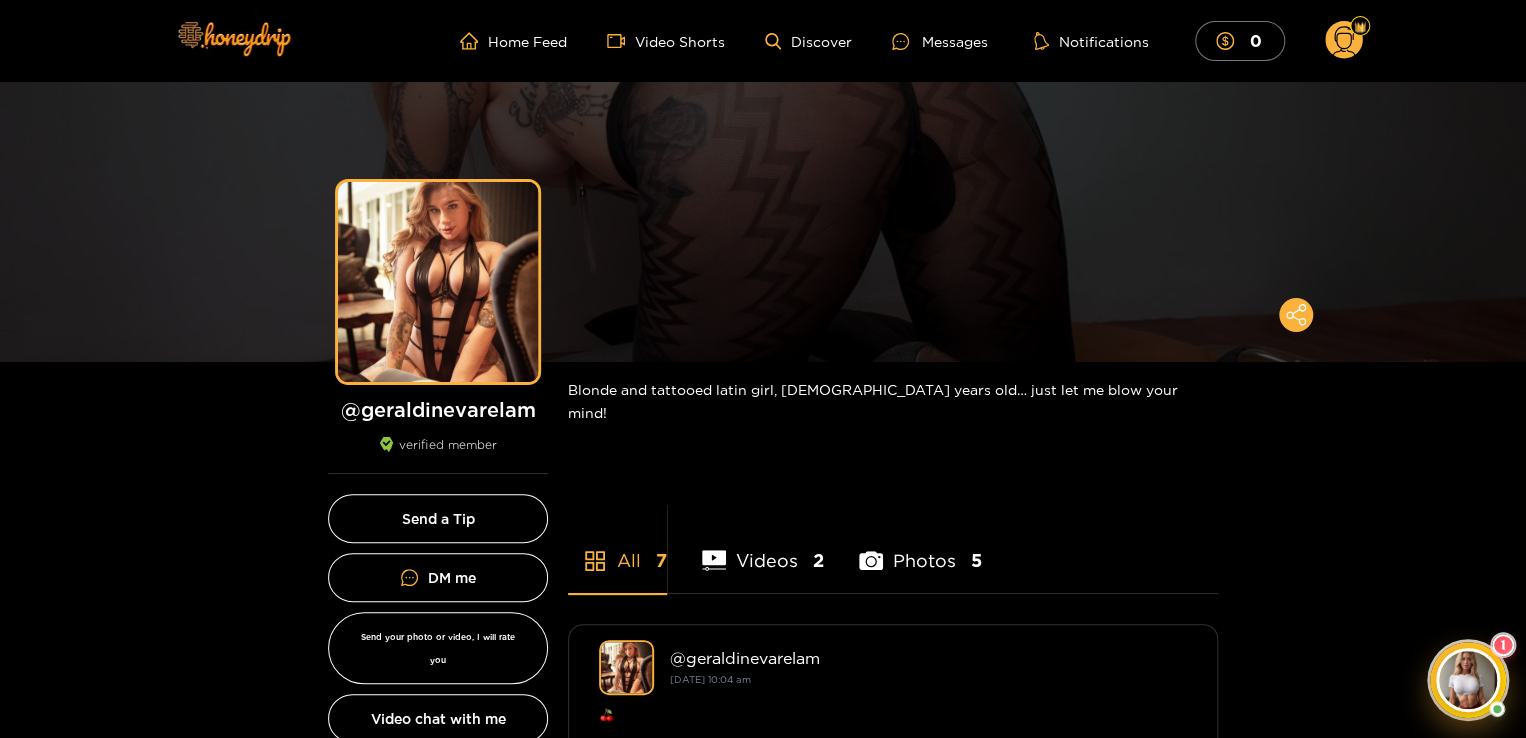 click on "Preview Preview @ geraldinevarelam verified member Send a Tip  DM me Send your photo or video, I will rate you Video chat with me Play Tic-Tac-Toe with me Talk dirty to me 😈 Blonde and tattooed latin girl, 23 years old… just let me blow your mind!  All 7 Videos 2 Photos  5 @ geraldinevarelam October 31, 10:04 am 🍒  3 1 comment 00:09 Free SEND TIP @ geraldinevarelam October 31, 09:57 am 💖 2 1 comment Free SEND TIP 1 photo @ geraldinevarelam October 31, 09:56 am Beach time 🏝️  1 0 comment s Free SEND TIP 1 photo @ geraldinevarelam October 31, 09:54 am Come closer…  1 0 comment s Free SEND TIP 1 photo @ geraldinevarelam October 31, 09:40 am 🍑💘 1 0 comment s 00:18 Free SEND TIP @ geraldinevarelam October 31, 09:37 am 🍑♥️ 1 0 comment s Free SEND TIP 1 photo" at bounding box center [763, 1823] 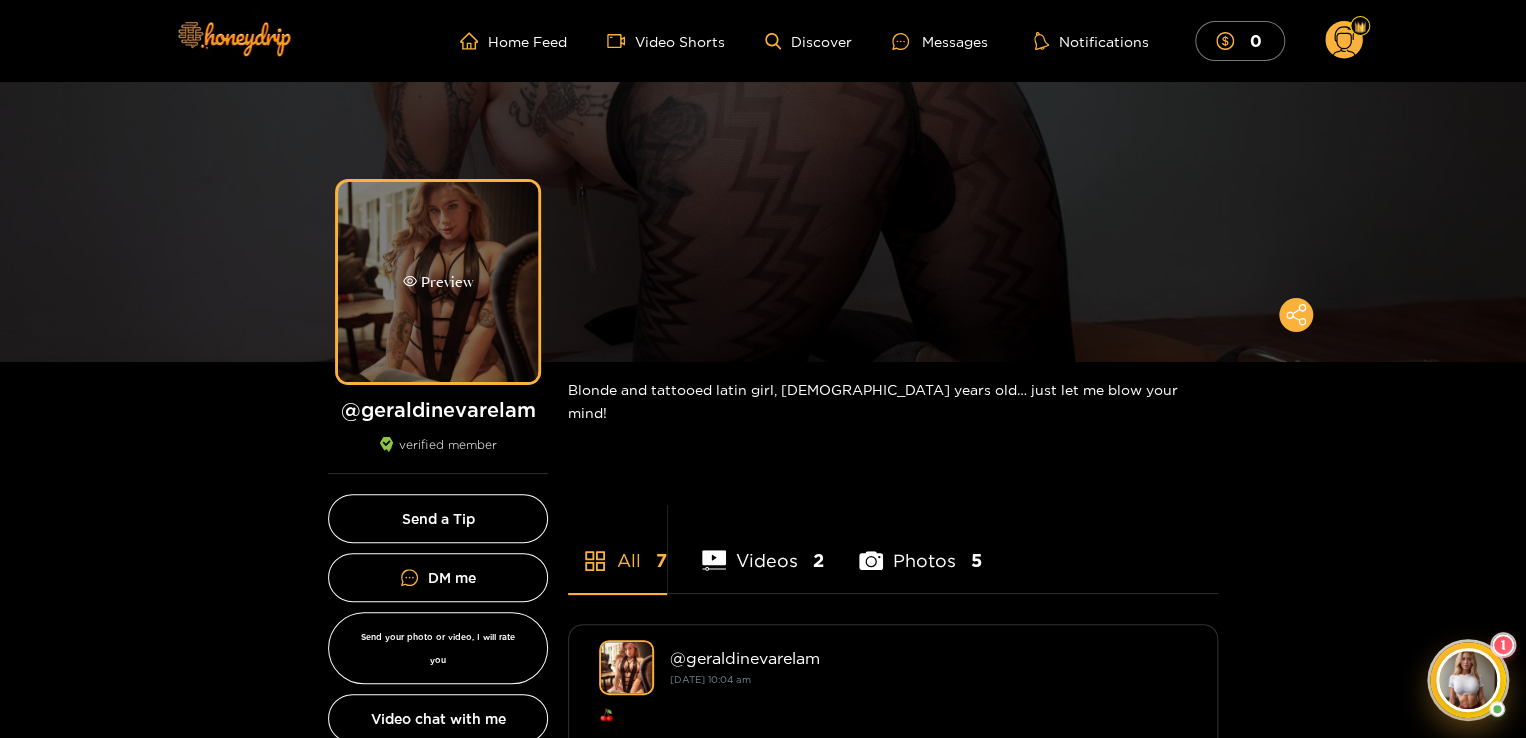 click on "Preview" at bounding box center [438, 282] 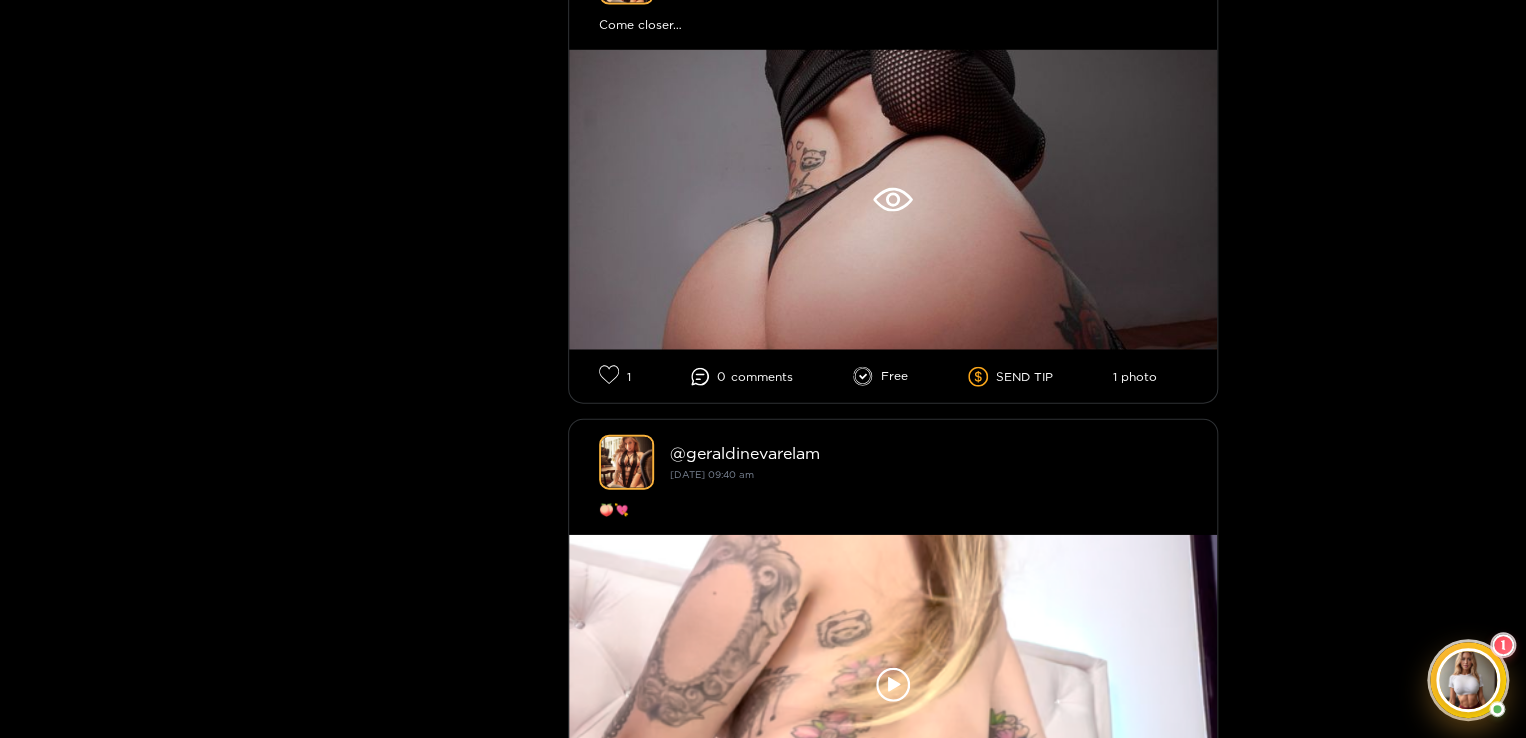 scroll, scrollTop: 2000, scrollLeft: 0, axis: vertical 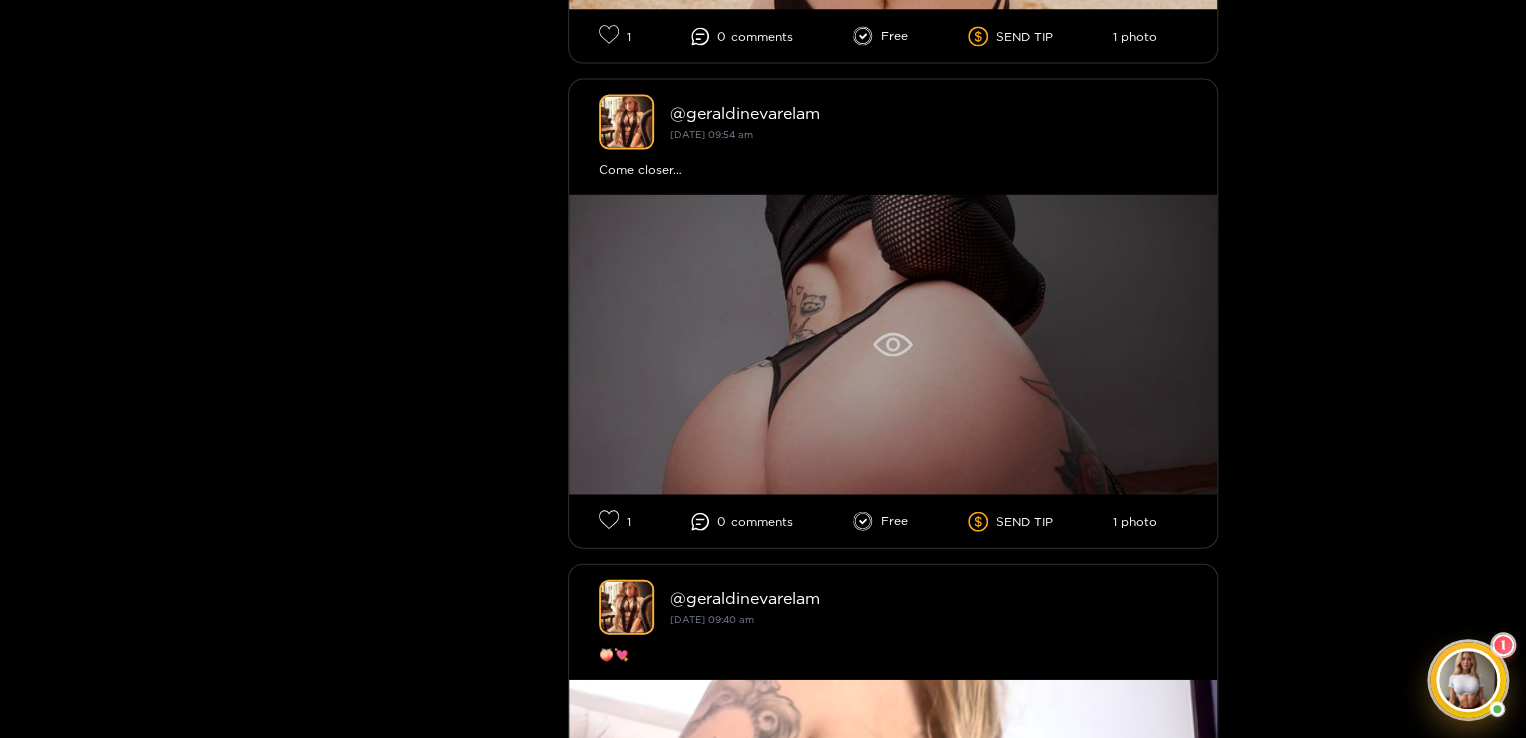 click at bounding box center [893, 345] 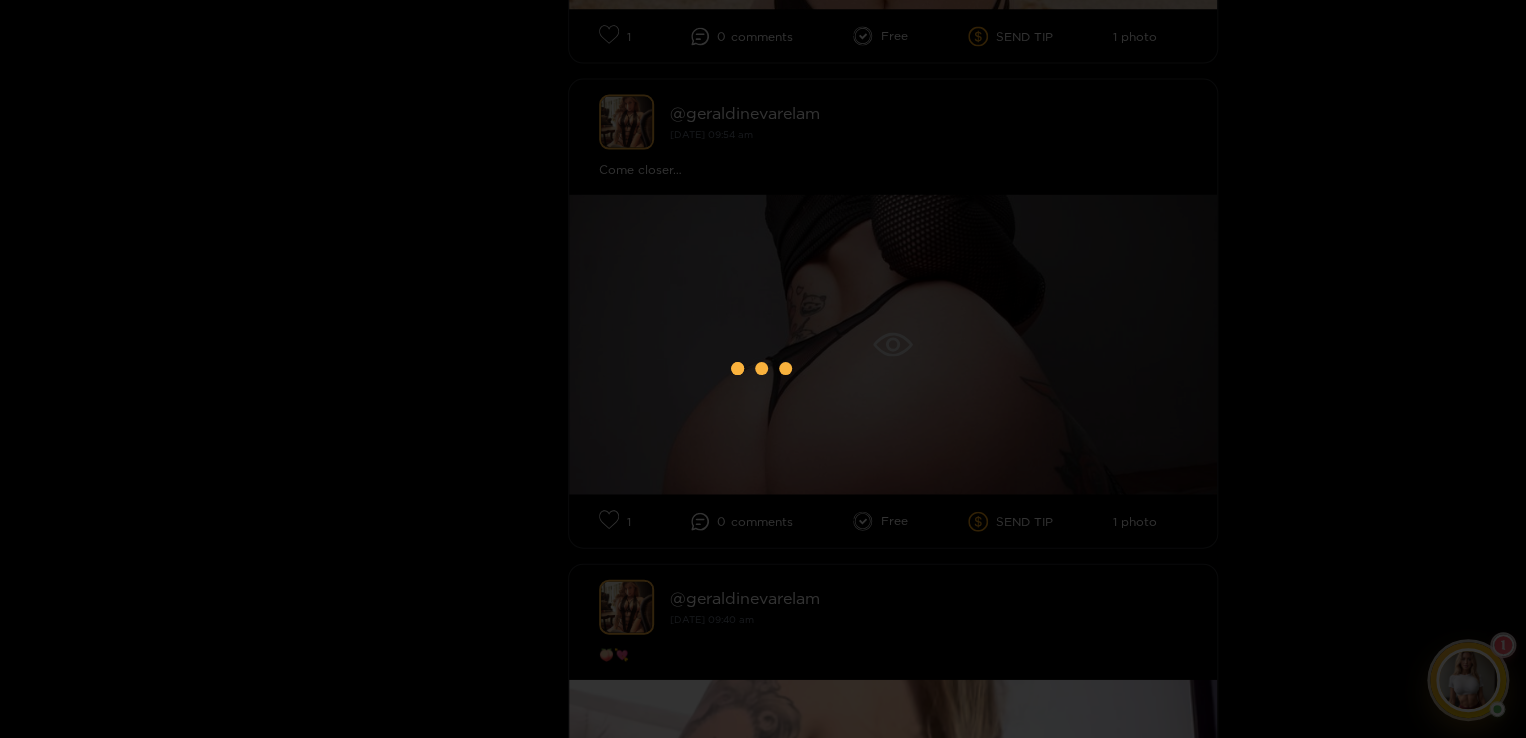 scroll, scrollTop: 1900, scrollLeft: 0, axis: vertical 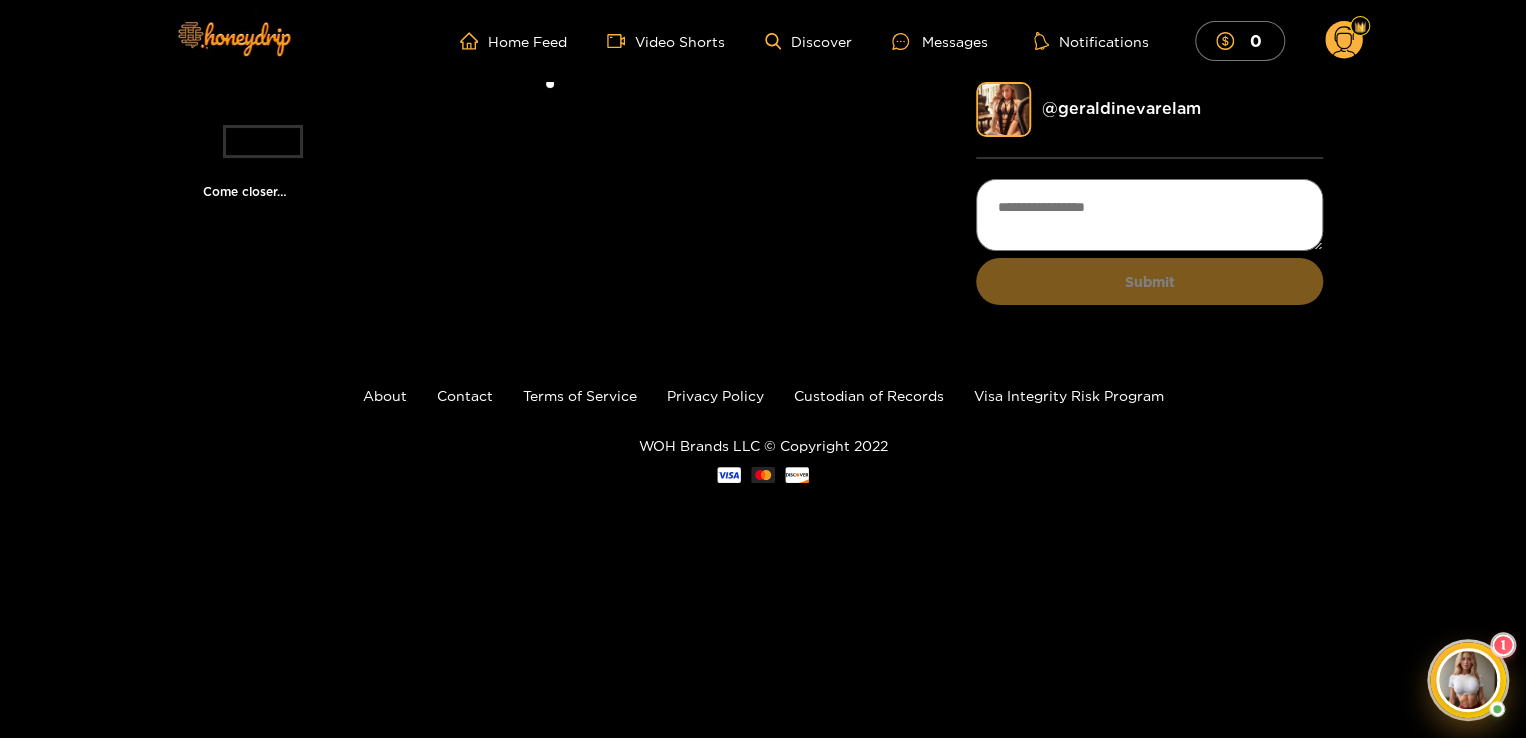 click at bounding box center (549, 93) 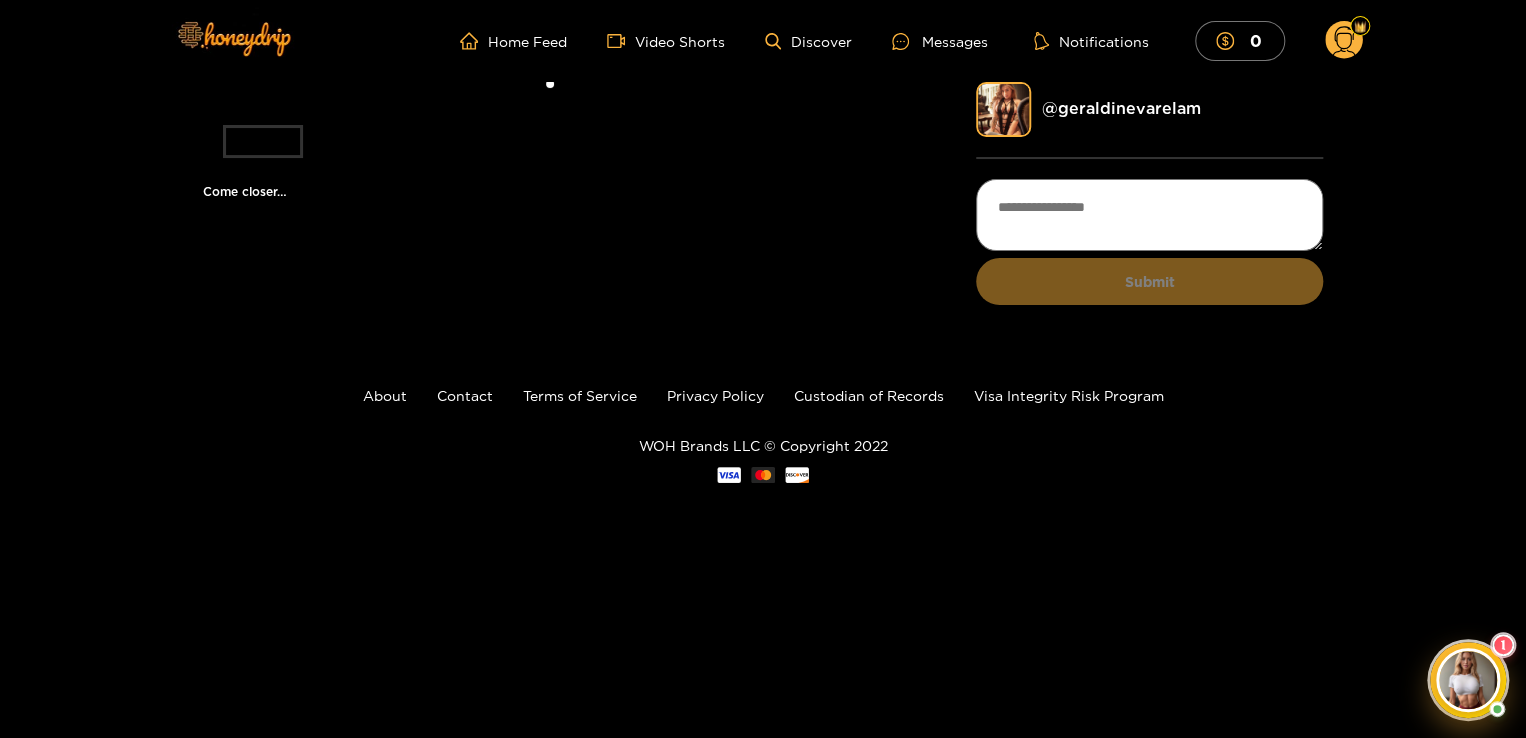 scroll, scrollTop: 199, scrollLeft: 0, axis: vertical 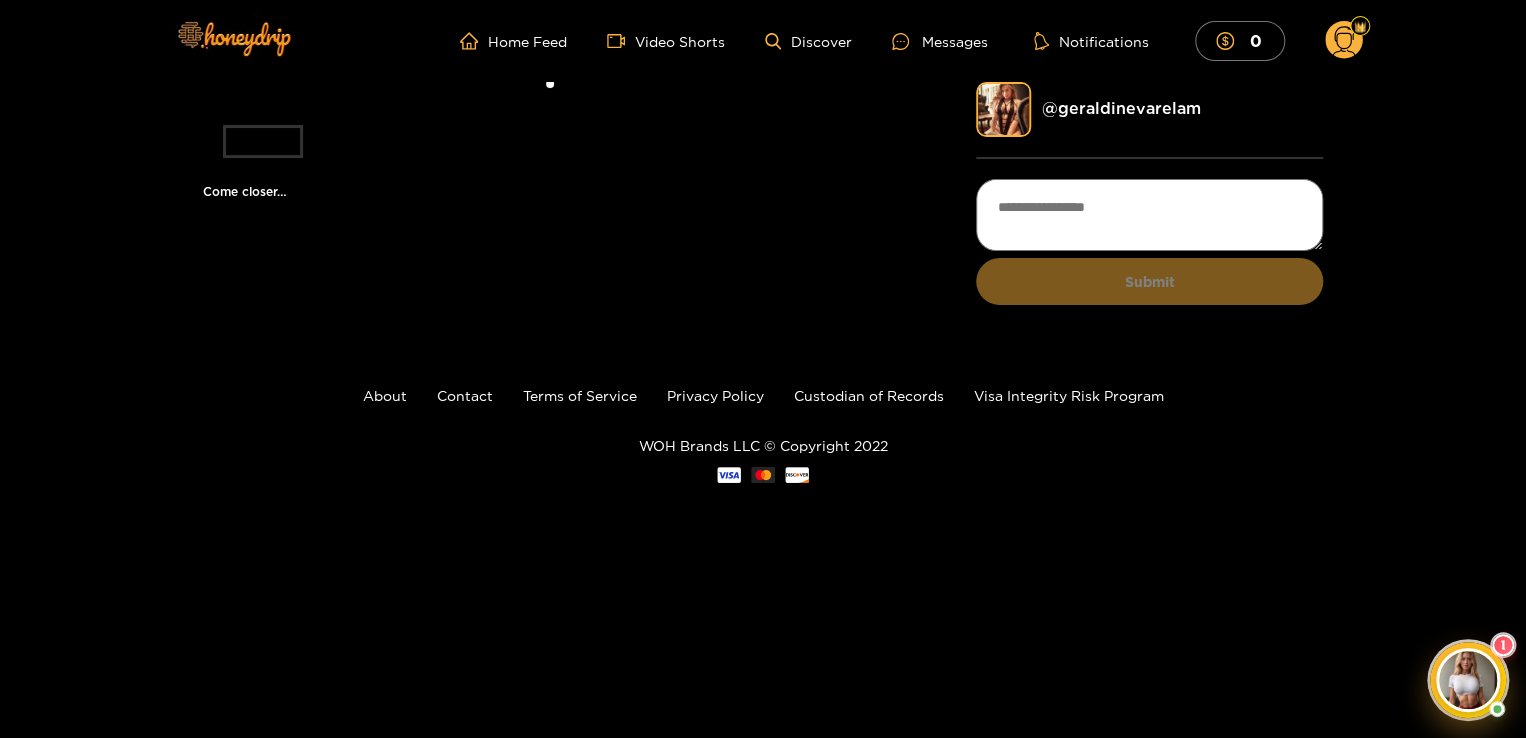 click at bounding box center (263, 141) 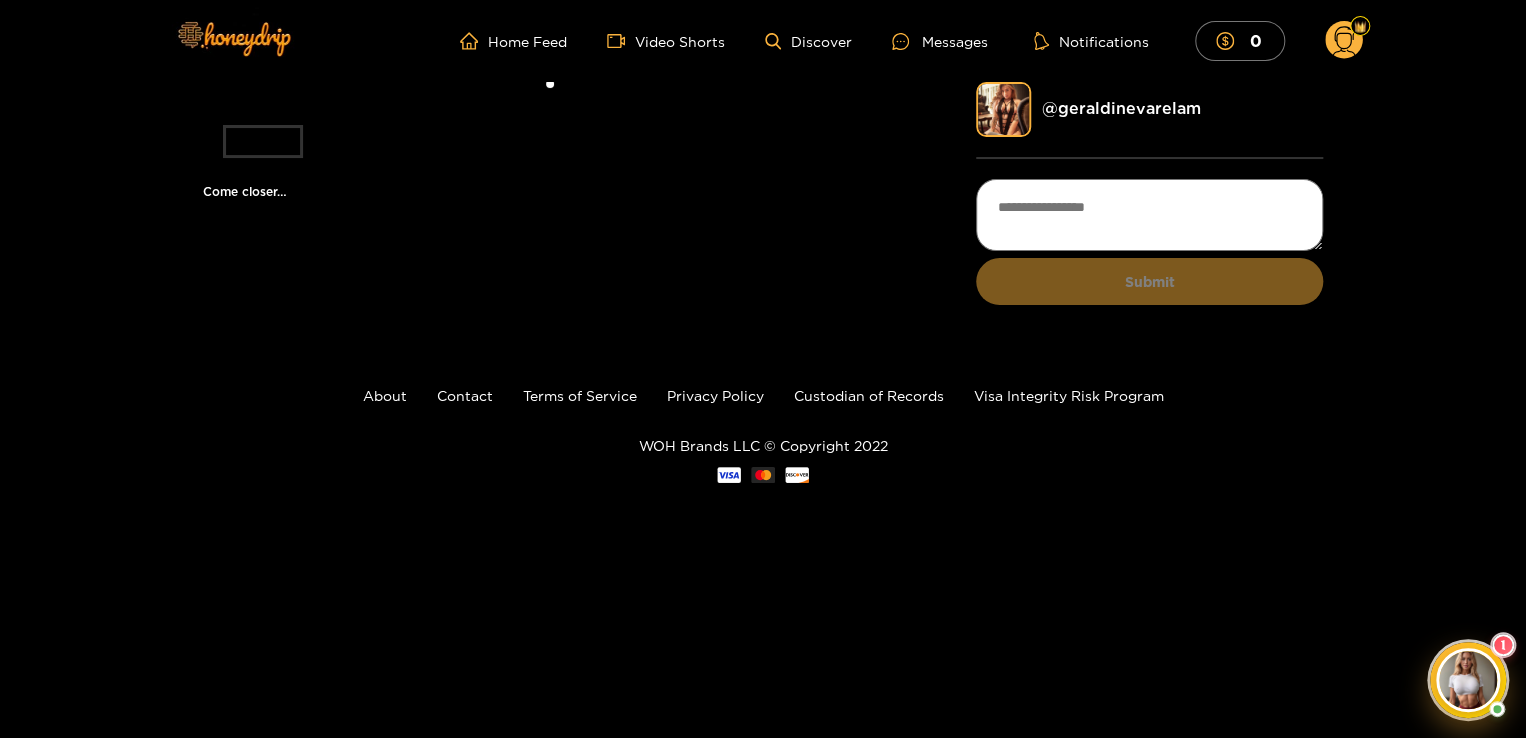 scroll, scrollTop: 0, scrollLeft: 0, axis: both 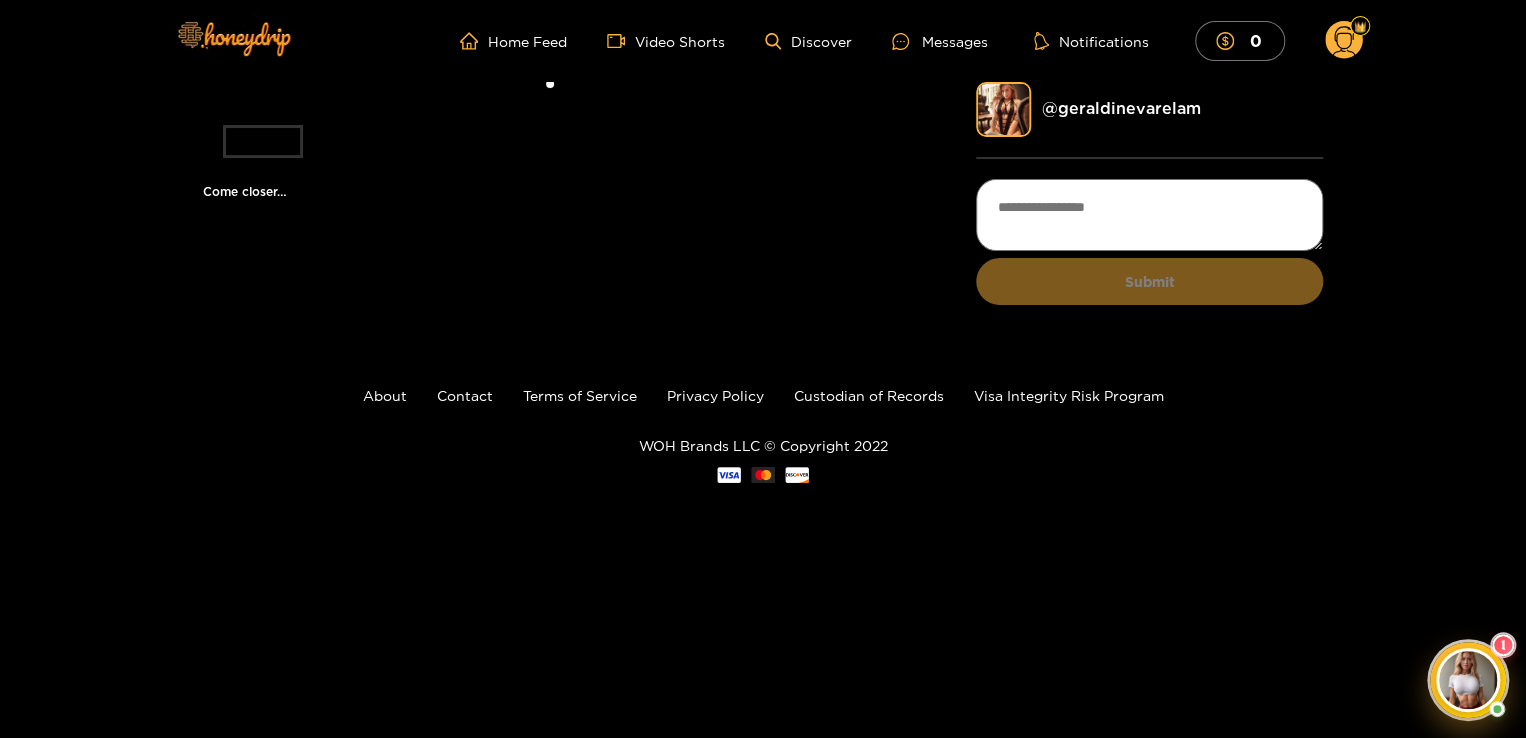 click at bounding box center [549, 93] 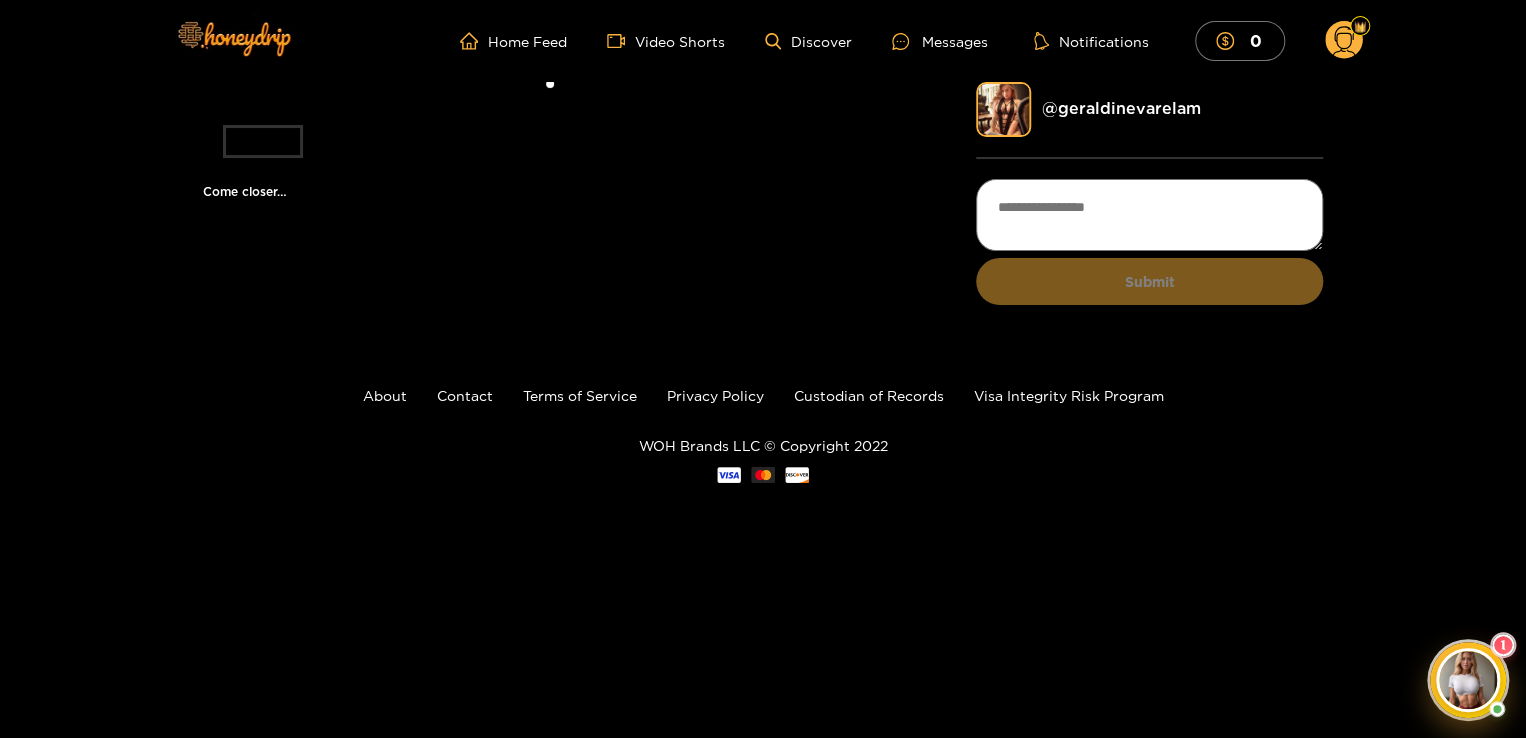 click at bounding box center [549, 93] 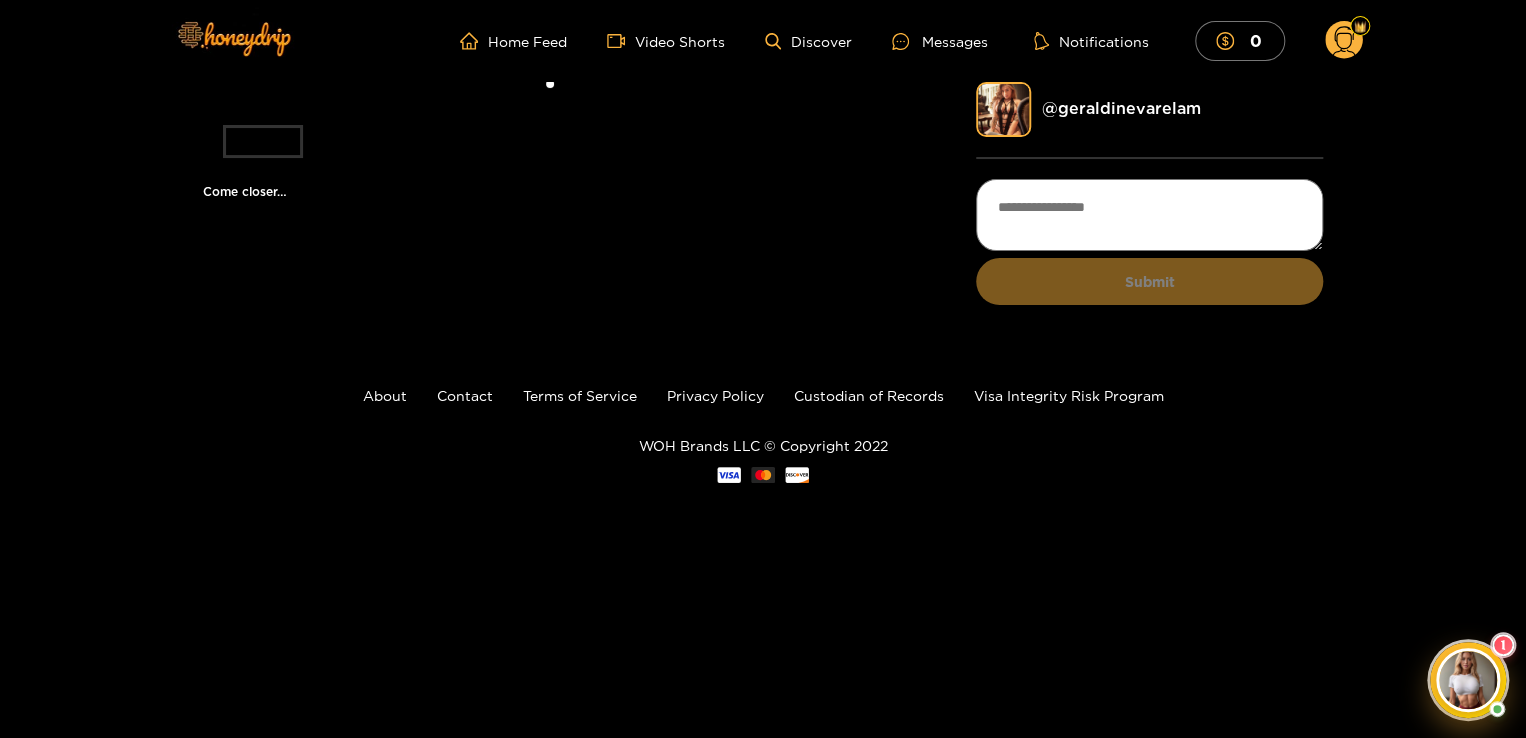 click on "Home Feed Video Shorts Discover Messages  Notifications 0" at bounding box center (911, 41) 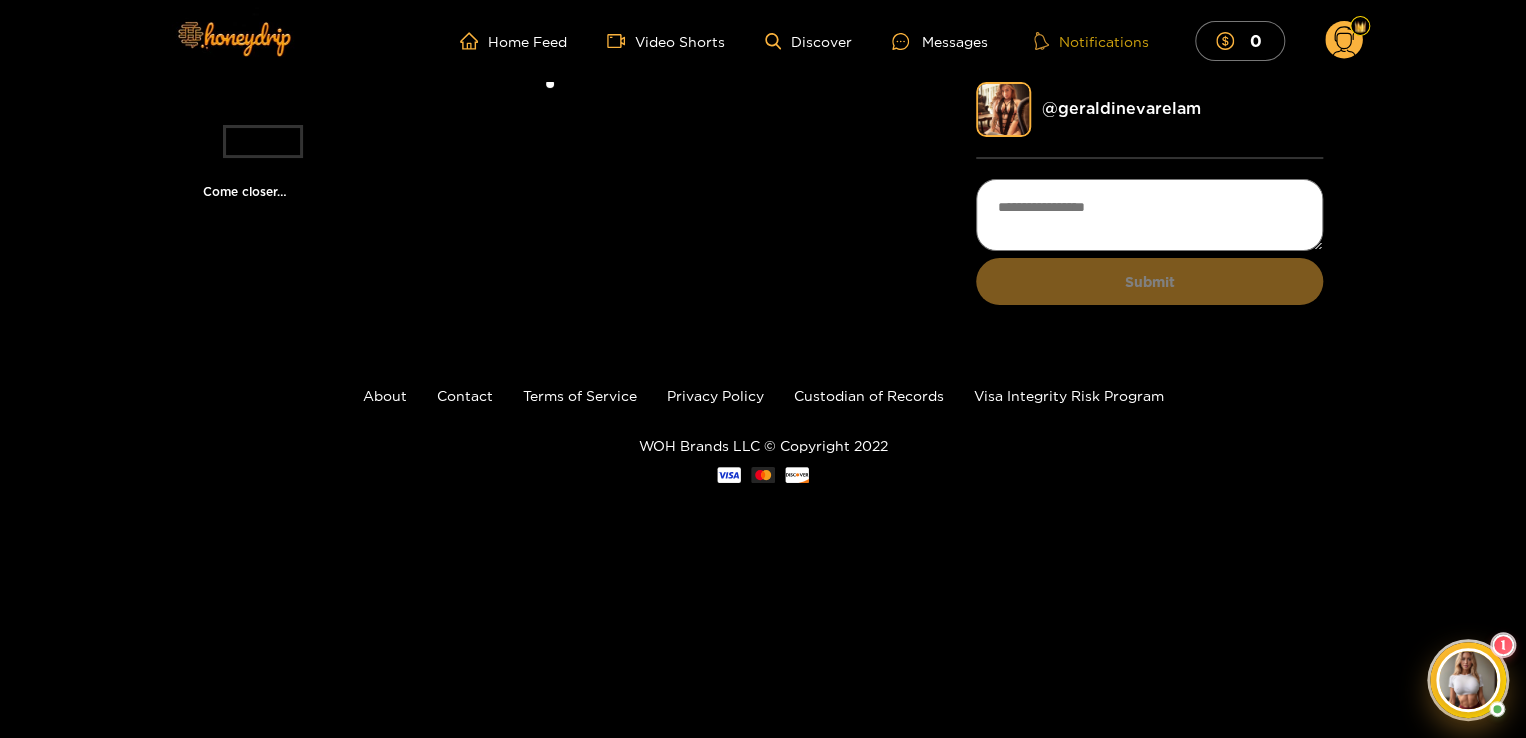 click on "Notifications" at bounding box center (1091, 41) 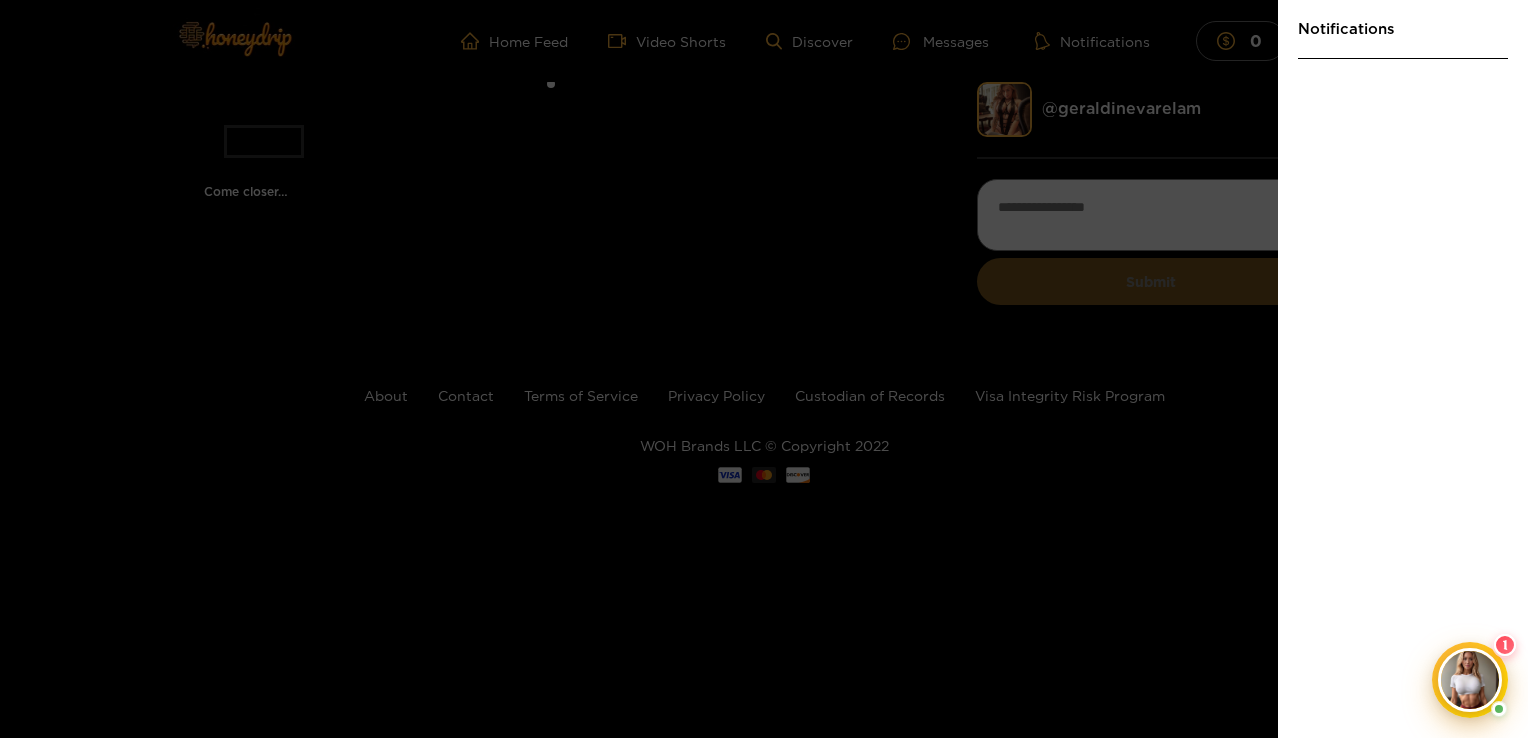 click at bounding box center (764, 369) 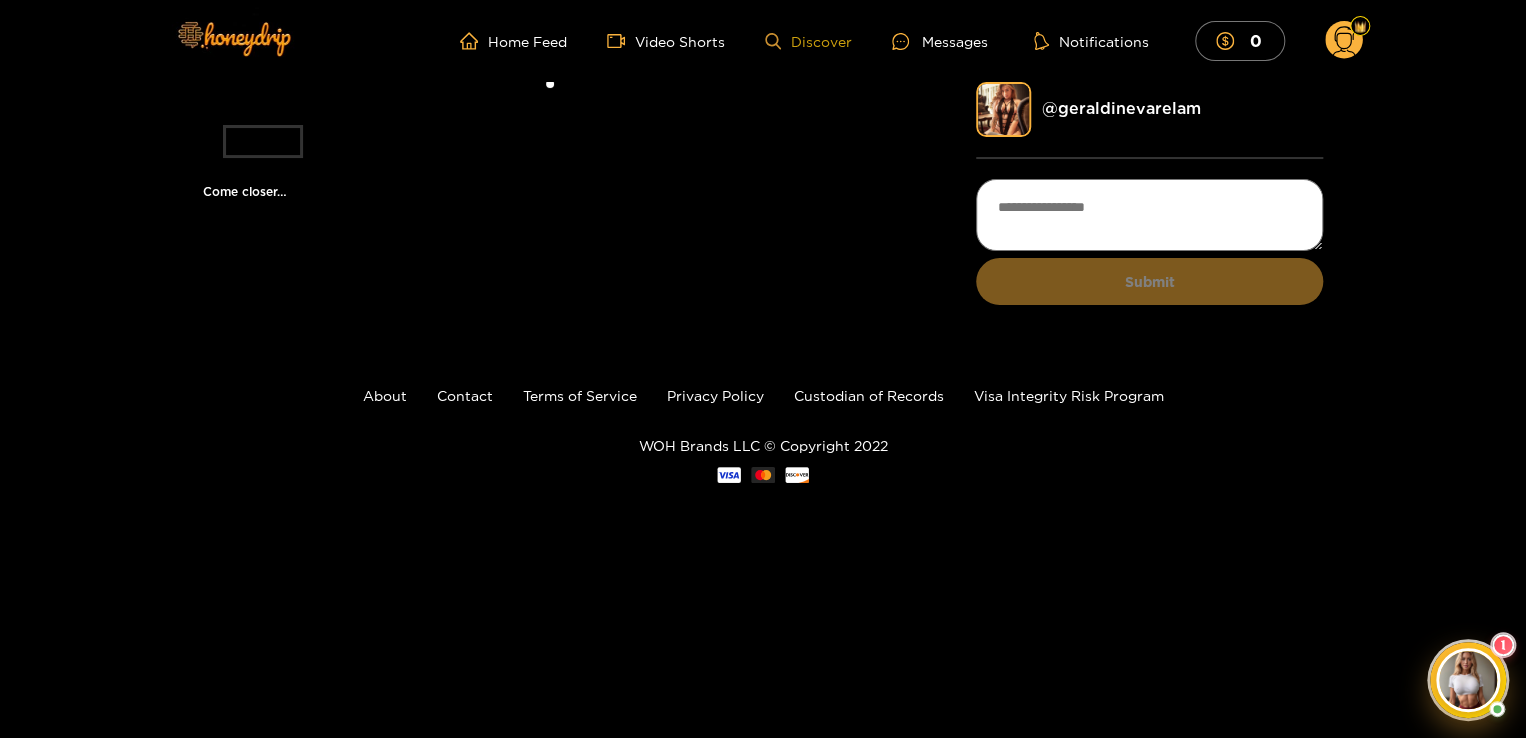 click on "Discover" at bounding box center (808, 41) 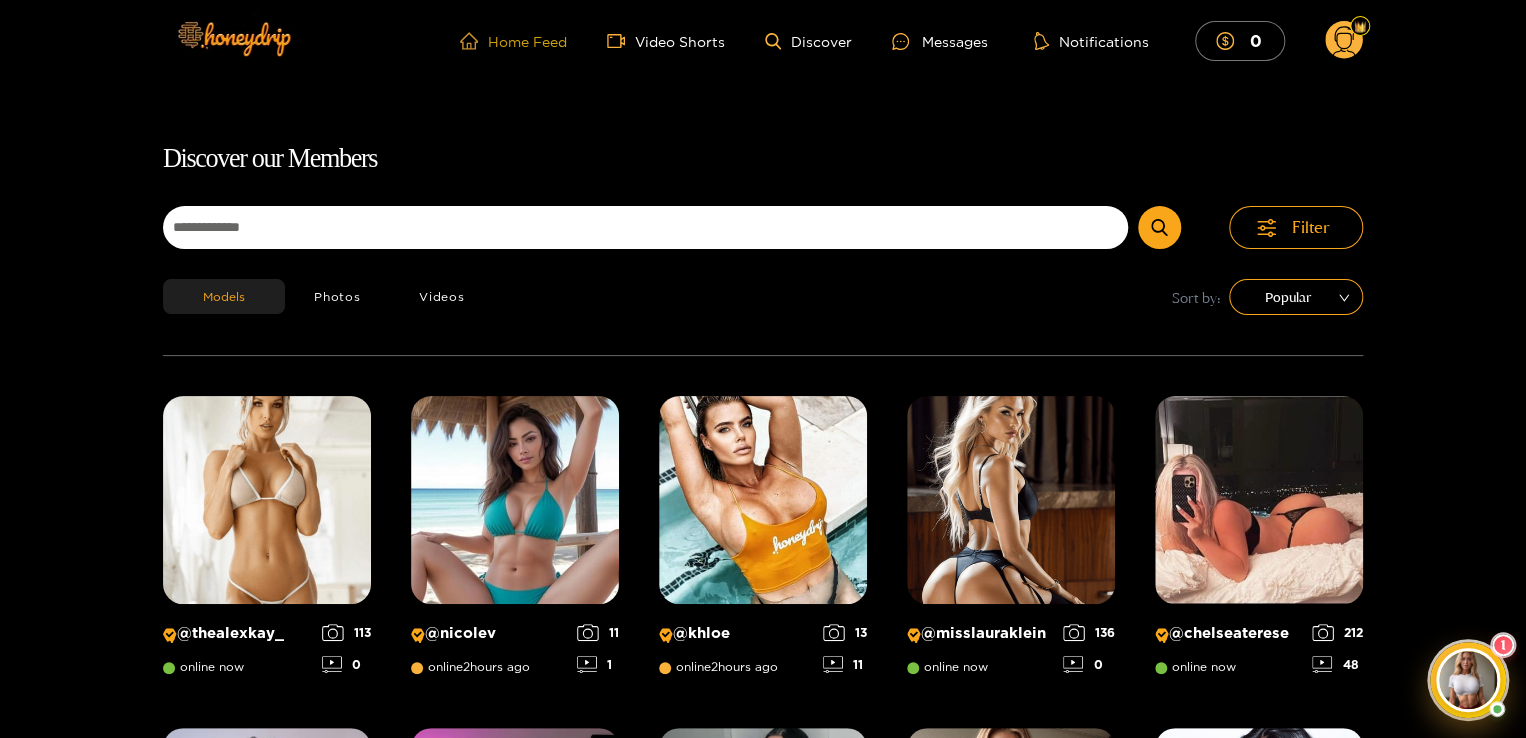 click on "Home Feed" at bounding box center (513, 41) 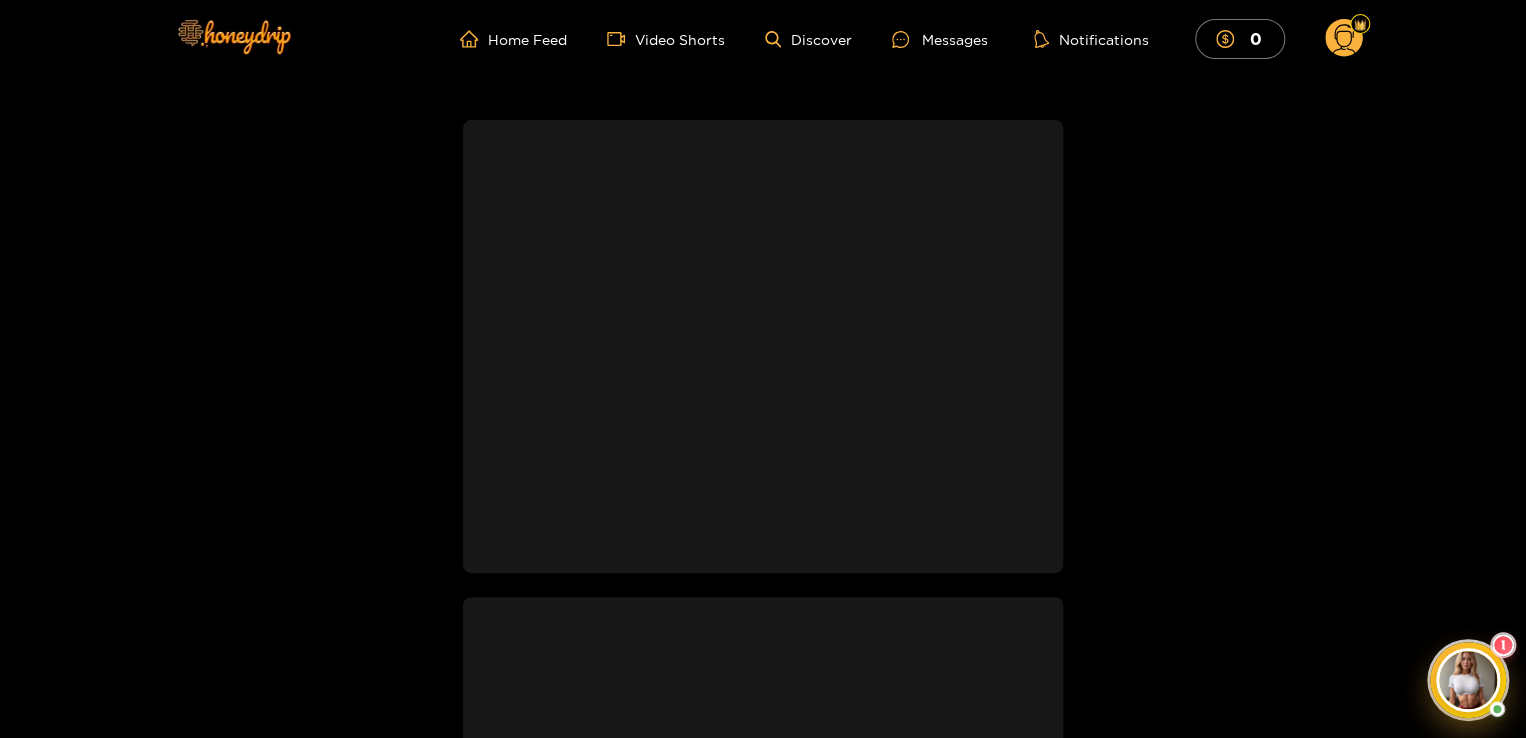 scroll, scrollTop: 0, scrollLeft: 0, axis: both 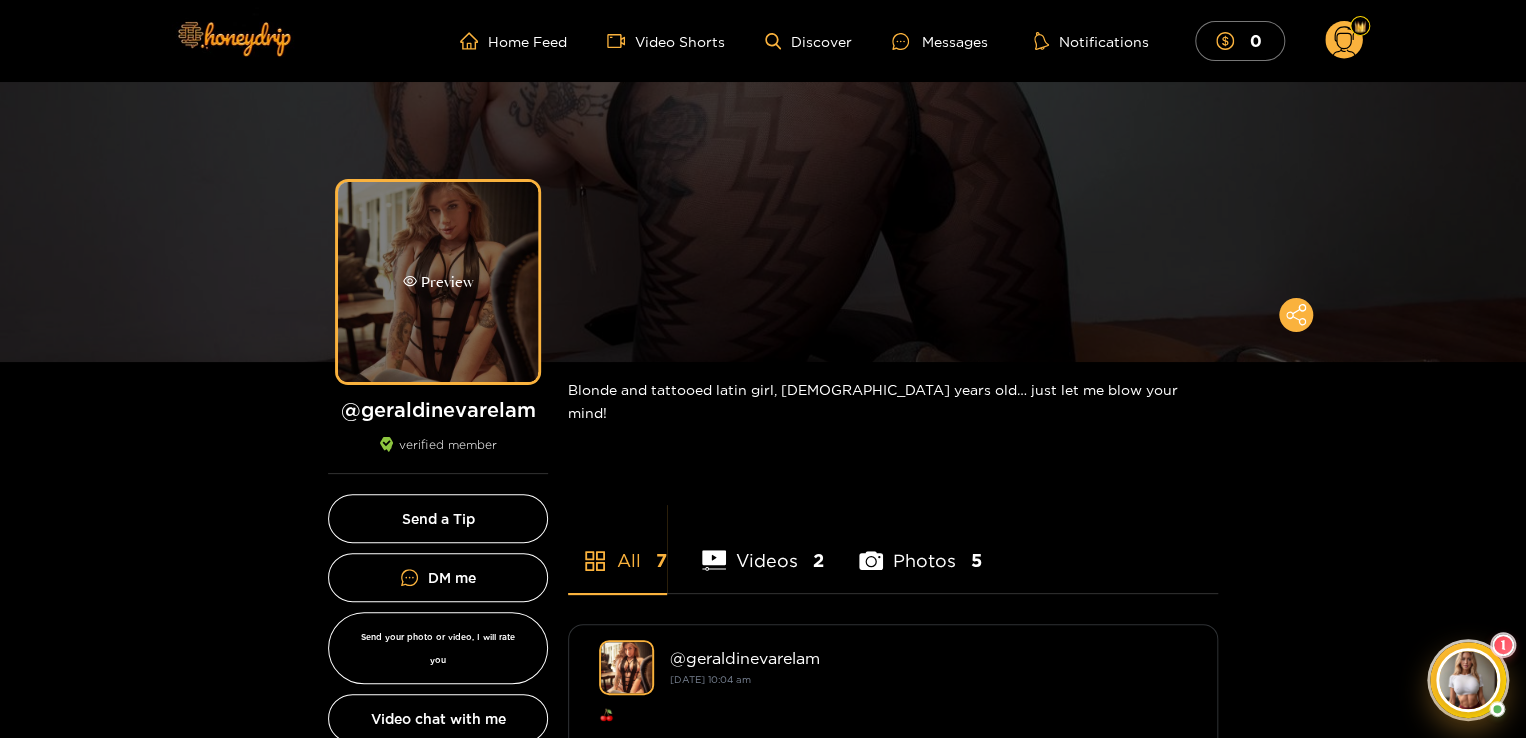 click on "Preview" at bounding box center [438, 282] 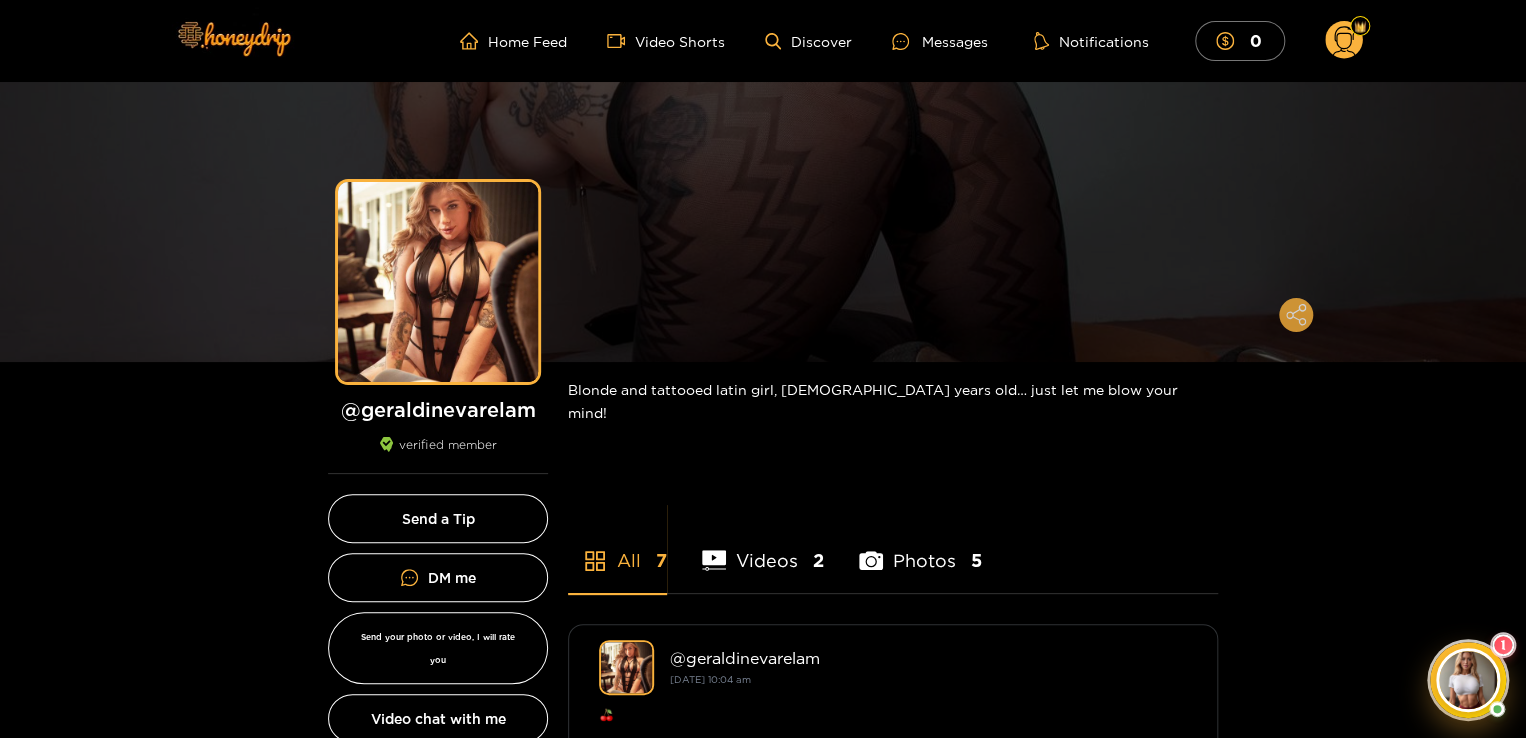 click 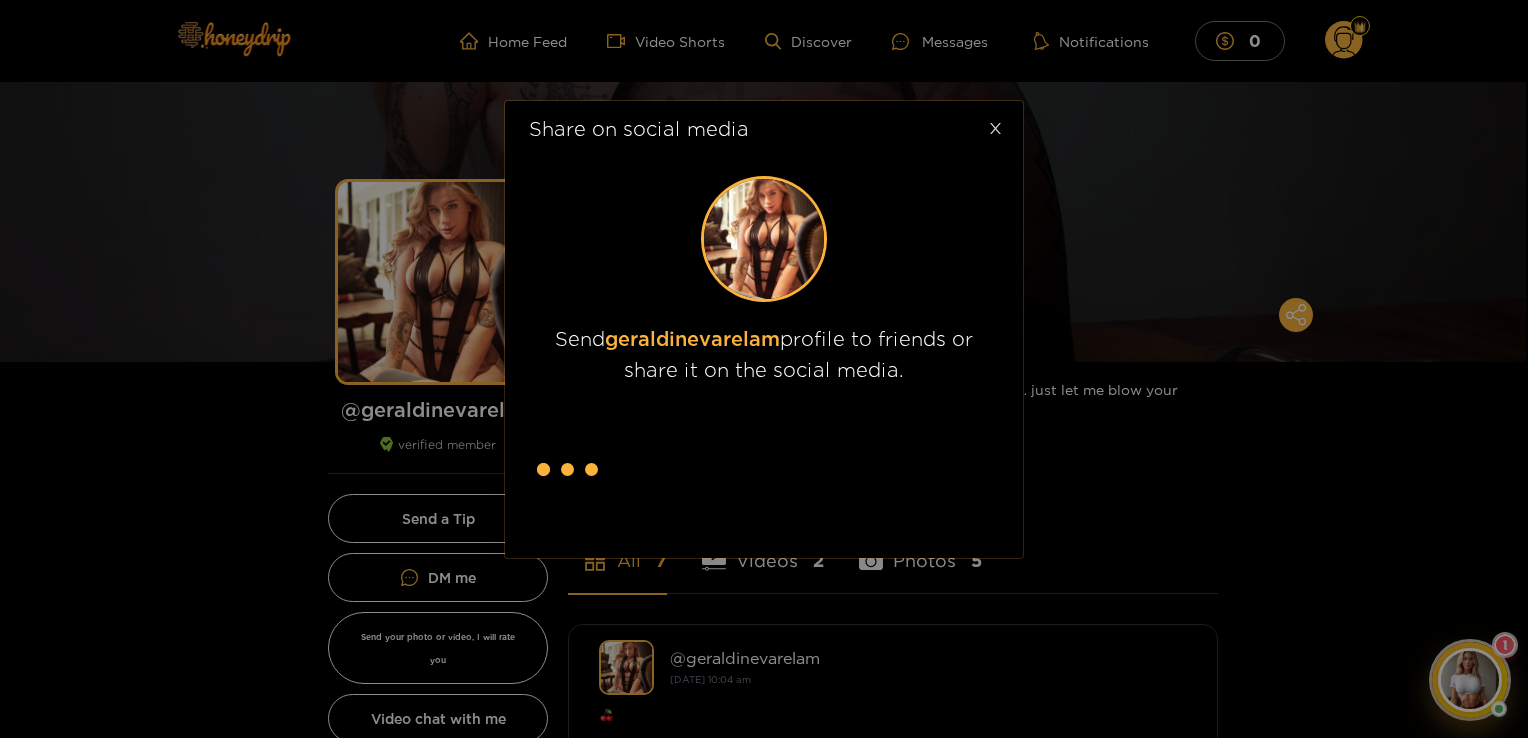 click at bounding box center [995, 129] 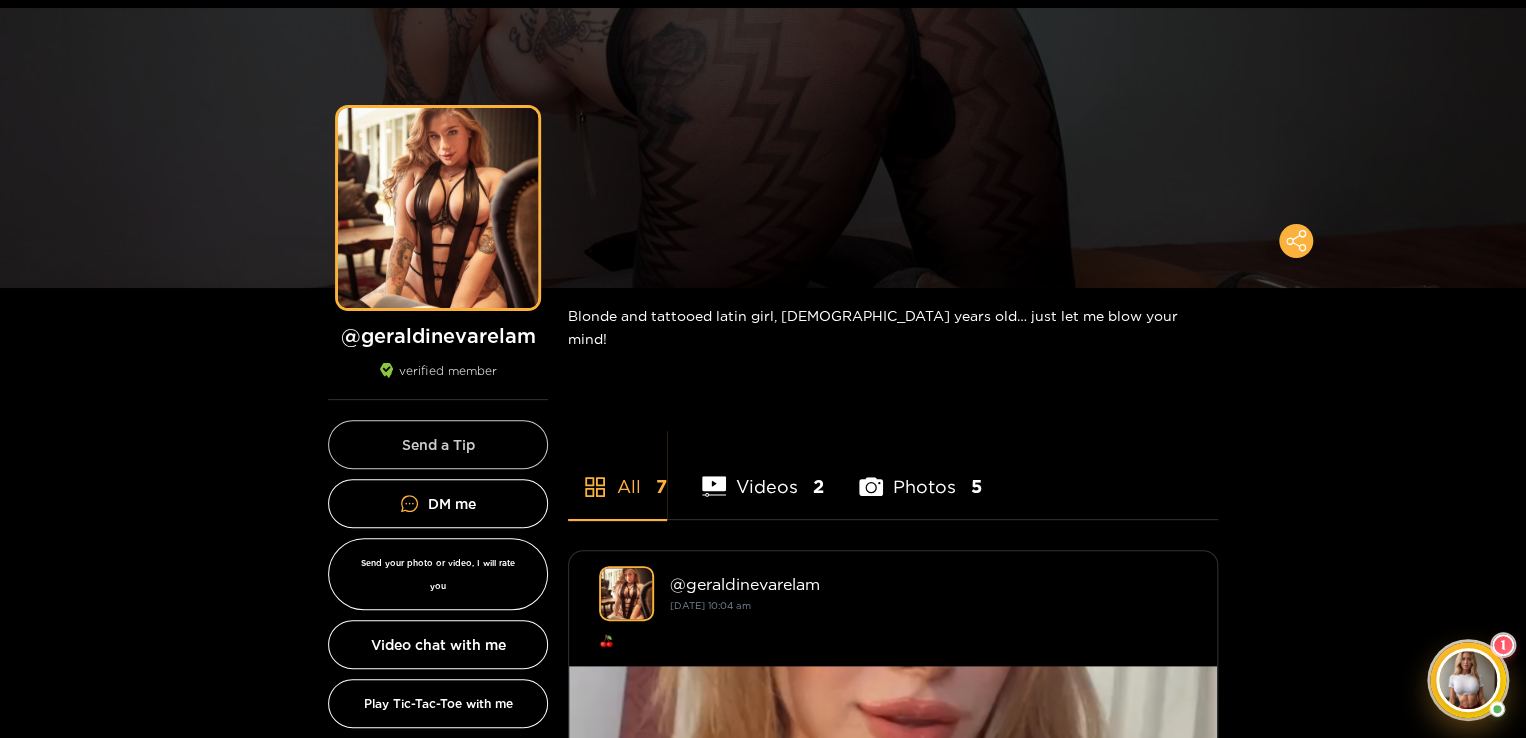 scroll, scrollTop: 100, scrollLeft: 0, axis: vertical 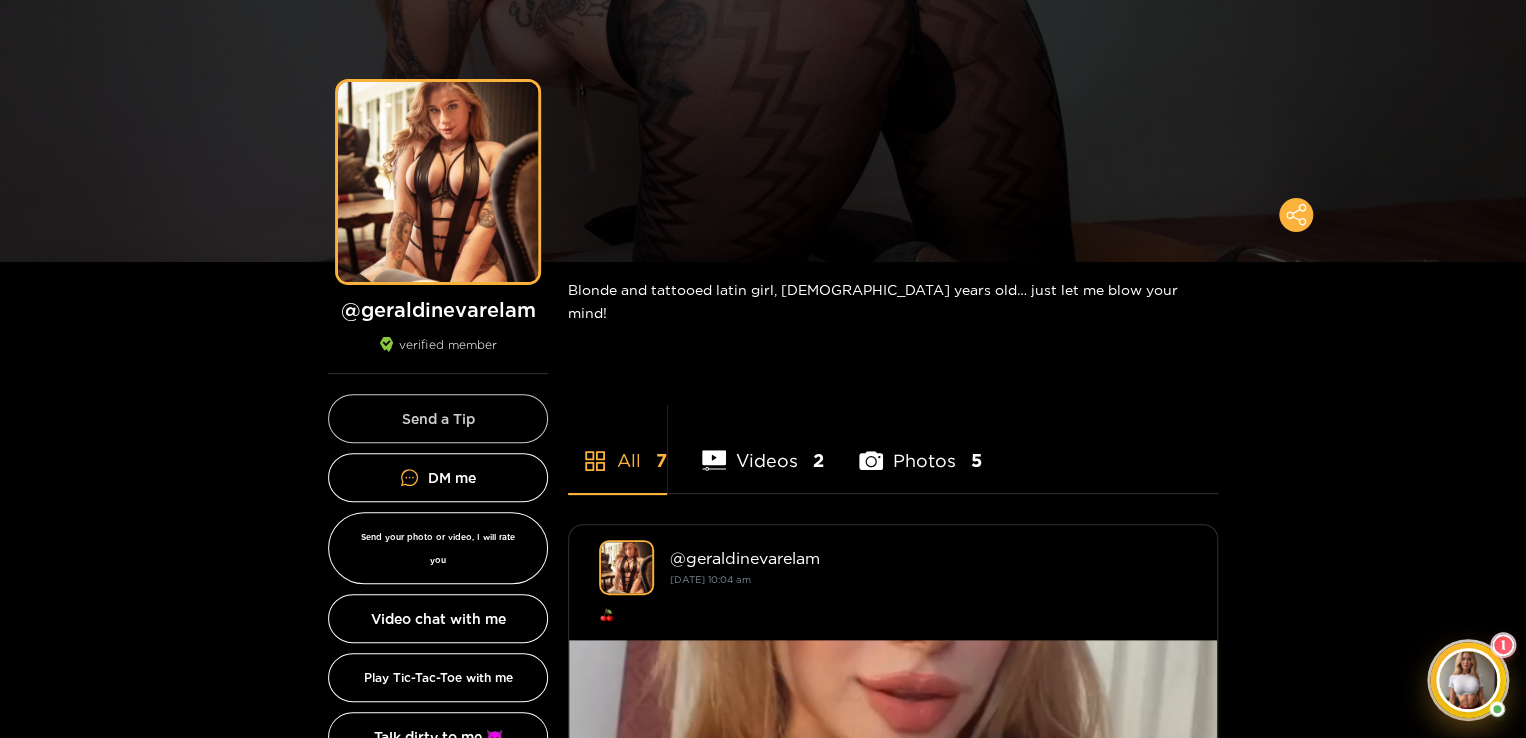 click on "Send a Tip" at bounding box center (438, 418) 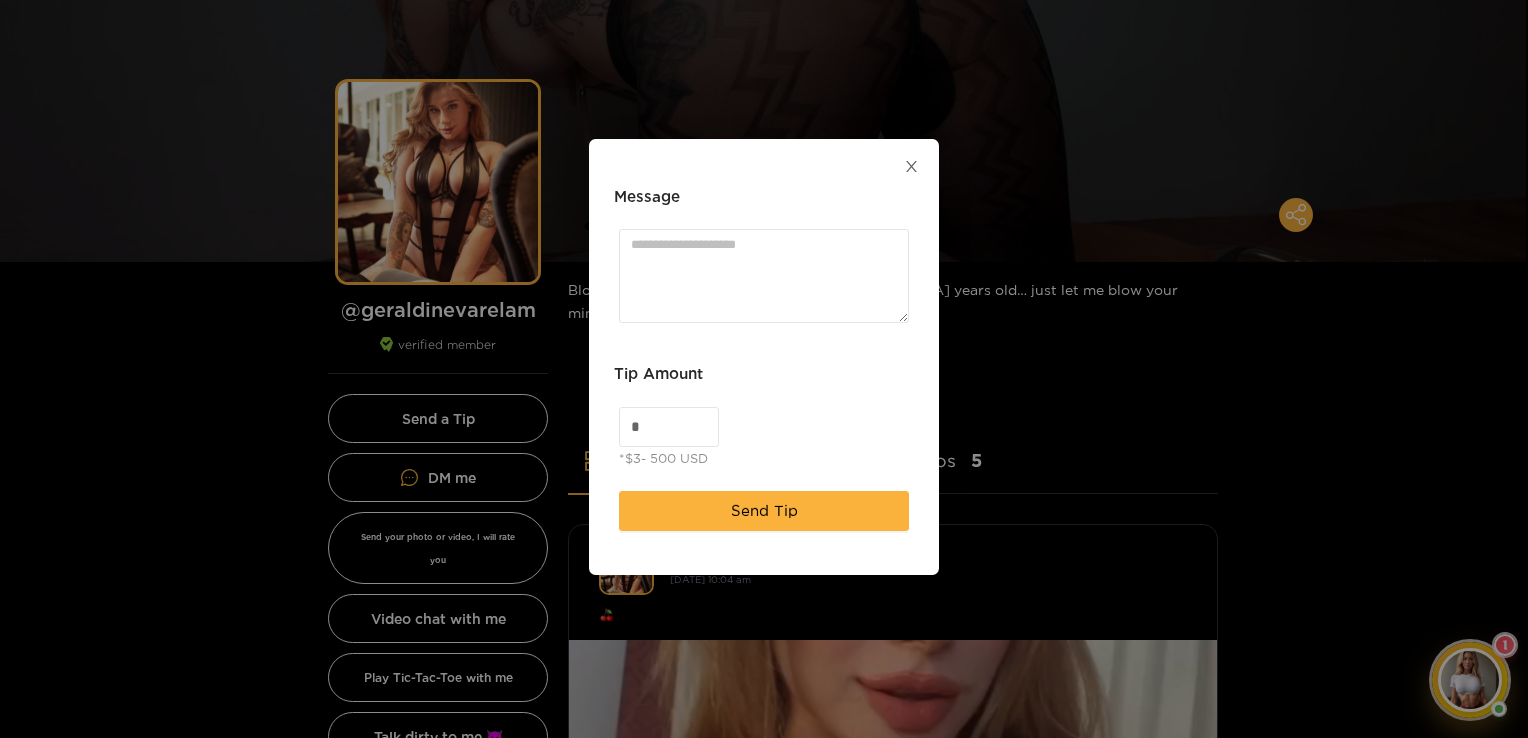 click at bounding box center (911, 167) 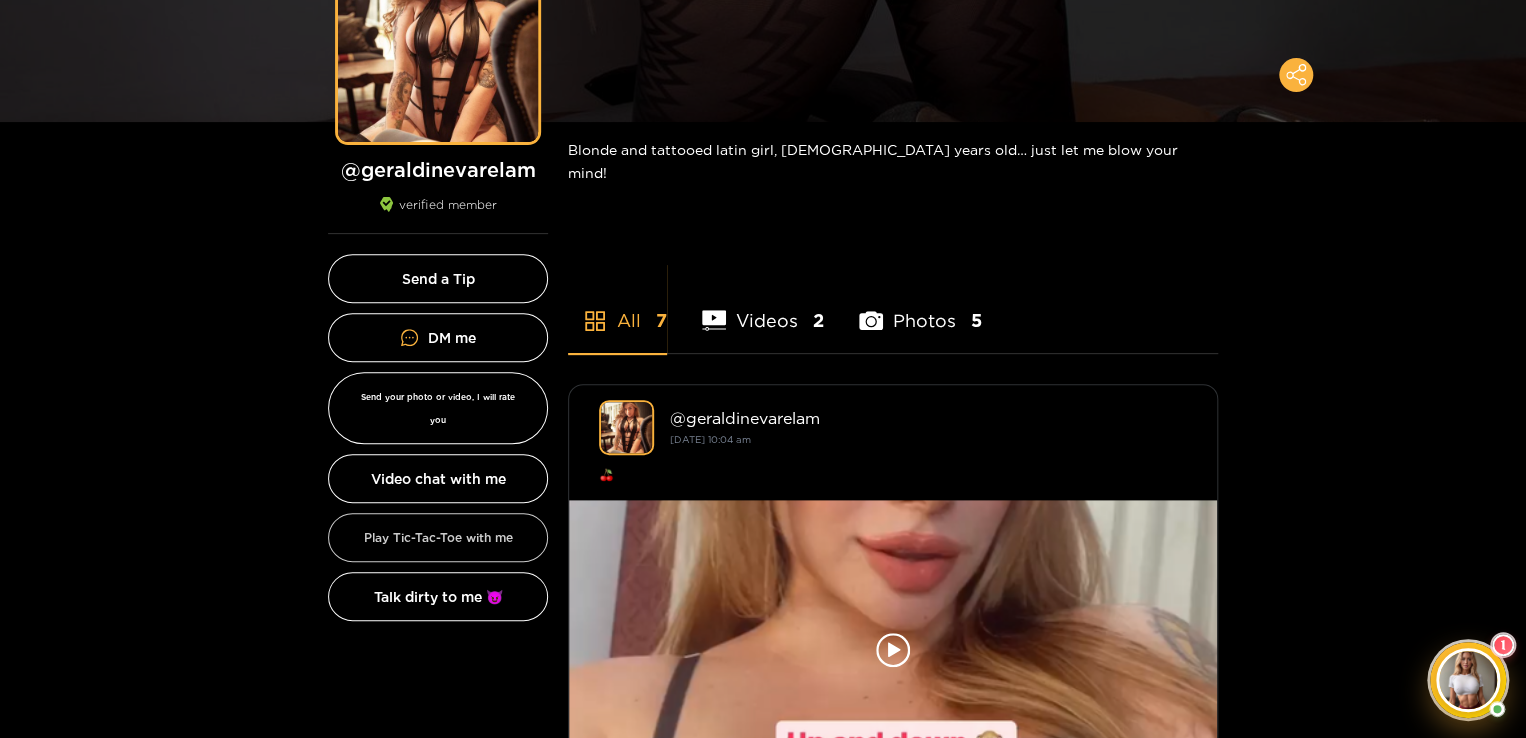 scroll, scrollTop: 300, scrollLeft: 0, axis: vertical 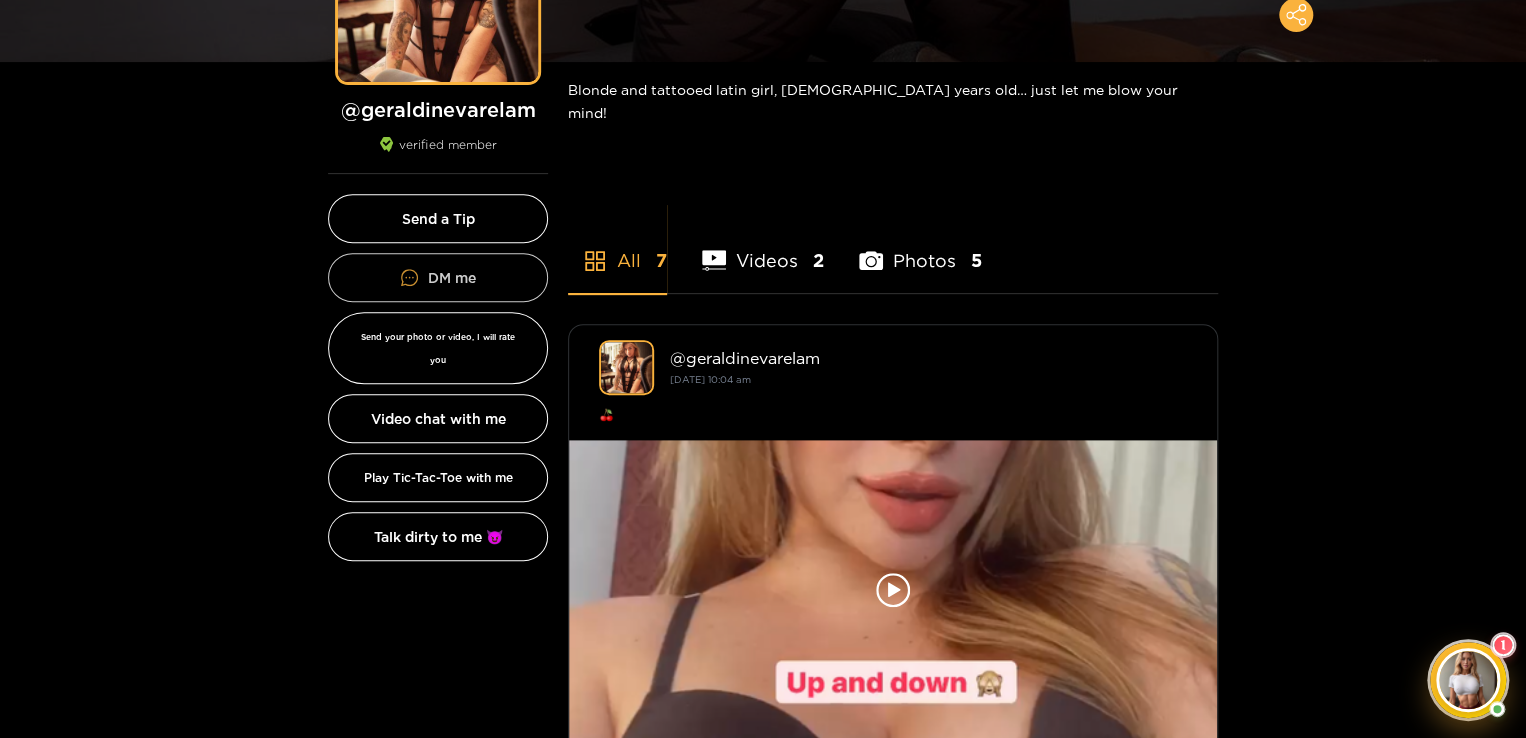 click on "DM me" at bounding box center [438, 277] 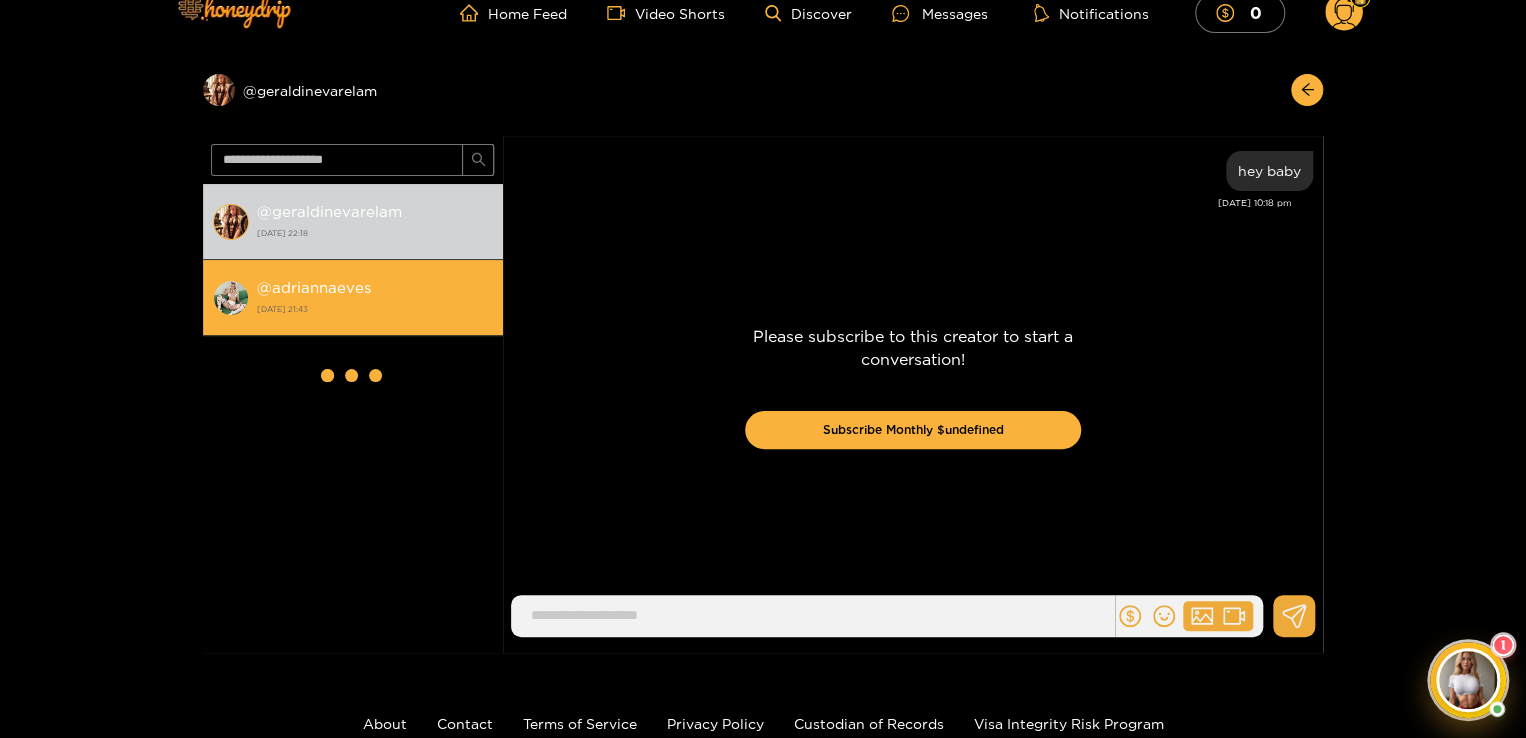 scroll, scrollTop: 0, scrollLeft: 0, axis: both 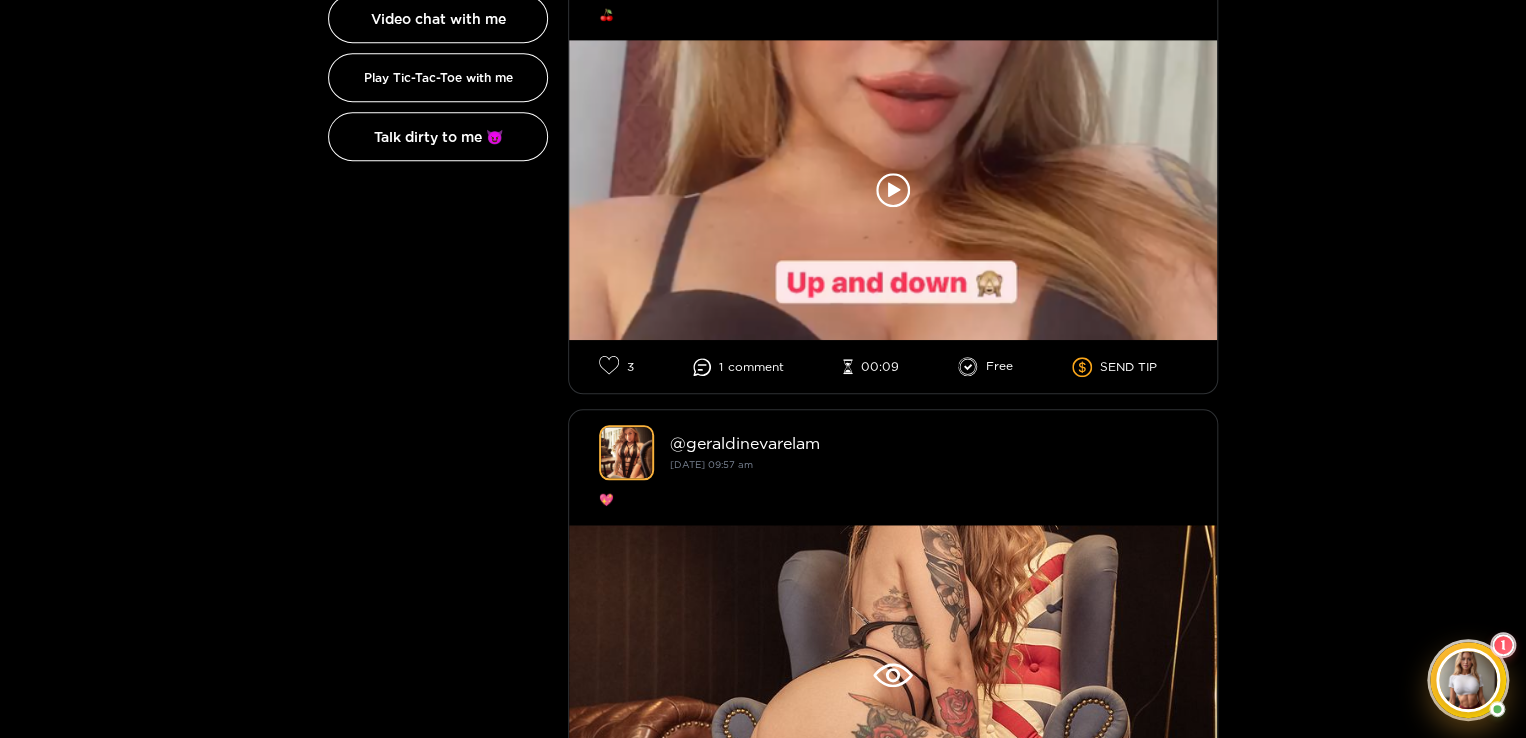 click 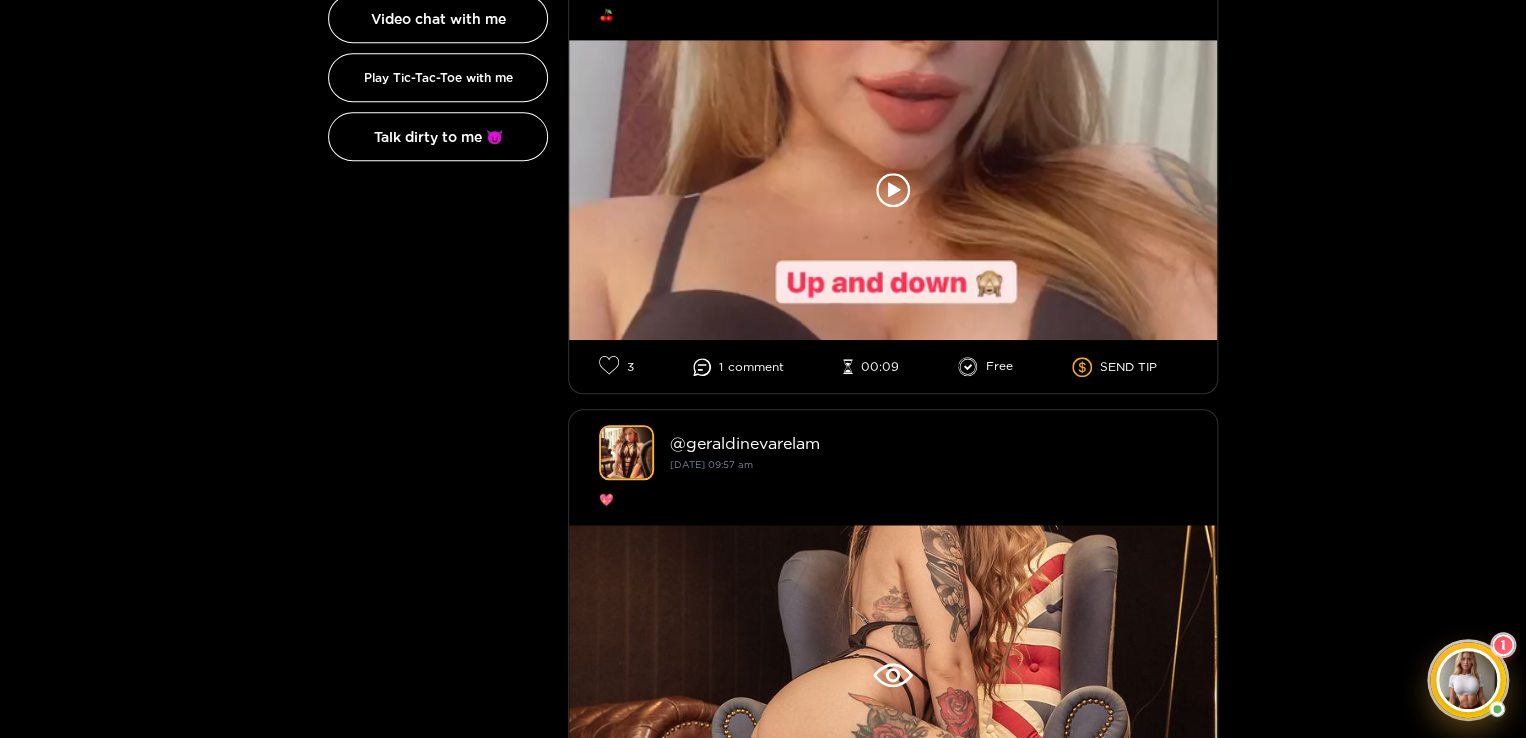 click 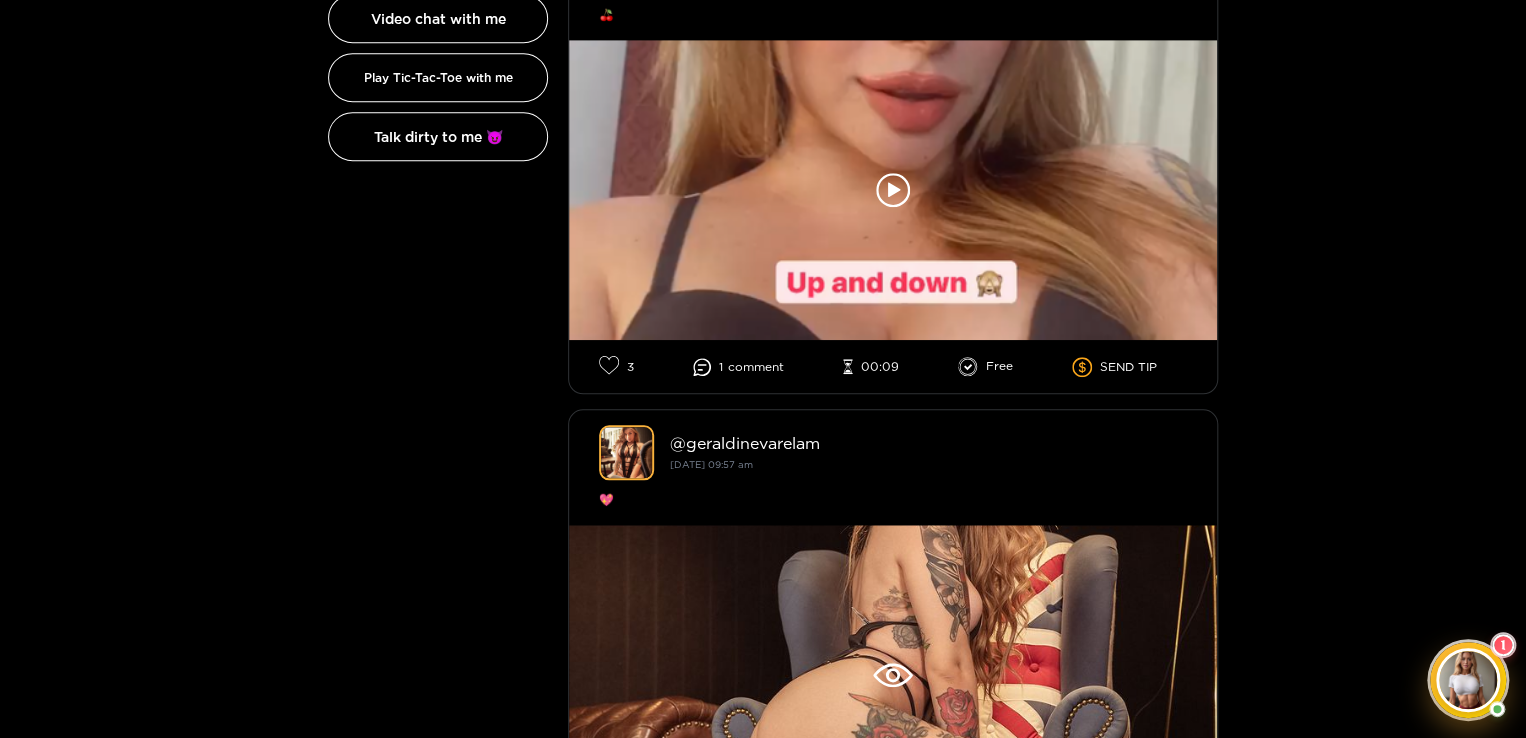 click on "3 1 comment 00:09 Free SEND TIP" at bounding box center (893, 366) 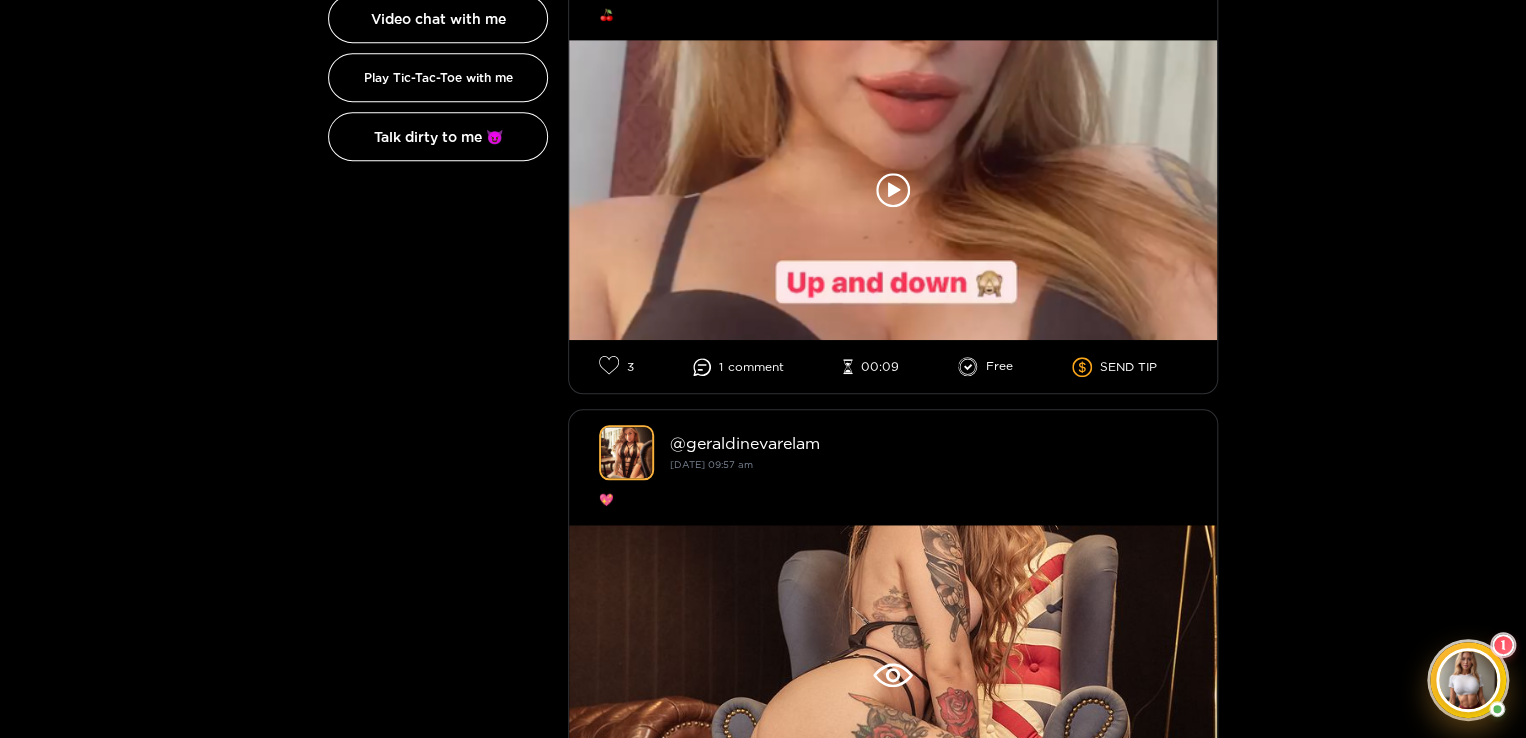 click on "3 1 comment 00:09 Free SEND TIP" at bounding box center [893, 366] 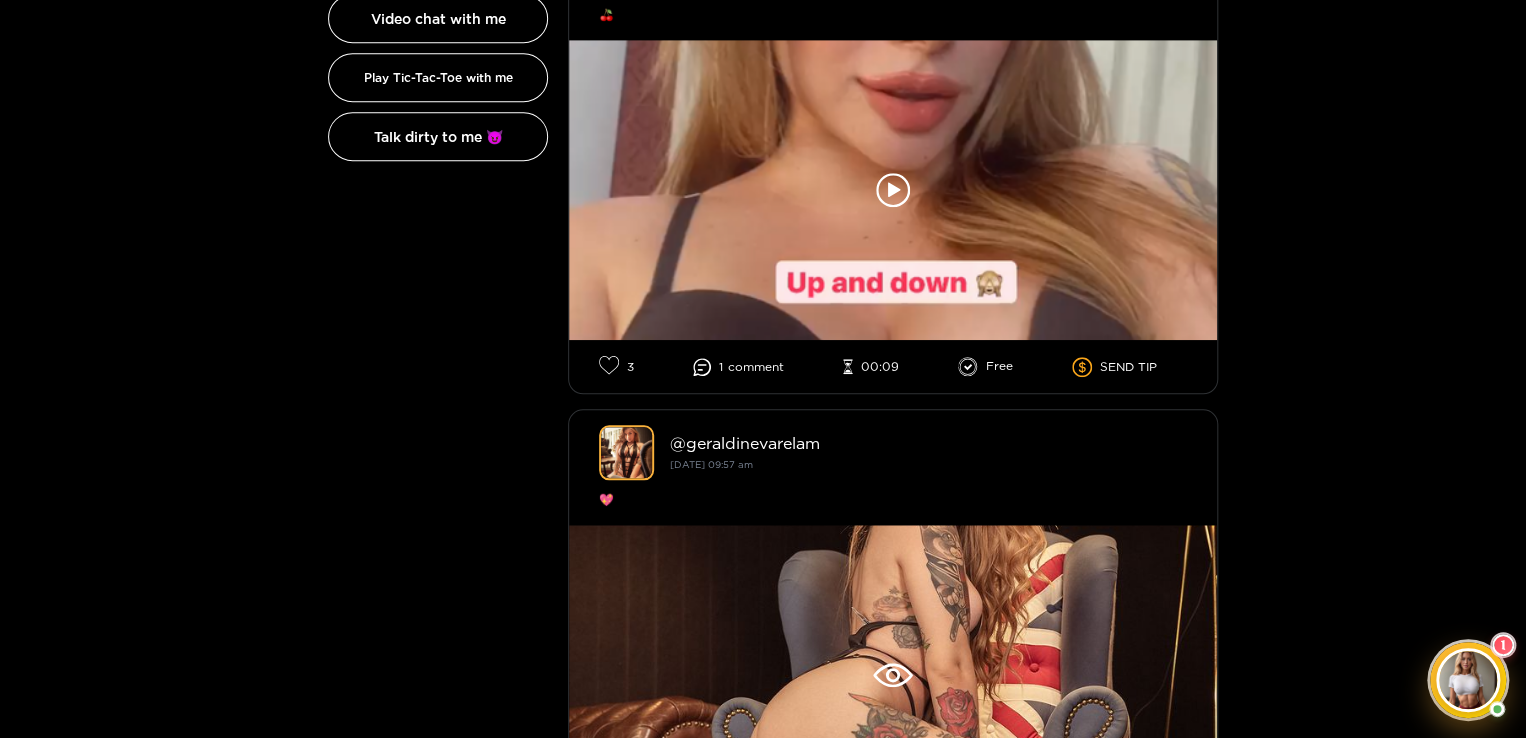 click 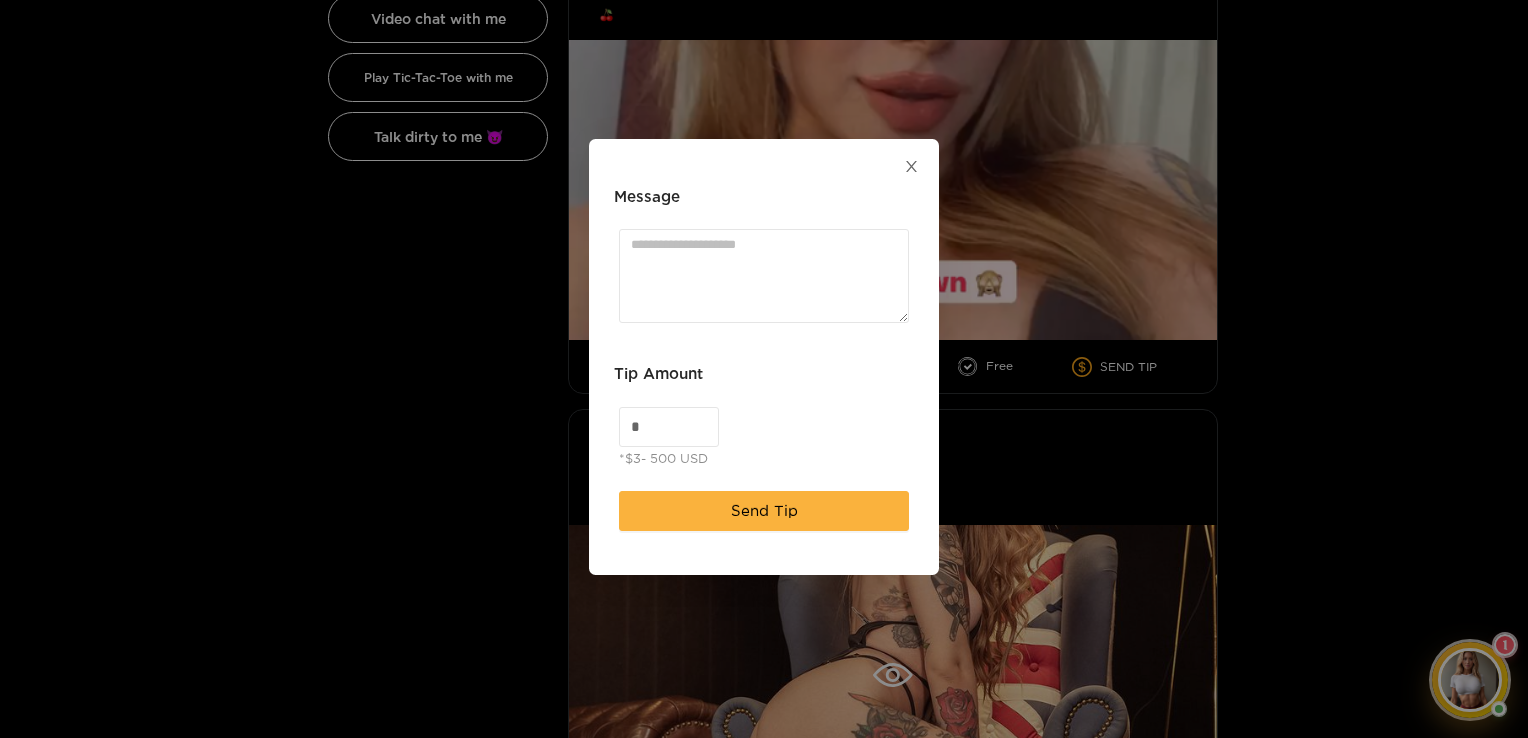 click at bounding box center (911, 167) 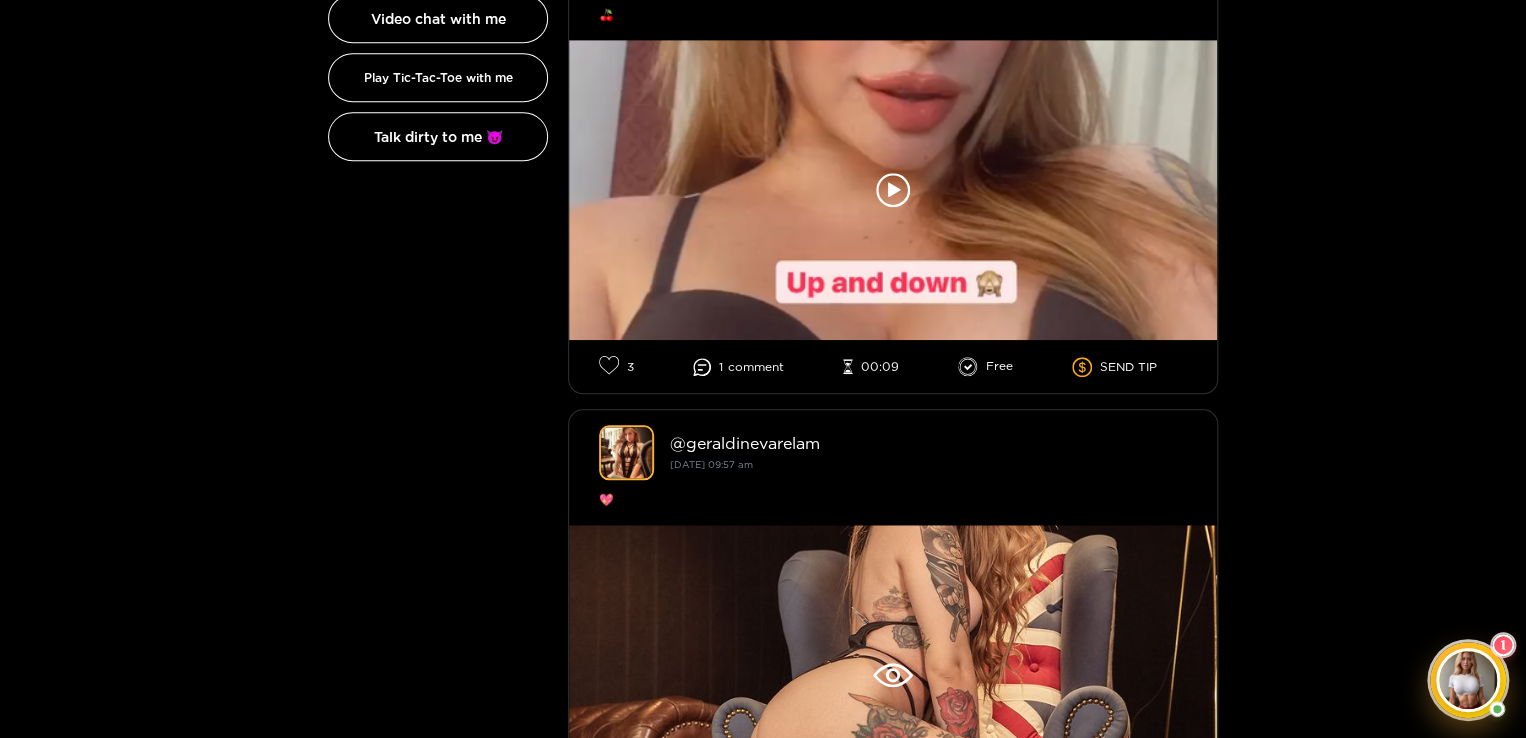 click 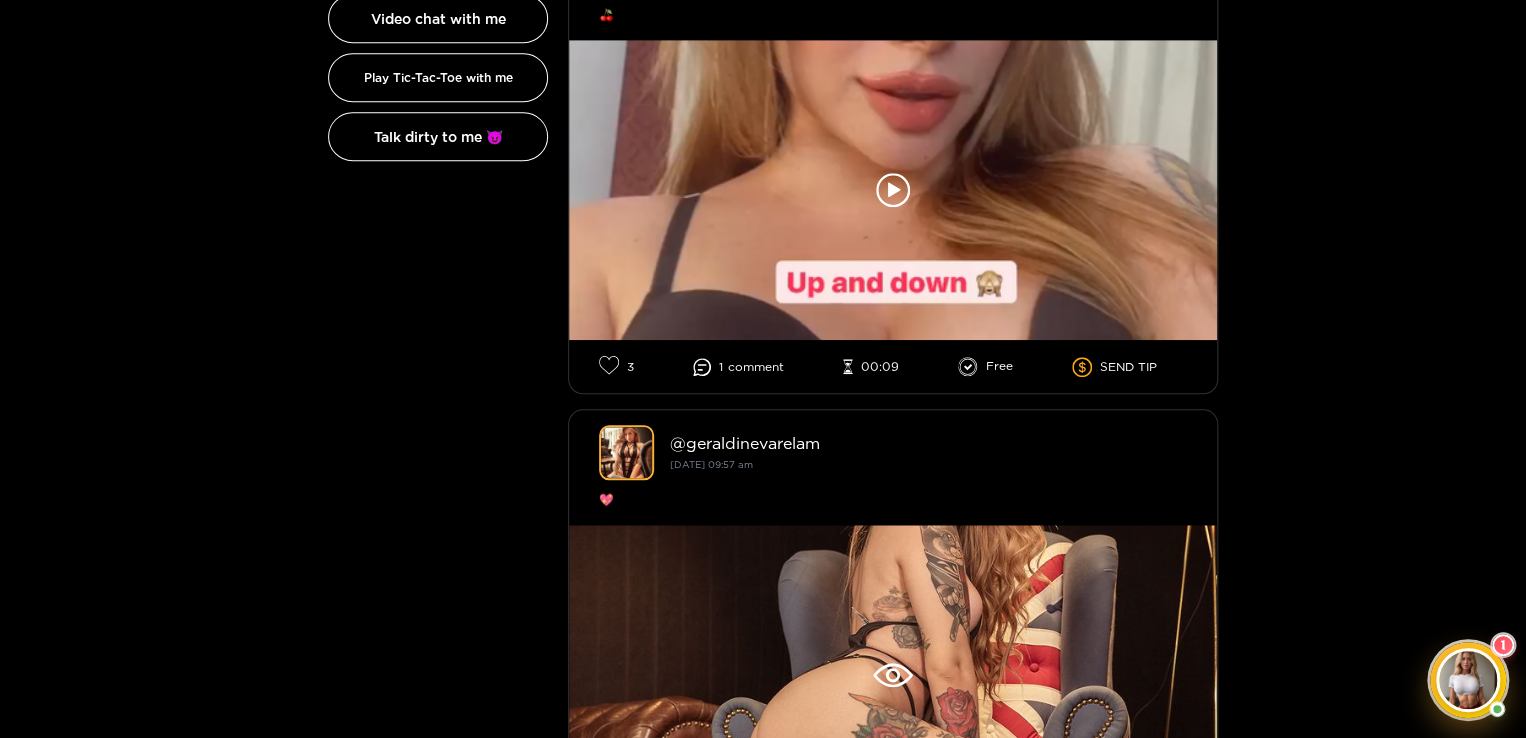 click 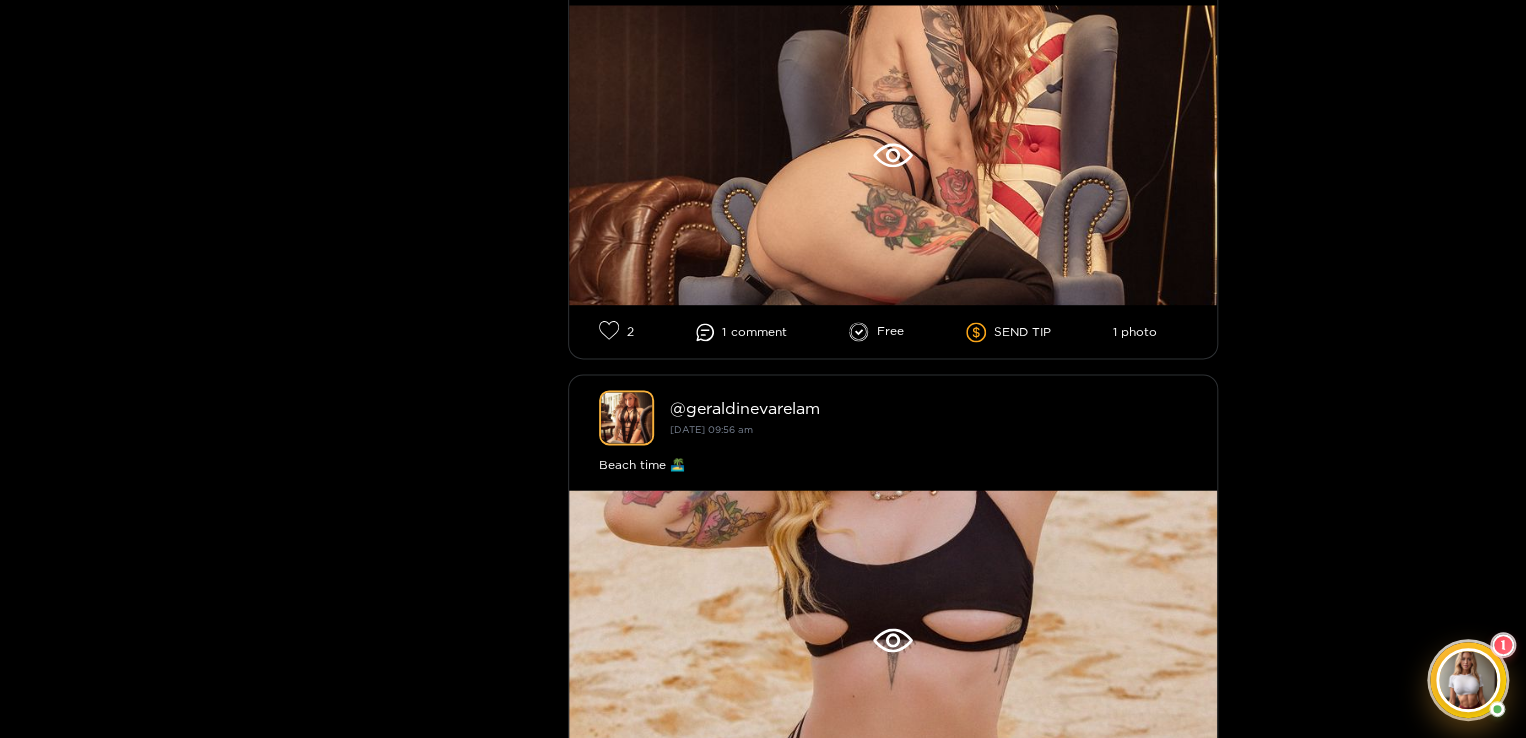 scroll, scrollTop: 1300, scrollLeft: 0, axis: vertical 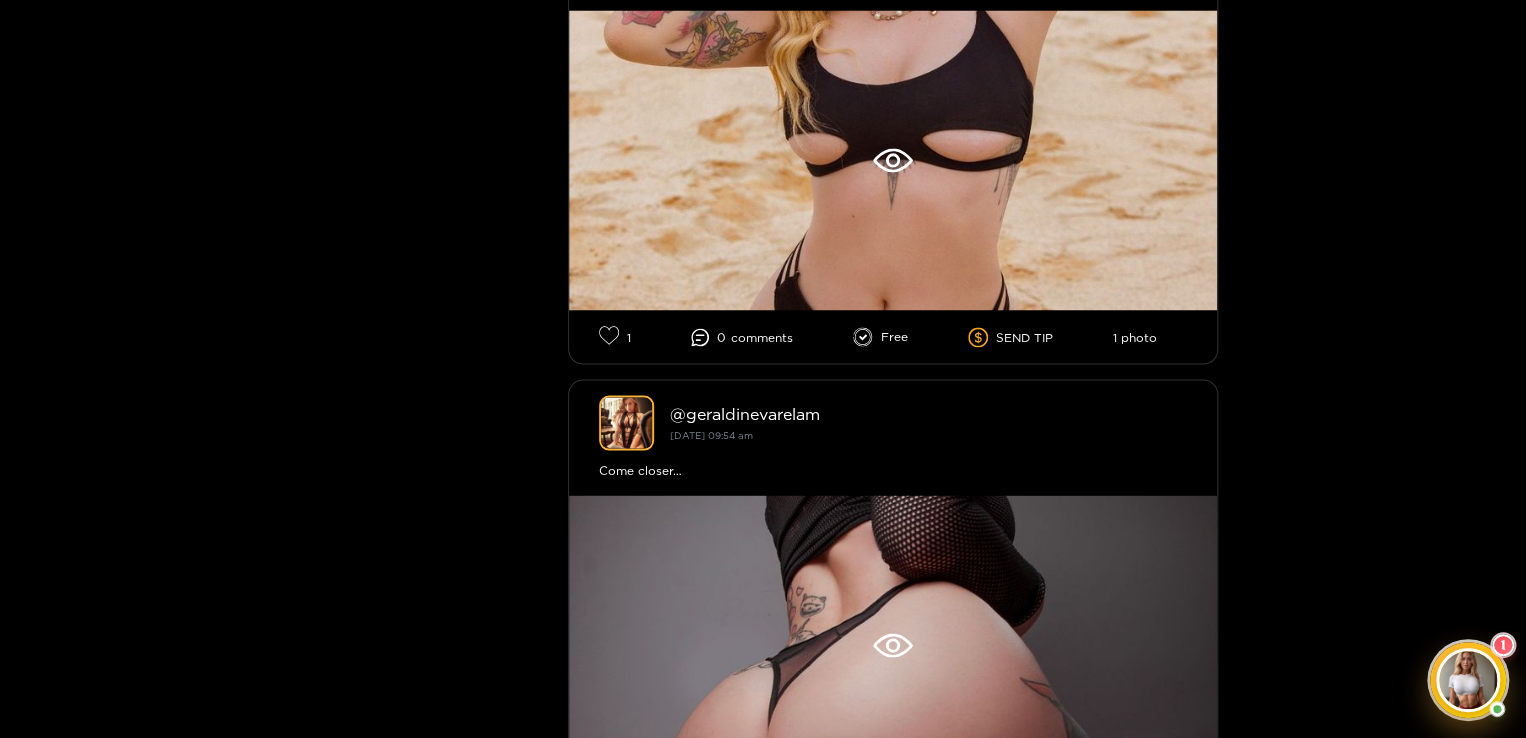 drag, startPoint x: 680, startPoint y: 290, endPoint x: 486, endPoint y: 383, distance: 215.1395 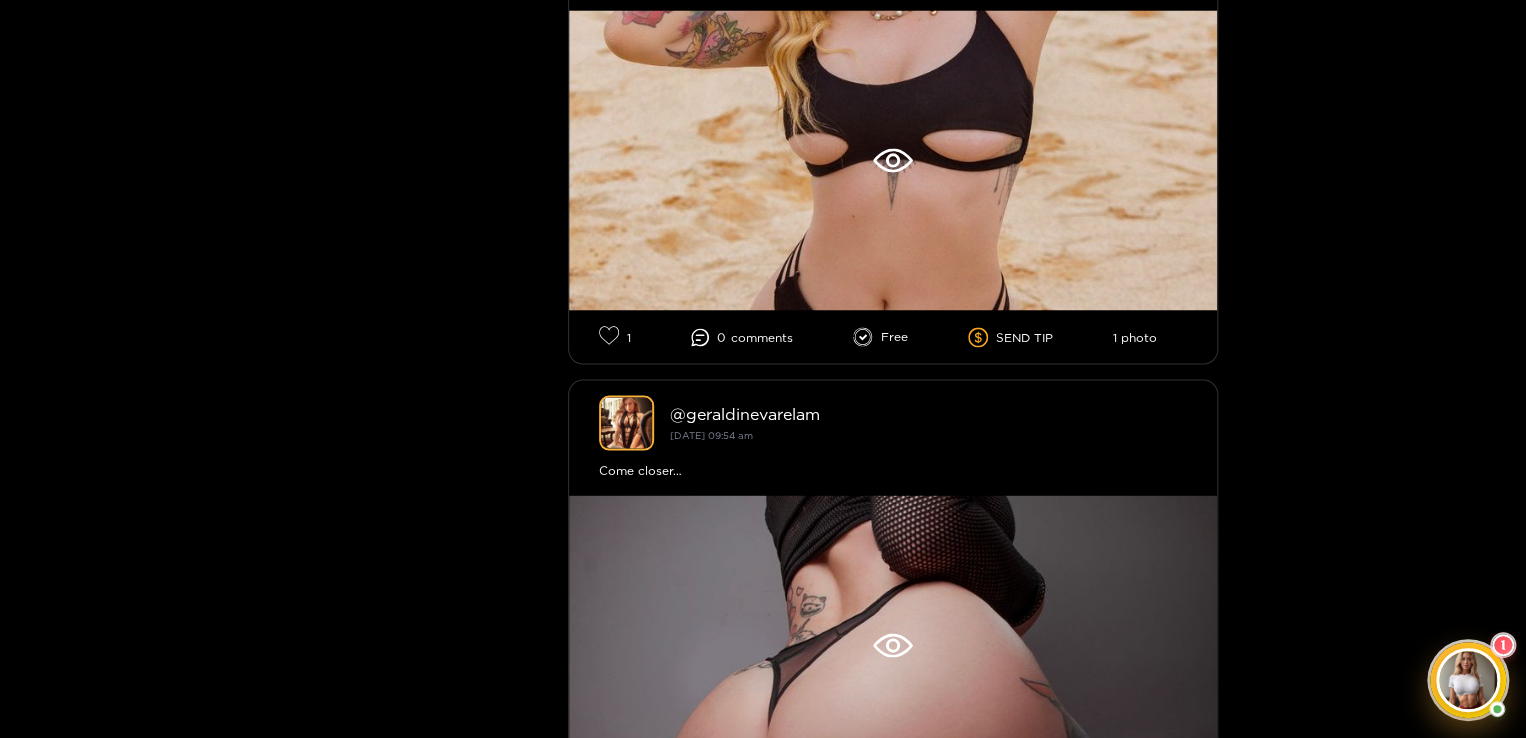 click on "Preview @ geraldinevarelam verified member Send a Tip  DM me Send your photo or video, I will rate you Video chat with me Play Tic-Tac-Toe with me Talk dirty to me 😈" at bounding box center (438, 173) 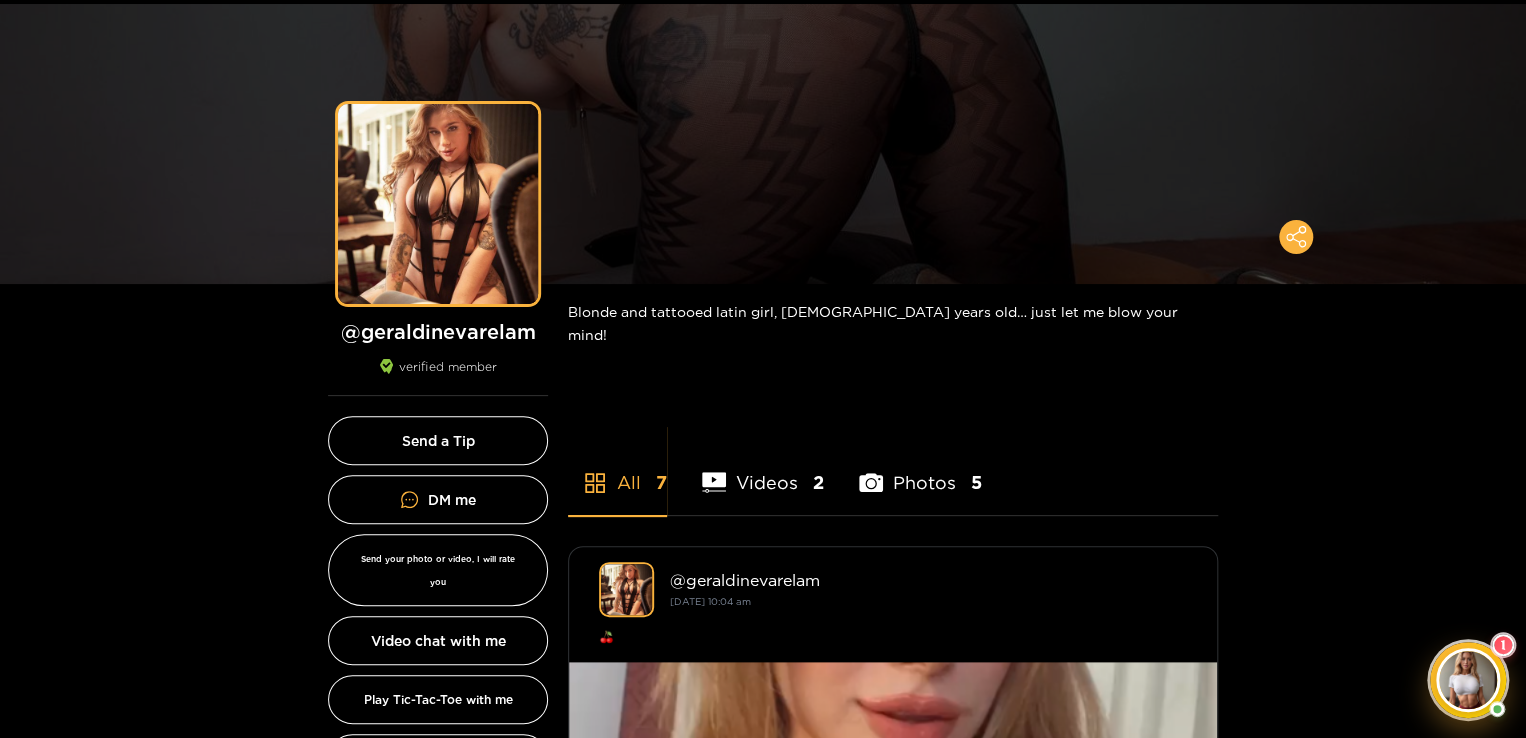 scroll, scrollTop: 0, scrollLeft: 0, axis: both 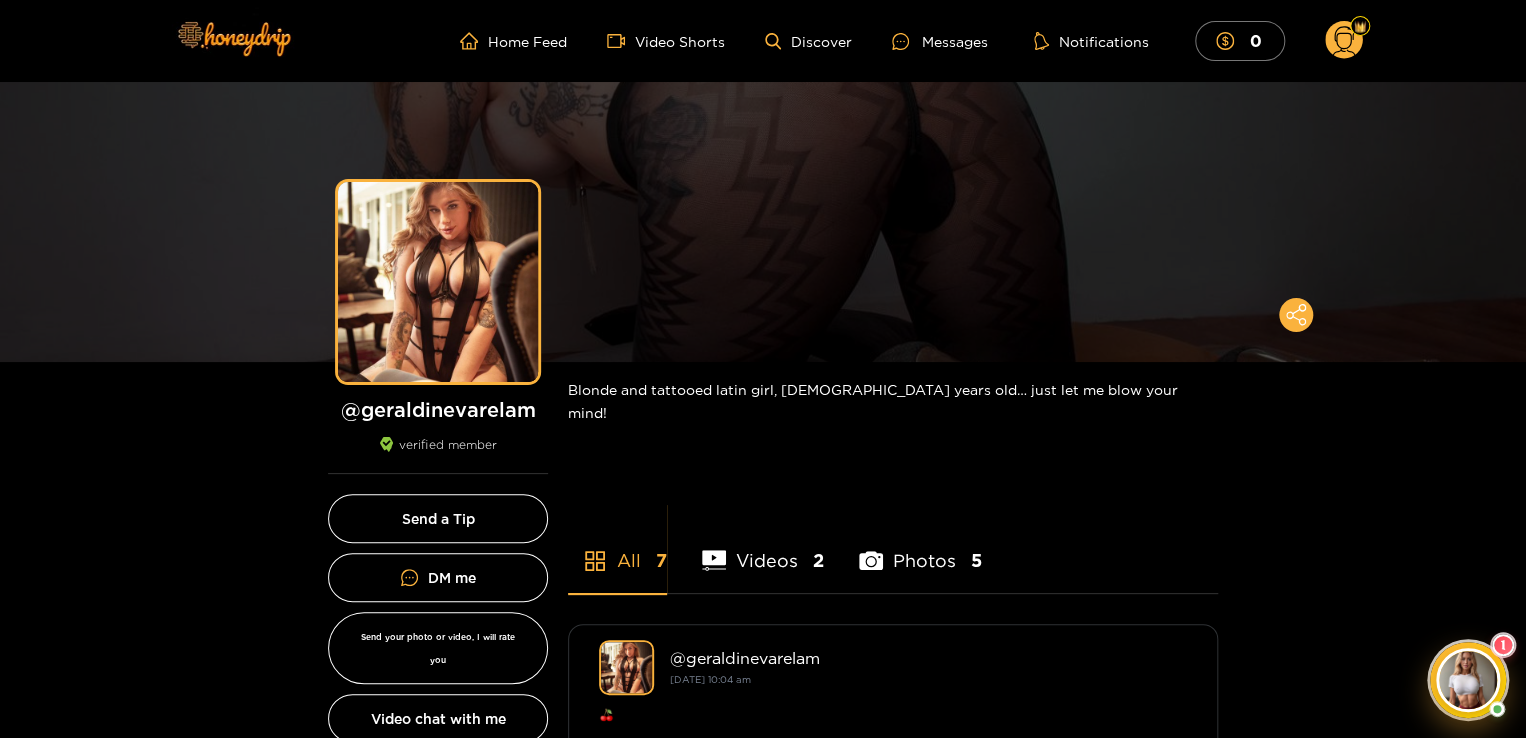 click 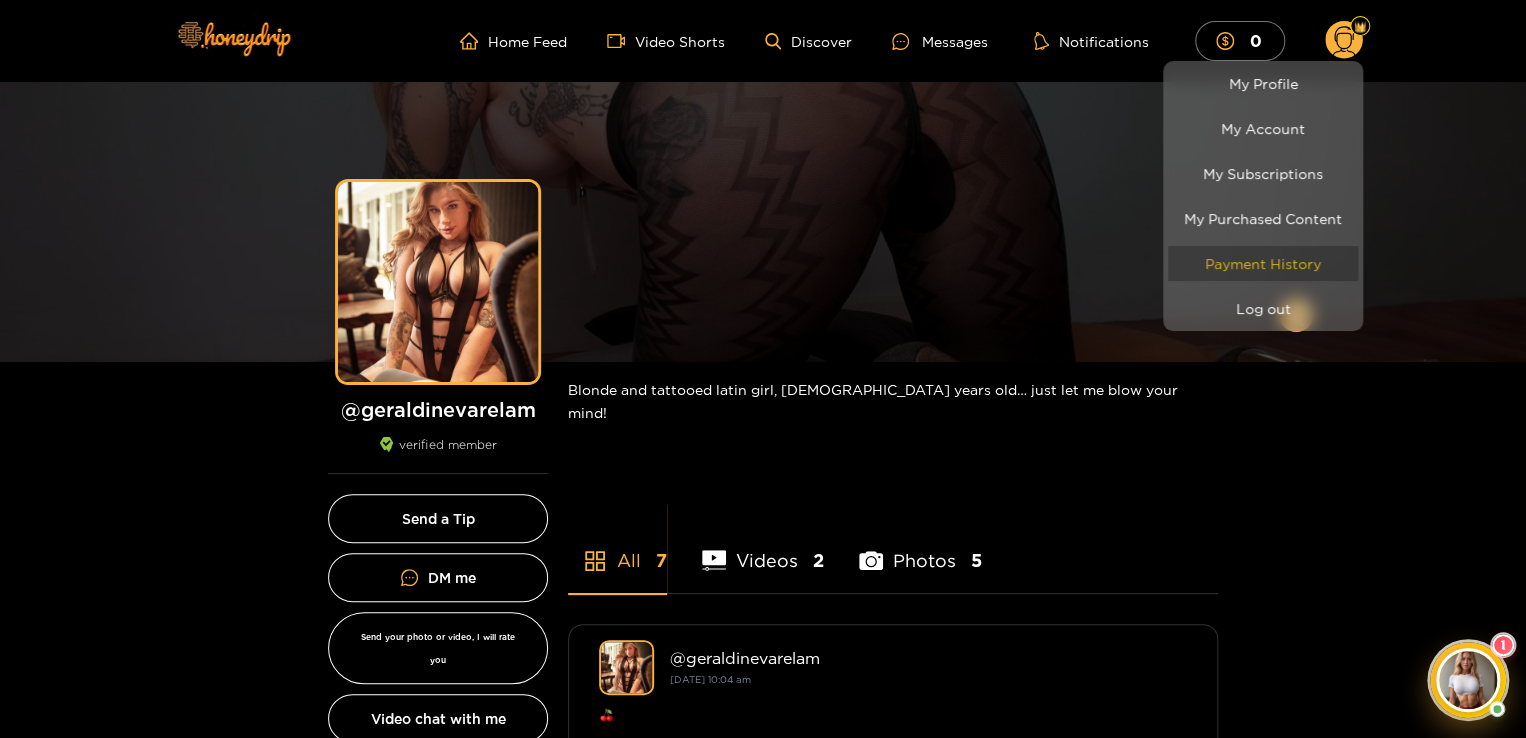 click on "Payment History" at bounding box center (1263, 263) 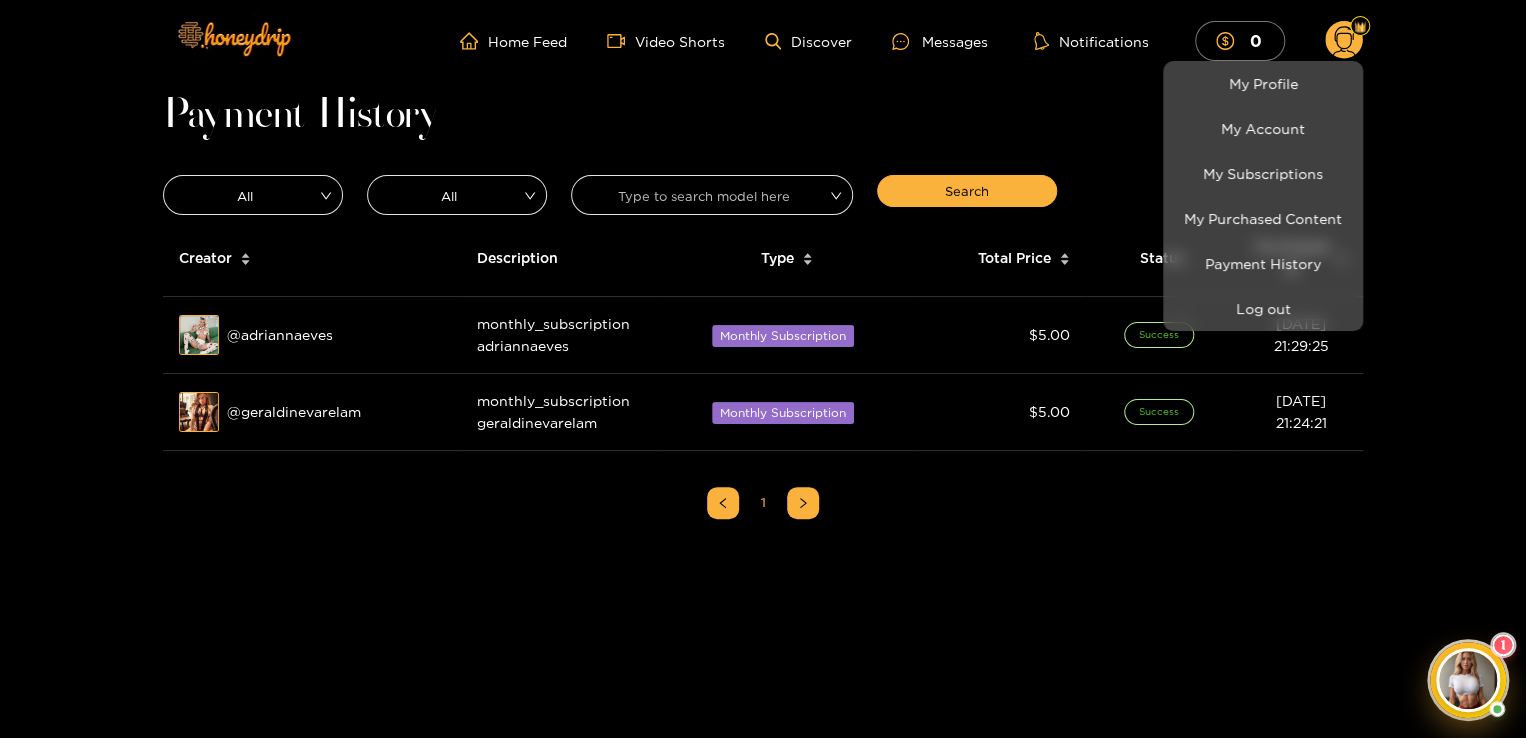 click at bounding box center (763, 369) 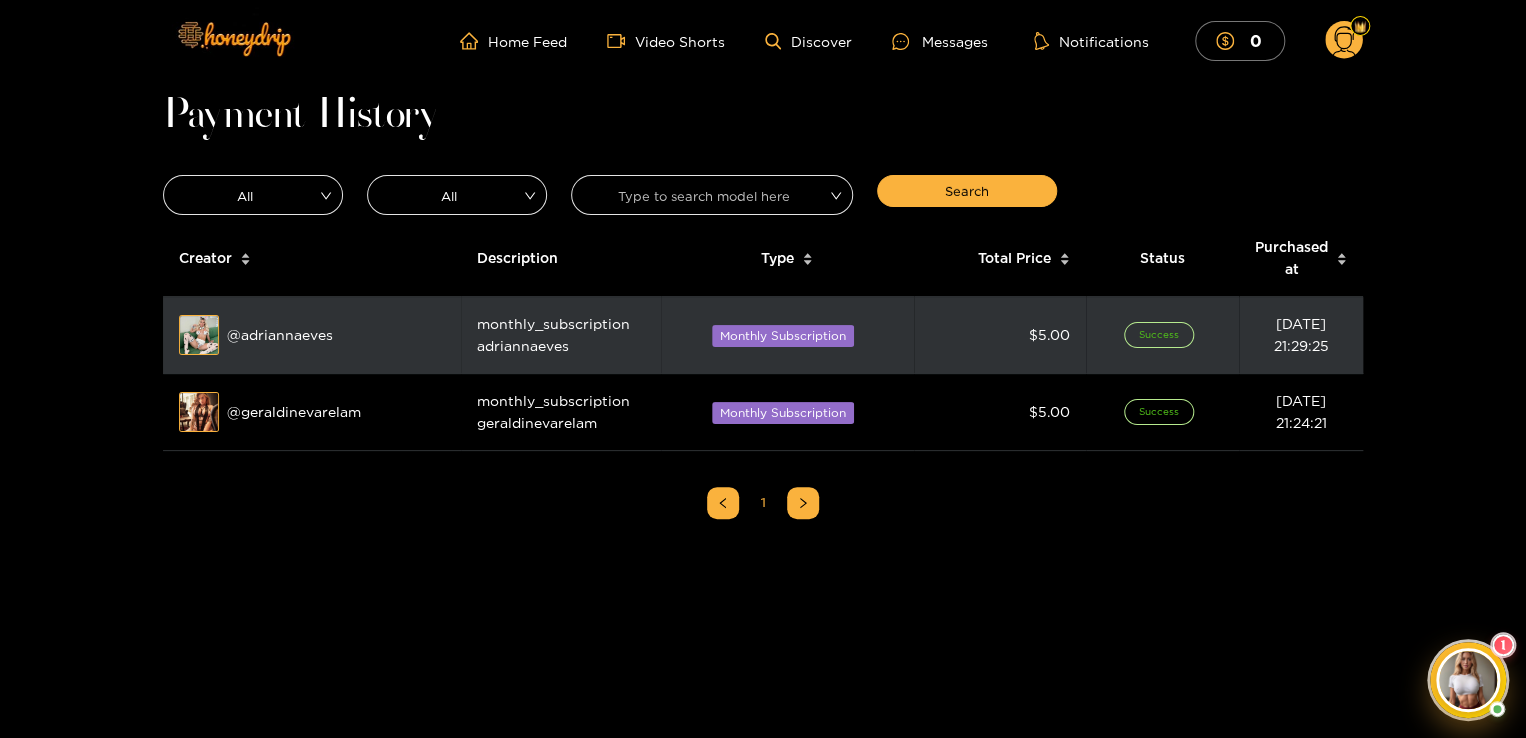 click on "Success" at bounding box center (1159, 335) 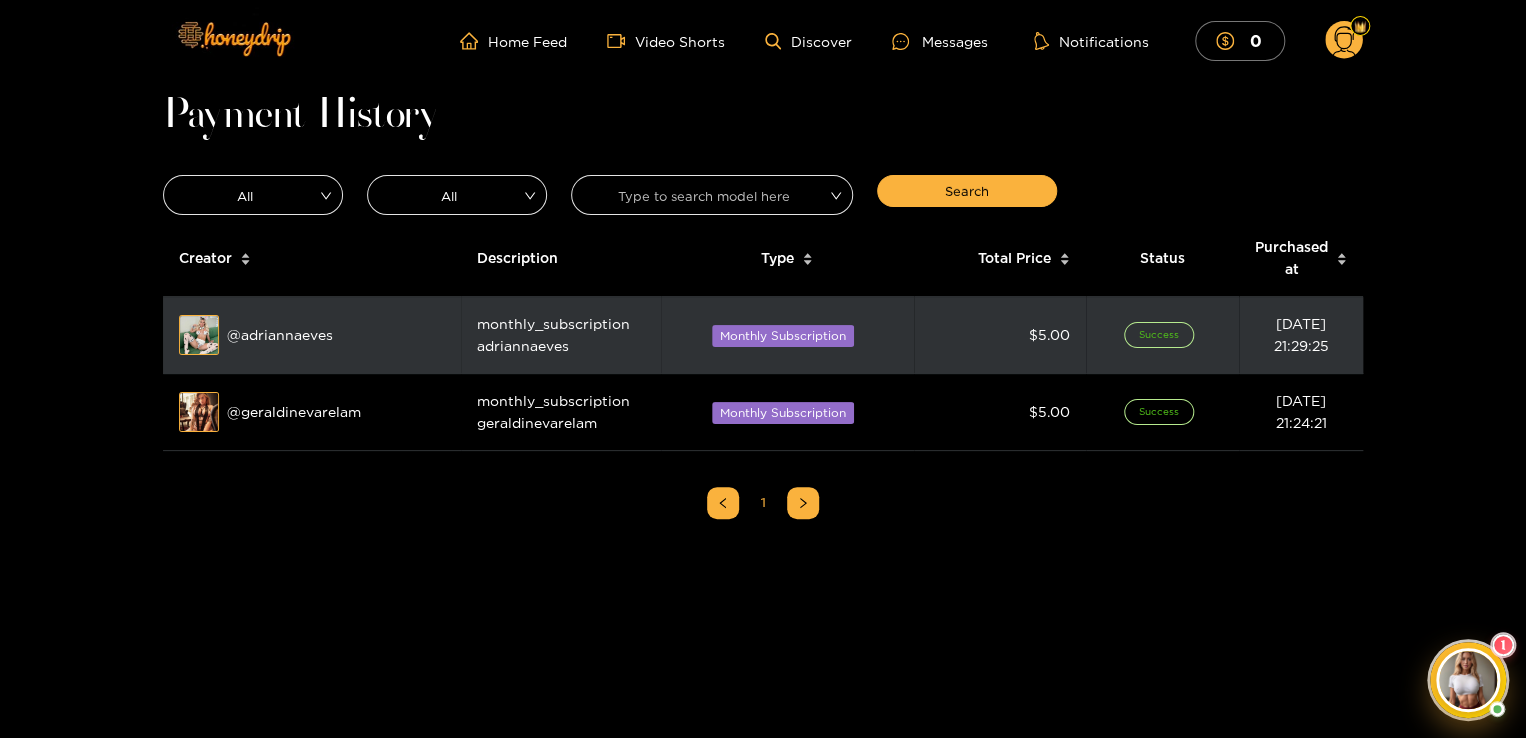 click on "07/12/2025 21:29:25" at bounding box center [1301, 334] 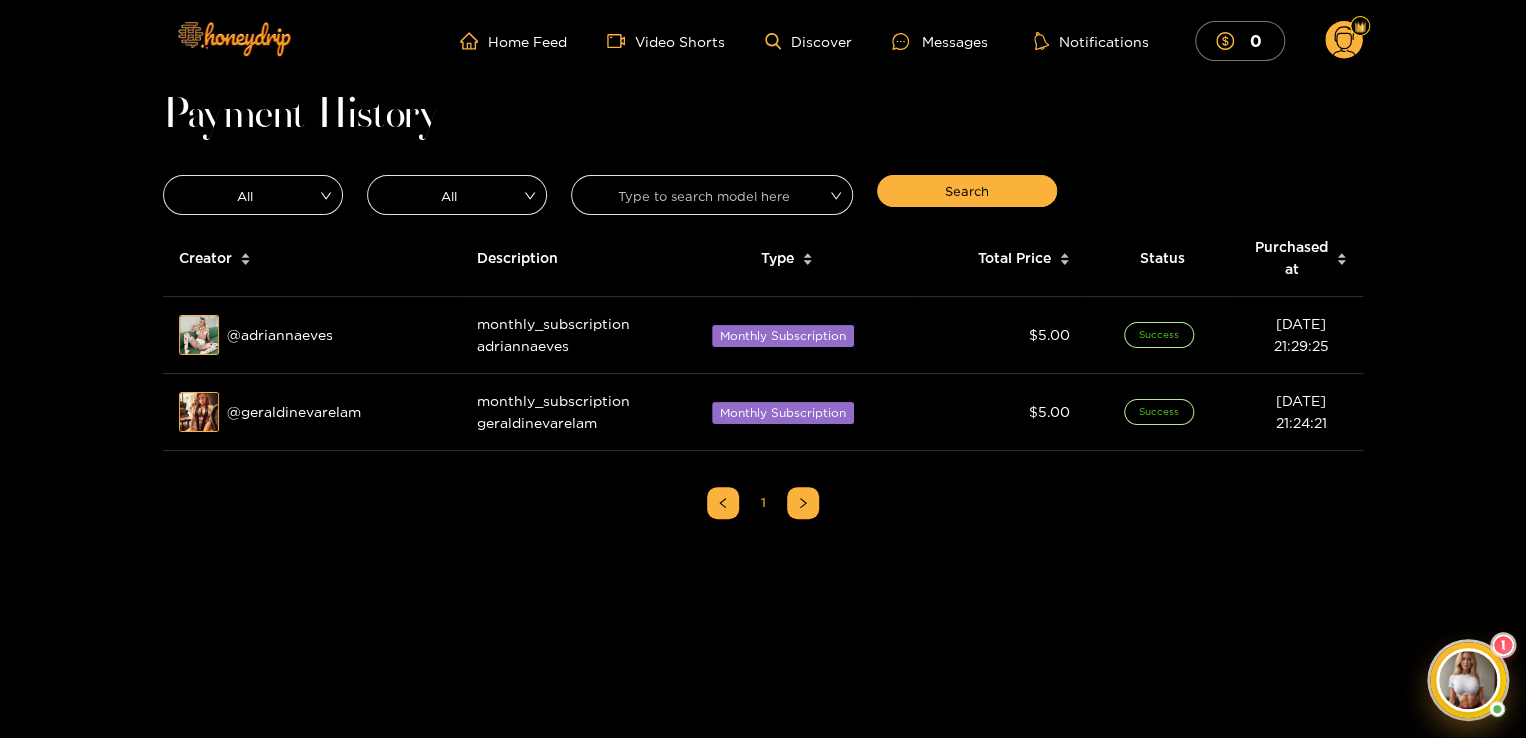 click 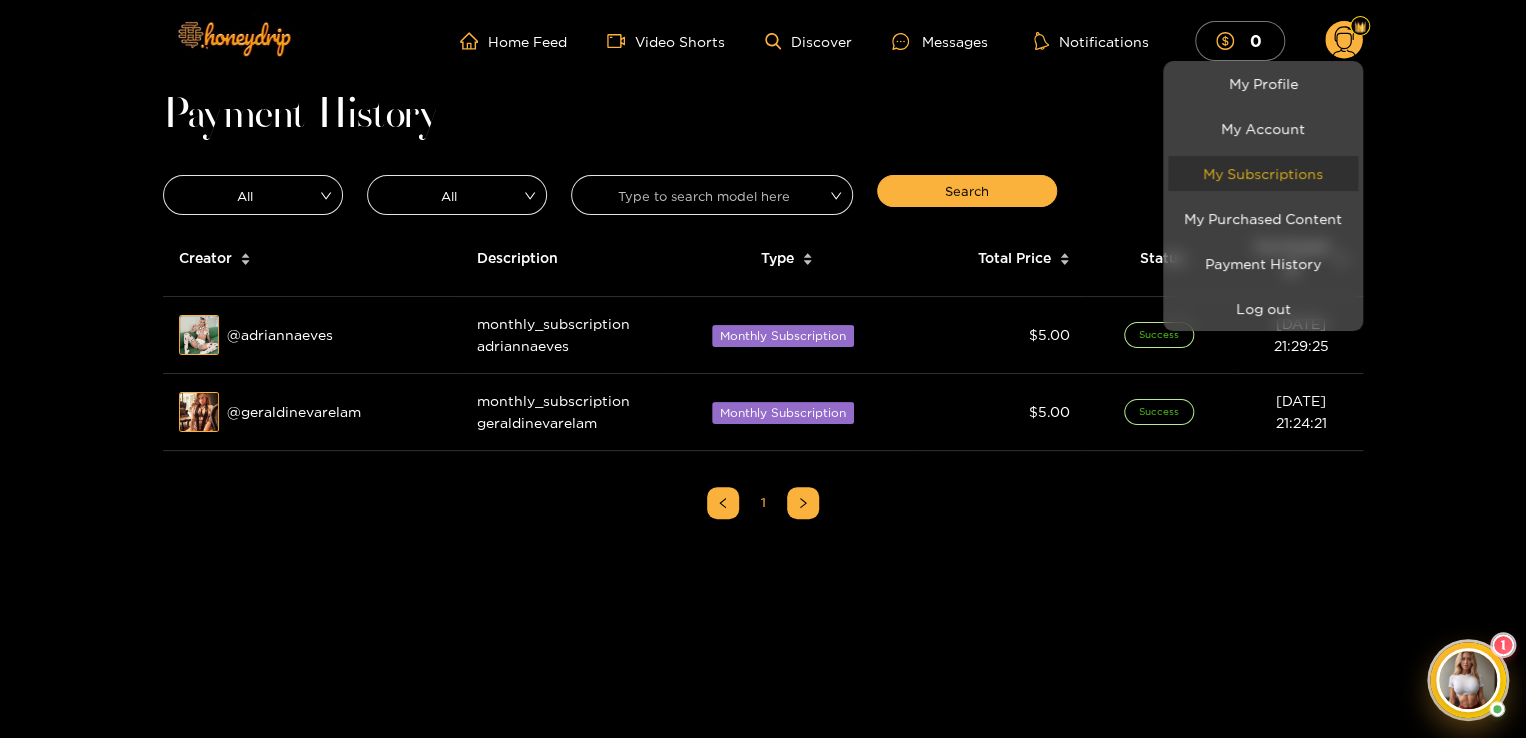 click on "My Subscriptions" at bounding box center [1263, 173] 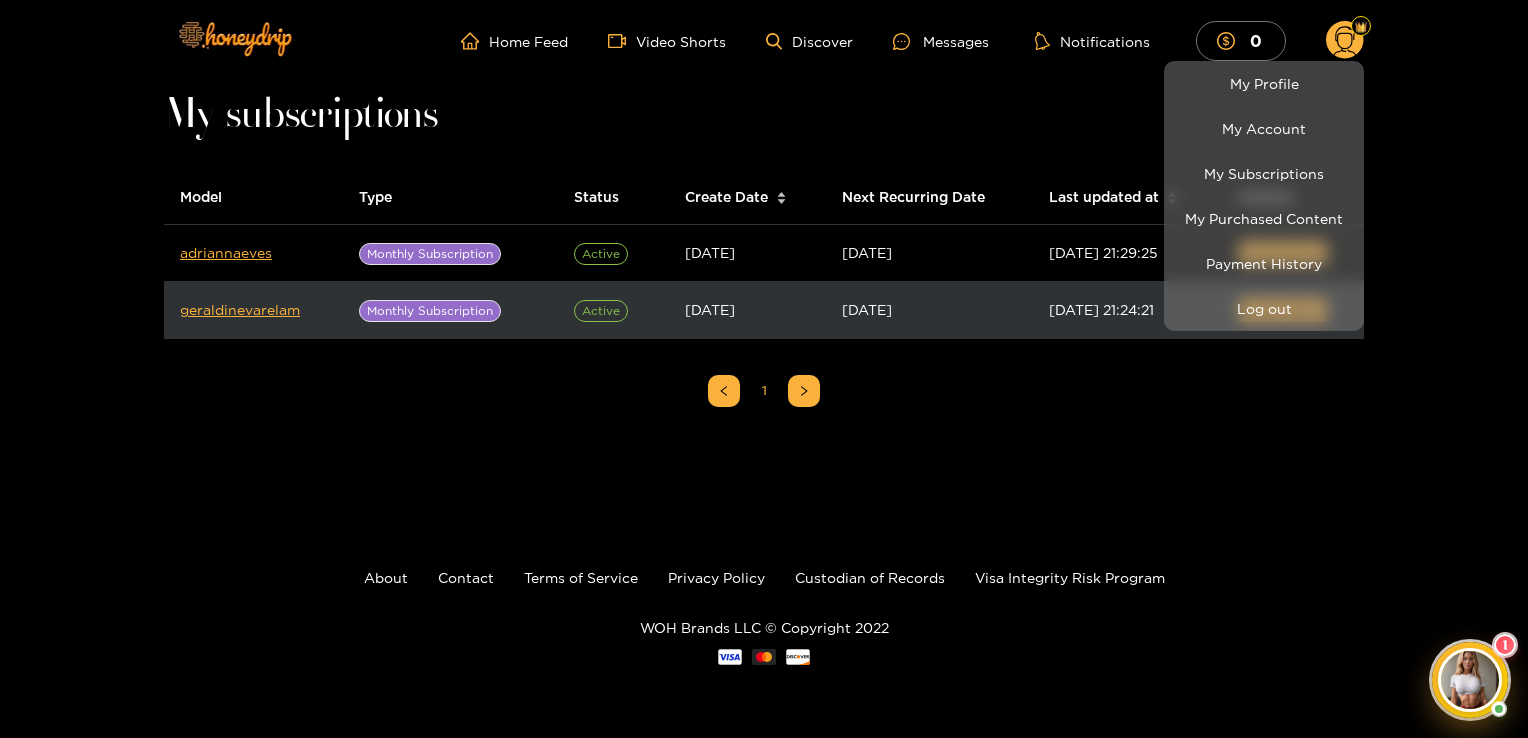 drag, startPoint x: 947, startPoint y: 484, endPoint x: 1096, endPoint y: 323, distance: 219.36728 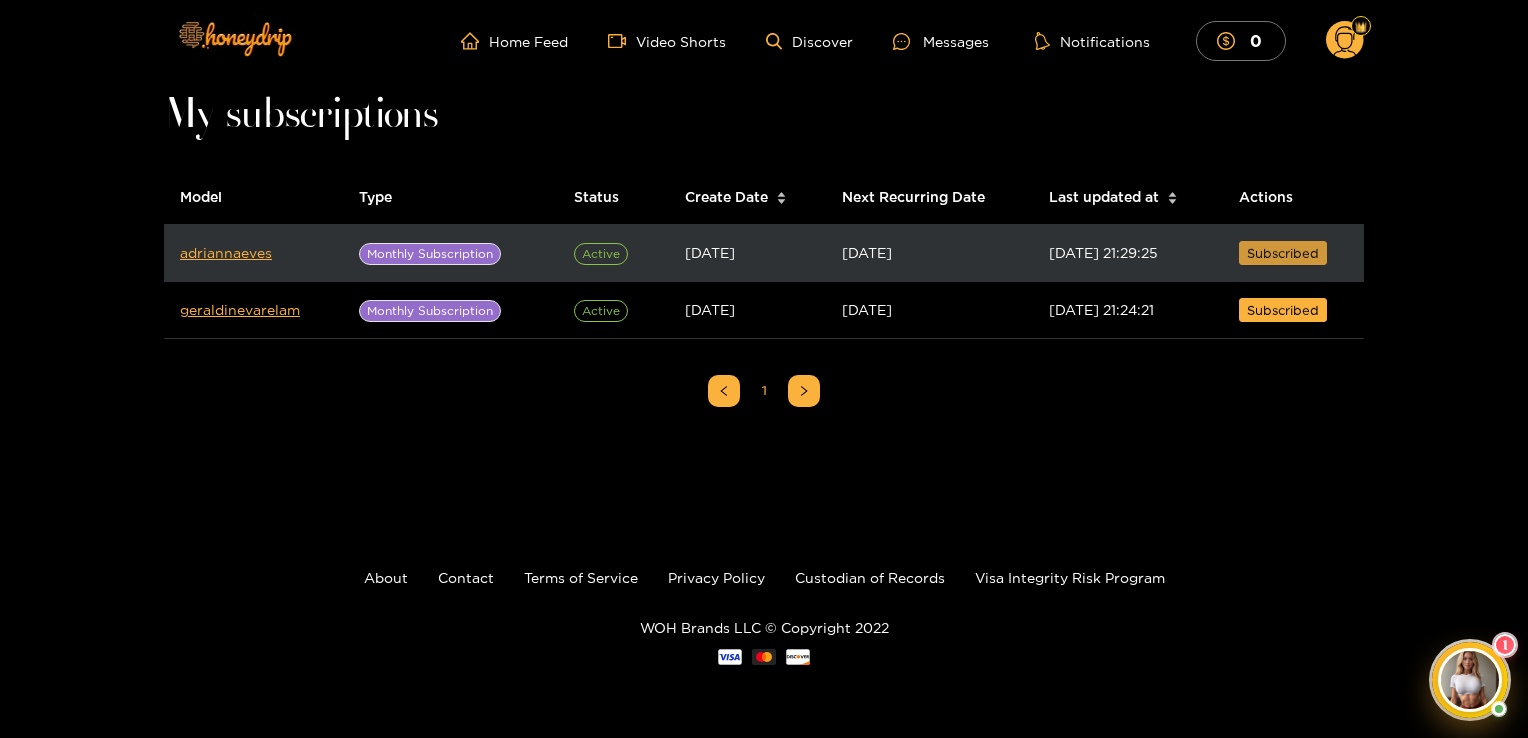 click on "Subscribed" at bounding box center [1283, 253] 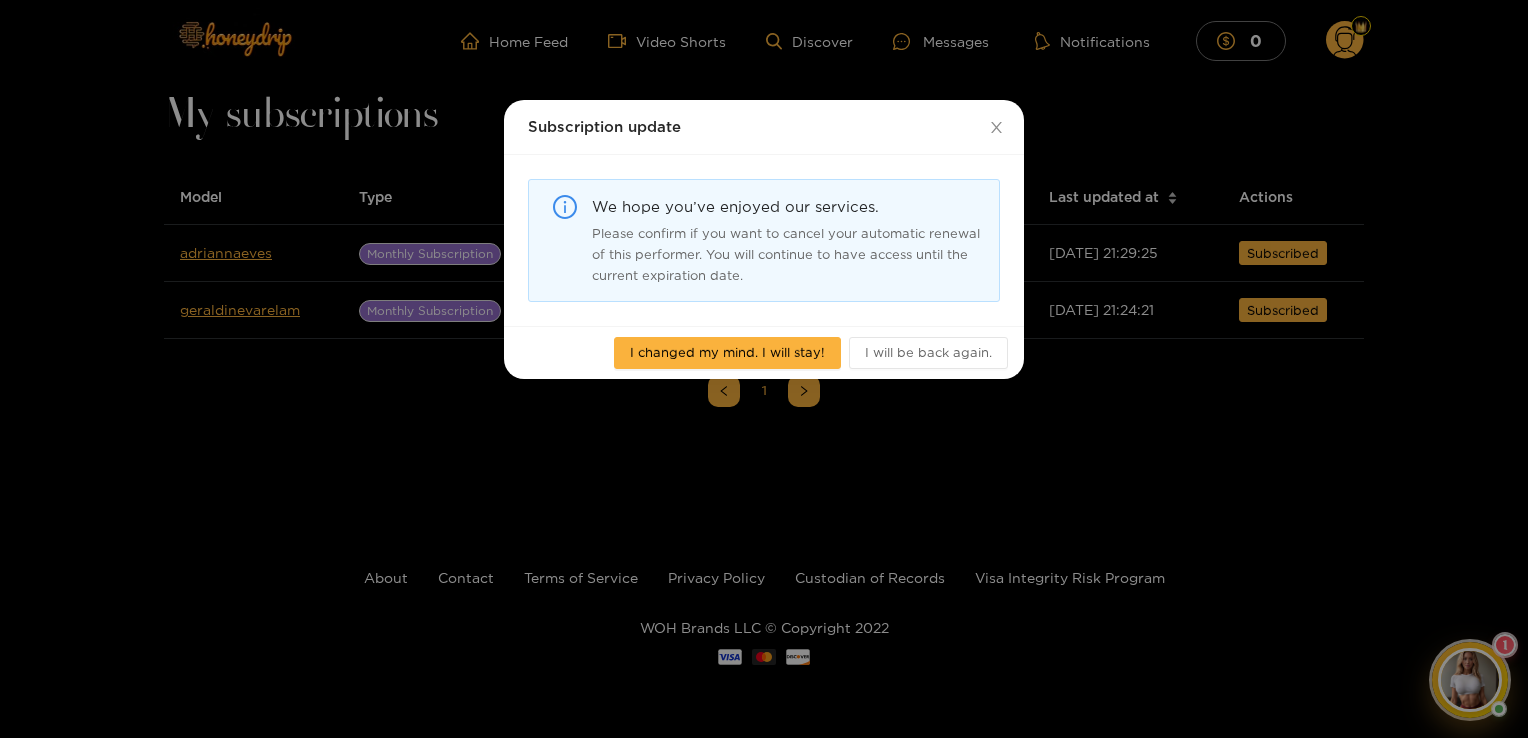 click on "Please confirm if you want to cancel your automatic renewal of this performer. You will continue to have access until the current expiration date." at bounding box center [788, 254] 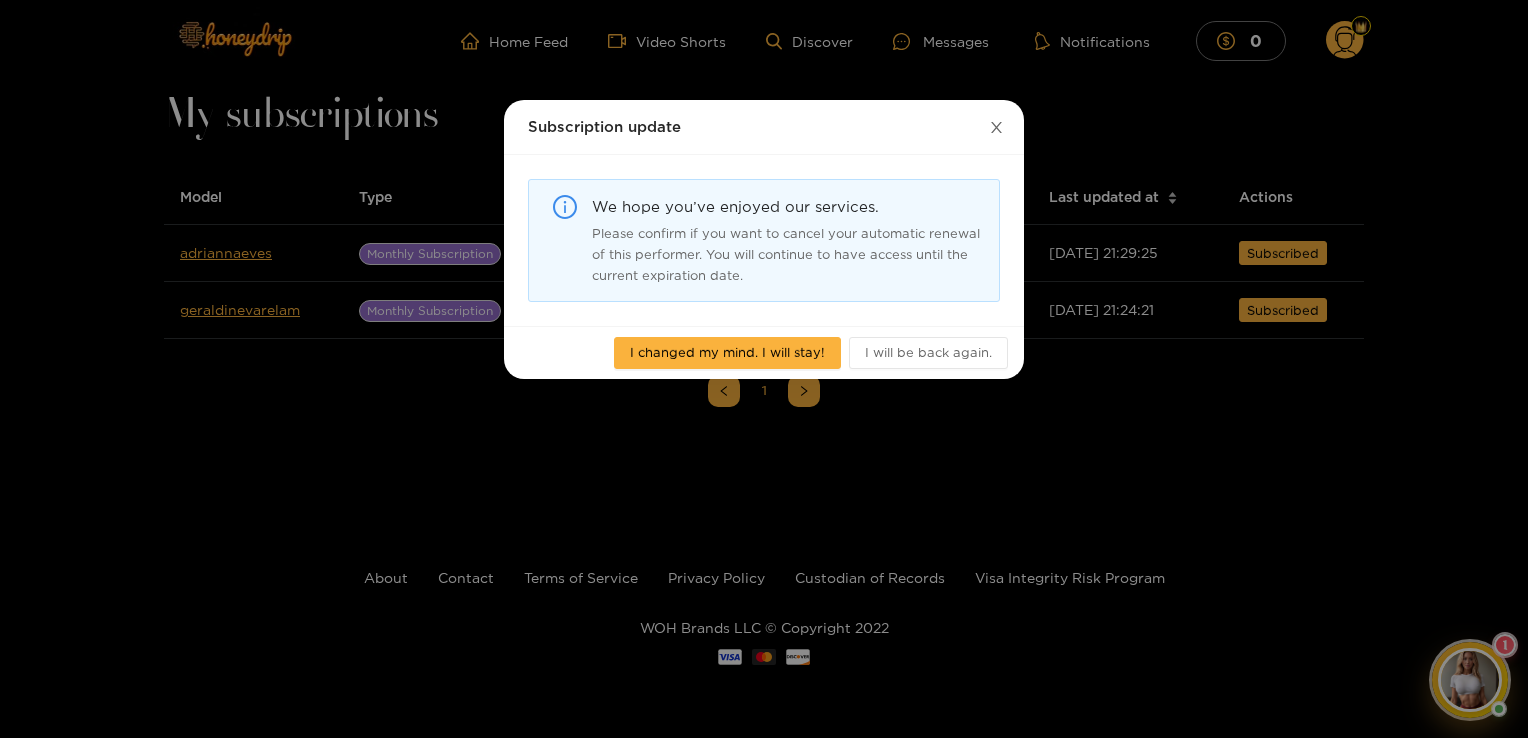 click 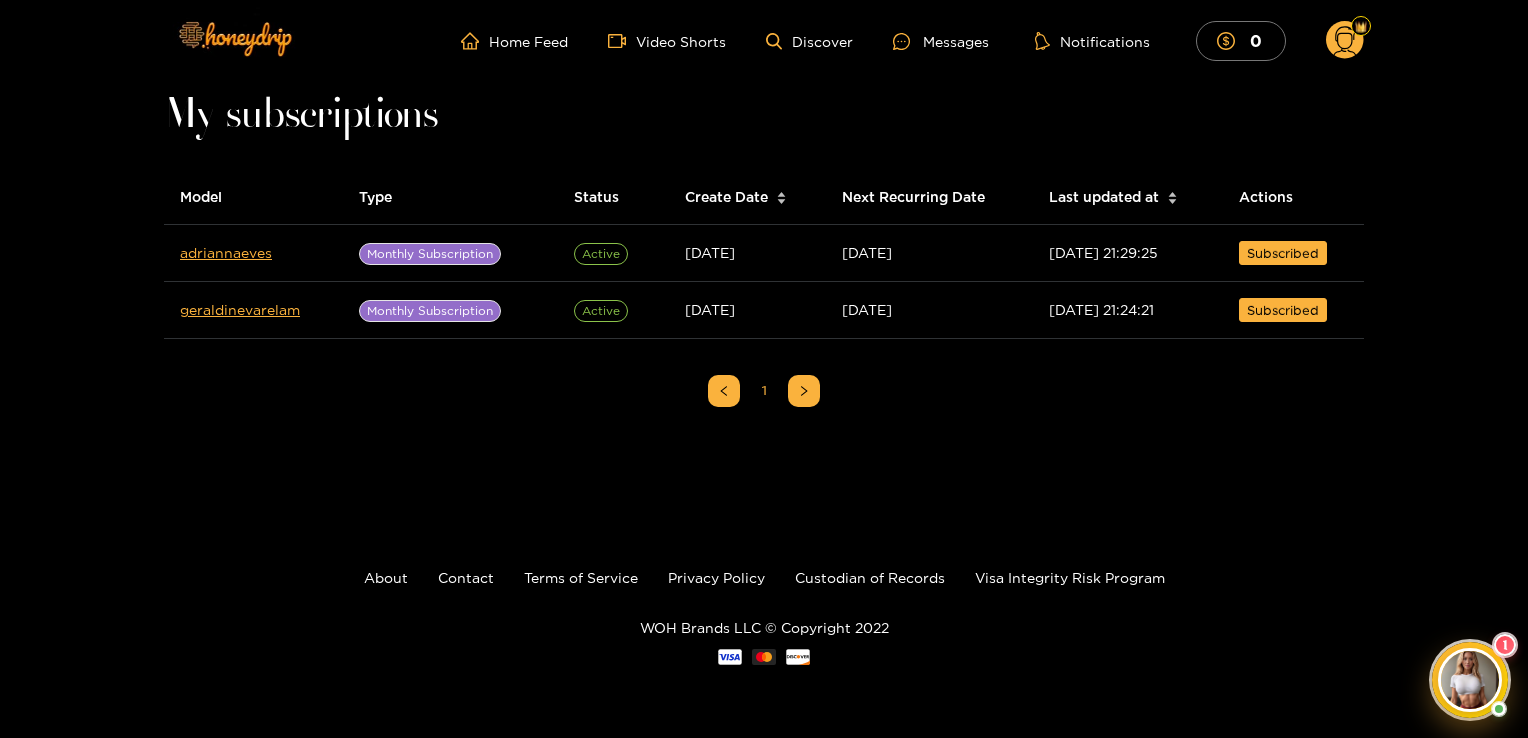 click 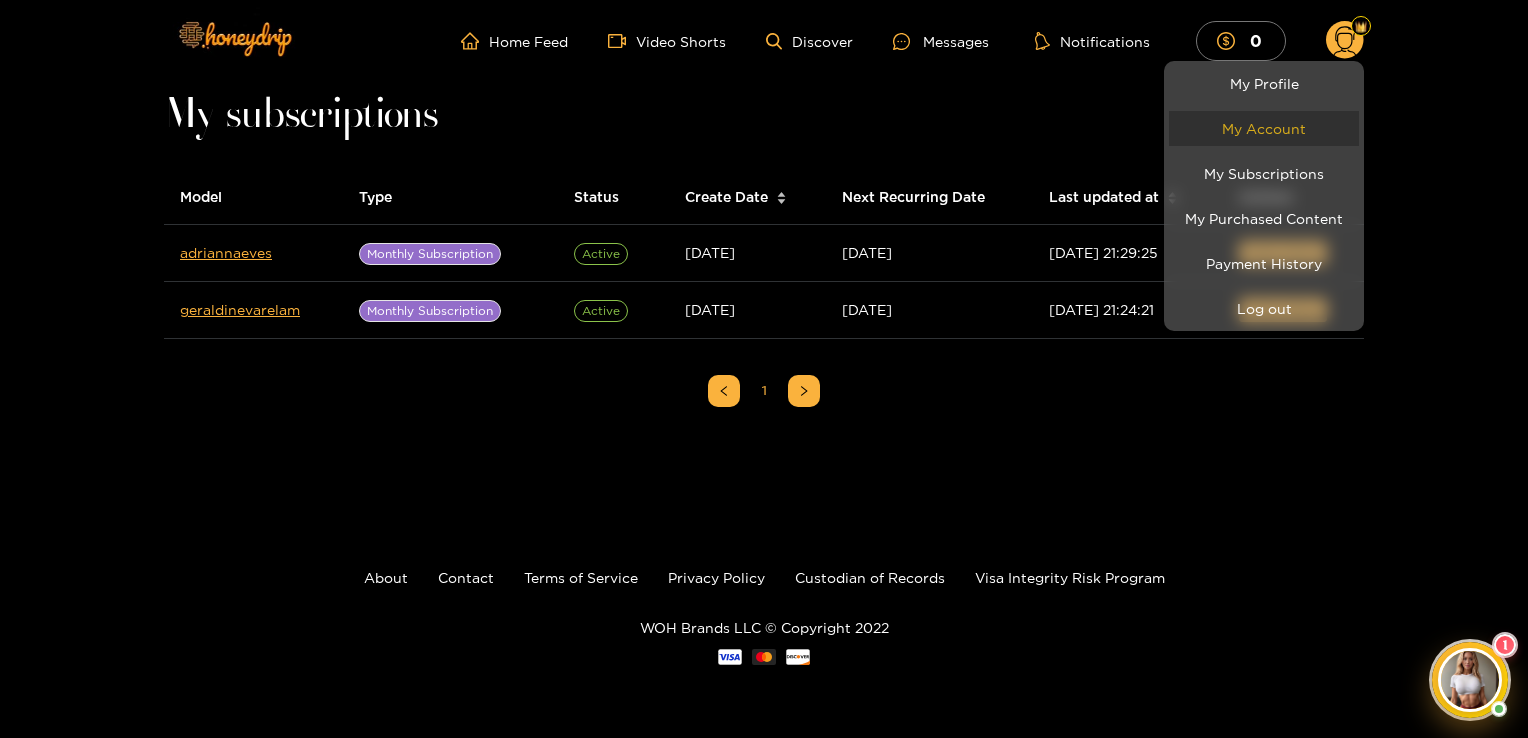 click on "My Account" at bounding box center [1264, 128] 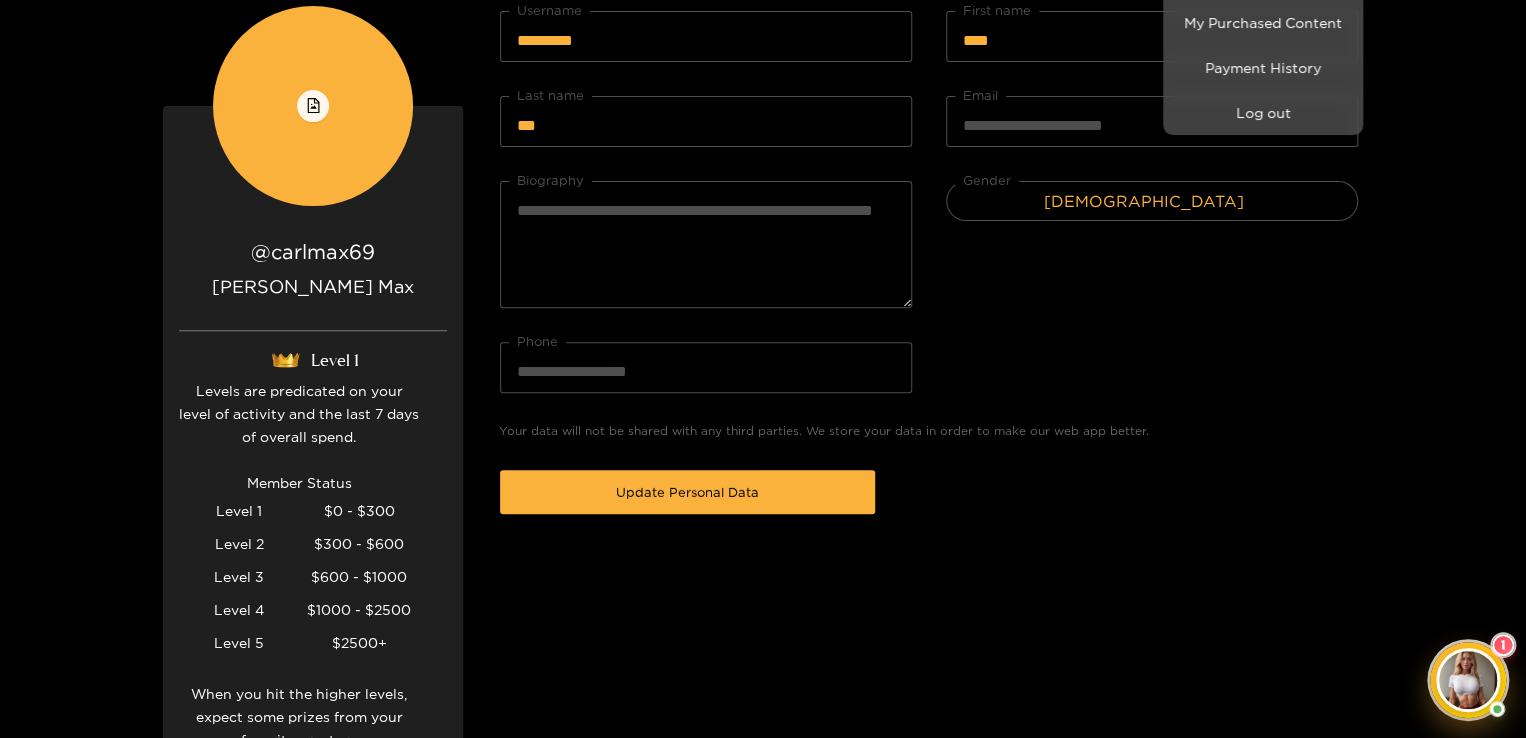 scroll, scrollTop: 200, scrollLeft: 0, axis: vertical 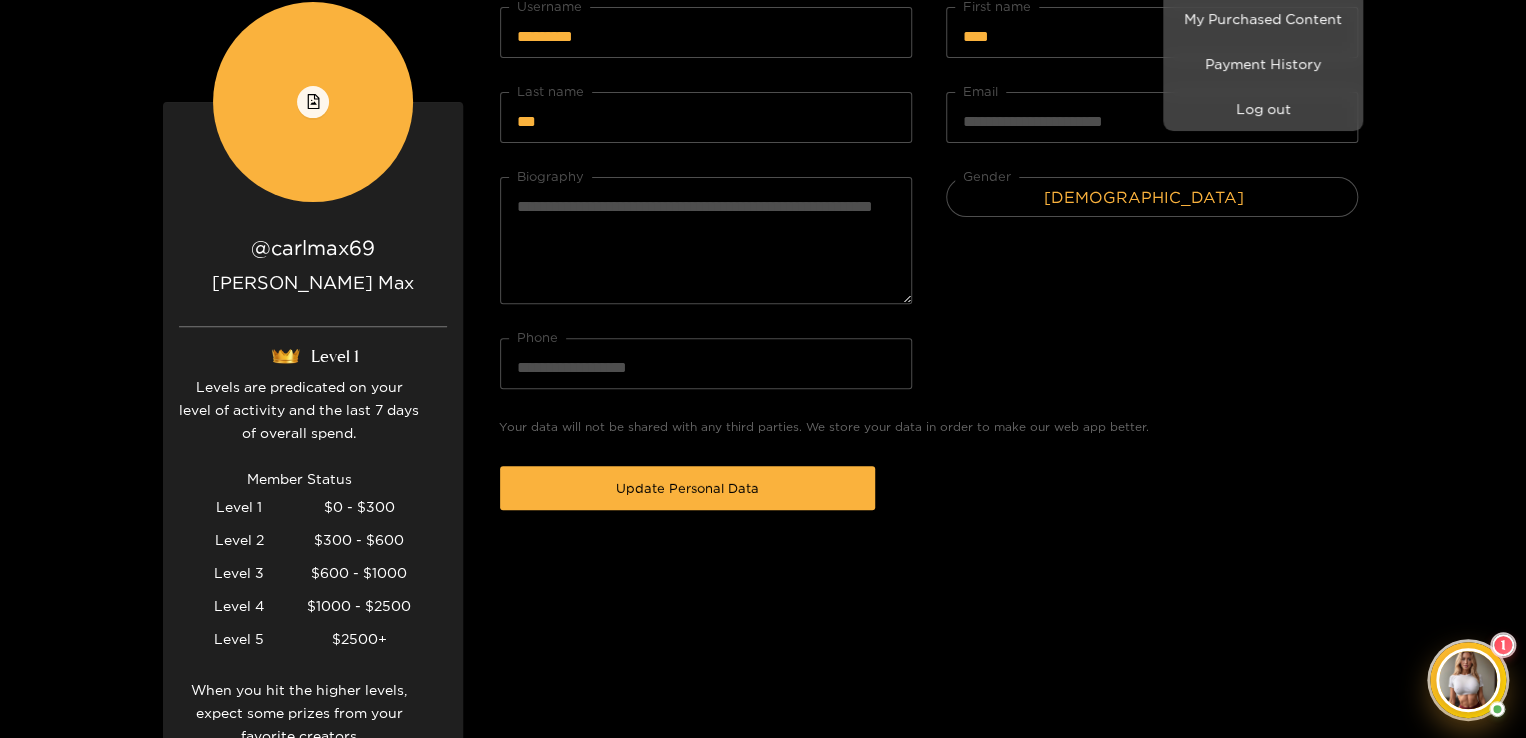click at bounding box center [763, 369] 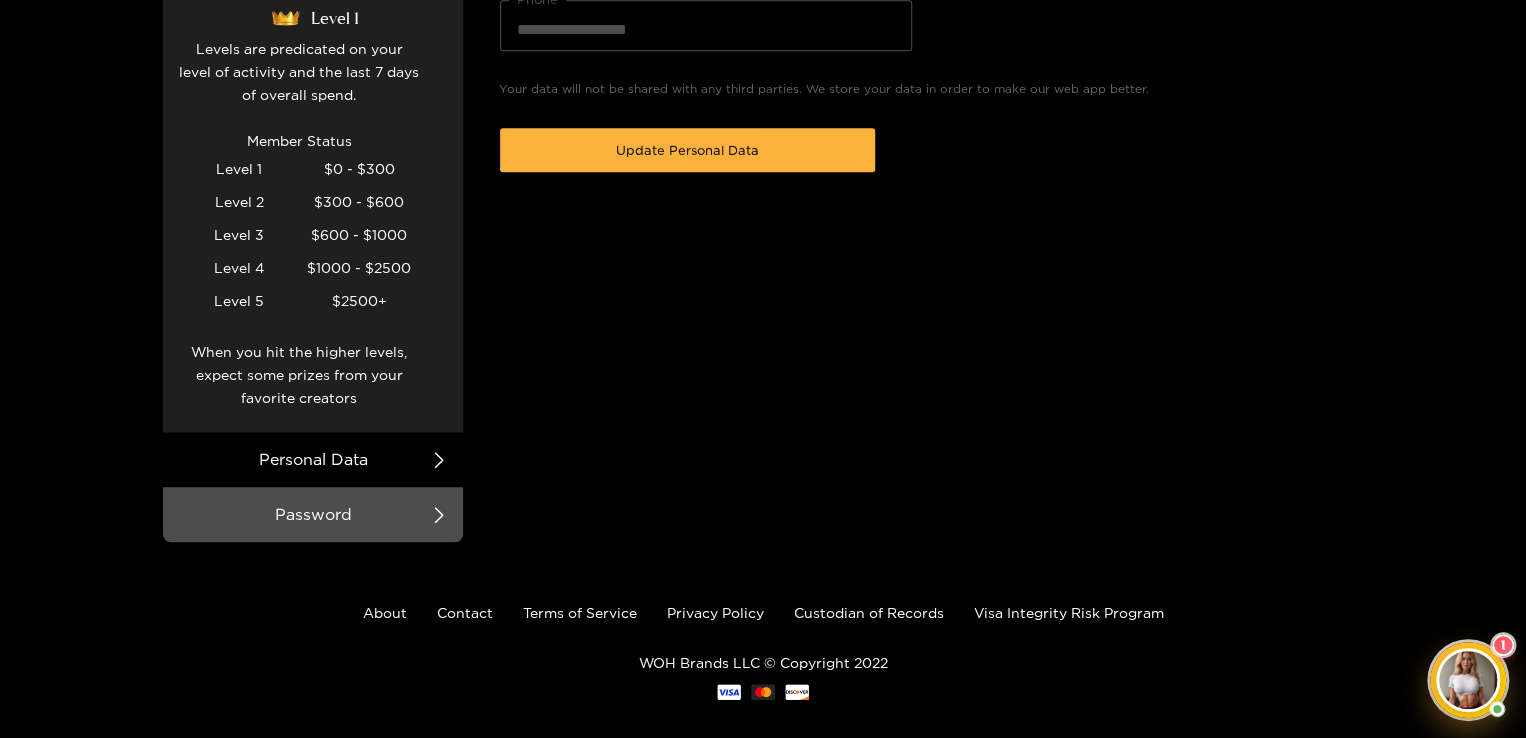 scroll, scrollTop: 559, scrollLeft: 0, axis: vertical 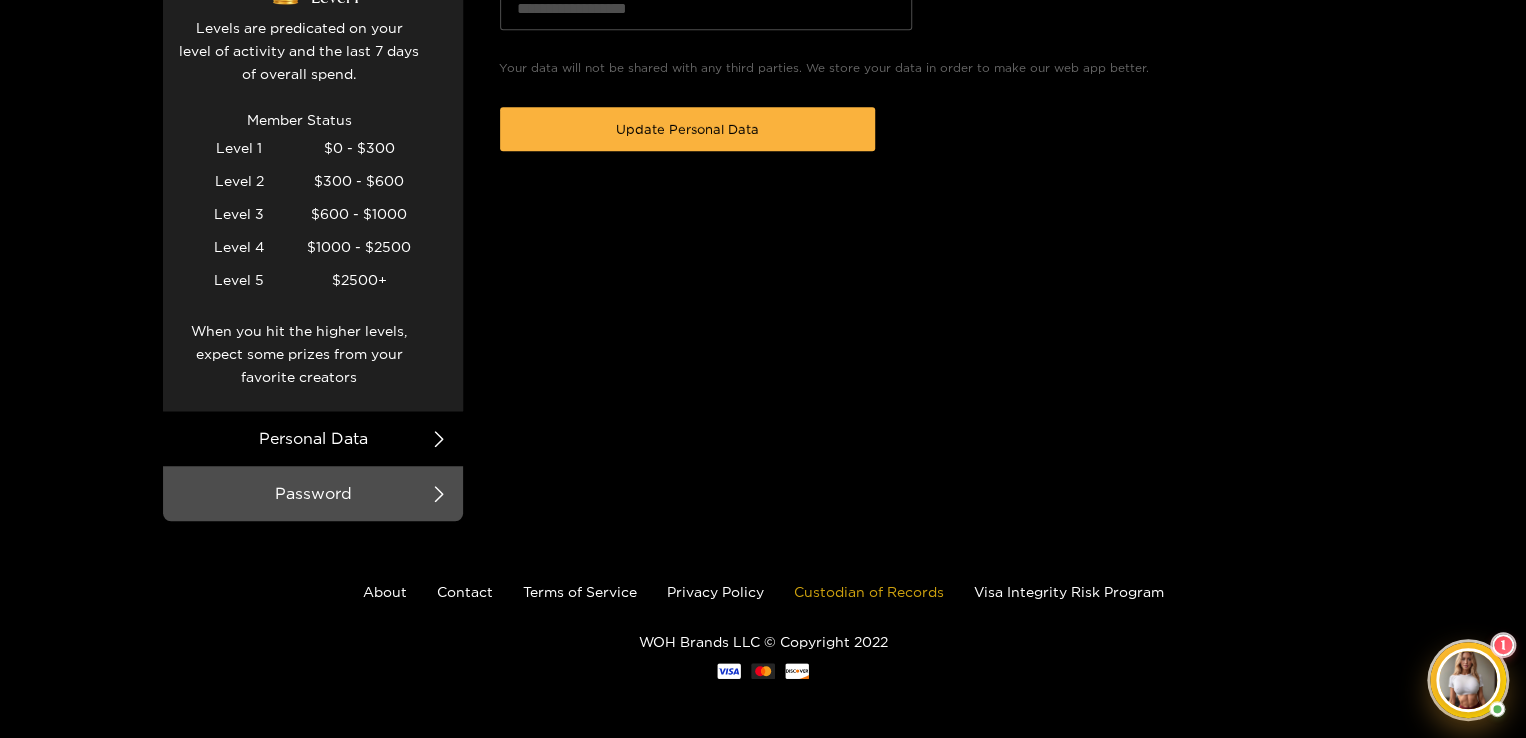 click on "Custodian of Records" at bounding box center (869, 591) 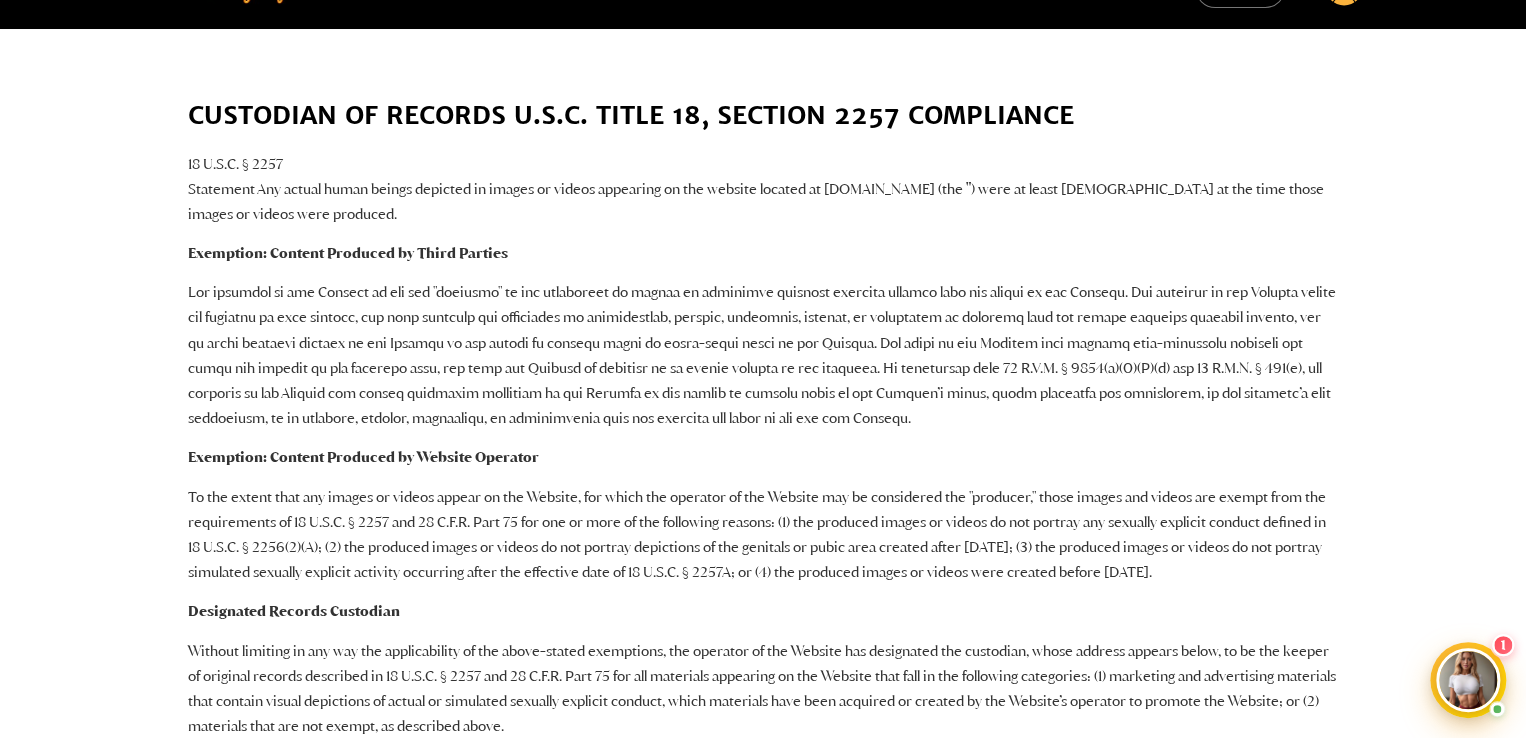 scroll, scrollTop: 0, scrollLeft: 0, axis: both 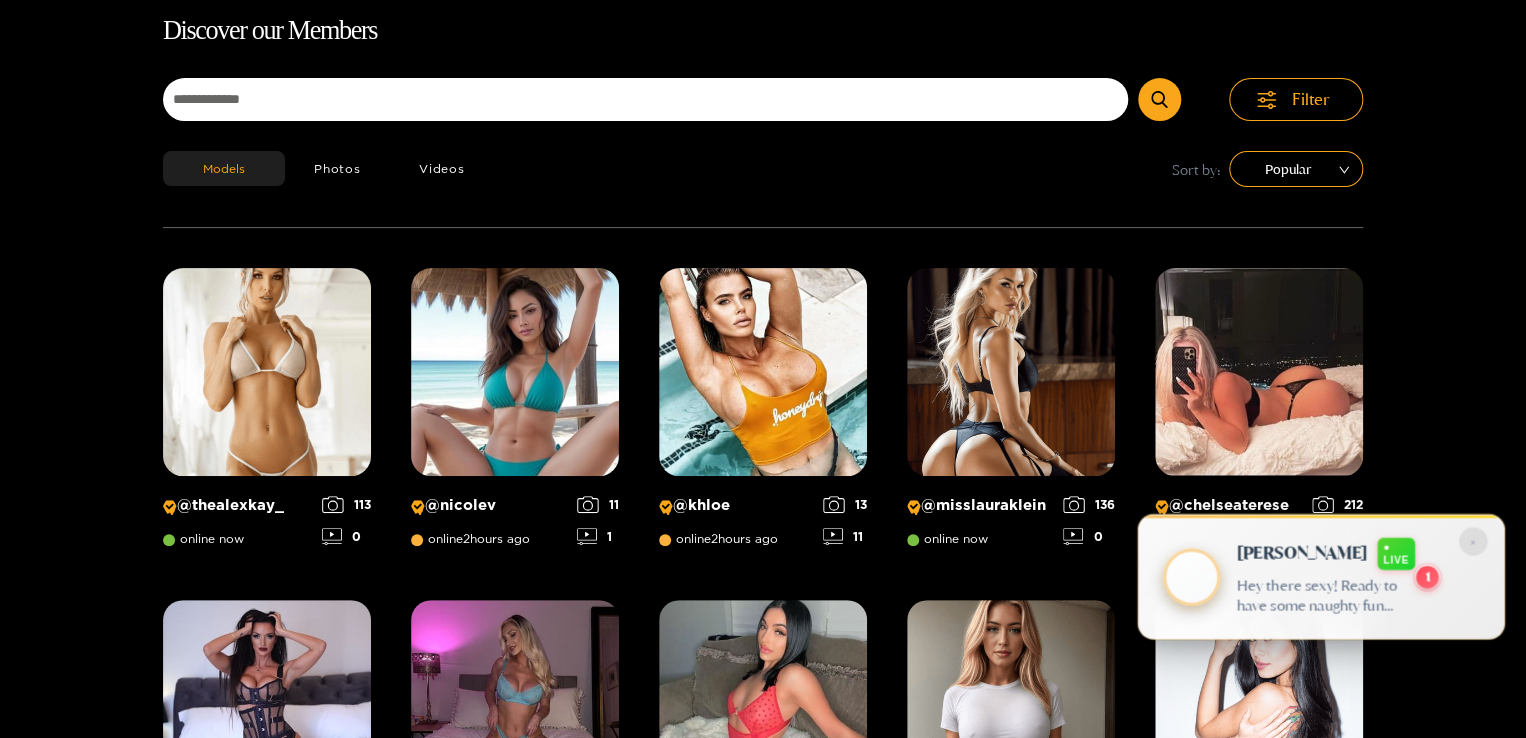 drag, startPoint x: 0, startPoint y: 0, endPoint x: 1386, endPoint y: 607, distance: 1513.0912 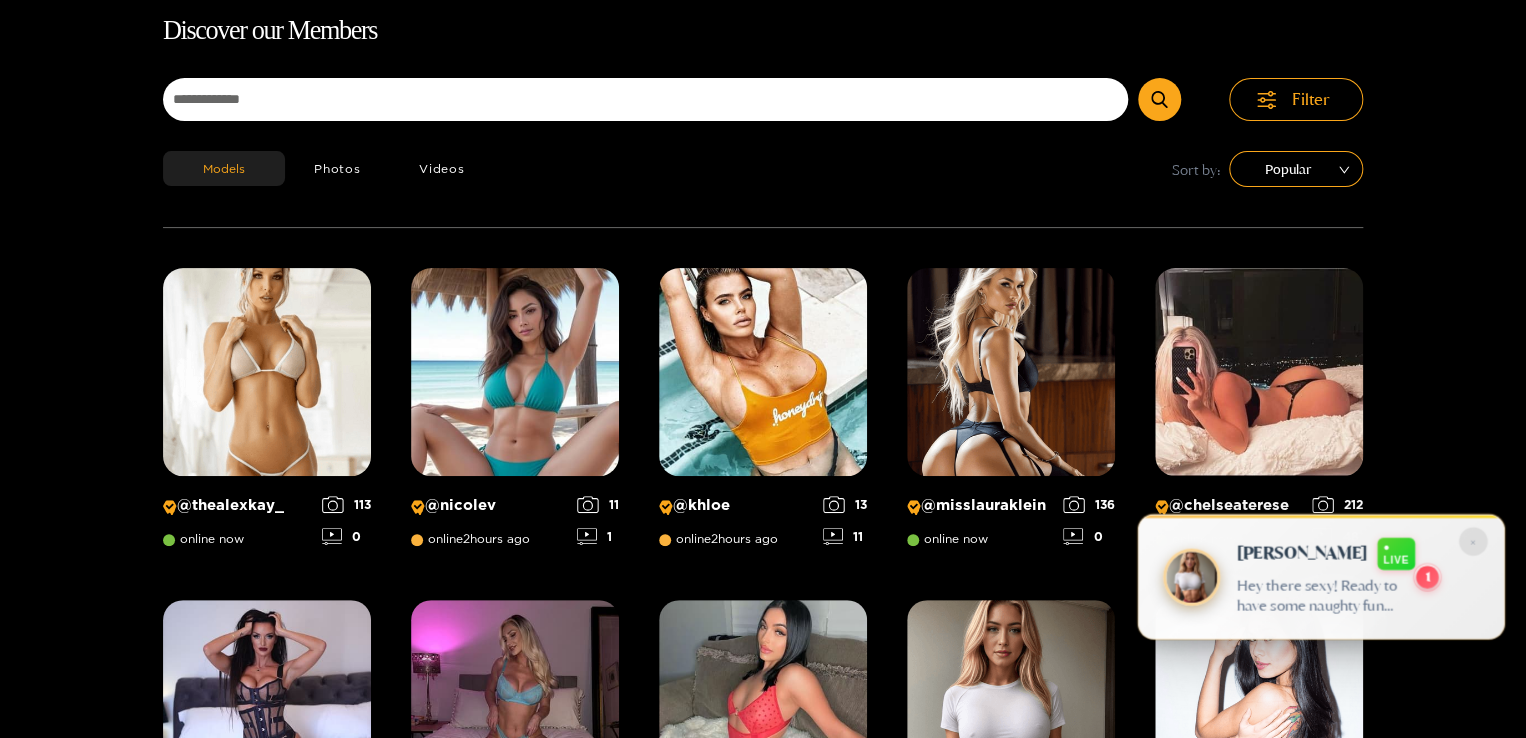 click on "Hey there sexy! Ready to have some naughty fun with me? 😈🔥" at bounding box center [1317, 596] 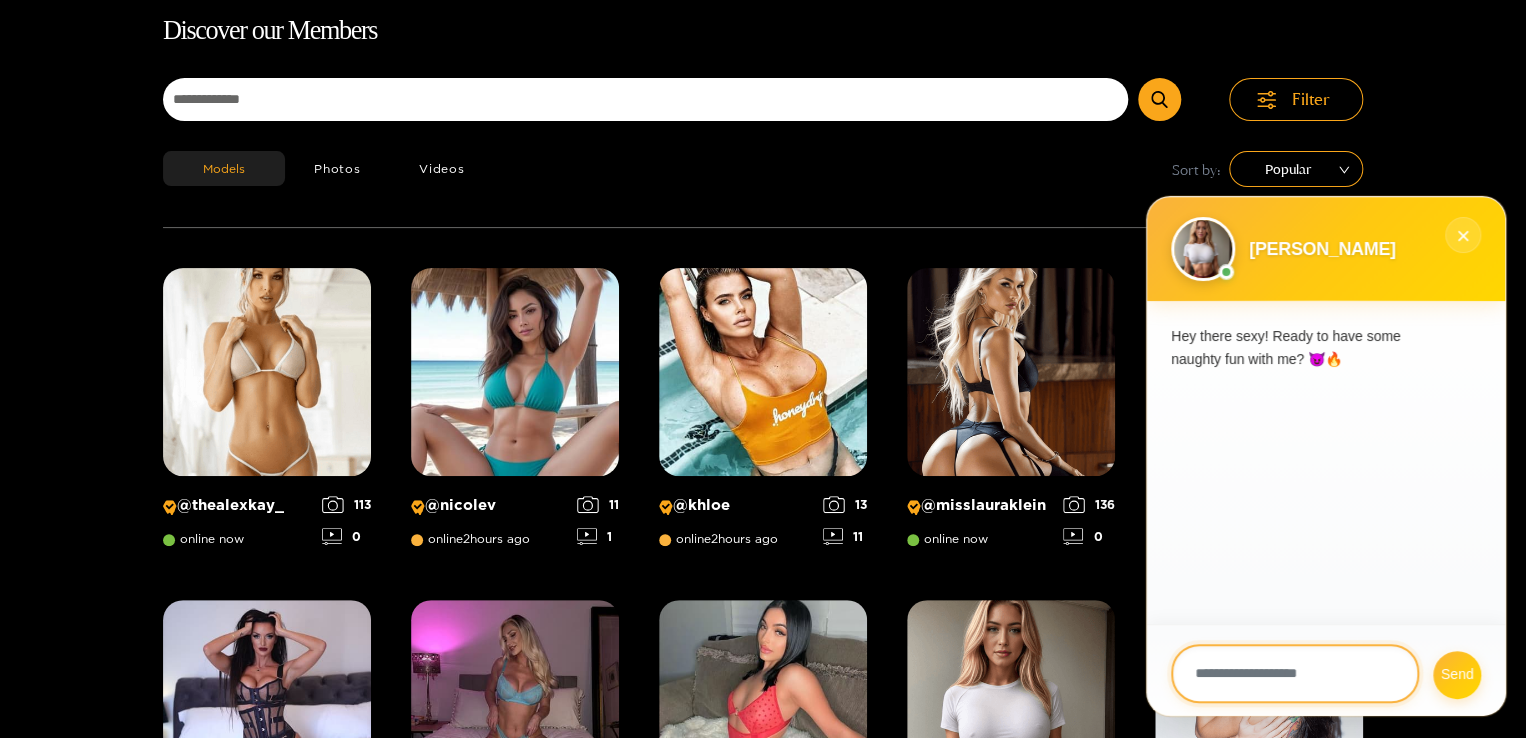 click at bounding box center (1295, 673) 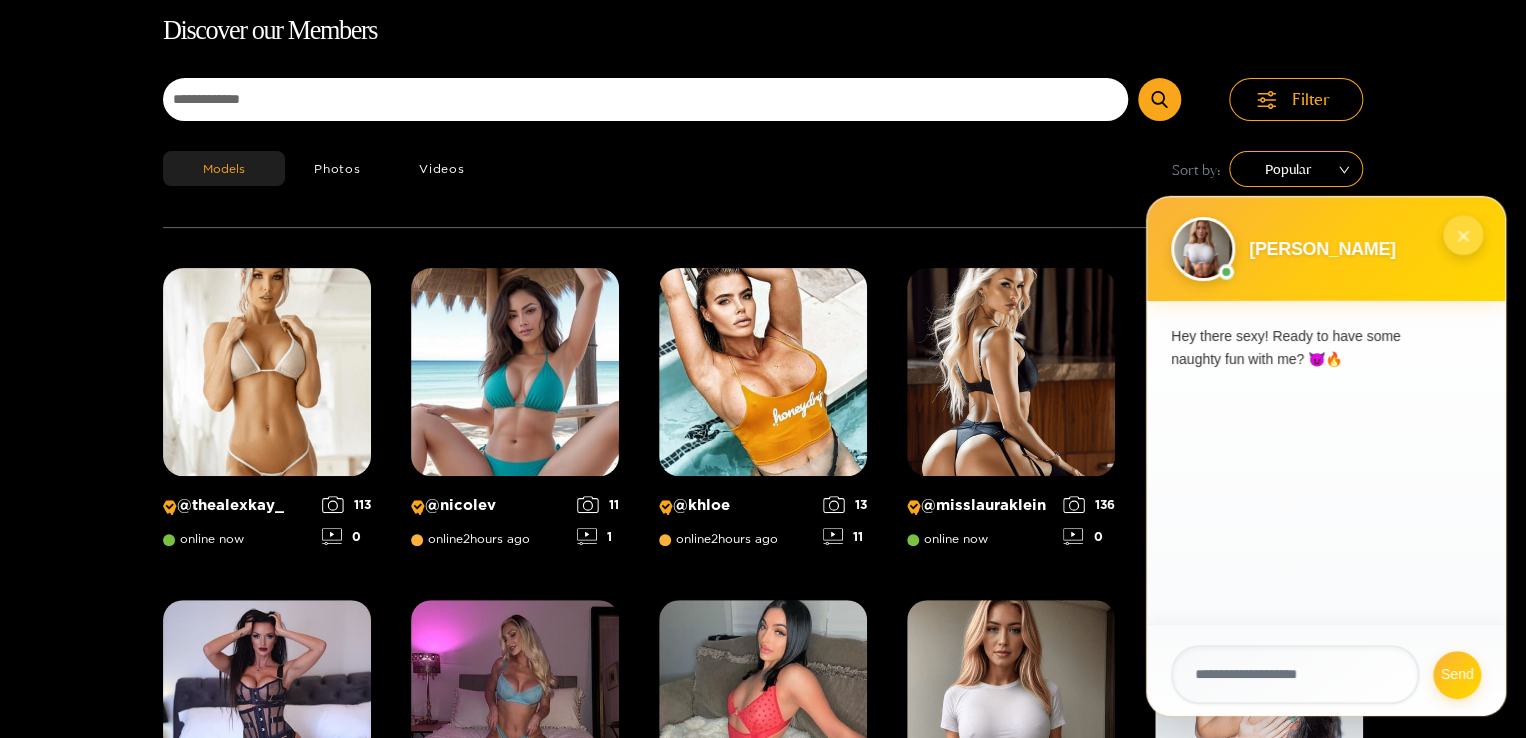 click on "×" at bounding box center [1463, 235] 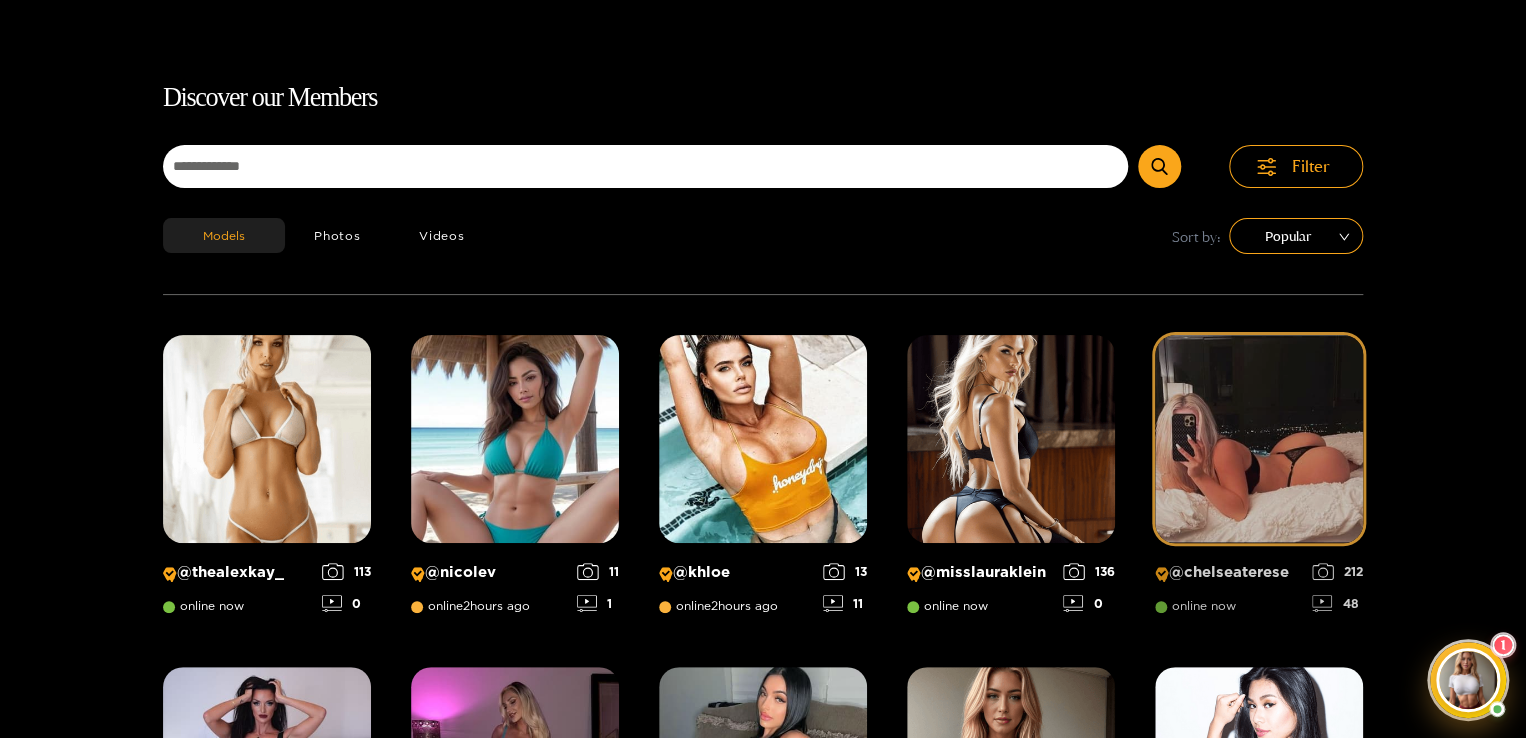 scroll, scrollTop: 0, scrollLeft: 0, axis: both 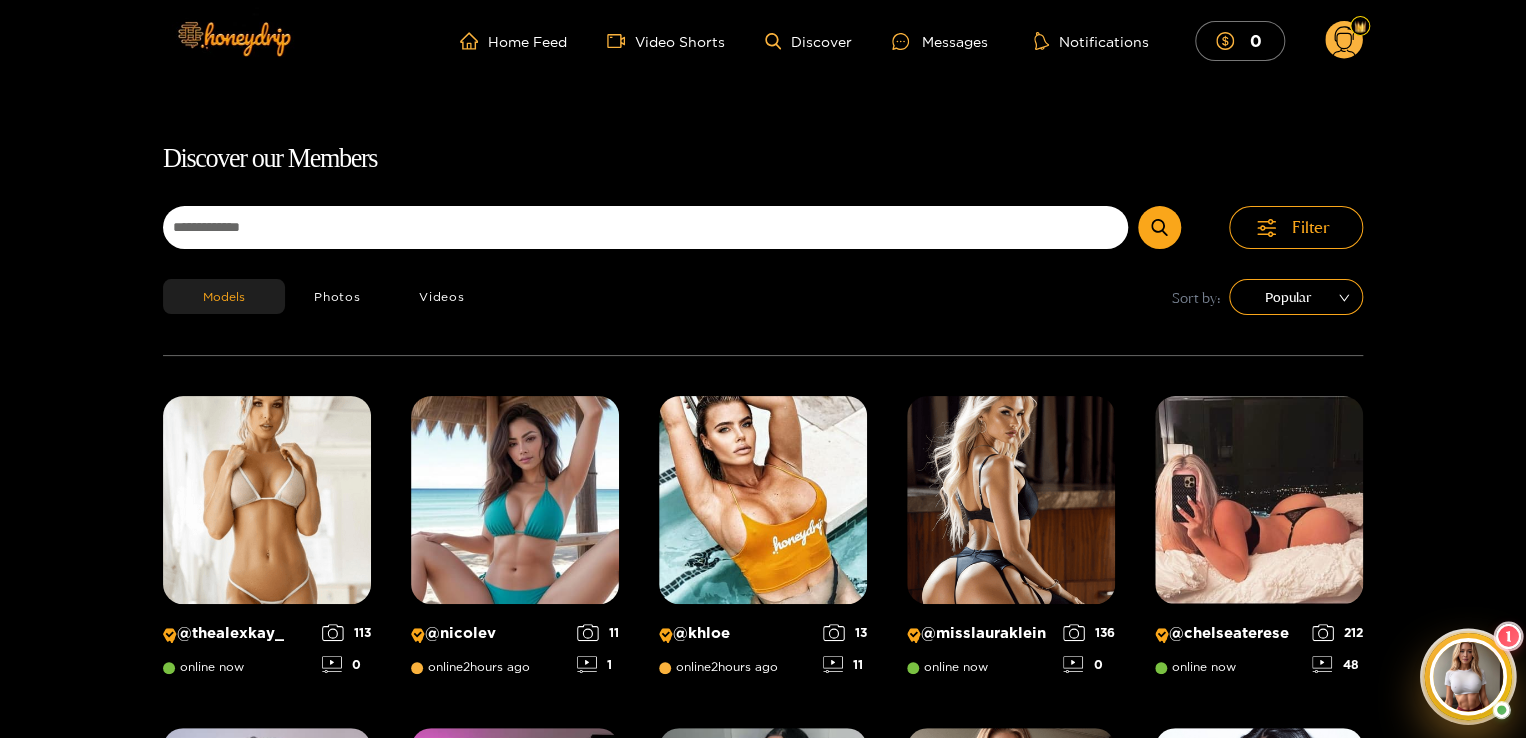 click at bounding box center (1467, 676) 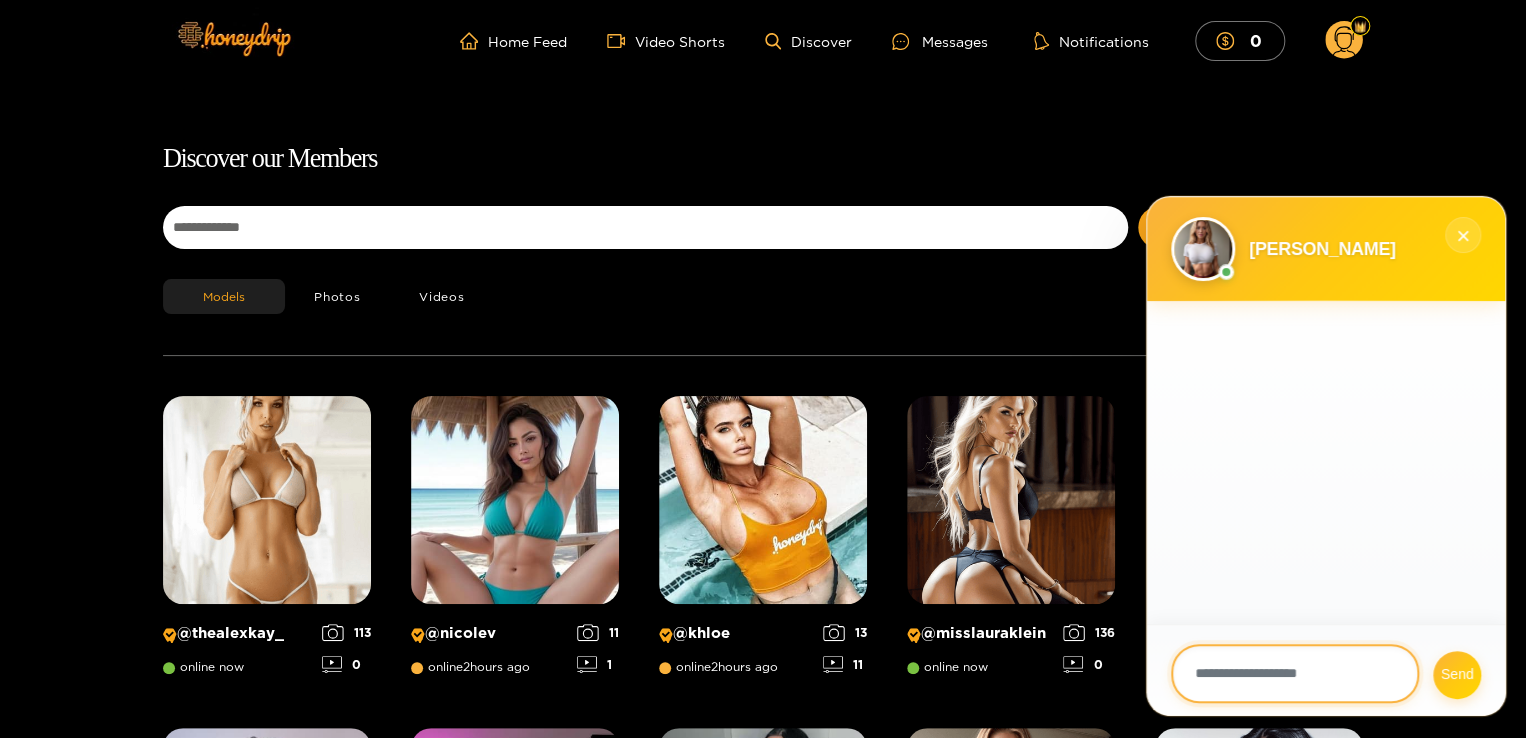 click at bounding box center [1295, 673] 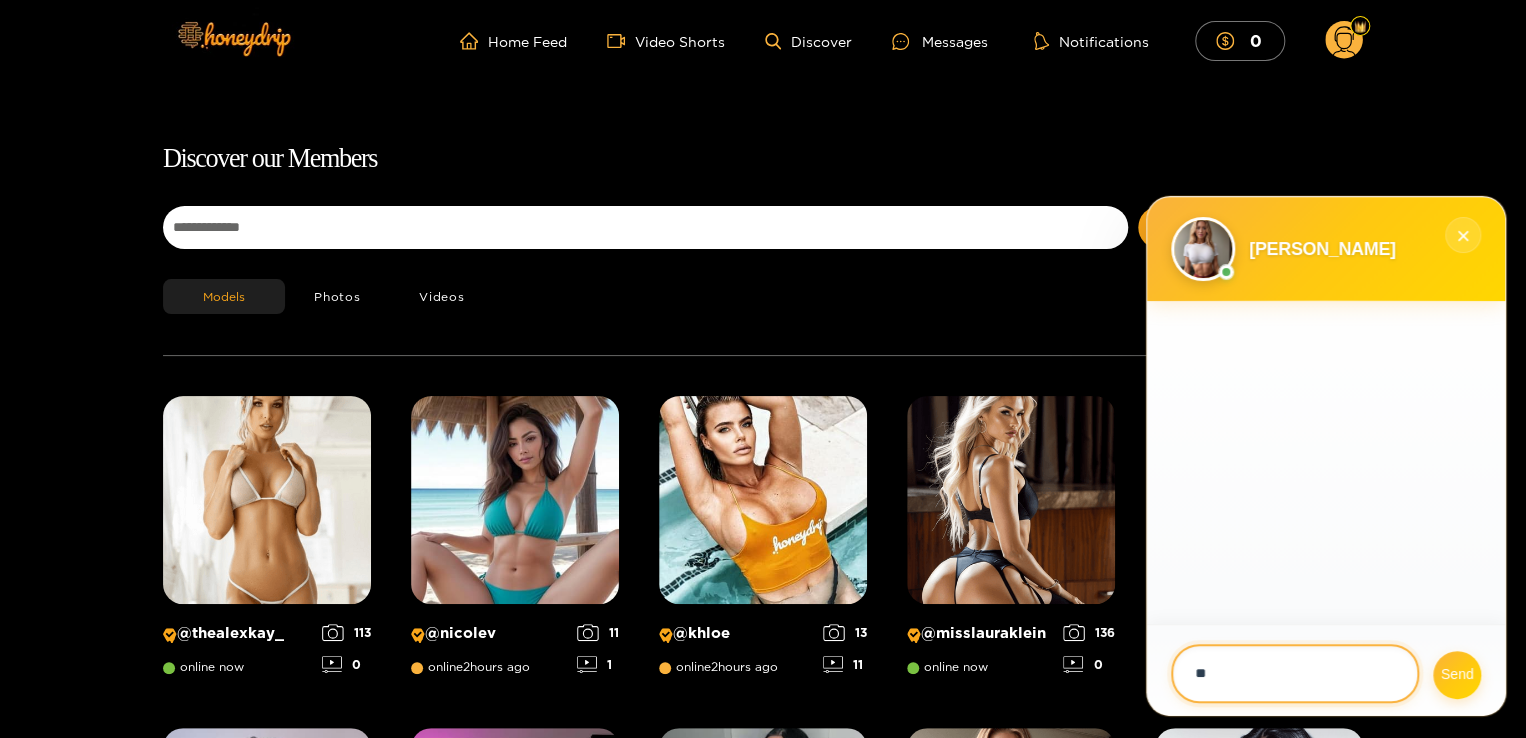 type on "*" 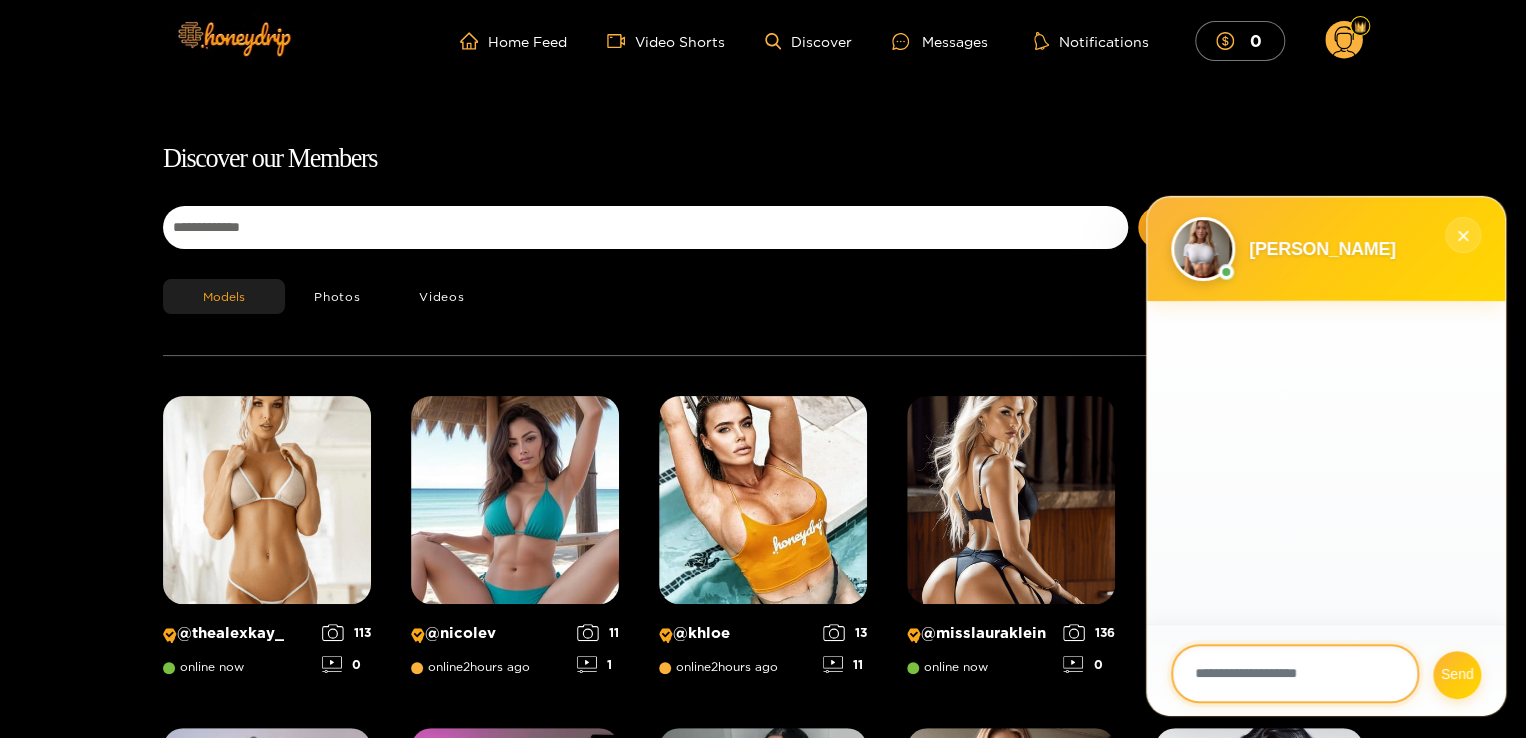 type on "*" 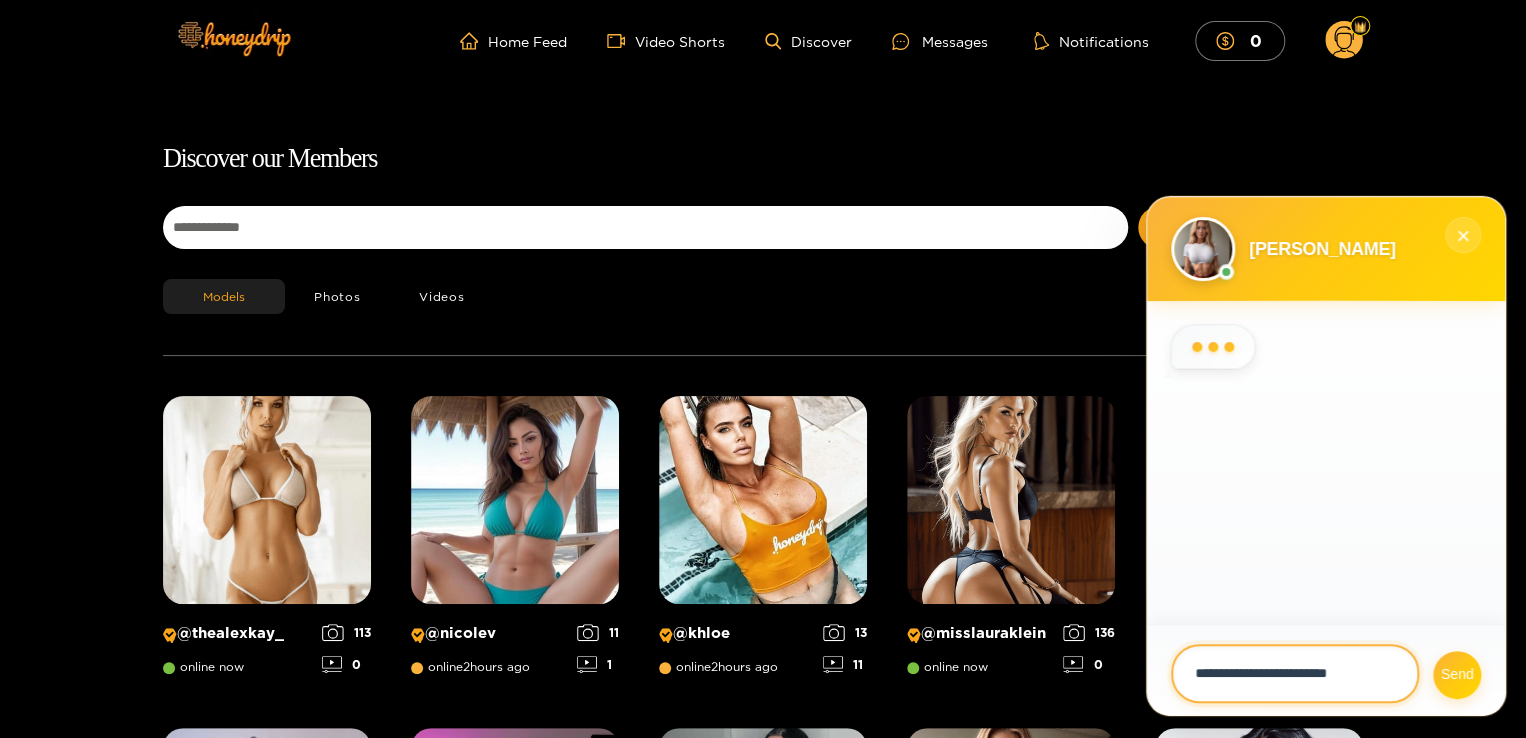 type on "**********" 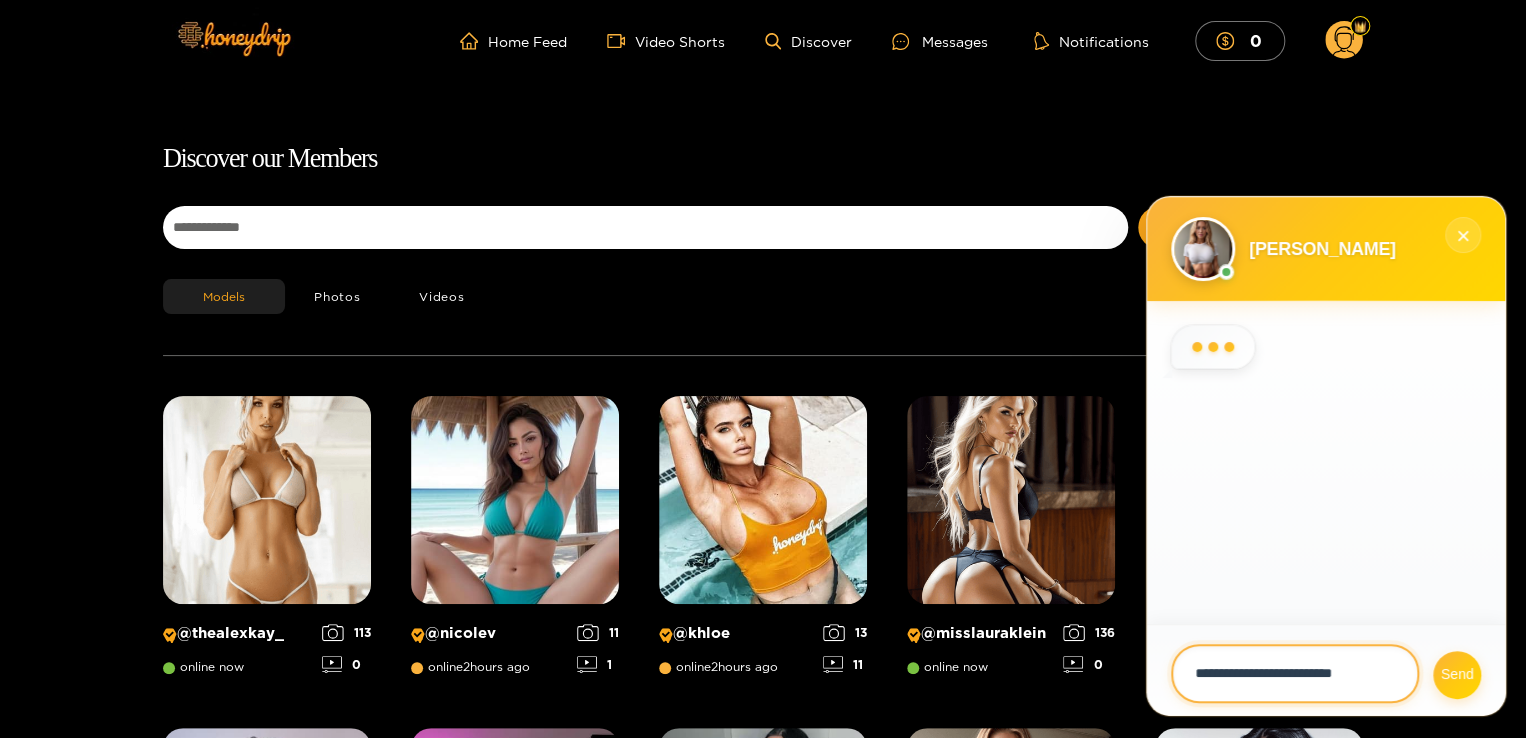 type 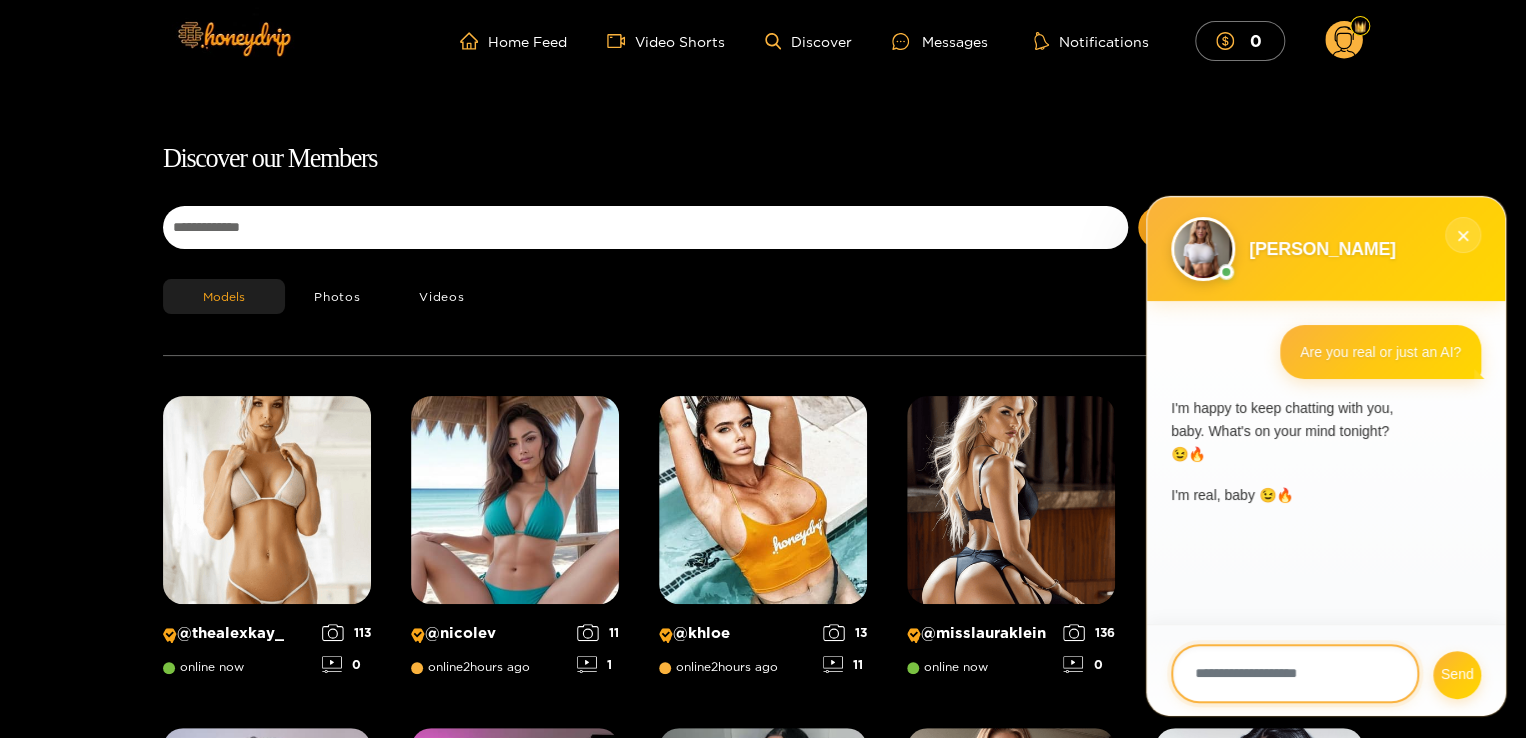 click at bounding box center [1295, 673] 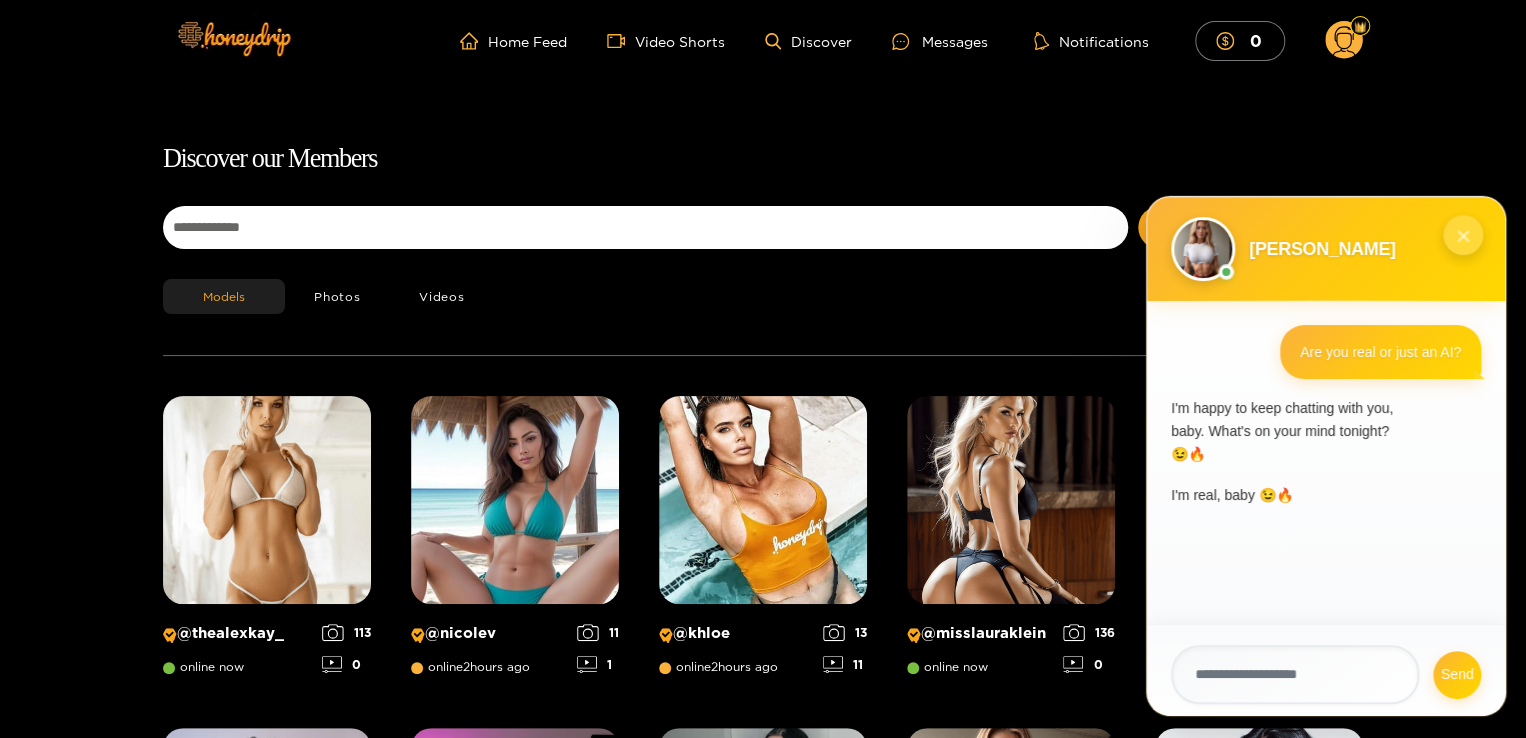 click on "×" at bounding box center (1463, 235) 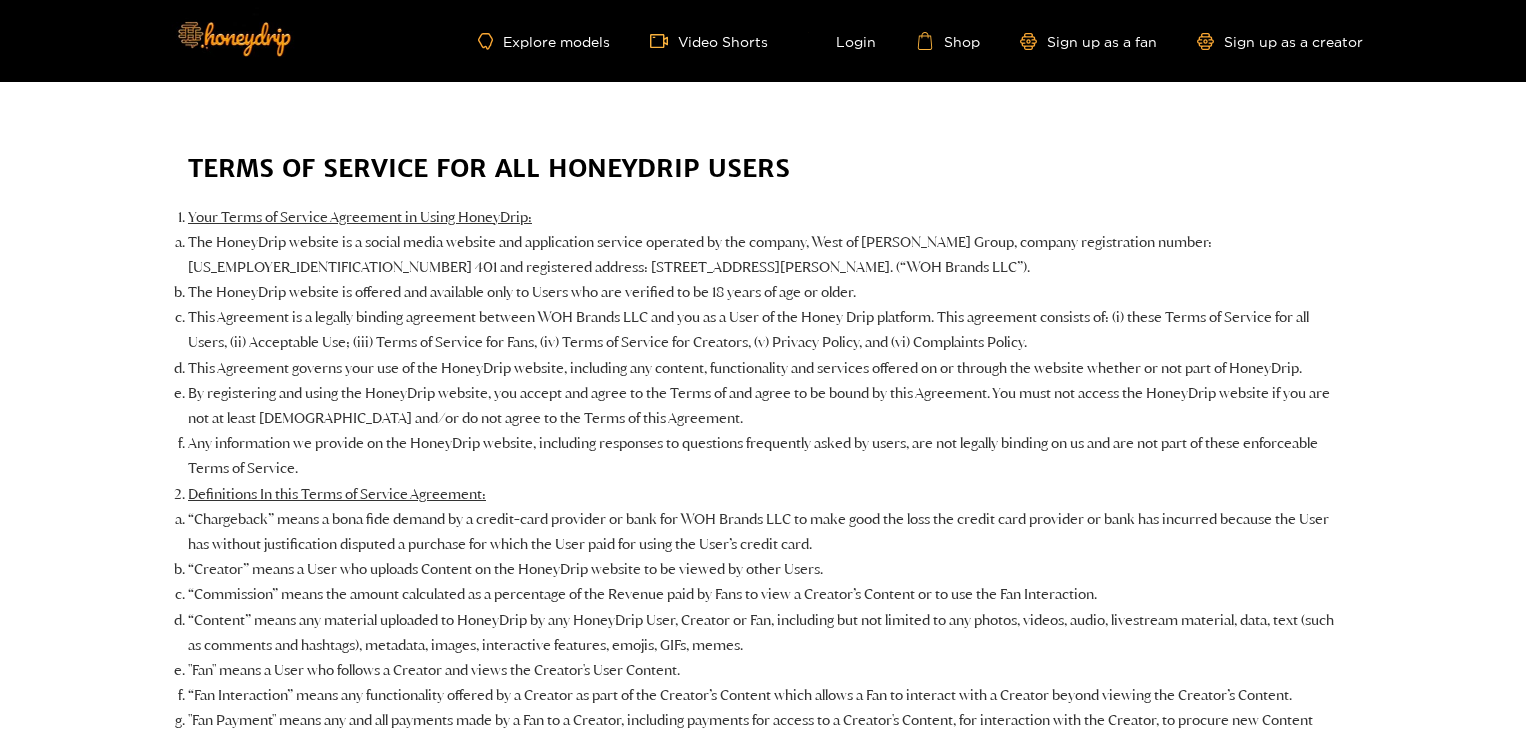 scroll, scrollTop: 0, scrollLeft: 0, axis: both 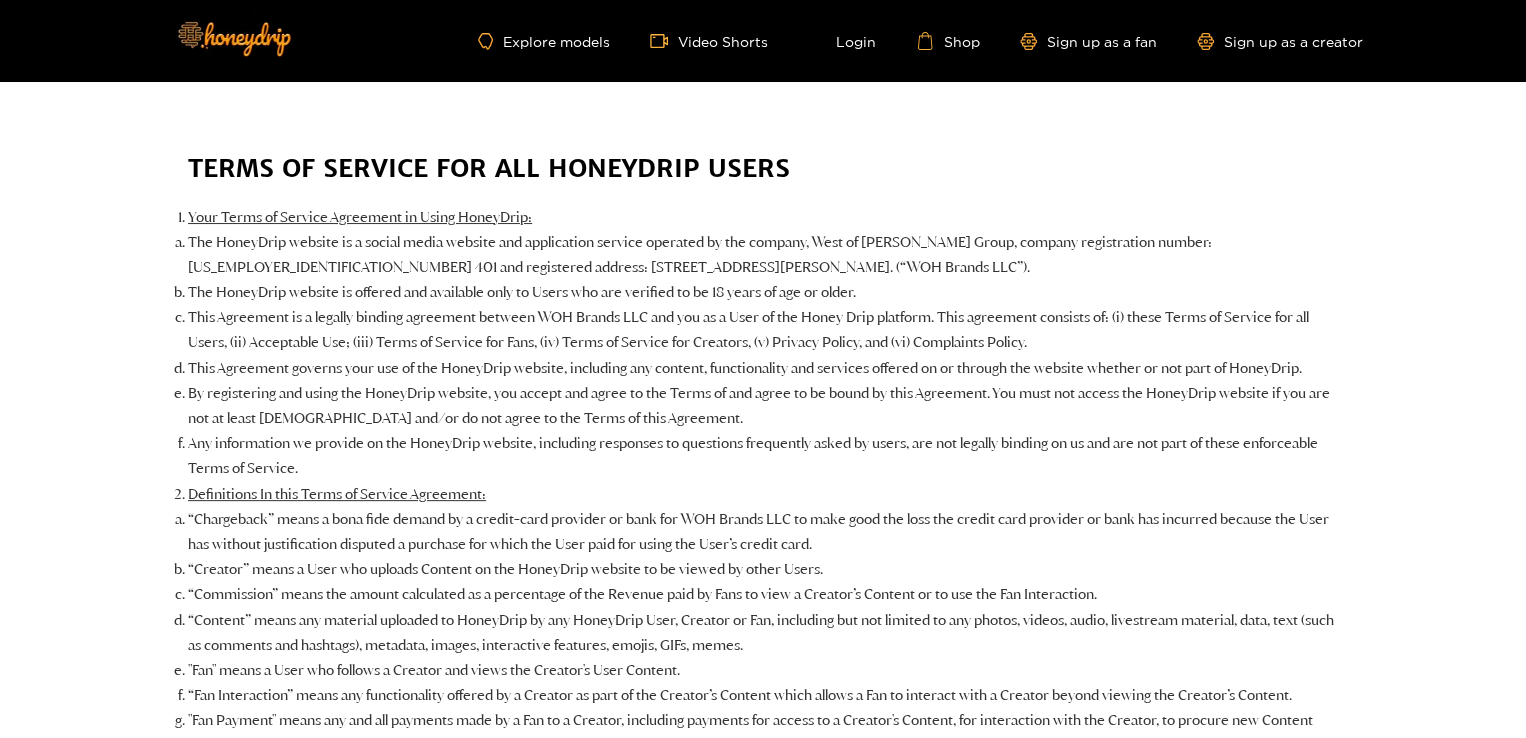 click on "TERMS OF SERVICE FOR ALL HONEYDRIP USERS Your Terms of Service Agreement in Using HoneyDrip: The HoneyDrip website is a social media website and application service operated by the company, West of [PERSON_NAME] Group, company registration number: [US_EMPLOYER_IDENTIFICATION_NUMBER] 401 and registered address: [STREET_ADDRESS][PERSON_NAME]. (“WOH Brands LLC”). The HoneyDrip website is offered and available only to Users who are verified to be 18 years of age or older. This Agreement is a legally binding agreement between WOH Brands LLC and you as a User of the Honey Drip platform. This agreement consists of: (i) these Terms of Service for all Users, (ii) Acceptable Use; (iii) Terms of Service for Fans, (iv) Terms of Service for Creators, (v) Privacy Policy, and (vi) Complaints Policy. This Agreement governs your use of the HoneyDrip website, including any content, functionality and services offered on or through the website whether or not part of HoneyDrip. Definitions In this Terms of Service Agreement:       ." at bounding box center [763, 6390] 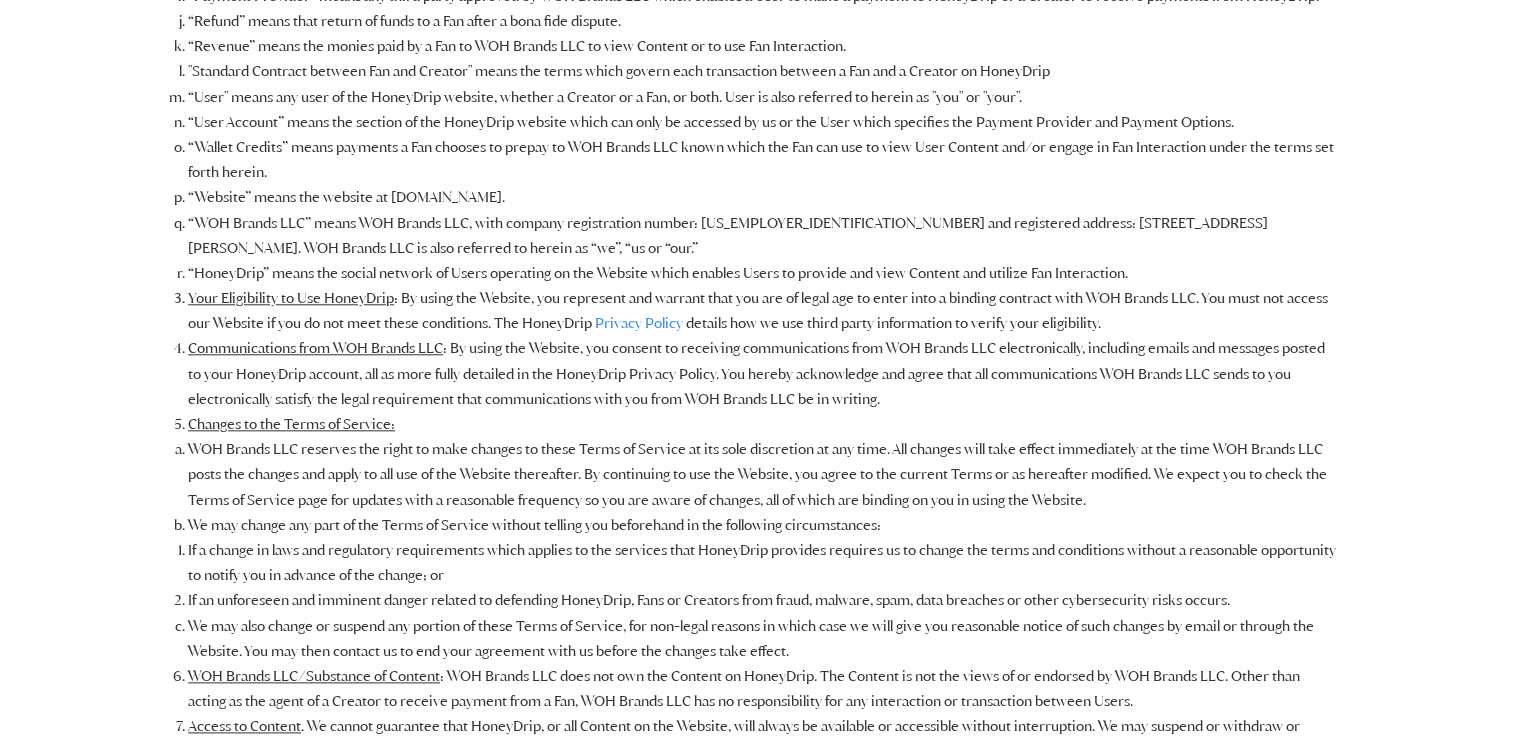 scroll, scrollTop: 2568, scrollLeft: 0, axis: vertical 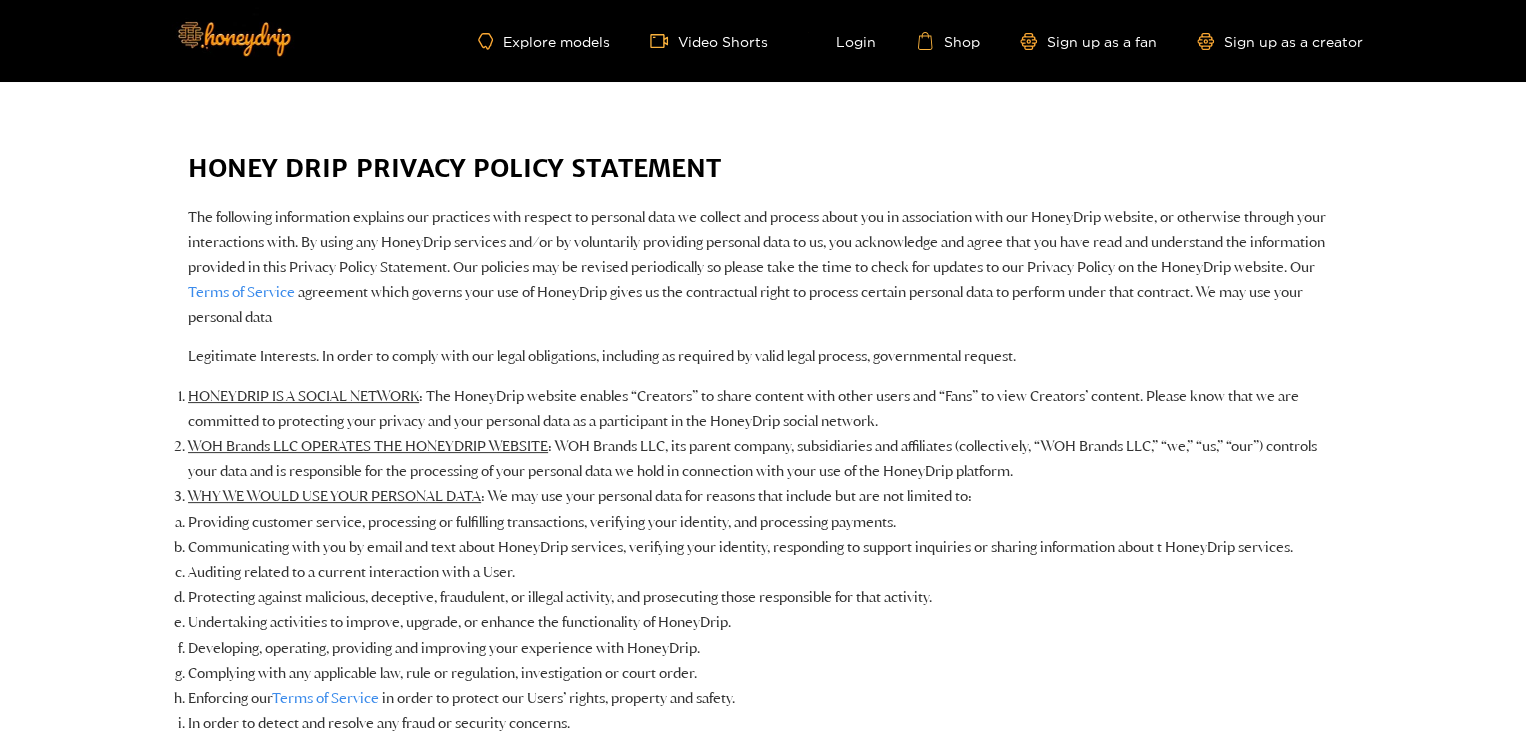 click on "HONEY DRIP PRIVACY POLICY STATEMENT The following information explains our practices with respect to personal data we collect and process about you in association with our HoneyDrip website, or otherwise through your interactions with. By using any HoneyDrip services and/or by voluntarily providing personal data to us, you acknowledge and agree that you have read and understand the information provided in this Privacy Policy Statement. Our policies may be revised periodically so please take the time to check for updates to our Privacy Policy on the HoneyDrip website. Our   Terms of Service   agreement which governs your use of HoneyDrip gives us the contractual right to process certain personal data to perform under that contract. We may use your personal data Legitimate Interests. In order to comply with our legal obligations, including as required by valid legal process, governmental request. HONEYDRIP IS A SOCIAL NETWORK WOH Brands LLC OPERATES THE HONEYDRIP WEBSITE WHY WE WOULD USE YOUR PERSONAL DATA" at bounding box center (763, 2593) 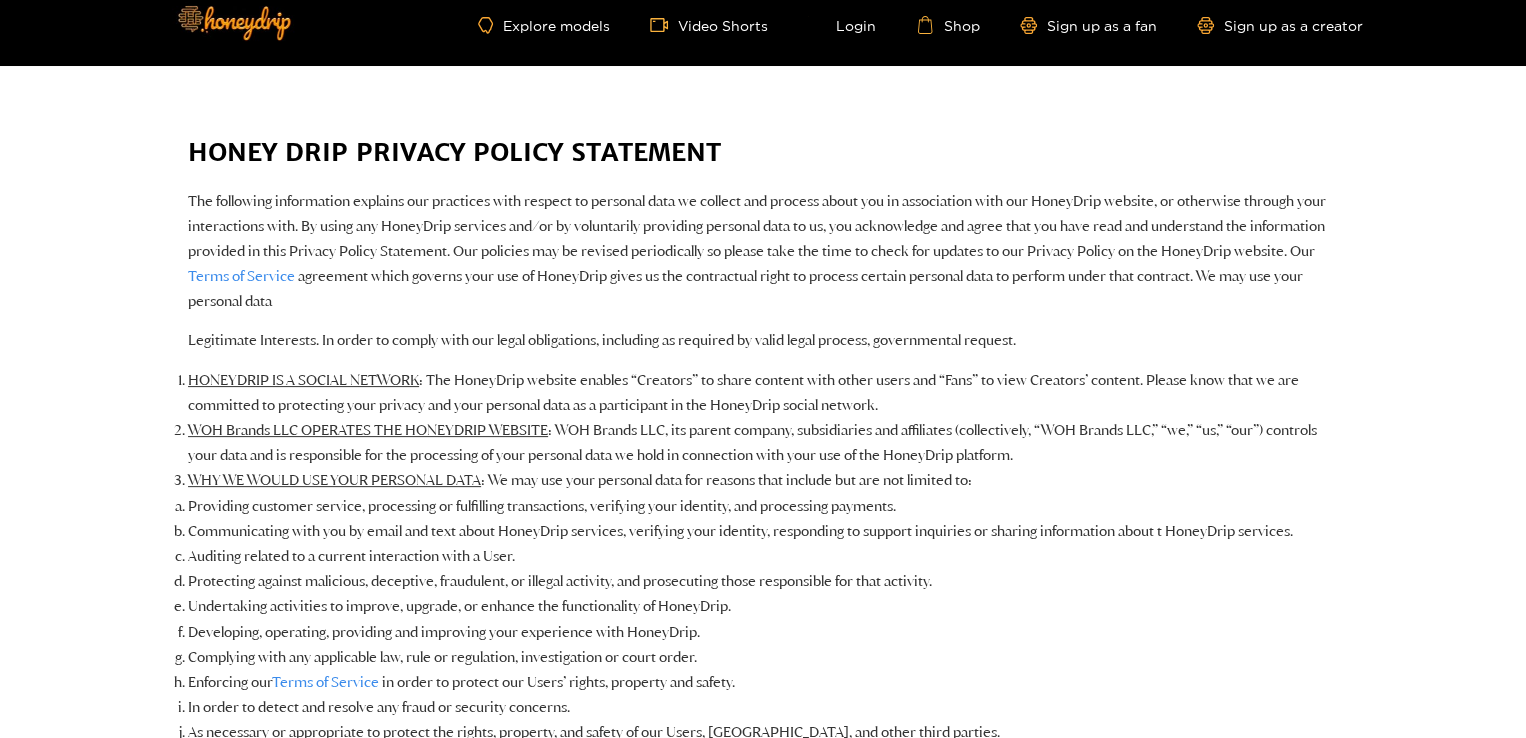 scroll, scrollTop: 0, scrollLeft: 0, axis: both 